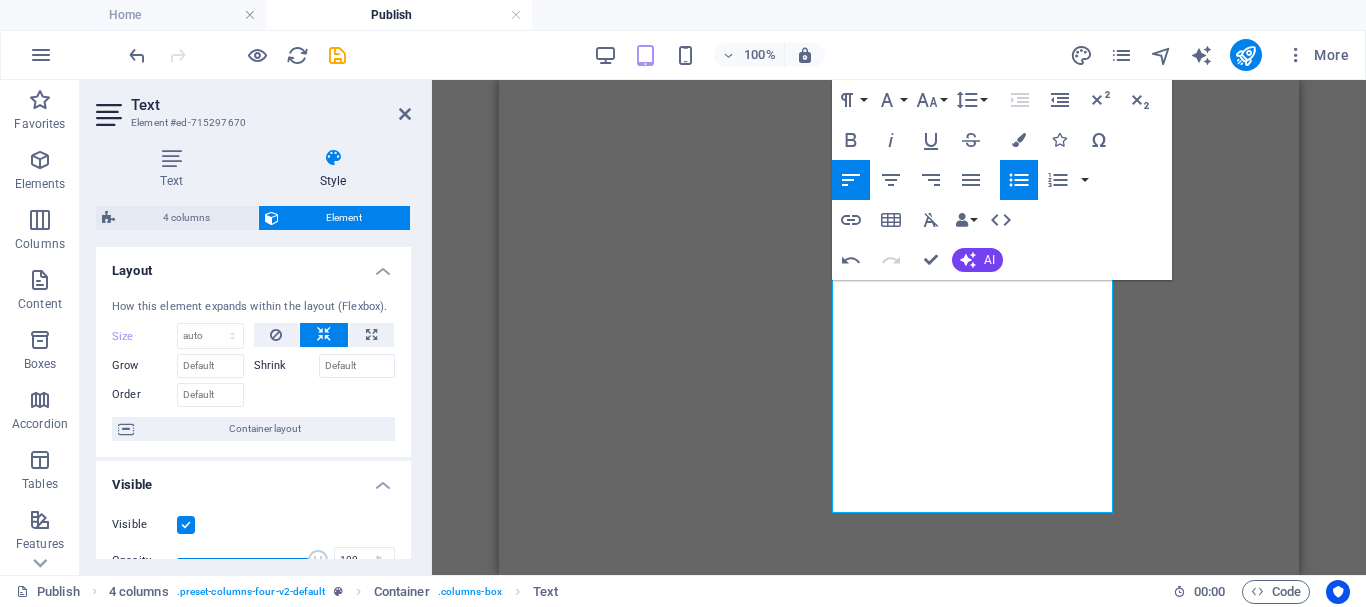 scroll, scrollTop: 0, scrollLeft: 0, axis: both 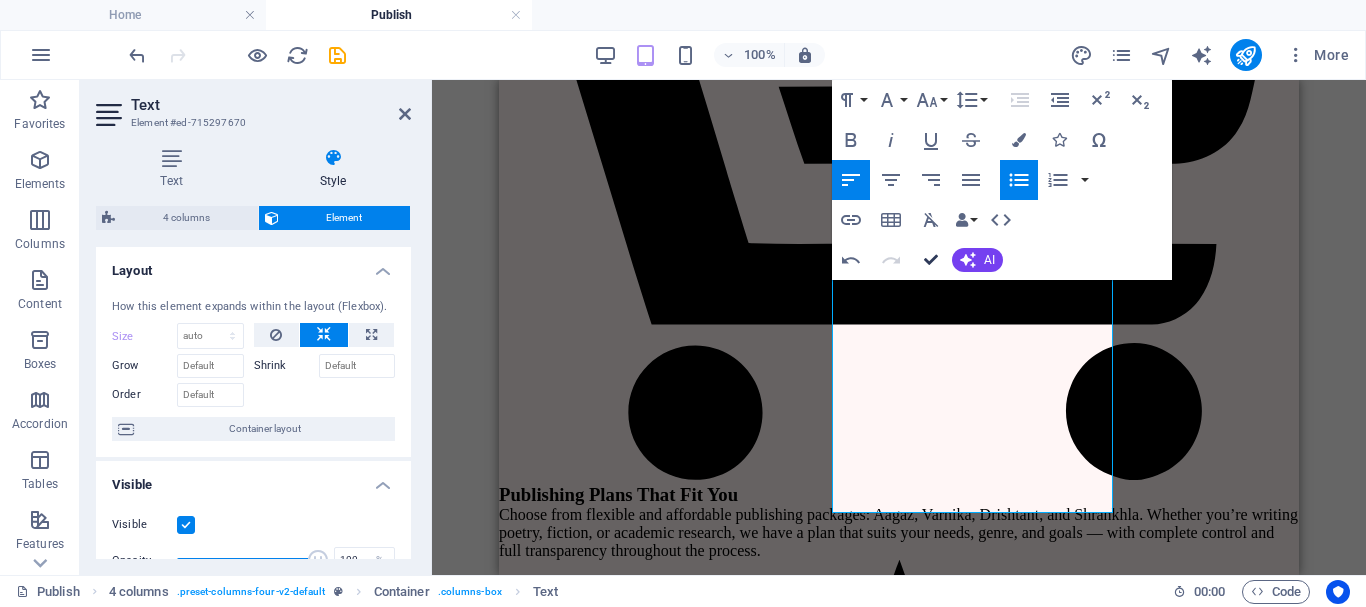 drag, startPoint x: 0, startPoint y: 0, endPoint x: 926, endPoint y: 260, distance: 961.8087 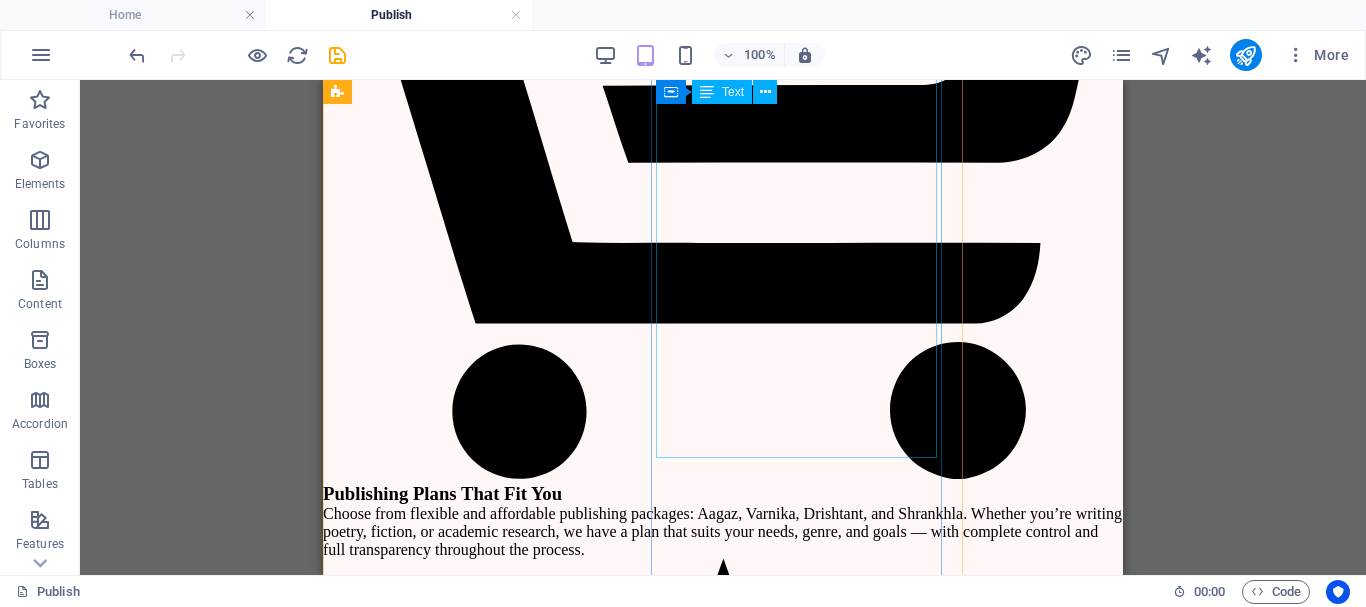 scroll, scrollTop: 4601, scrollLeft: 0, axis: vertical 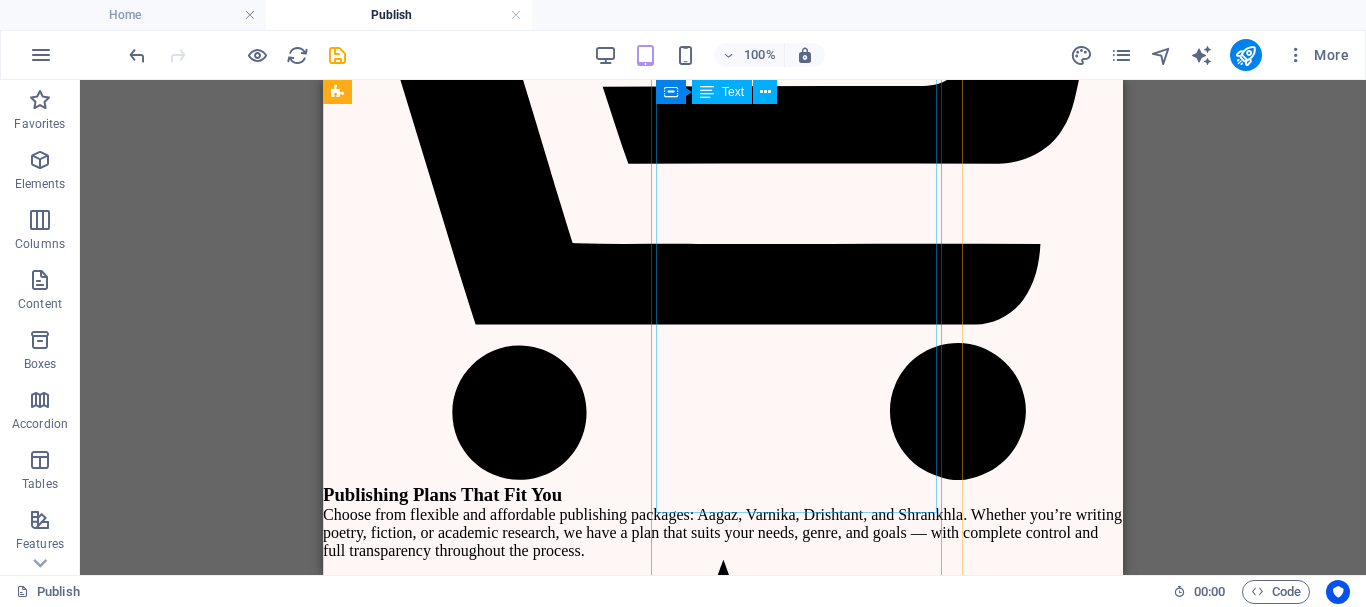 click on "Comprehensive Editing (Grammar + Style) (4 Free Revision)" at bounding box center (643, 8632) 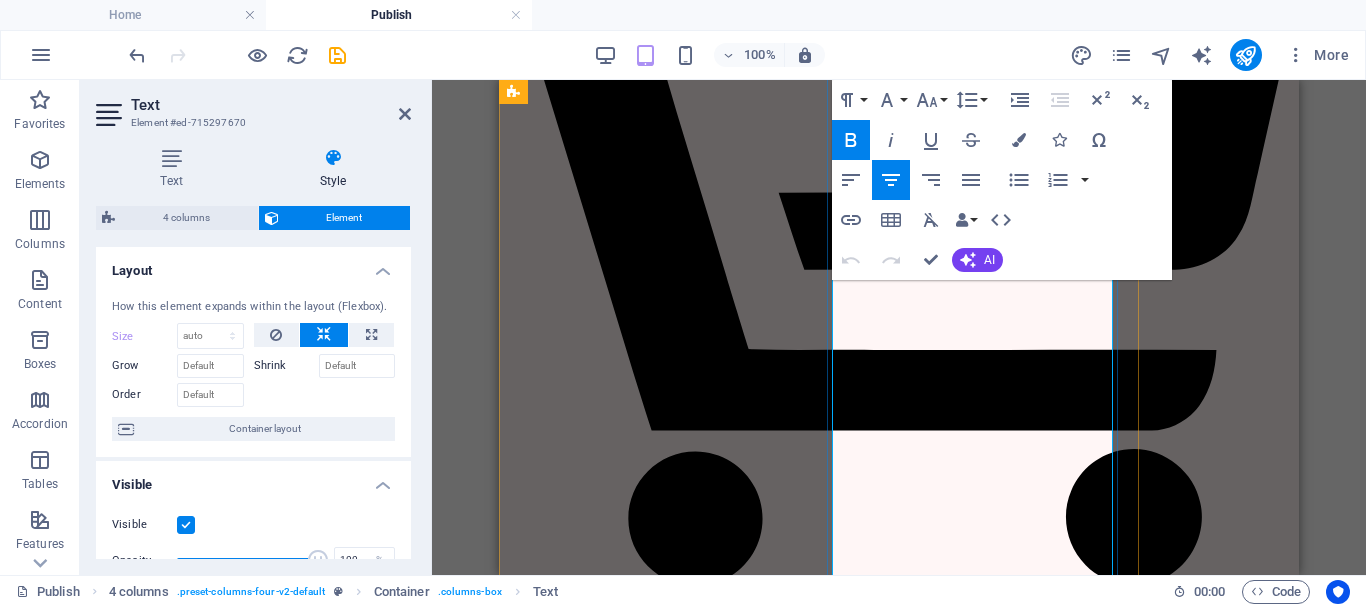 scroll, scrollTop: 4501, scrollLeft: 0, axis: vertical 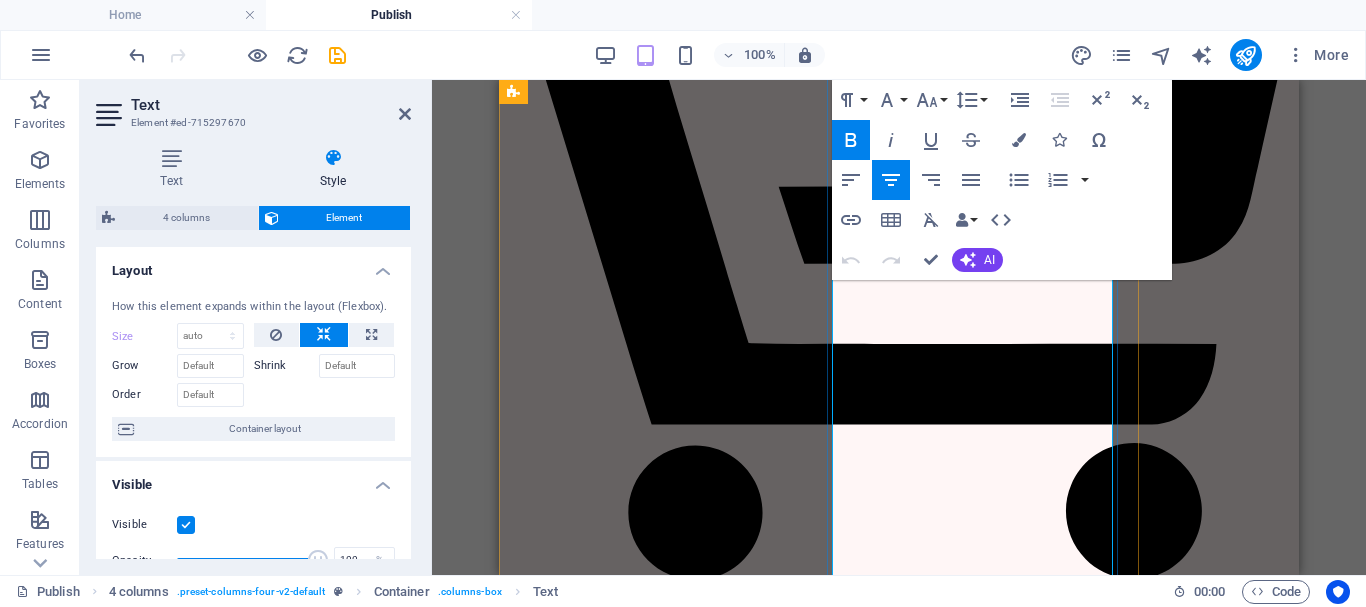 click on "30% or 50% Royalty     'Author Page on Publisher Website." at bounding box center [819, 11902] 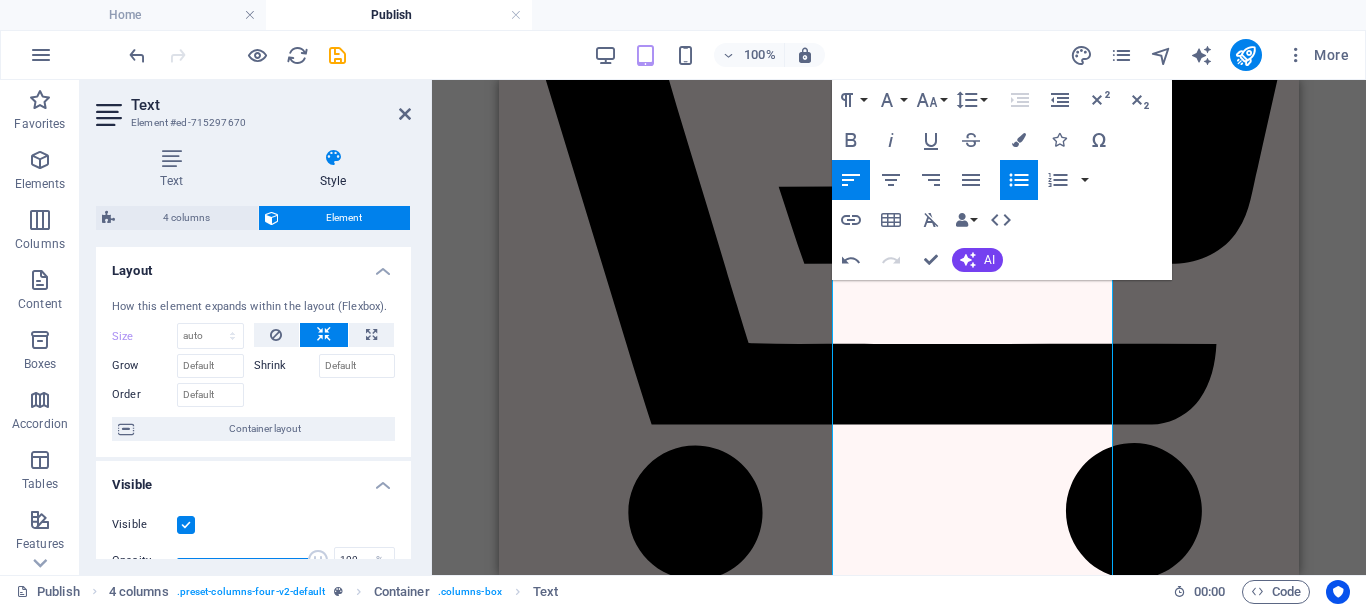 type 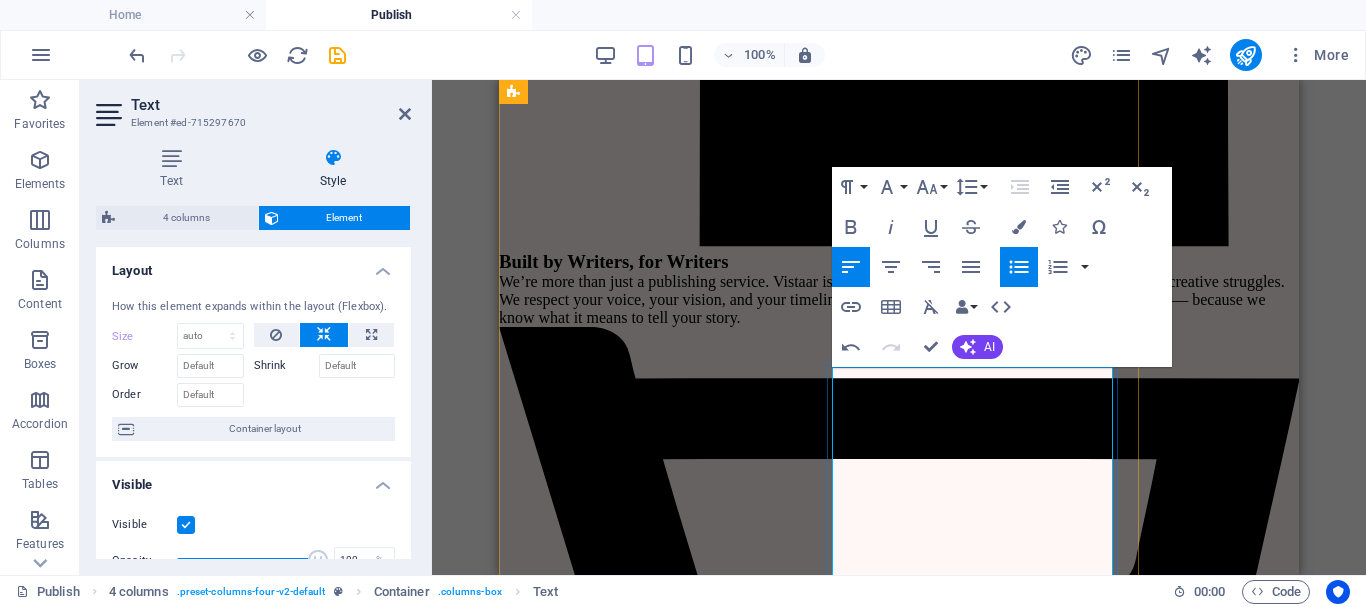 scroll, scrollTop: 4201, scrollLeft: 0, axis: vertical 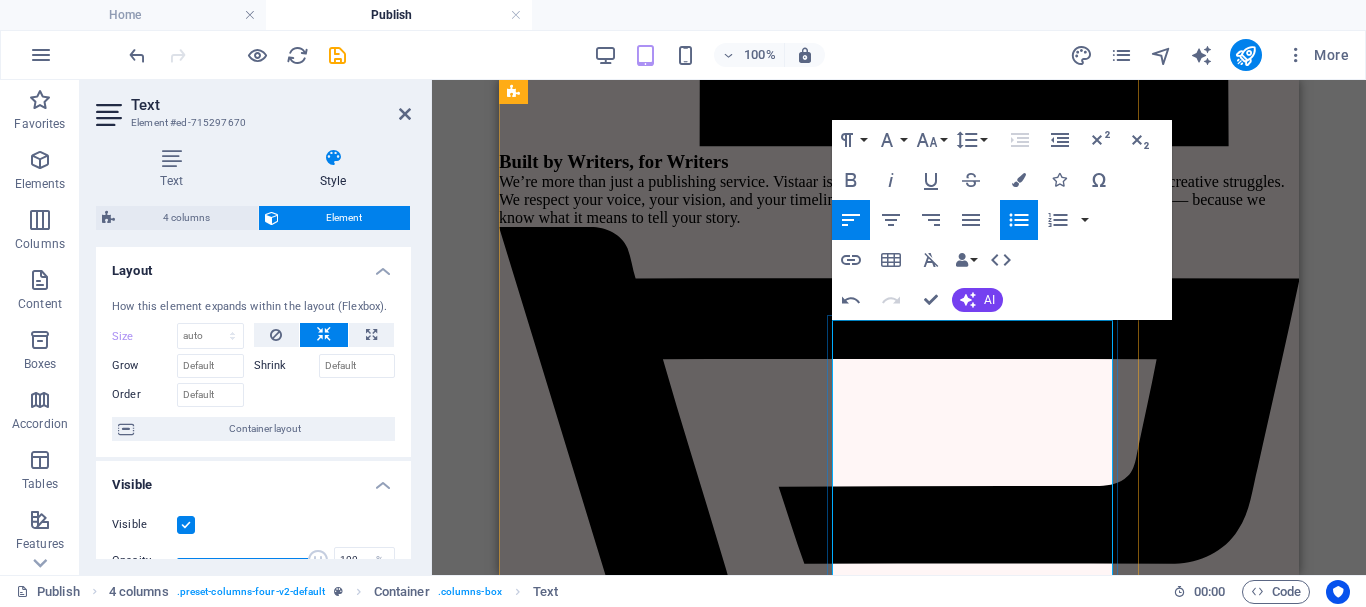 click on "Digital Agreement" at bounding box center (543, 5786) 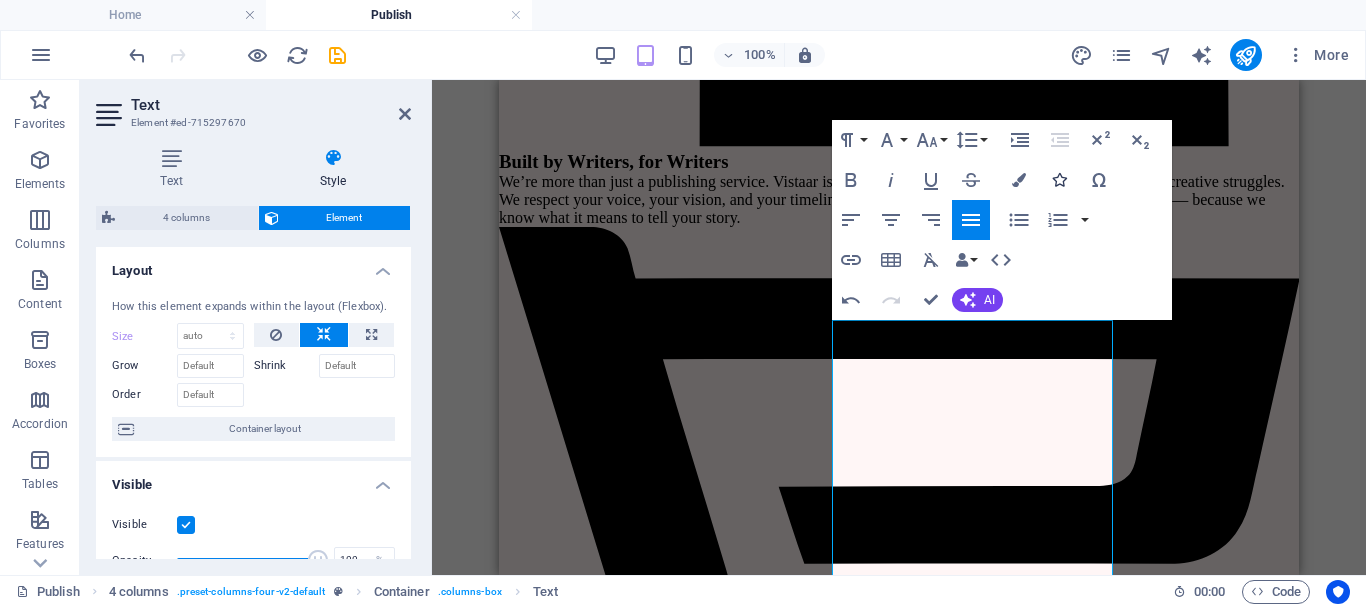 click at bounding box center [1059, 180] 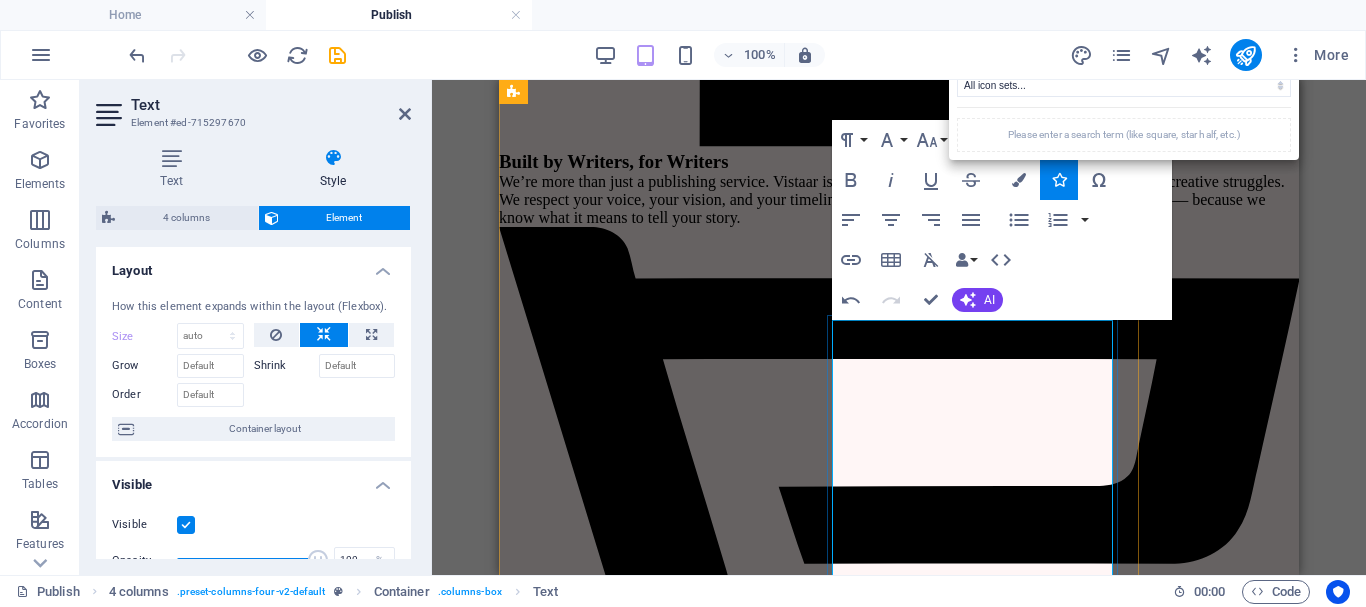click on "Digital Agreement" at bounding box center [545, 5786] 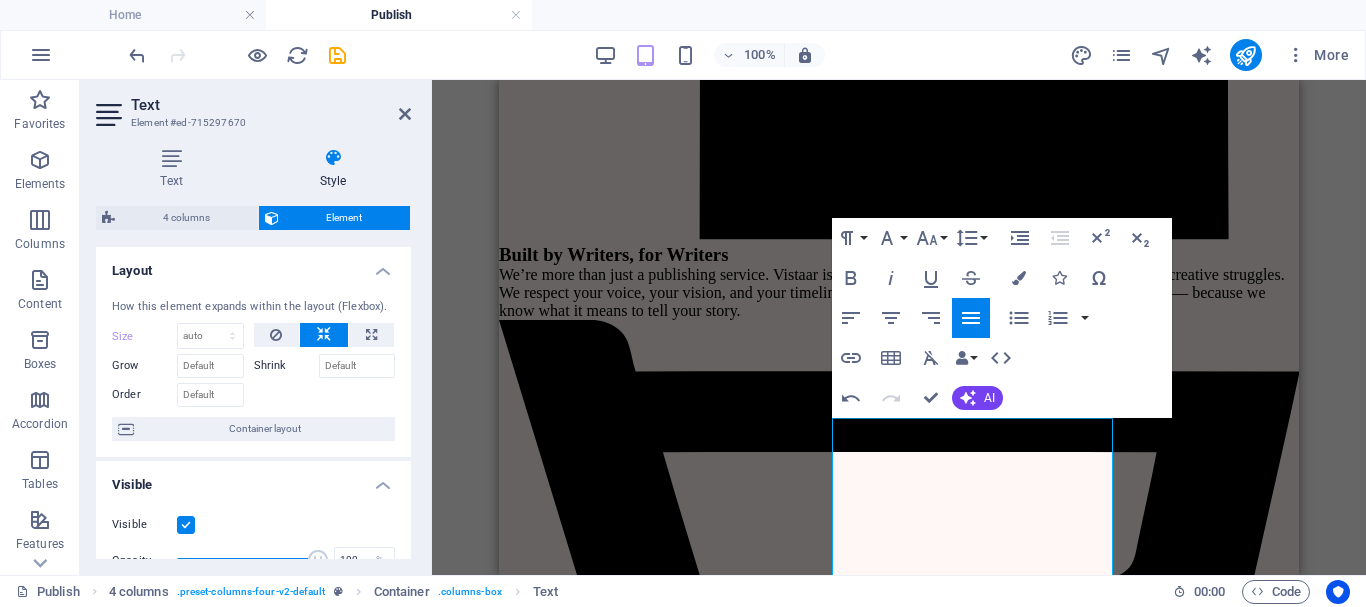 scroll, scrollTop: 4101, scrollLeft: 0, axis: vertical 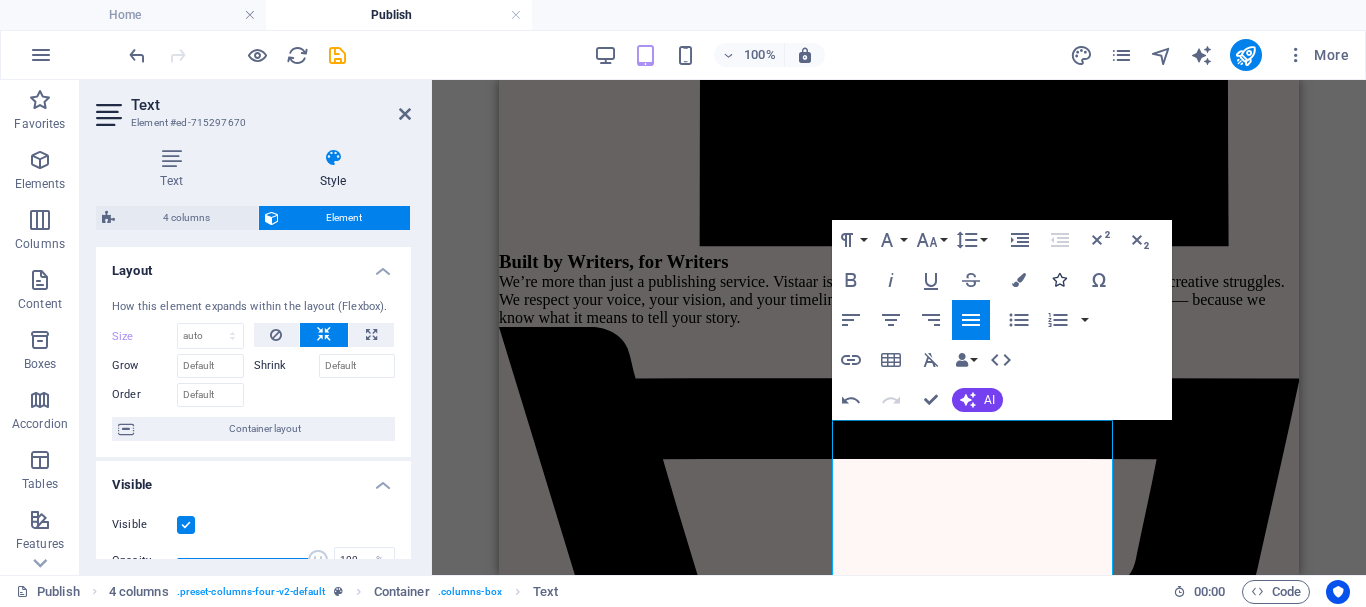 click at bounding box center [1059, 280] 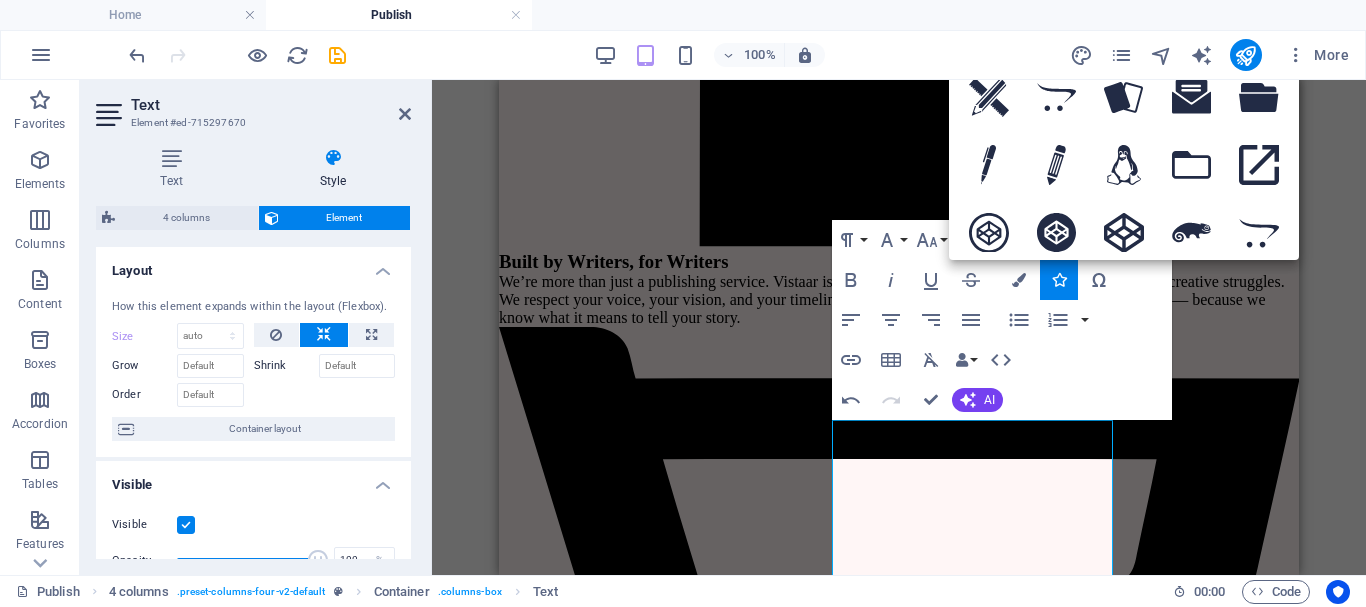 scroll, scrollTop: 0, scrollLeft: 0, axis: both 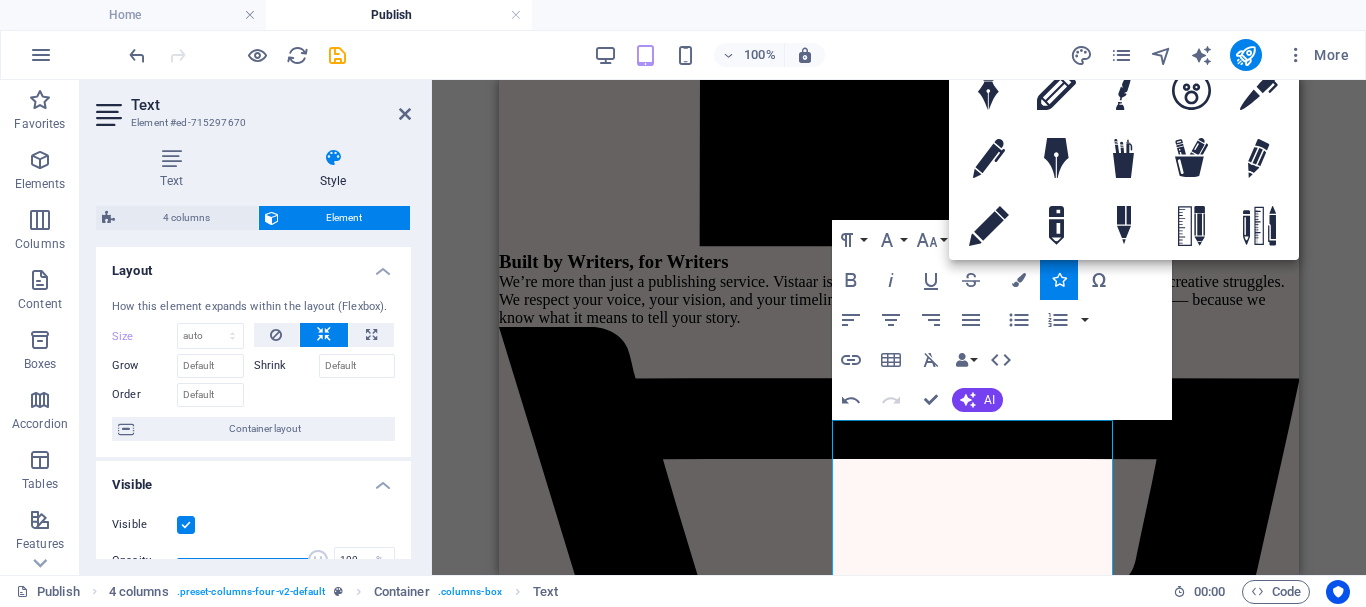 click on "Vistaar Publishers Ribbon
Where
Writers,
Poetry,
&
Stories
Find
Success
📞 [PHONE]
✉️ [EMAIL]
Vistaar Publishers Navigation
Home
About
Publish
Authors
Book Store
Vistaar Welfare
Contact Us
Dreaming of Publishing? It Starts Right Here Submit   {{ 'content.forms.privacy'|trans }} Unreadable? Load new Why Publish Your Book With Us? At  Vistaar Publishers , we b elieve  that every  Poem , every  Story  matters — and every  Author/Poet  deserves a partner who understands the true  soul of literature . Our mission is to offer a  Smooth and Supportive  publishing experience for every writer. We guide you at every step — from  Manuscript to Marketplace  — with personal care and professional expertise. ✅   and" at bounding box center (899, 2810) 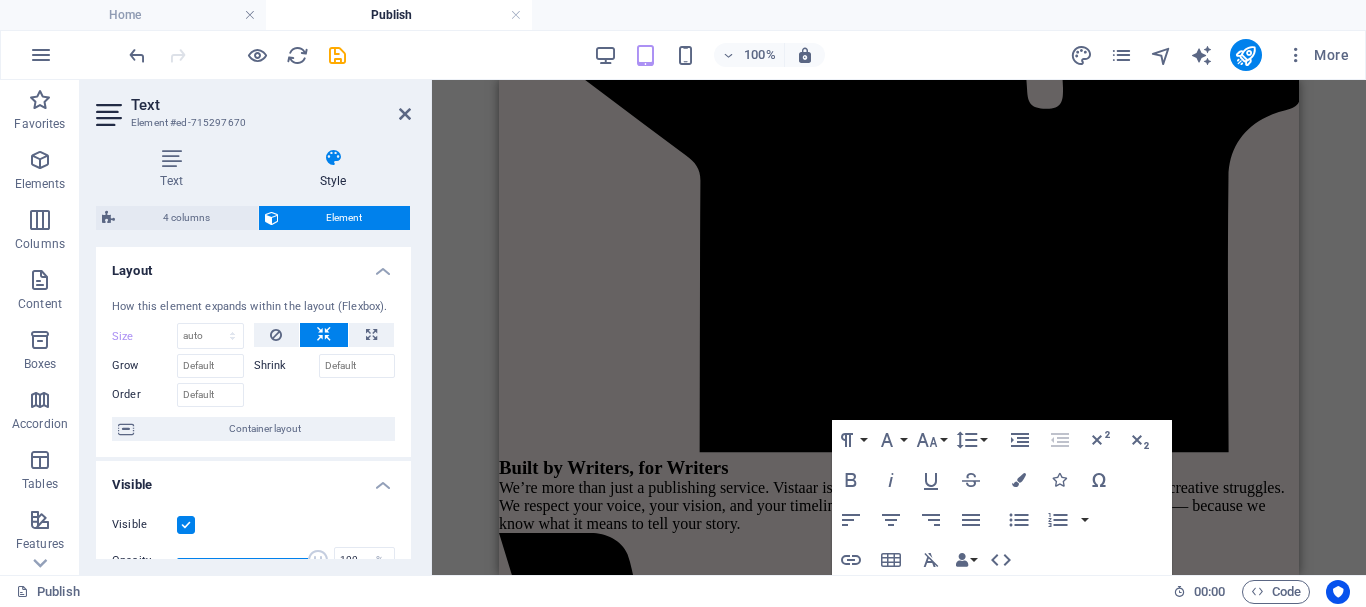 scroll, scrollTop: 3901, scrollLeft: 0, axis: vertical 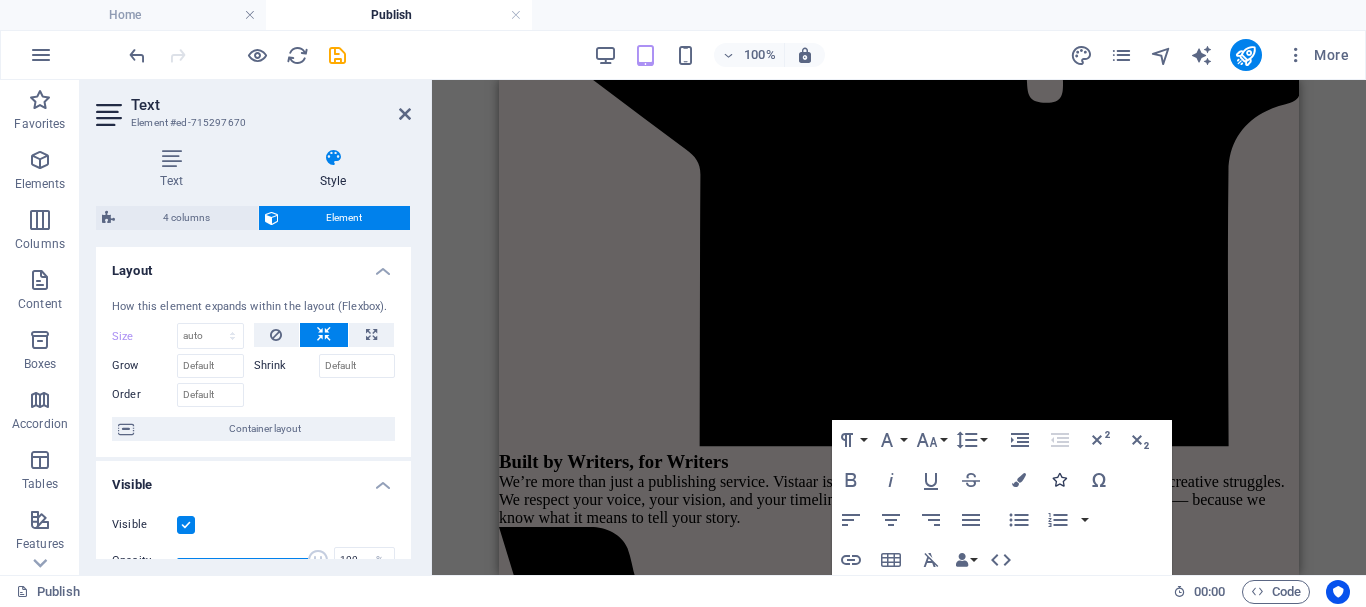 click at bounding box center [1059, 480] 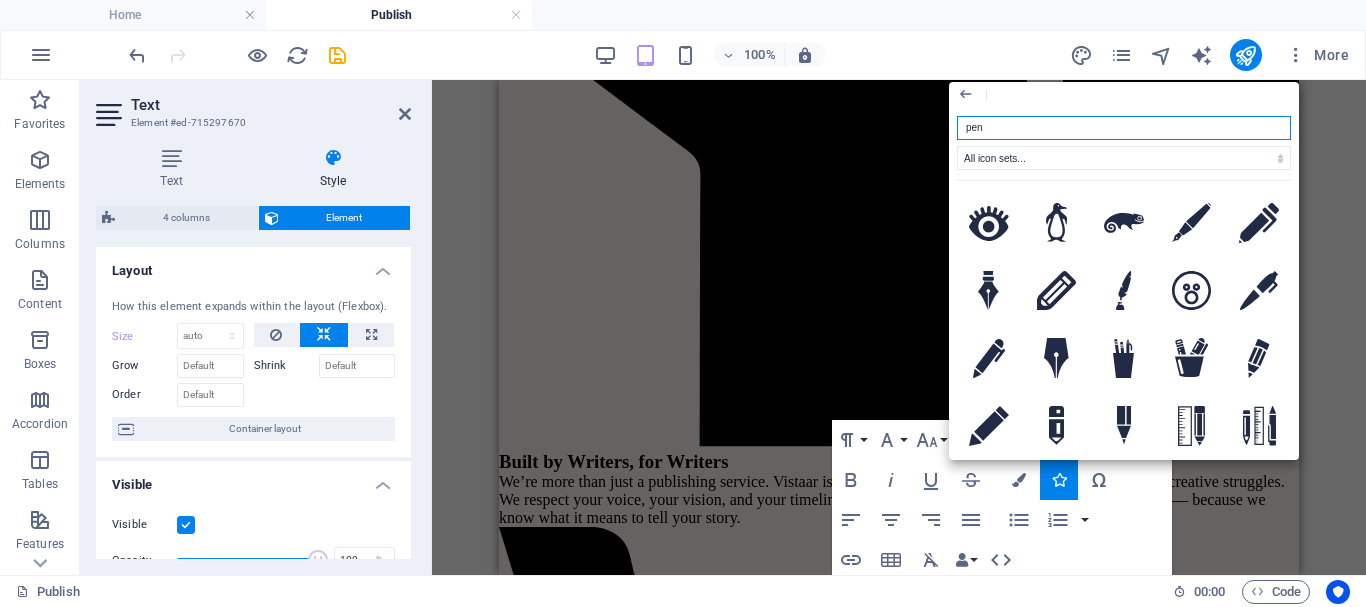 click on "pen" at bounding box center (1124, 128) 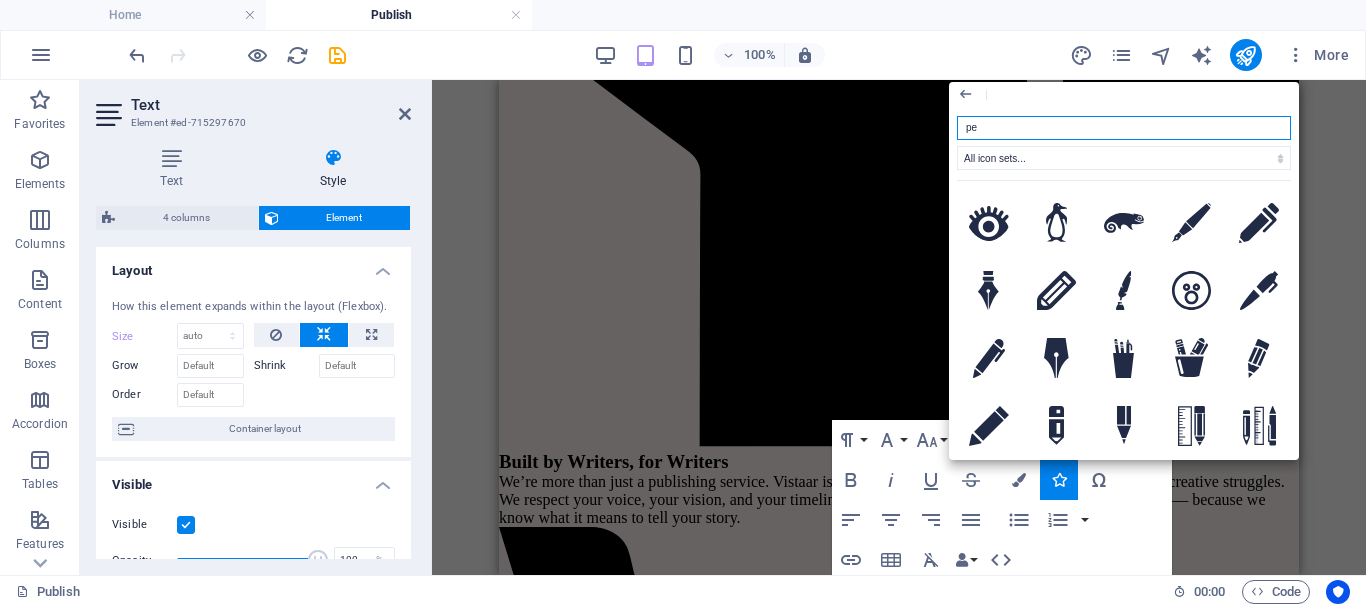 type on "p" 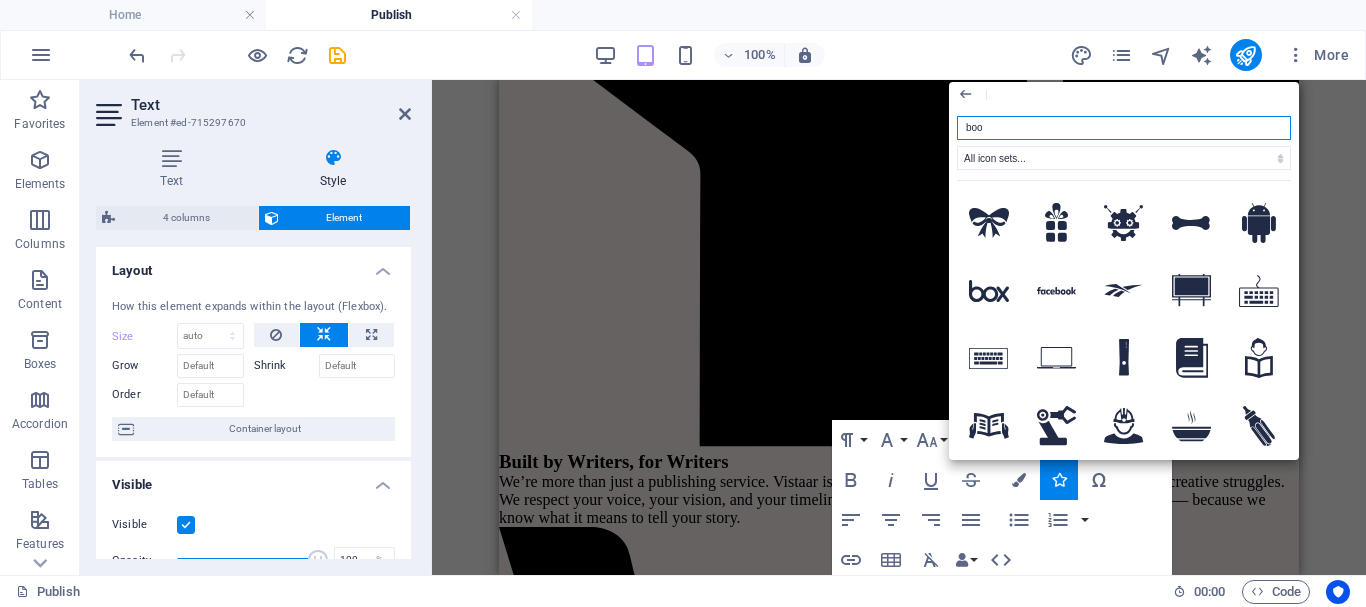 type on "book" 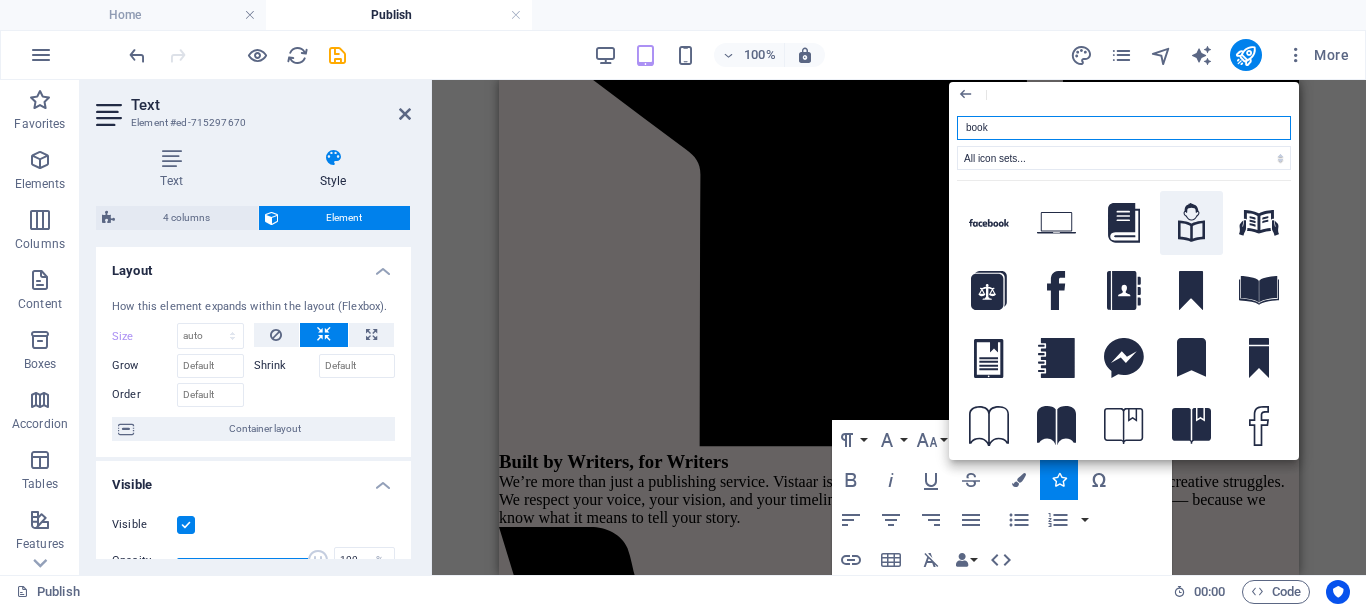 click 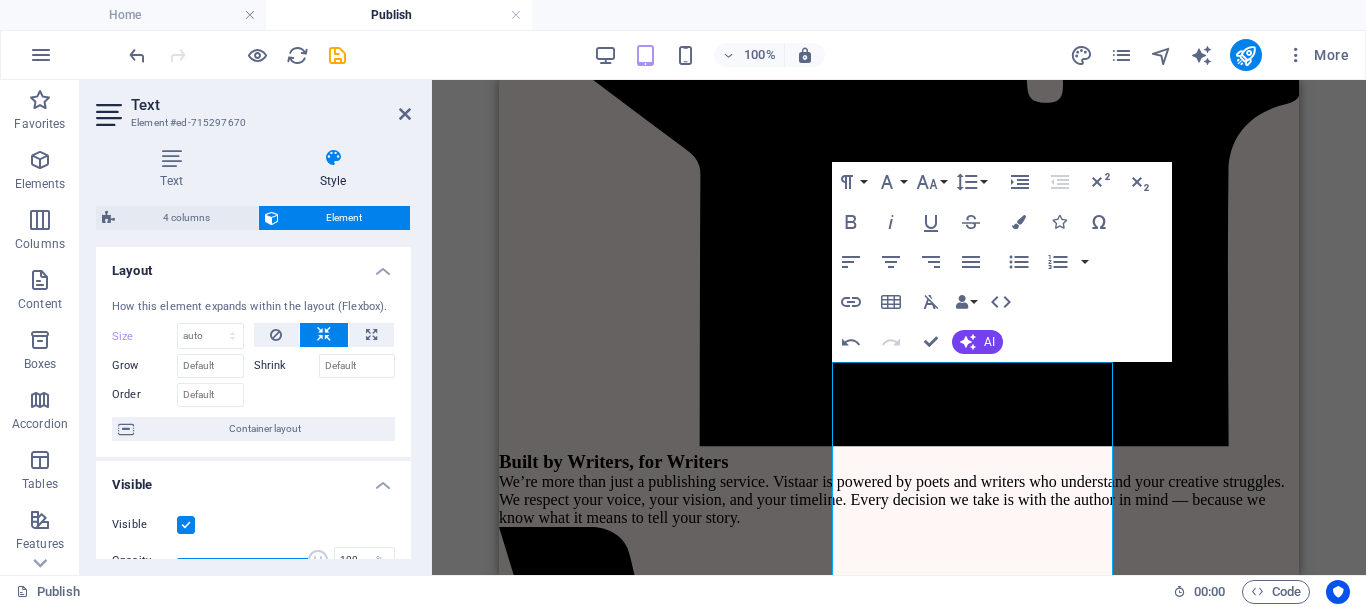 scroll, scrollTop: 4201, scrollLeft: 0, axis: vertical 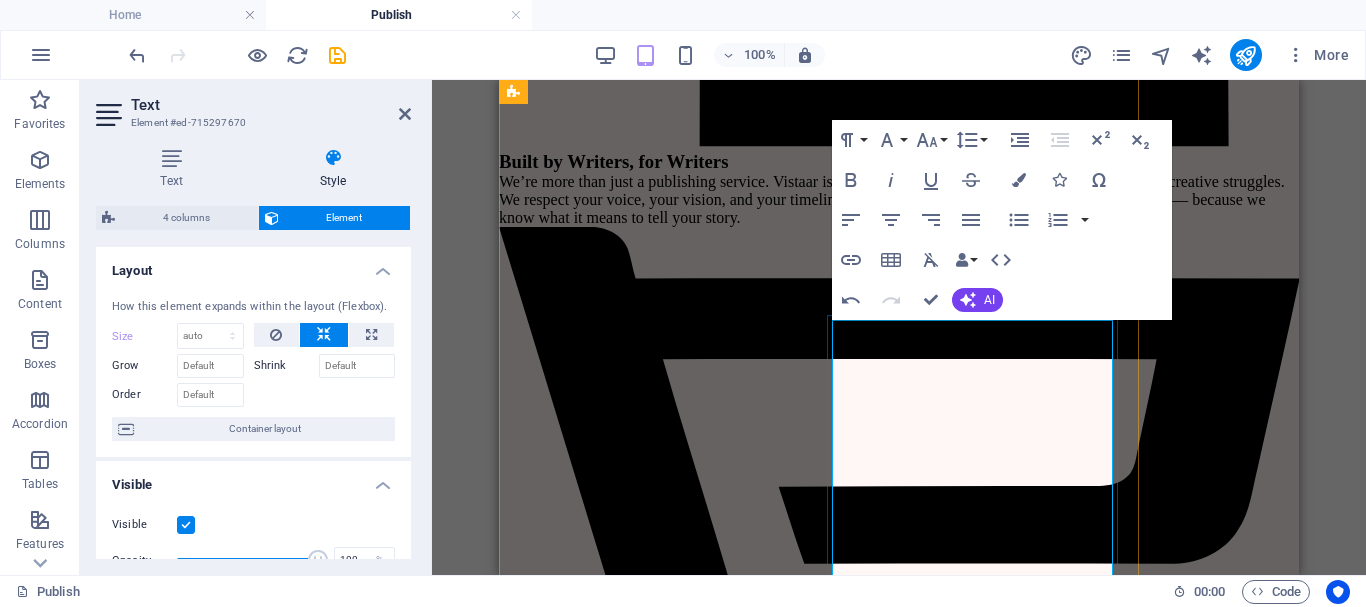click on "Digital Agreement" at bounding box center [819, 6255] 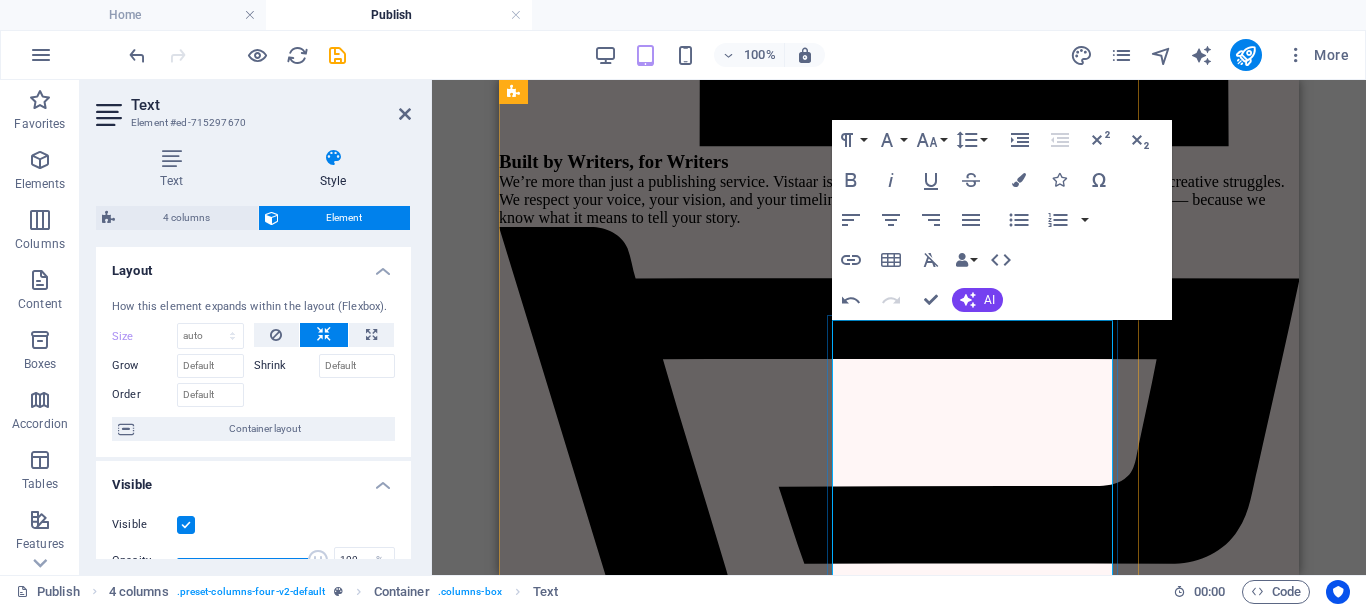 click on "Digital Agreement" at bounding box center (819, 6255) 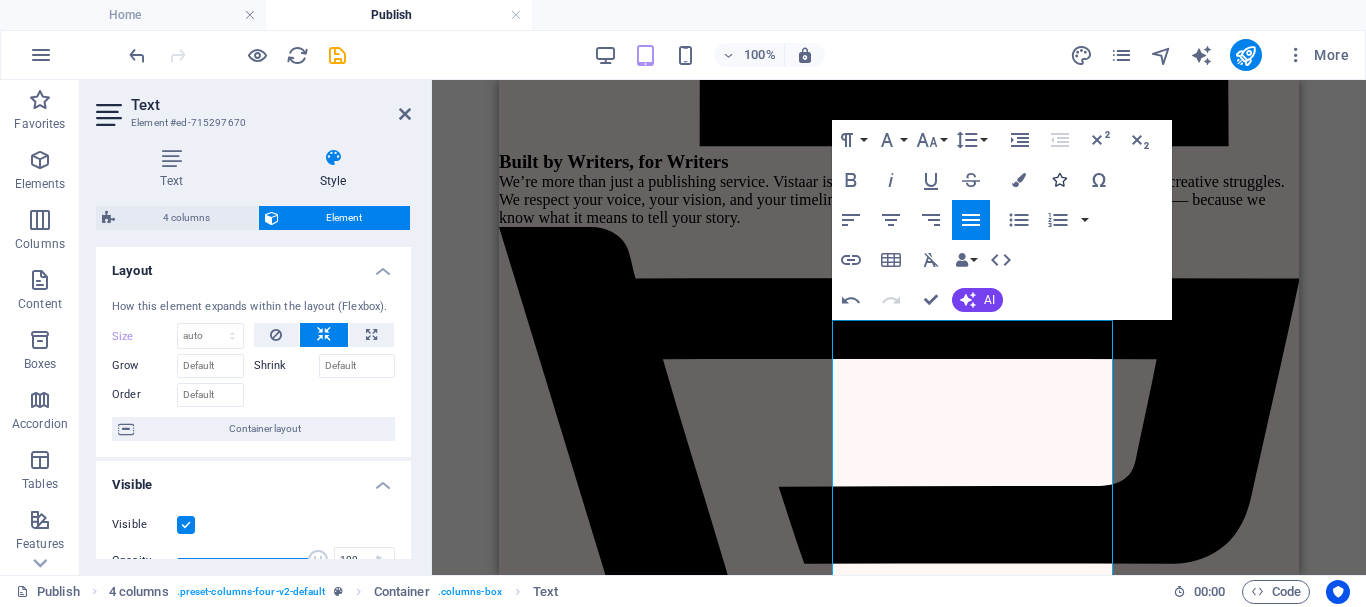 click at bounding box center (1059, 180) 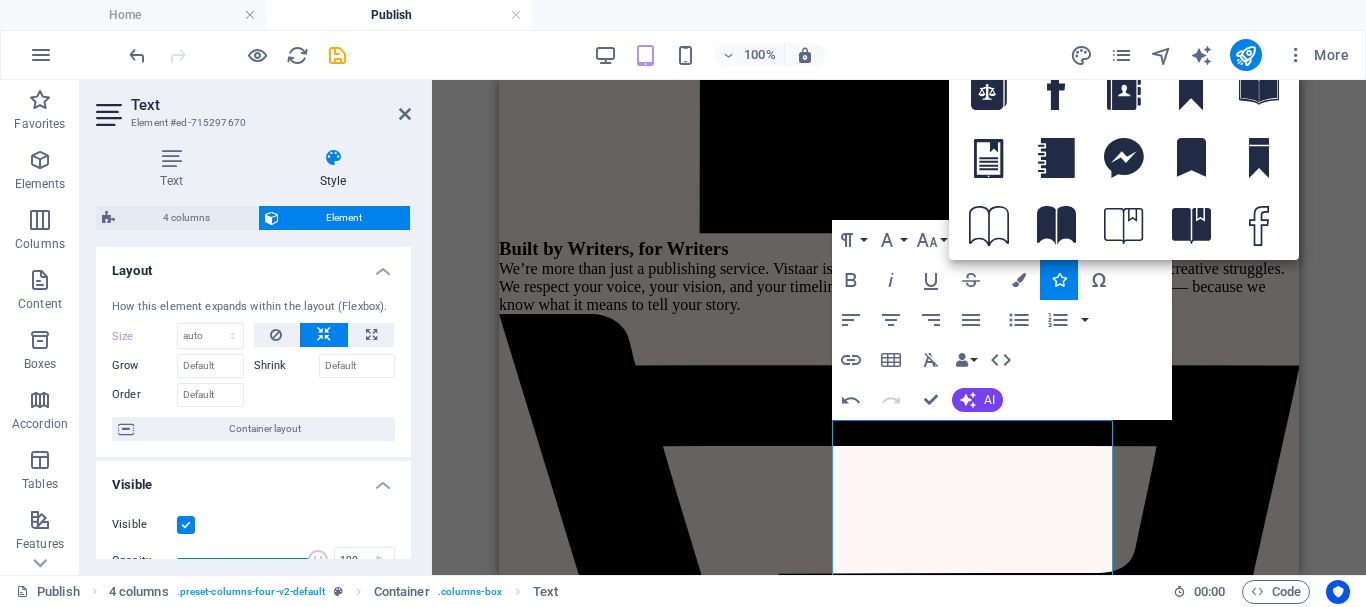 scroll, scrollTop: 4101, scrollLeft: 0, axis: vertical 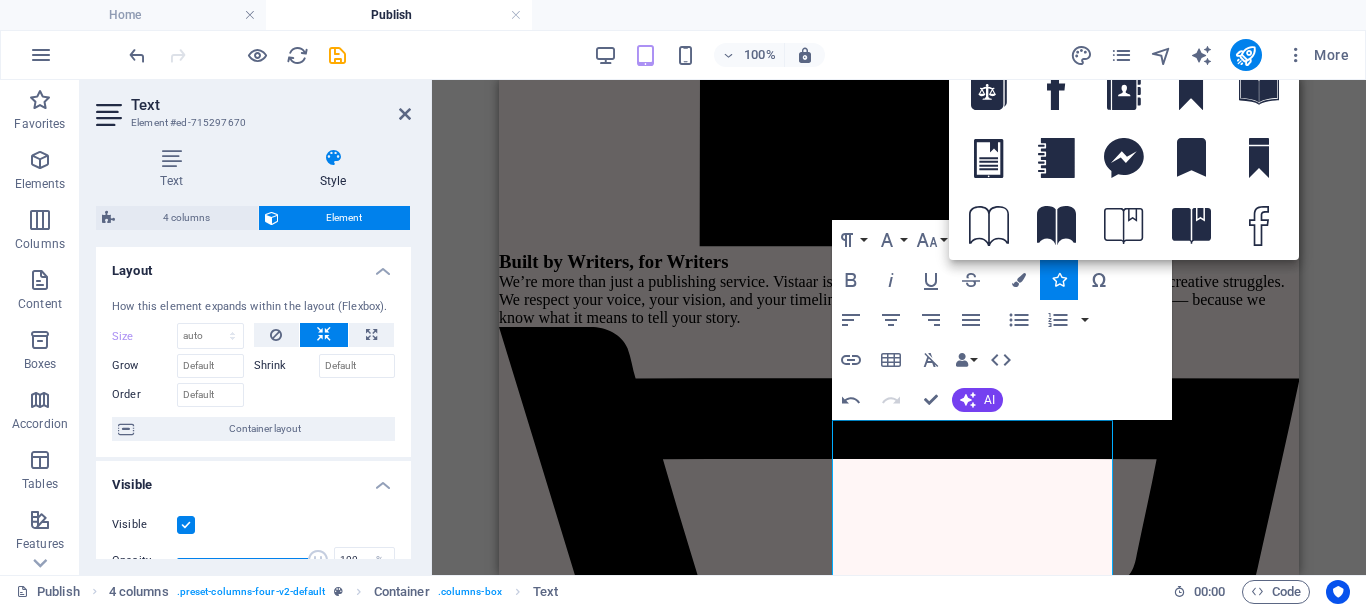 click on "Vistaar Publishers Ribbon
Where
Writers,
Poetry,
&
Stories
Find
Success
📞 [PHONE]
✉️ [EMAIL]
Vistaar Publishers Navigation
Home
About
Publish
Authors
Book Store
Vistaar Welfare
Contact Us
Dreaming of Publishing? It Starts Right Here Submit   {{ 'content.forms.privacy'|trans }} Unreadable? Load new Why Publish Your Book With Us? At  Vistaar Publishers , we b elieve  that every  Poem , every  Story  matters — and every  Author/Poet  deserves a partner who understands the true  soul of literature . Our mission is to offer a  Smooth and Supportive  publishing experience for every writer. We guide you at every step — from  Manuscript to Marketplace  — with personal care and professional expertise. ✅   and" at bounding box center [899, 2810] 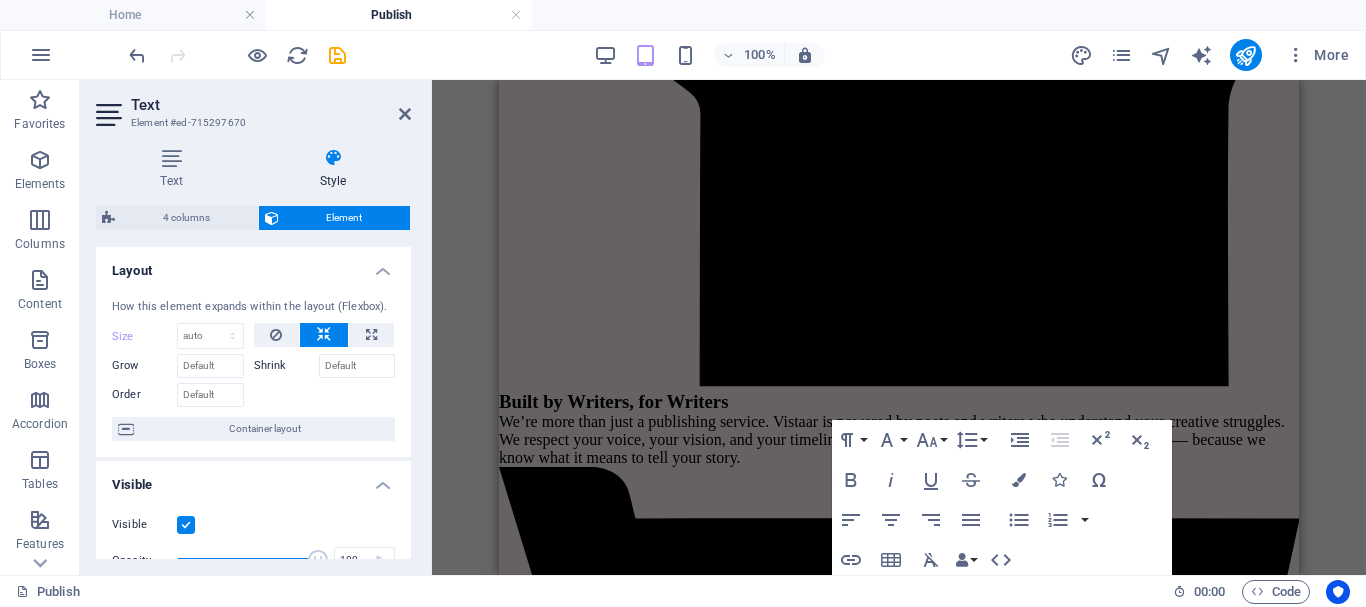 scroll, scrollTop: 4001, scrollLeft: 0, axis: vertical 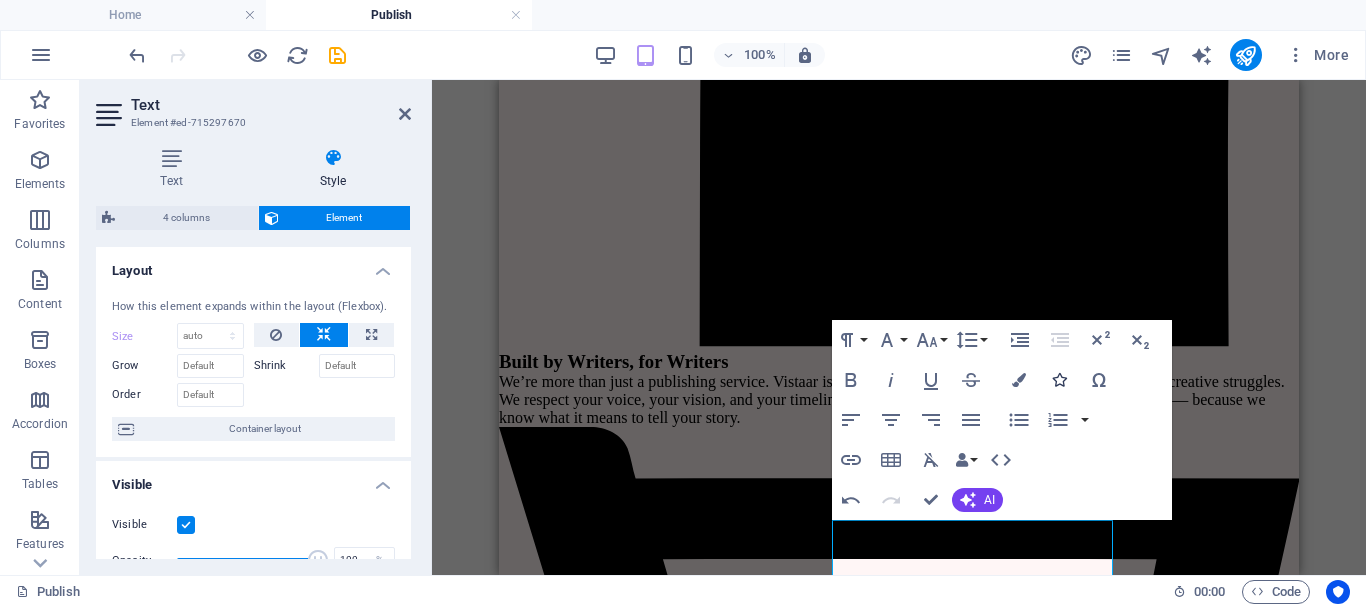 click at bounding box center [1059, 380] 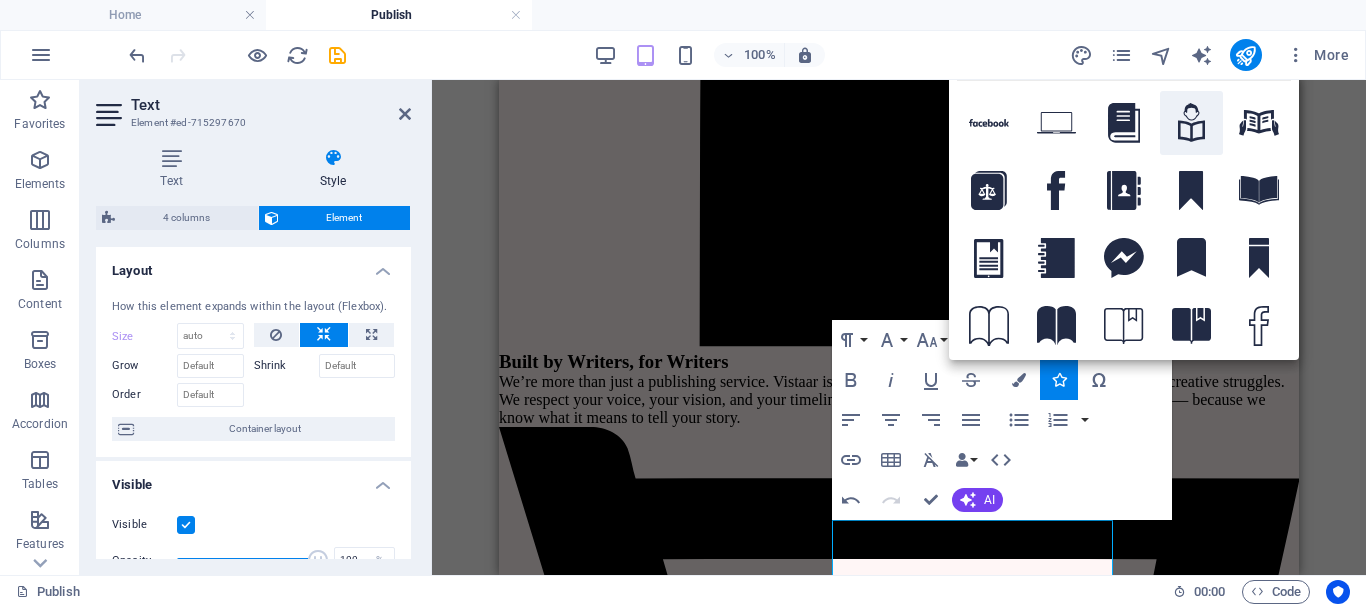 click 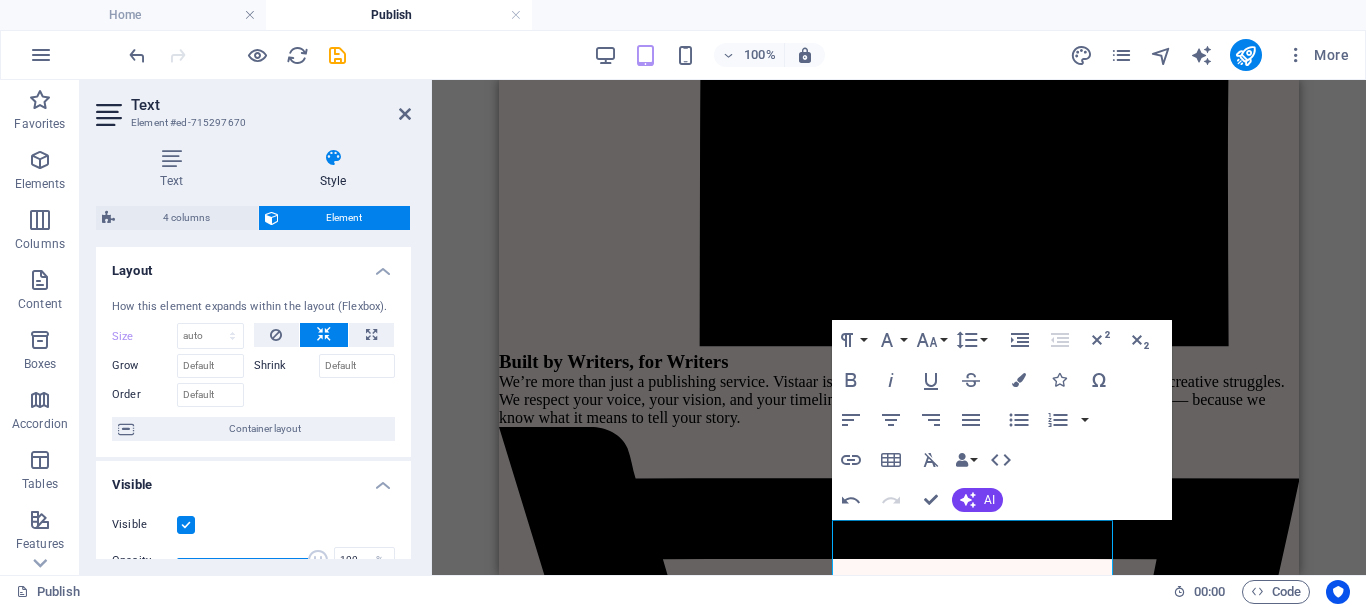 click on "Vistaar Publishers Ribbon
Where
Writers,
Poetry,
&
Stories
Find
Success
📞 [PHONE]
✉️ [EMAIL]
Vistaar Publishers Navigation
Home
About
Publish
Authors
Book Store
Vistaar Welfare
Contact Us
Dreaming of Publishing? It Starts Right Here Submit   {{ 'content.forms.privacy'|trans }} Unreadable? Load new Why Publish Your Book With Us? At  Vistaar Publishers , we b elieve  that every  Poem , every  Story  matters — and every  Author/Poet  deserves a partner who understands the true  soul of literature . Our mission is to offer a  Smooth and Supportive  publishing experience for every writer. We guide you at every step — from  Manuscript to Marketplace  — with personal care and professional expertise. ✅   and" at bounding box center [899, 2910] 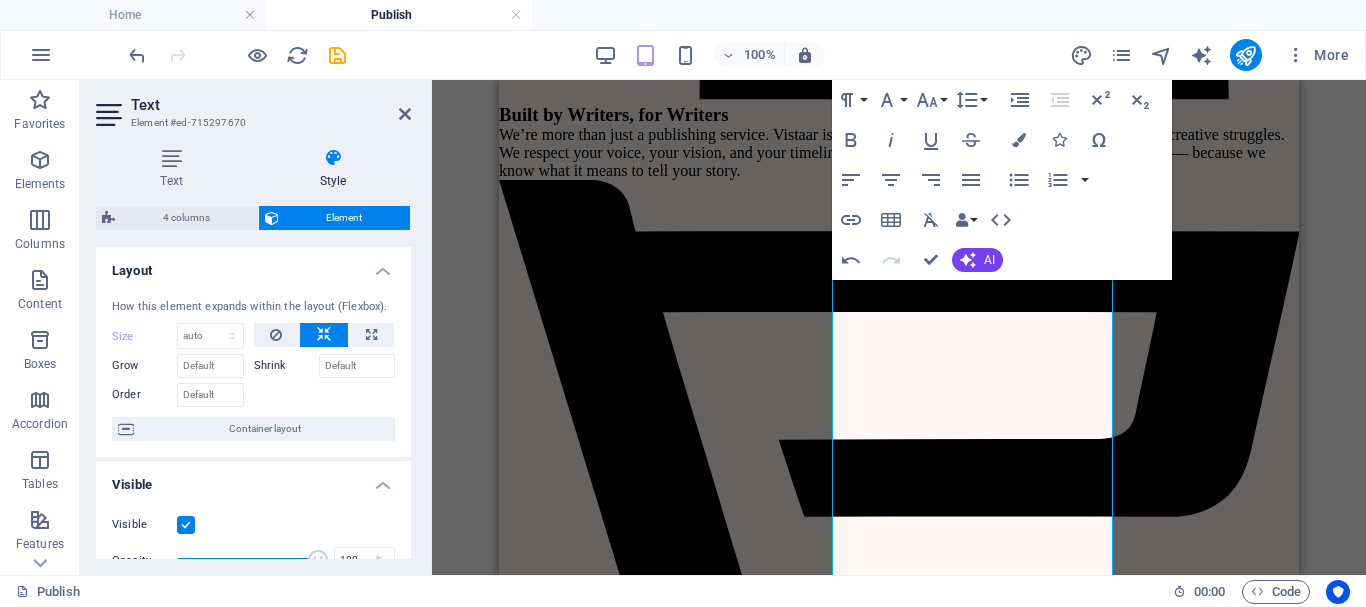 scroll, scrollTop: 4301, scrollLeft: 0, axis: vertical 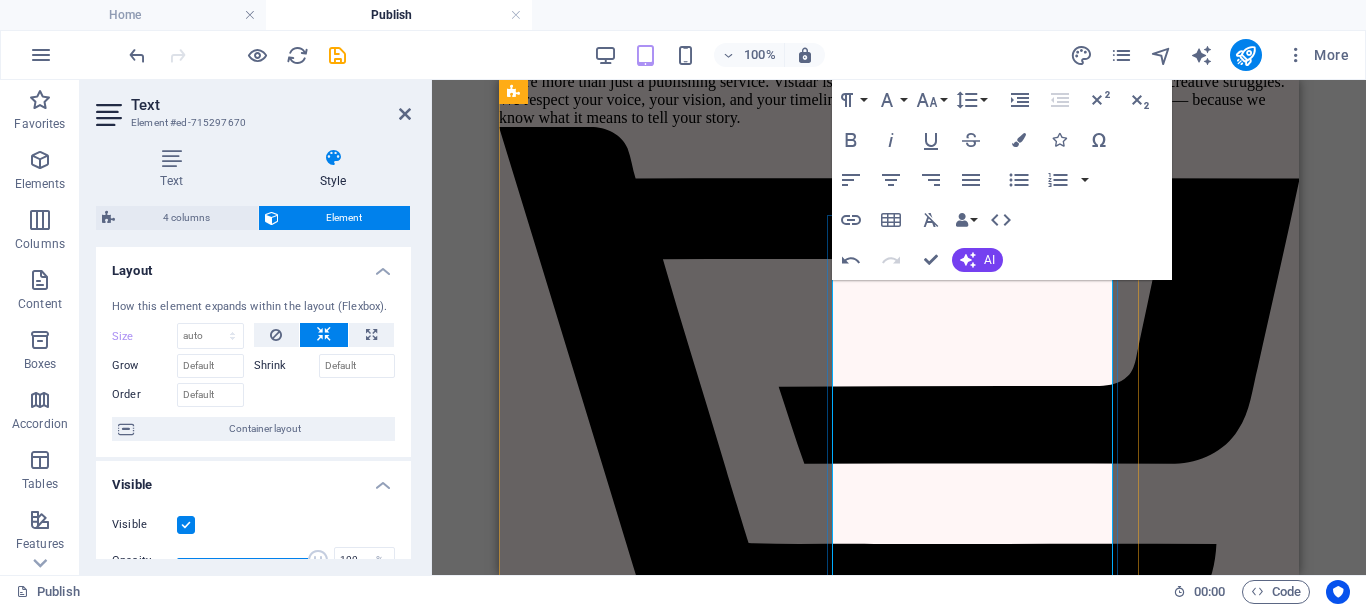 click on "Unique Barcode" at bounding box center (538, 7579) 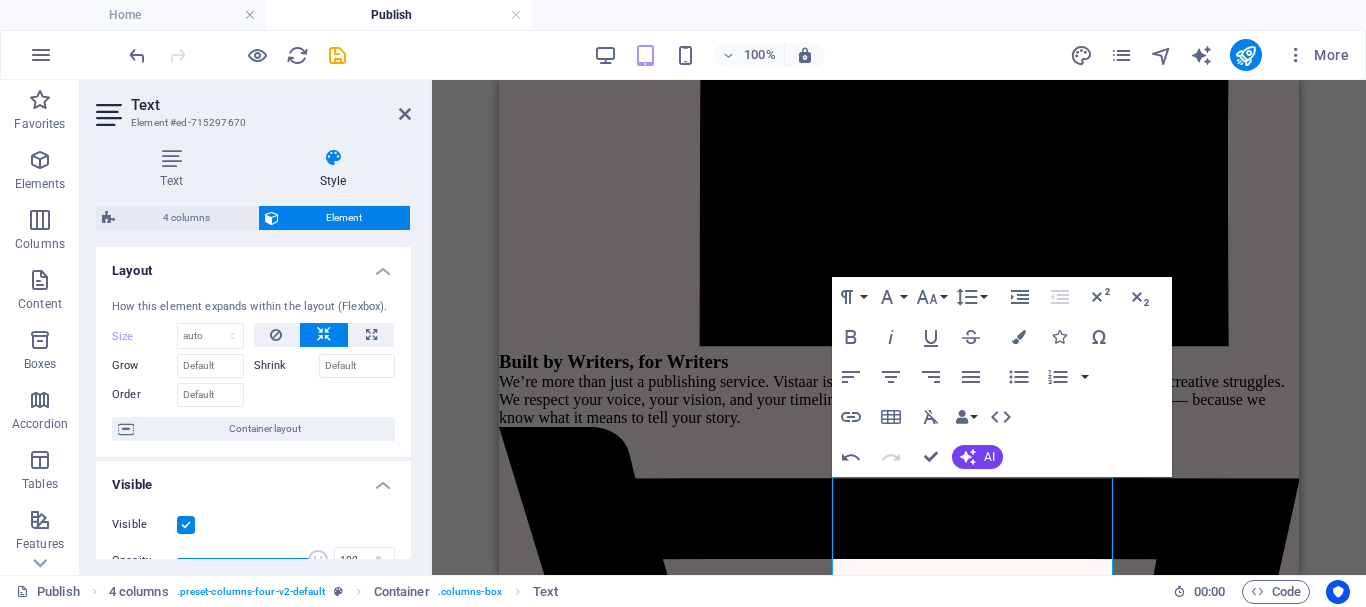 scroll, scrollTop: 4101, scrollLeft: 0, axis: vertical 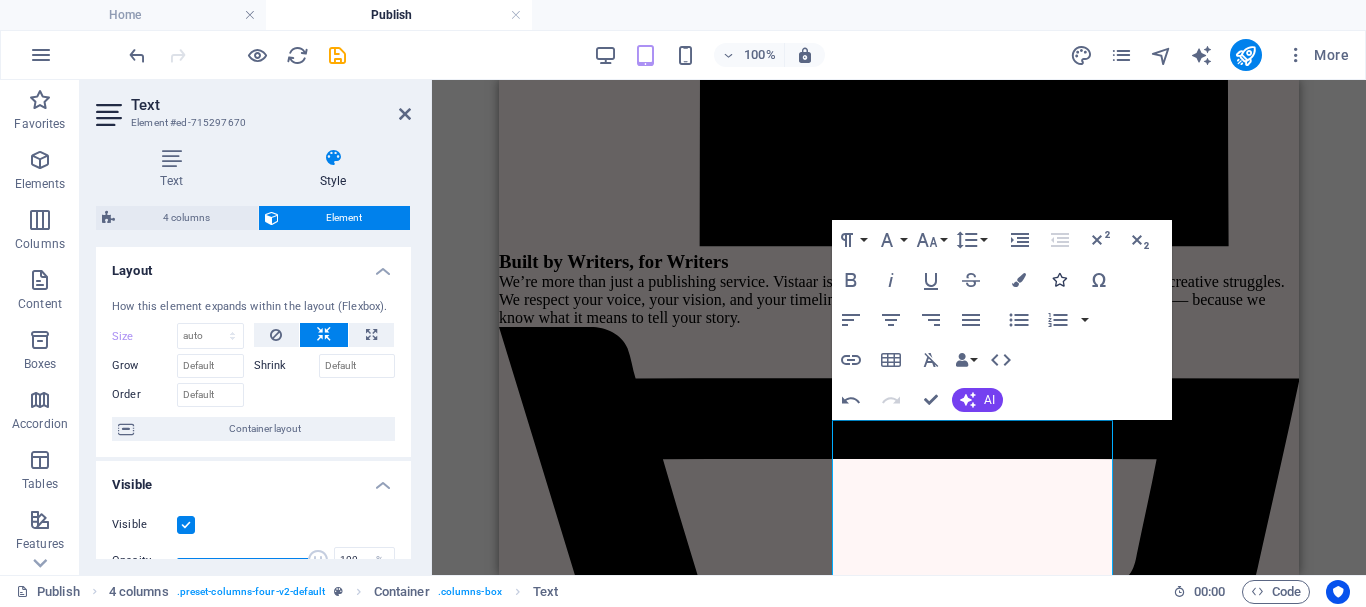 click at bounding box center [1059, 280] 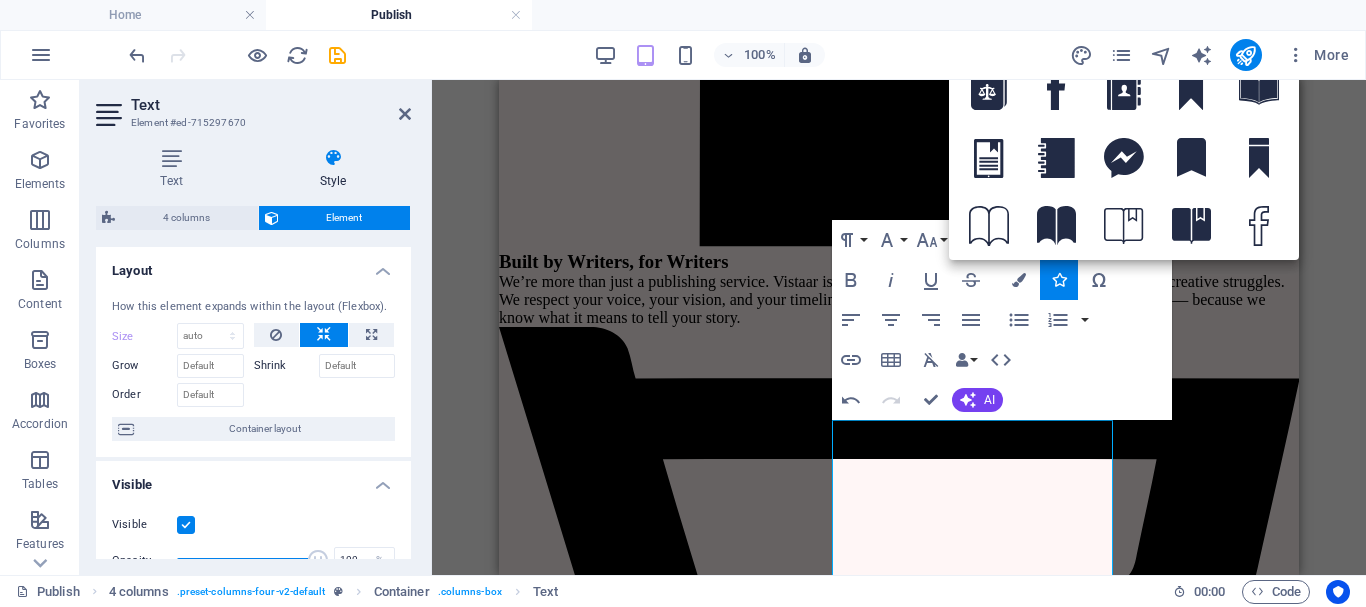 click on "Vistaar Publishers Ribbon
Where
Writers,
Poetry,
&
Stories
Find
Success
📞 [PHONE]
✉️ [EMAIL]
Vistaar Publishers Navigation
Home
About
Publish
Authors
Book Store
Vistaar Welfare
Contact Us
Dreaming of Publishing? It Starts Right Here Submit   {{ 'content.forms.privacy'|trans }} Unreadable? Load new Why Publish Your Book With Us? At  Vistaar Publishers , we b elieve  that every  Poem , every  Story  matters — and every  Author/Poet  deserves a partner who understands the true  soul of literature . Our mission is to offer a  Smooth and Supportive  publishing experience for every writer. We guide you at every step — from  Manuscript to Marketplace  — with personal care and professional expertise. ✅   and" at bounding box center (899, 2810) 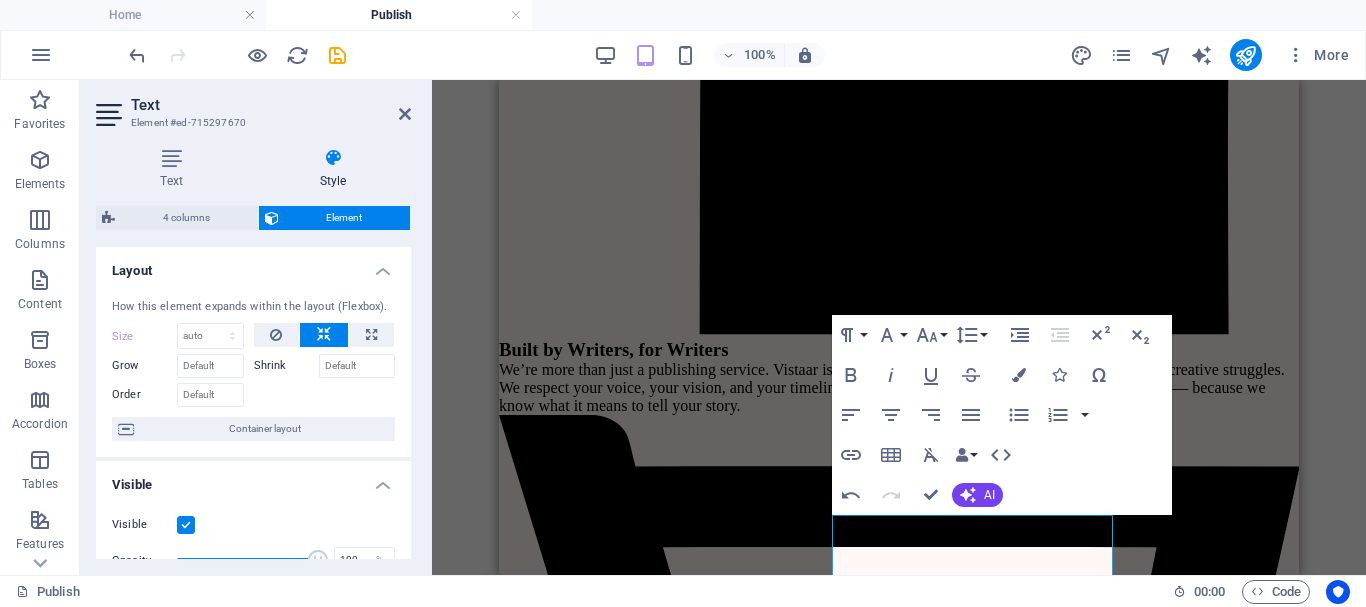 scroll, scrollTop: 4001, scrollLeft: 0, axis: vertical 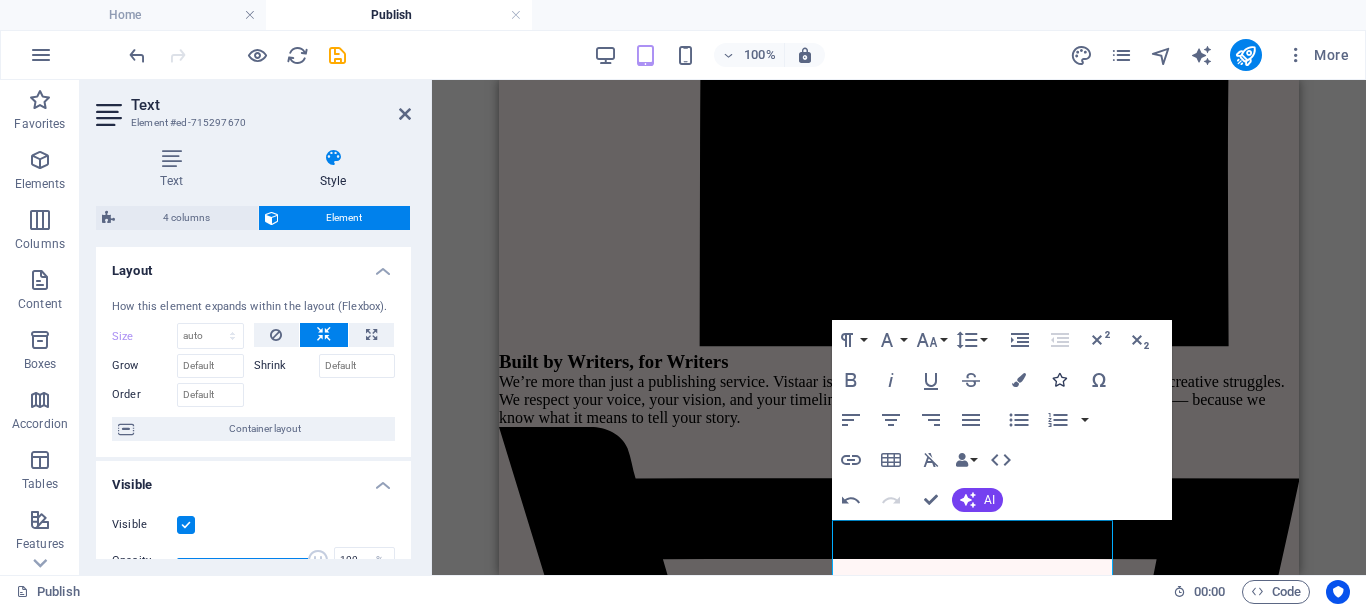 click on "Icons" at bounding box center (1059, 380) 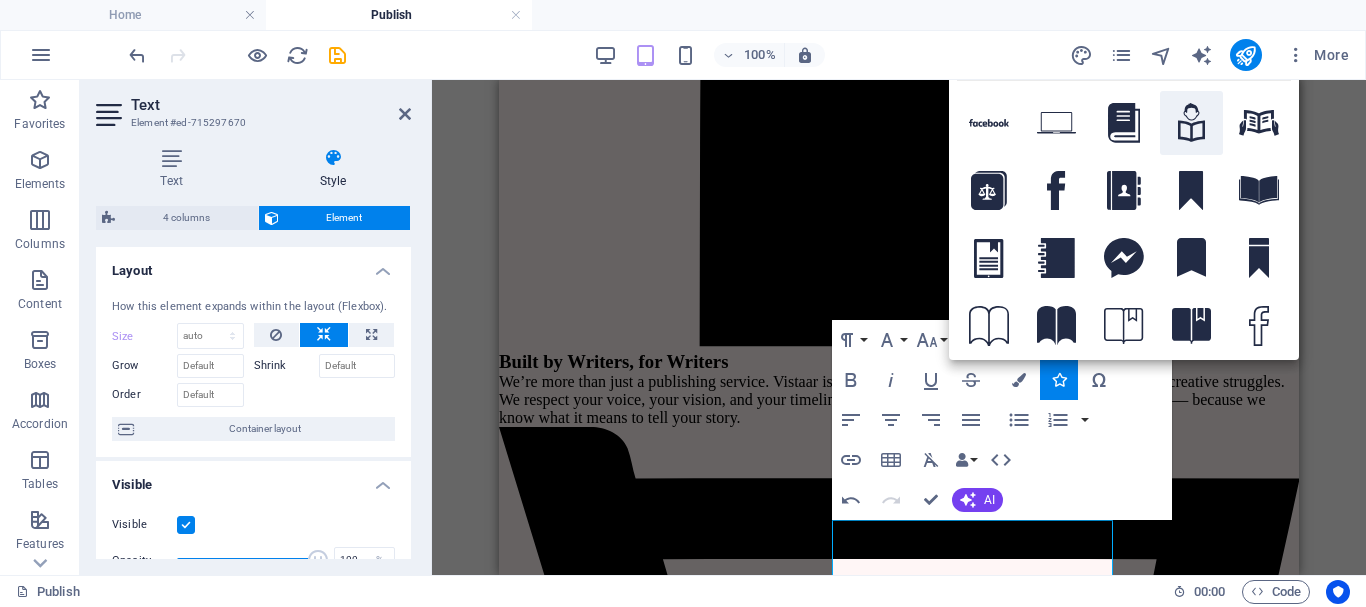 click 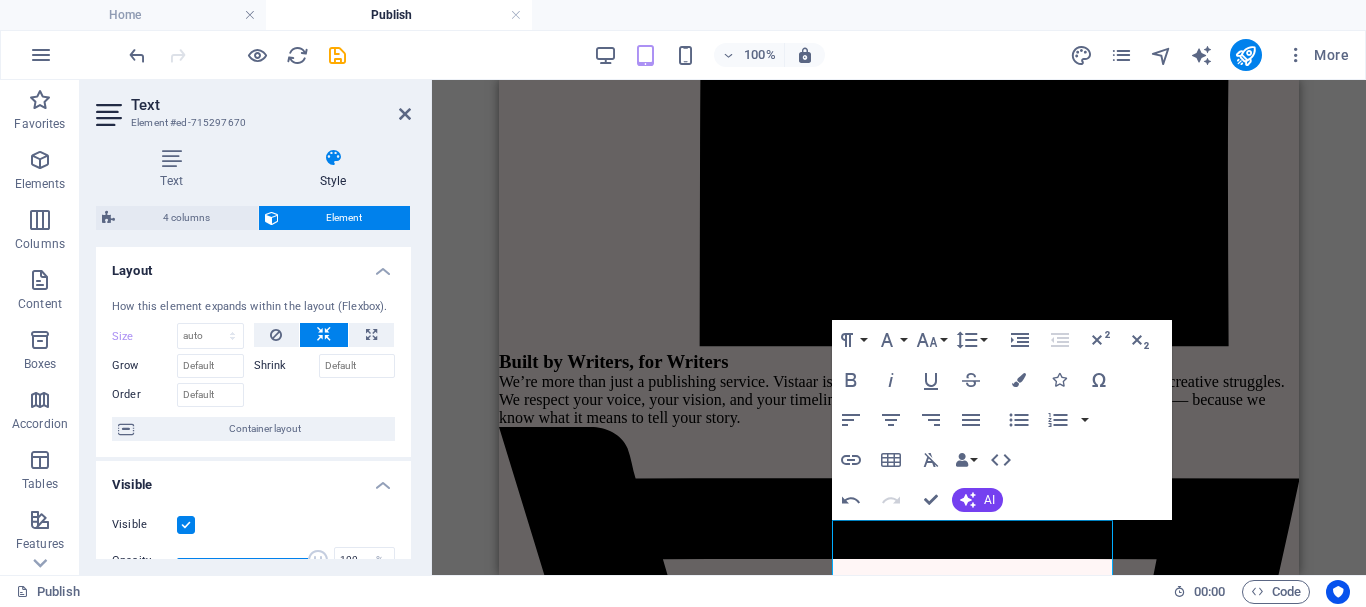 click on "Vistaar Publishers Ribbon
Where
Writers,
Poetry,
&
Stories
Find
Success
📞 [PHONE]
✉️ [EMAIL]
Vistaar Publishers Navigation
Home
About
Publish
Authors
Book Store
Vistaar Welfare
Contact Us
Dreaming of Publishing? It Starts Right Here Submit   {{ 'content.forms.privacy'|trans }} Unreadable? Load new Why Publish Your Book With Us? At  Vistaar Publishers , we b elieve  that every  Poem , every  Story  matters — and every  Author/Poet  deserves a partner who understands the true  soul of literature . Our mission is to offer a  Smooth and Supportive  publishing experience for every writer. We guide you at every step — from  Manuscript to Marketplace  — with personal care and professional expertise. ✅   and" at bounding box center (899, 2910) 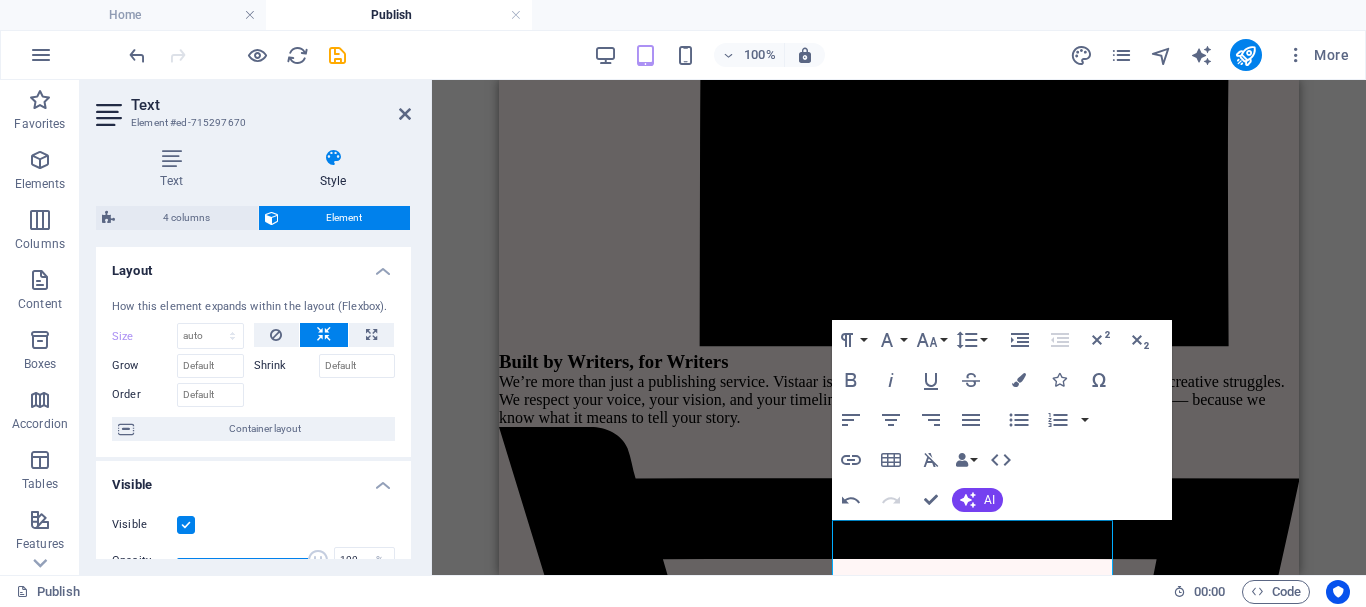 scroll, scrollTop: 4301, scrollLeft: 0, axis: vertical 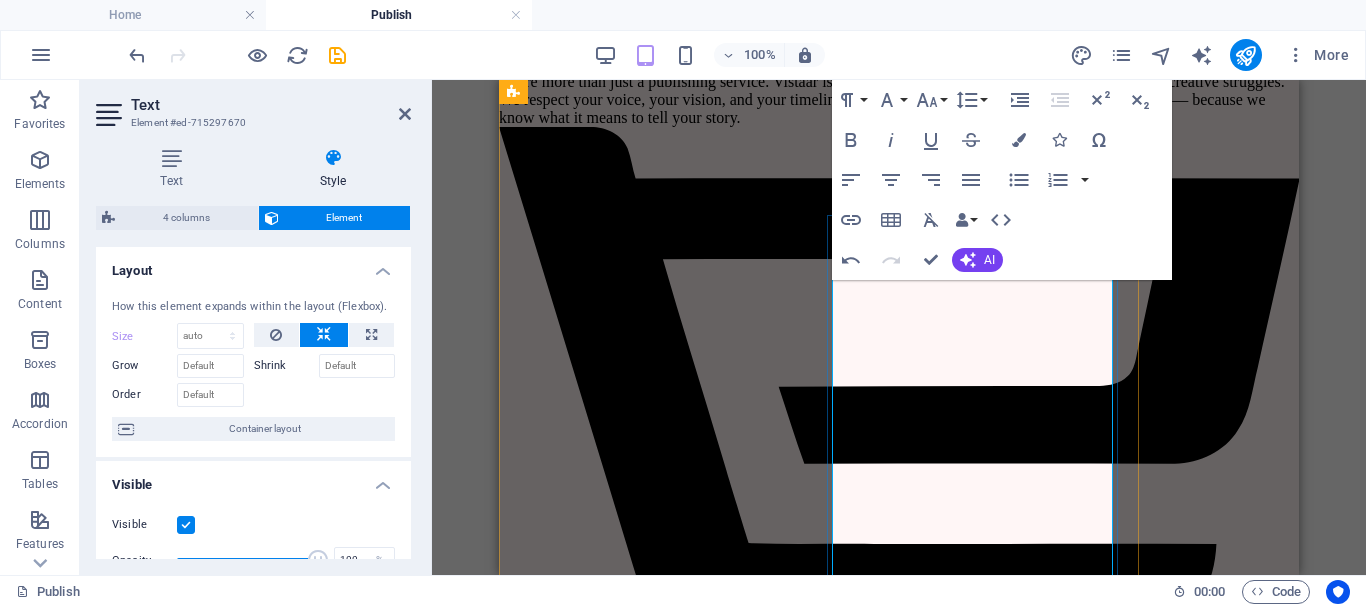 click on "Copyright Certificate (Govt.)" at bounding box center [648, 8517] 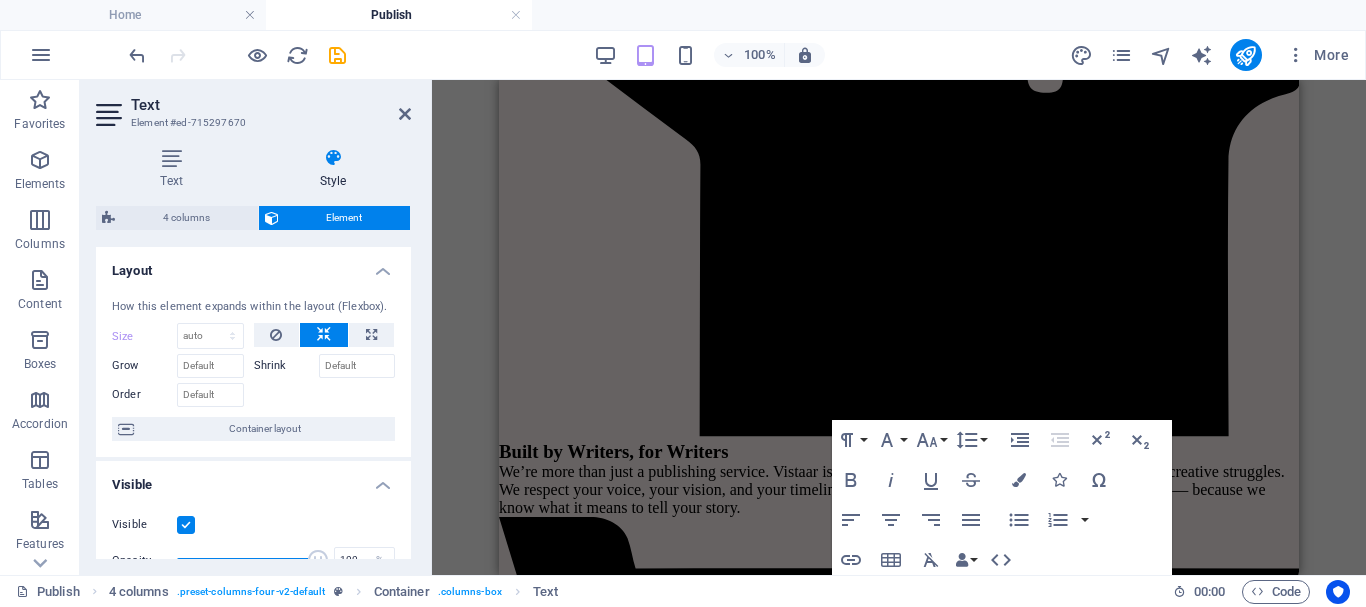 scroll, scrollTop: 3901, scrollLeft: 0, axis: vertical 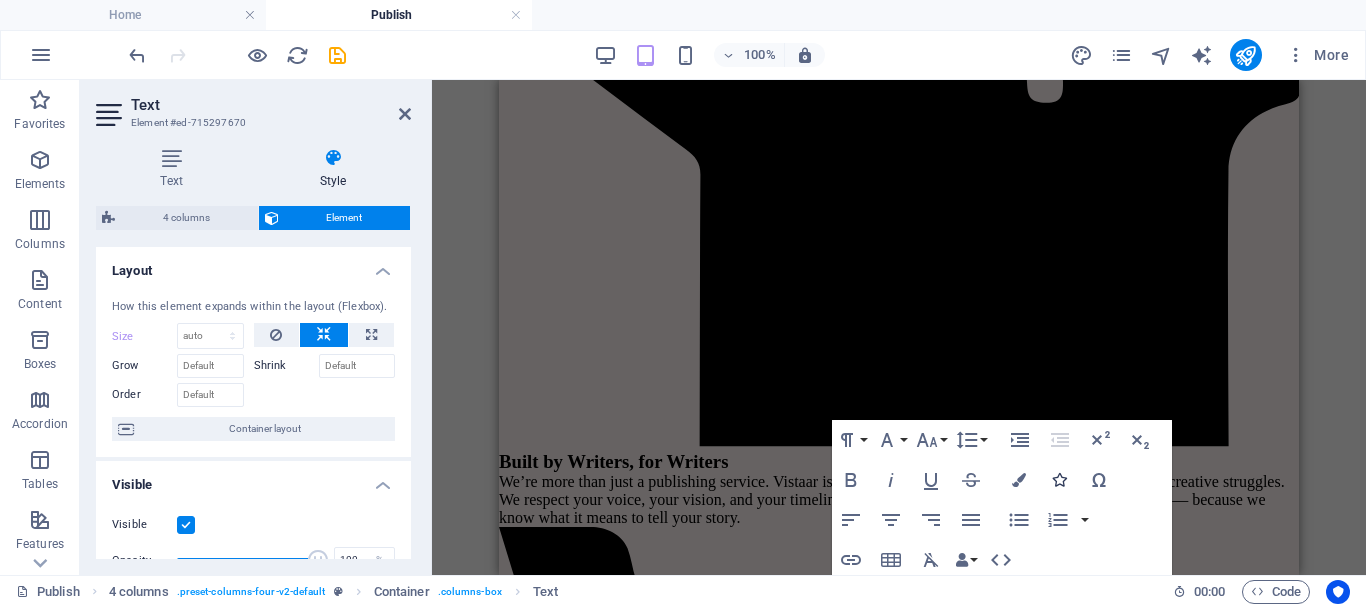 click at bounding box center [1059, 480] 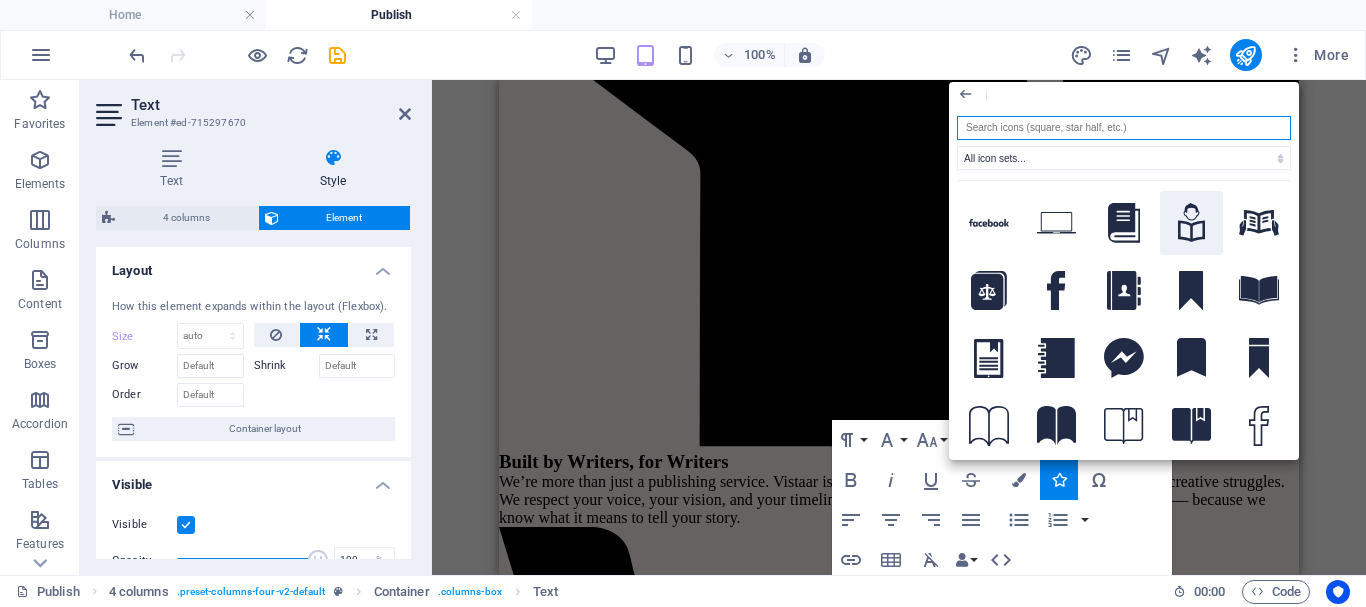 click 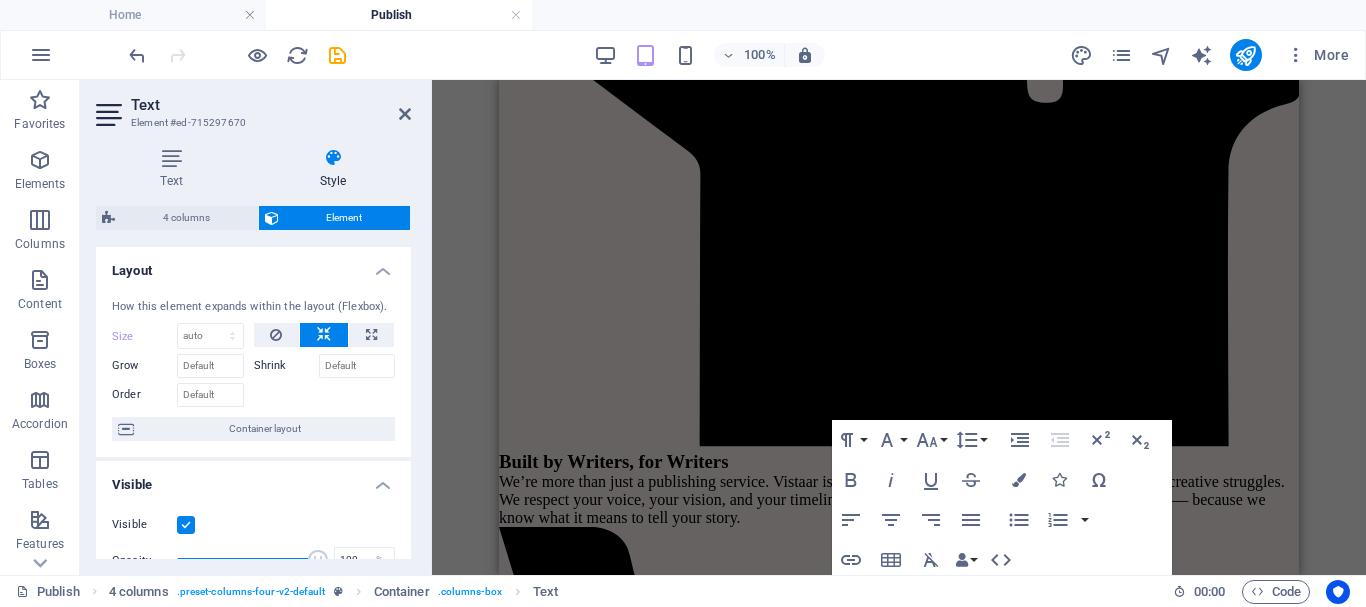 click on "Vistaar Publishers Ribbon
Where
Writers,
Poetry,
&
Stories
Find
Success
📞 [PHONE]
✉️ [EMAIL]
Vistaar Publishers Navigation
Home
About
Publish
Authors
Book Store
Vistaar Welfare
Contact Us
Dreaming of Publishing? It Starts Right Here Submit   {{ 'content.forms.privacy'|trans }} Unreadable? Load new Why Publish Your Book With Us? At  Vistaar Publishers , we b elieve  that every  Poem , every  Story  matters — and every  Author/Poet  deserves a partner who understands the true  soul of literature . Our mission is to offer a  Smooth and Supportive  publishing experience for every writer. We guide you at every step — from  Manuscript to Marketplace  — with personal care and professional expertise. ✅   and" at bounding box center (899, 3010) 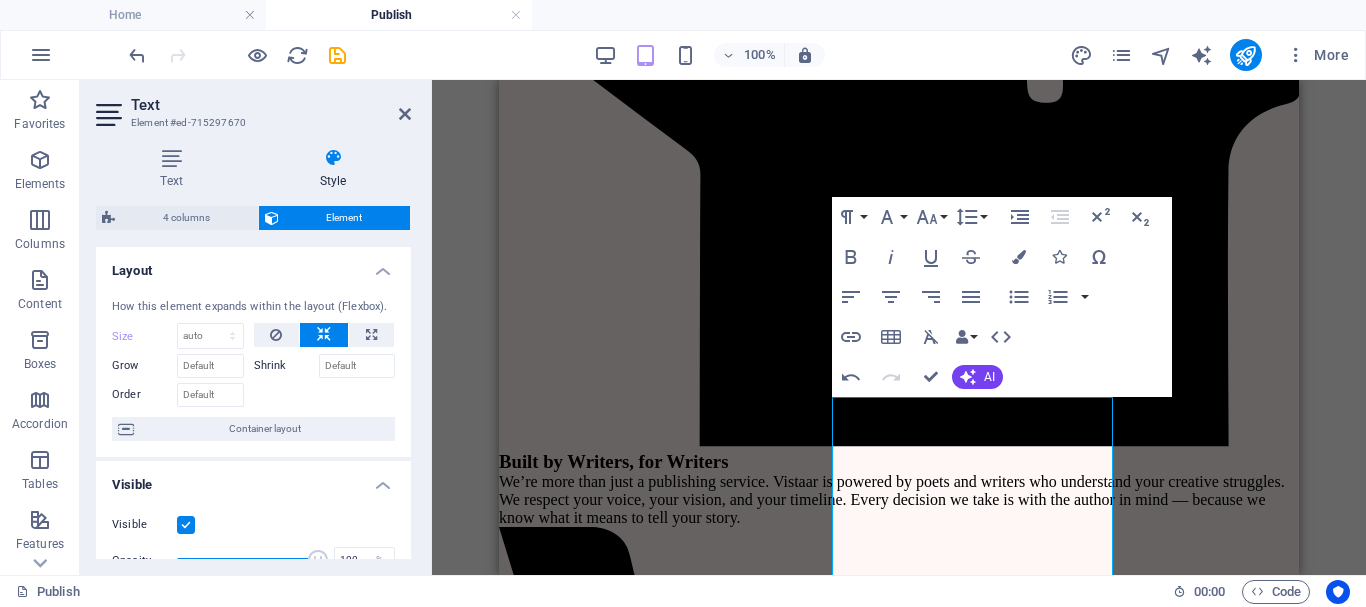 scroll, scrollTop: 4201, scrollLeft: 0, axis: vertical 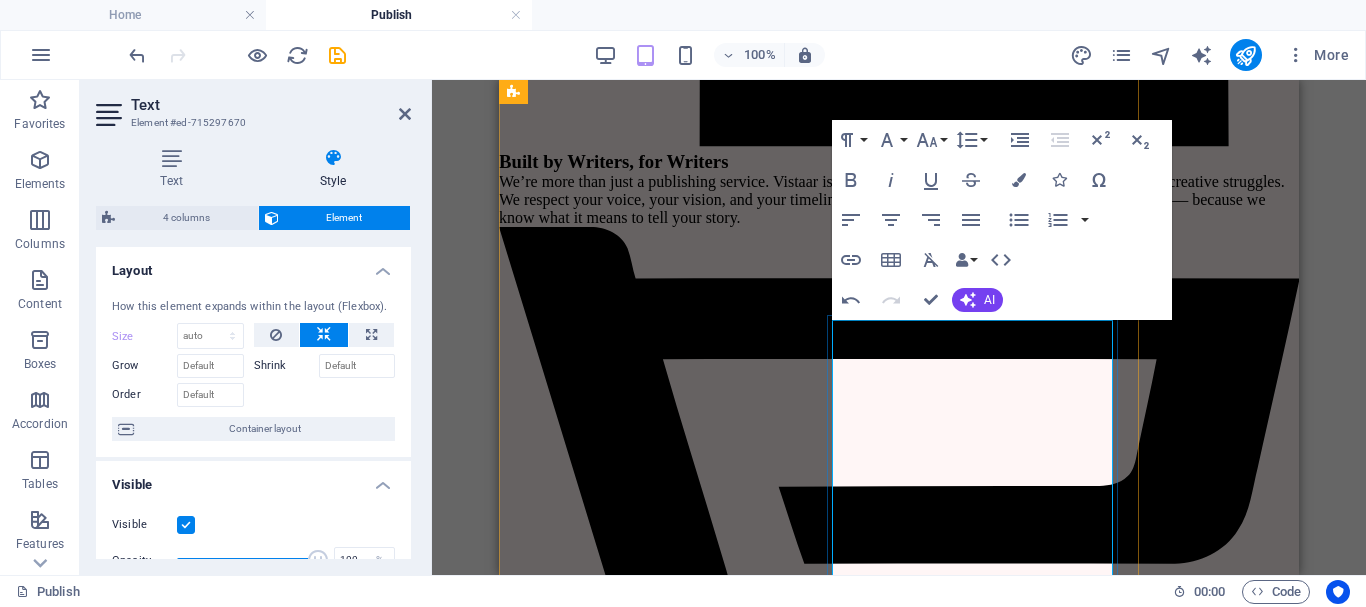 click on "Unique Barcode" at bounding box center (819, 8617) 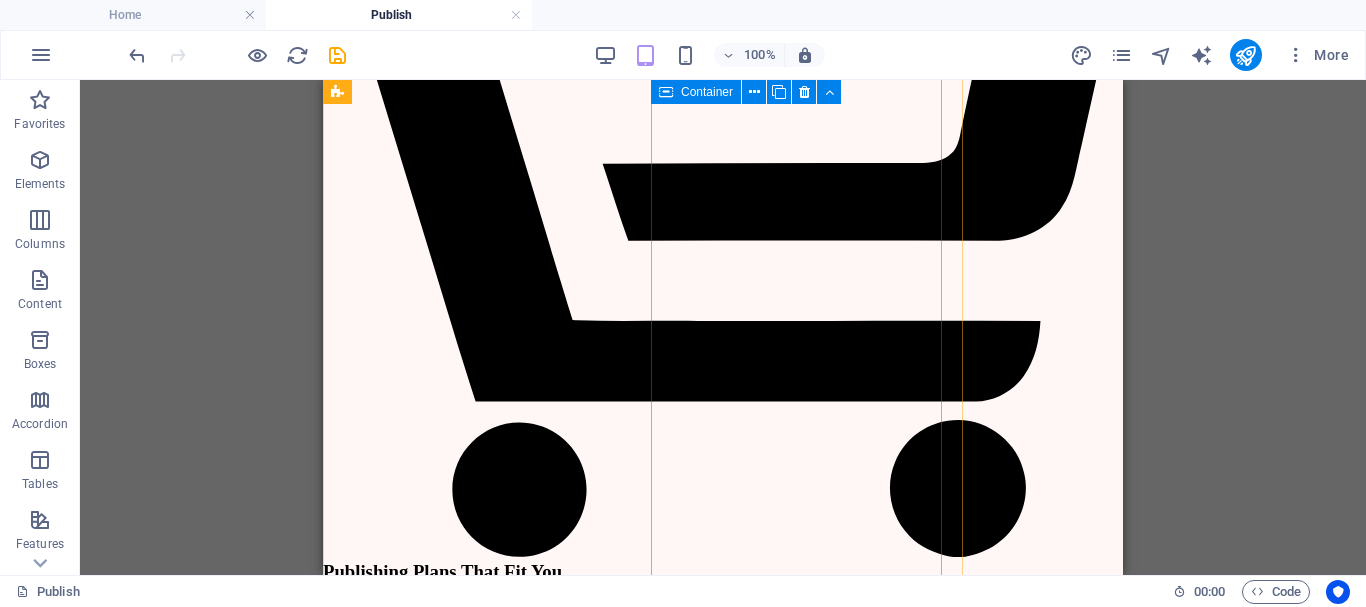 scroll, scrollTop: 4501, scrollLeft: 0, axis: vertical 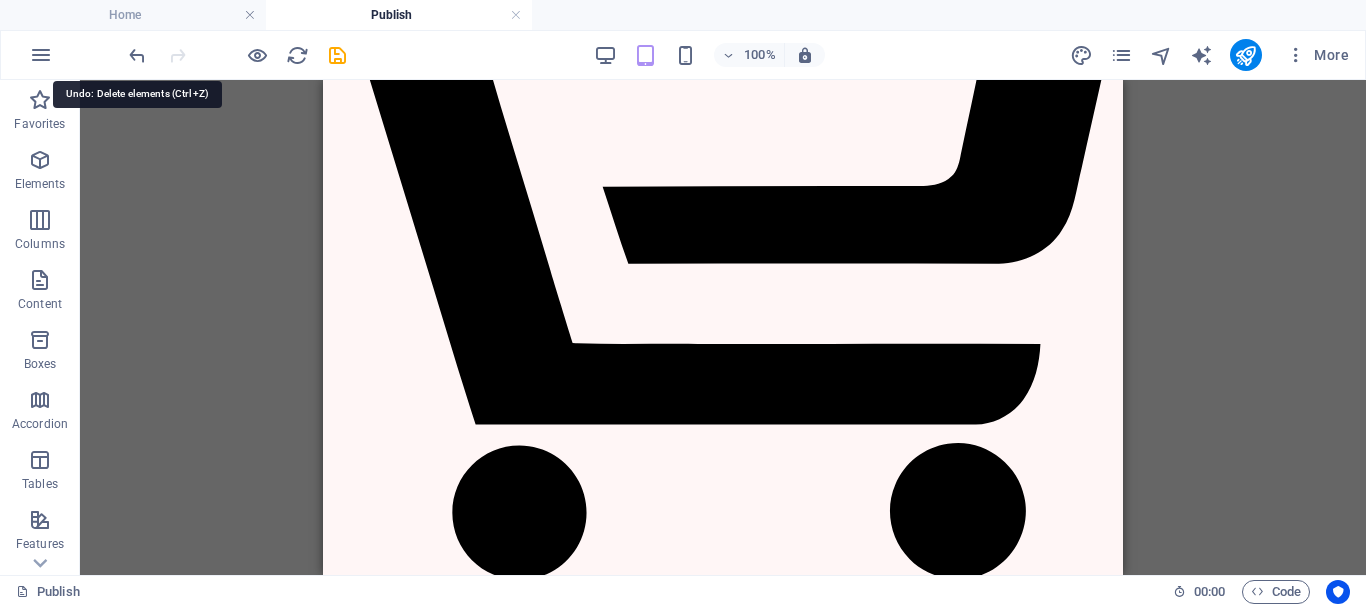 drag, startPoint x: 136, startPoint y: 53, endPoint x: 158, endPoint y: 62, distance: 23.769728 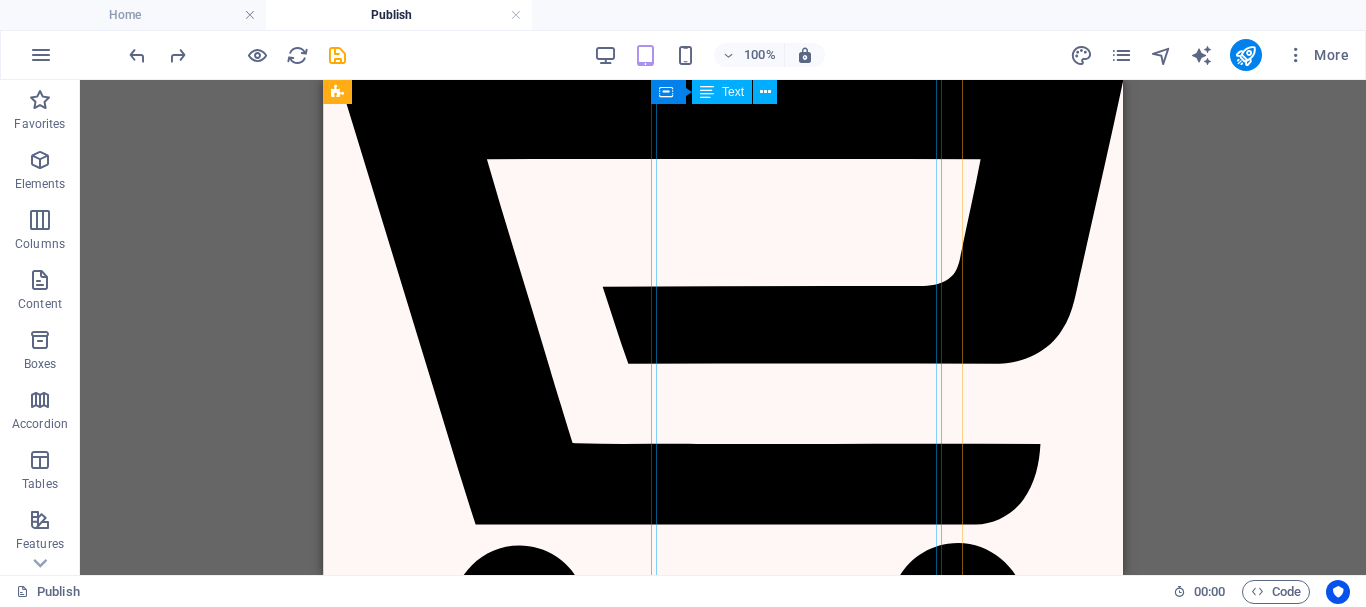 scroll, scrollTop: 4301, scrollLeft: 0, axis: vertical 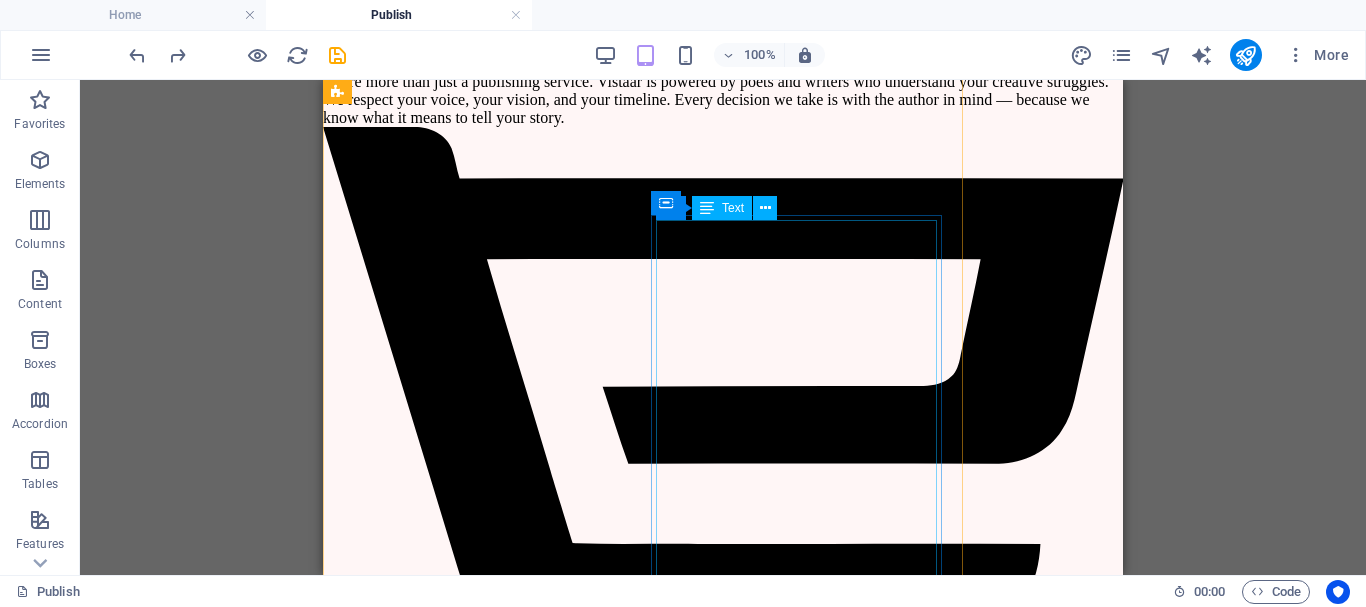 click on "श्रृंखला   ( Legacy  Plan) "  Publish beyond one book"   Agreement & ISBN      Digital Agreement                  Free ISBN Allocation      Unique Barcode                    Copyright Certificate (Govt.)  Digital Author Cert.           Framed Author Cert.  Book Specifications      Cover 300 GSM               Sunshine Paper B/W 100 GSM      Custom Designed Cover (4 Free Revision)      Comprehensive Interior Design ( 4 Free Rev.)      Sidestich + Perfect Binding Pre-Publishing & Editing Proofreading ( 4 Free Revision) Comprehensive Editing (Grammar + Style) (4 Free Revision) Digital Proof (PDF + Hardcopy proof 2 times Ghostwriting Support (if required) Developmental Editing (Structure & Flow) Author Profit & Support 30% or 50% Royalty      Email & Whatsapp Support      Author Page on Publisher Website. Author will have a separate book launch session in NDWBF   Marketing 4 Social Media Creatives Monthly Royalty Payments" at bounding box center [643, 10816] 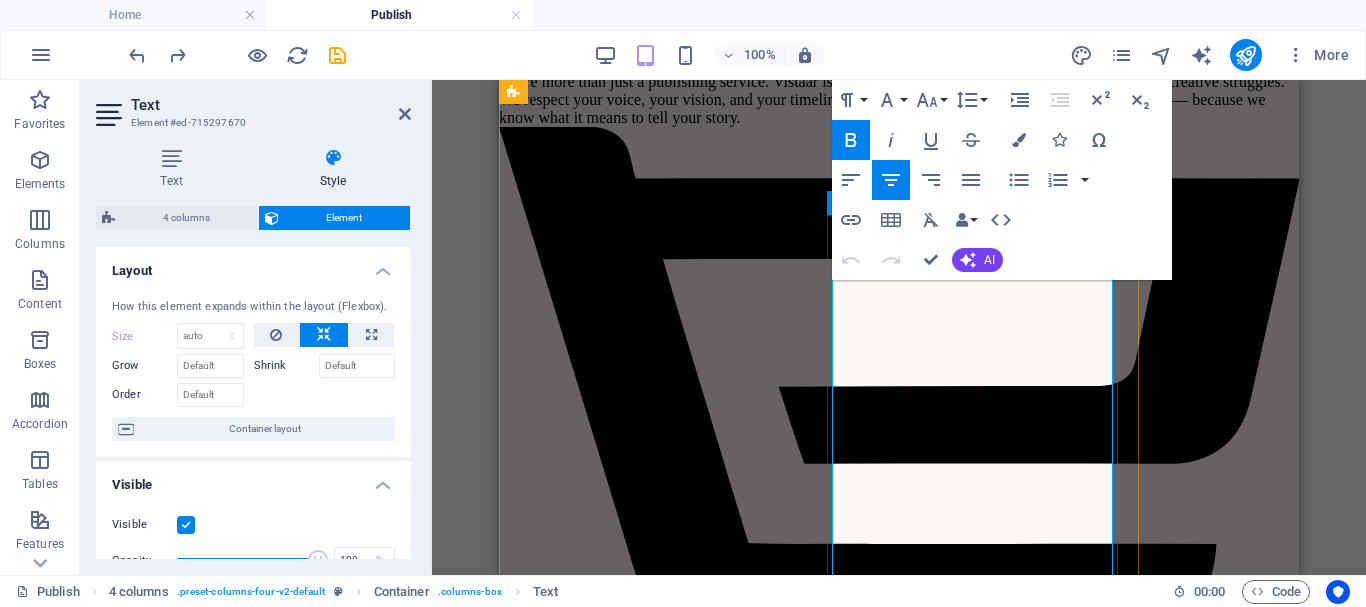 click on "Unique Barcode" at bounding box center [819, 8517] 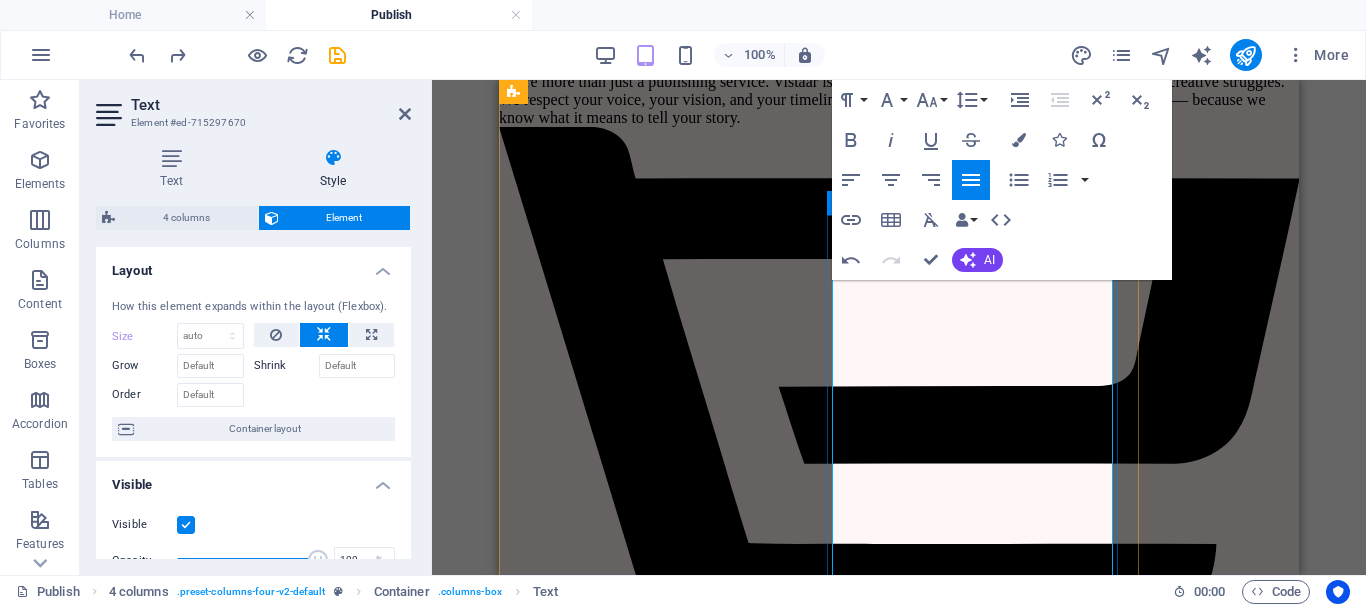 click at bounding box center [819, 7093] 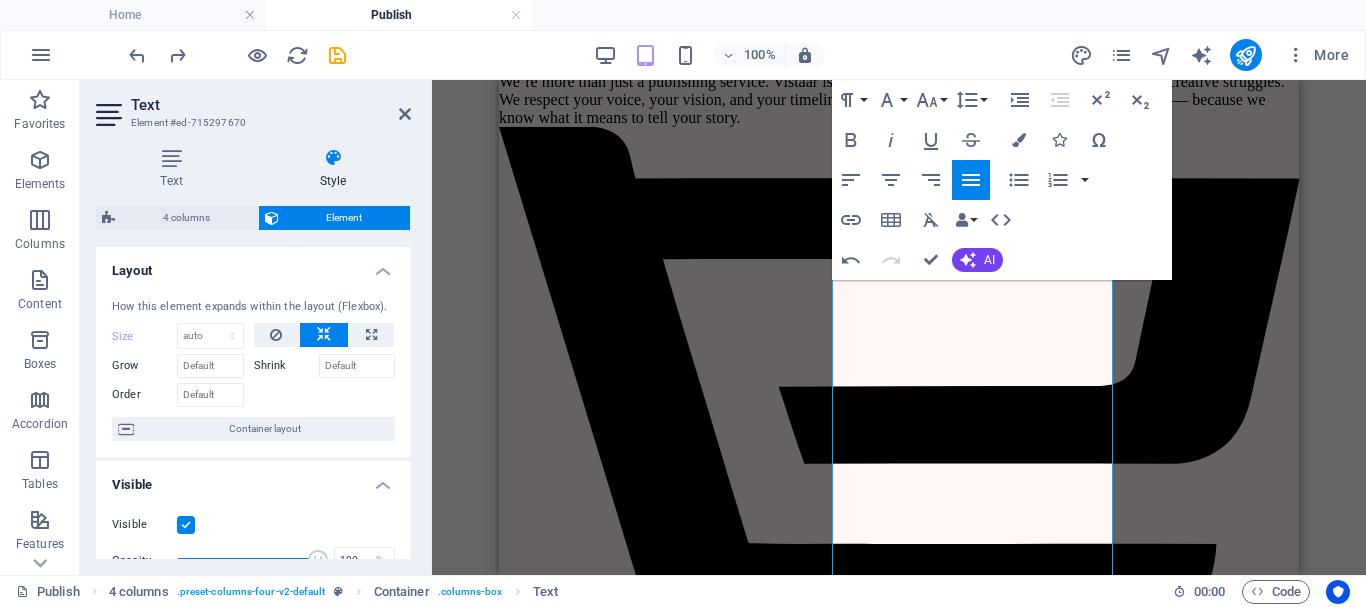 type 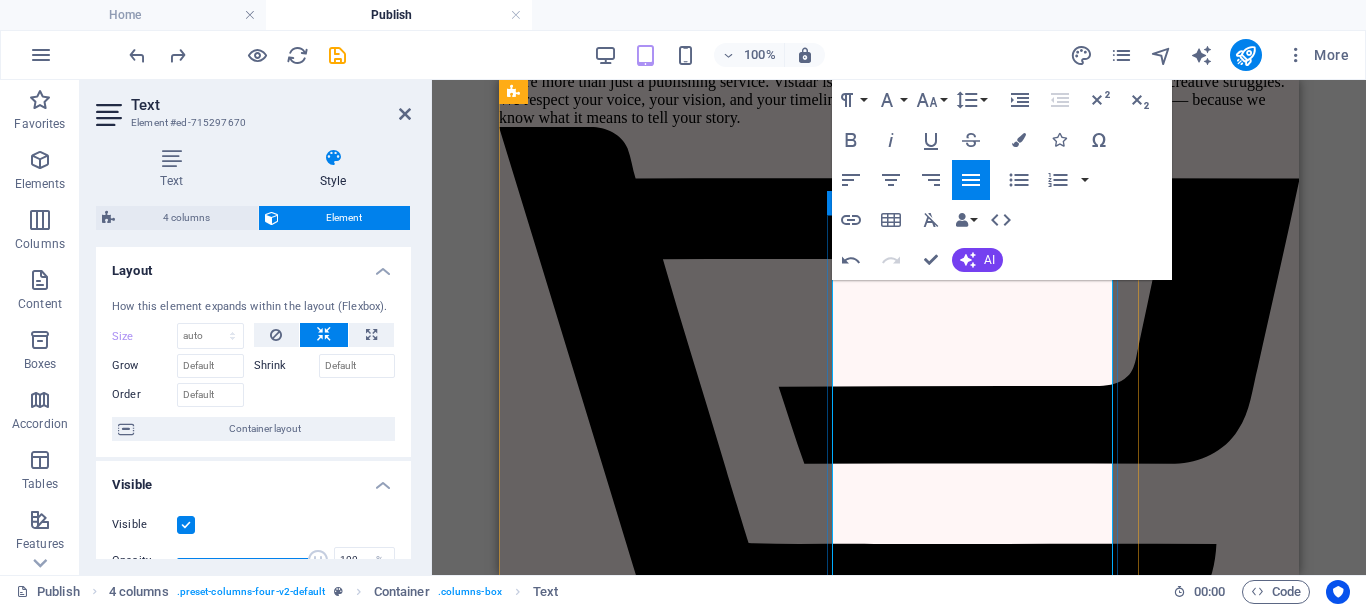 click on "Digital Author Cert." at bounding box center [547, 9472] 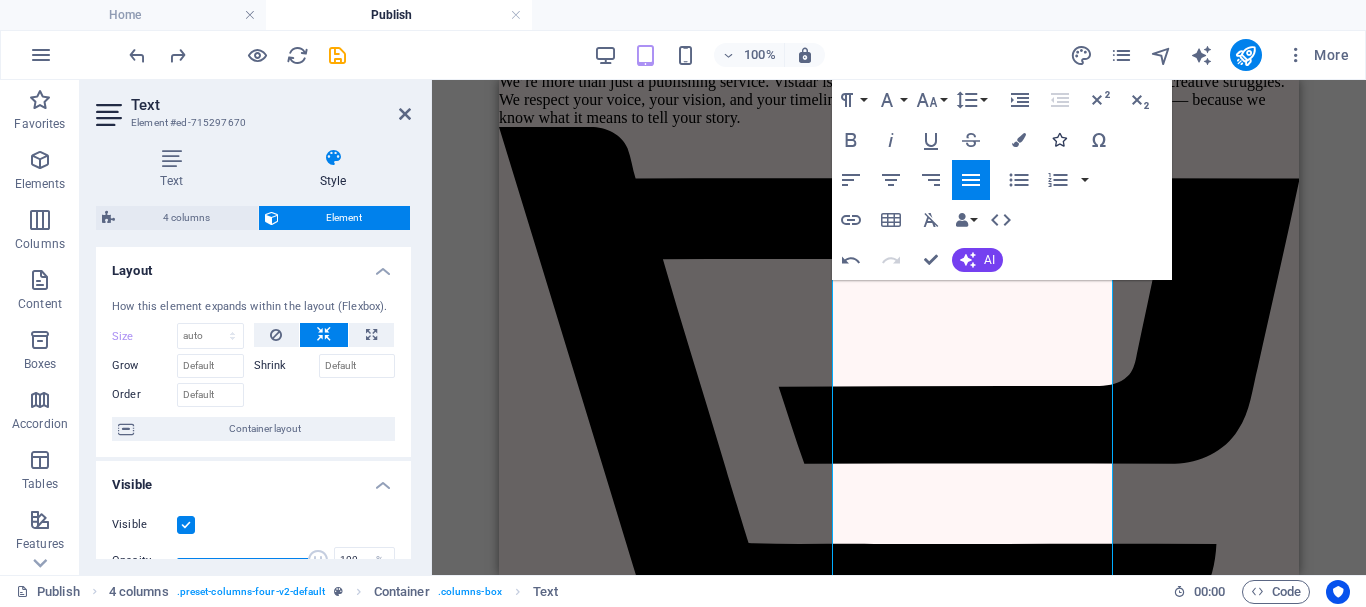 click on "Icons" at bounding box center (1059, 140) 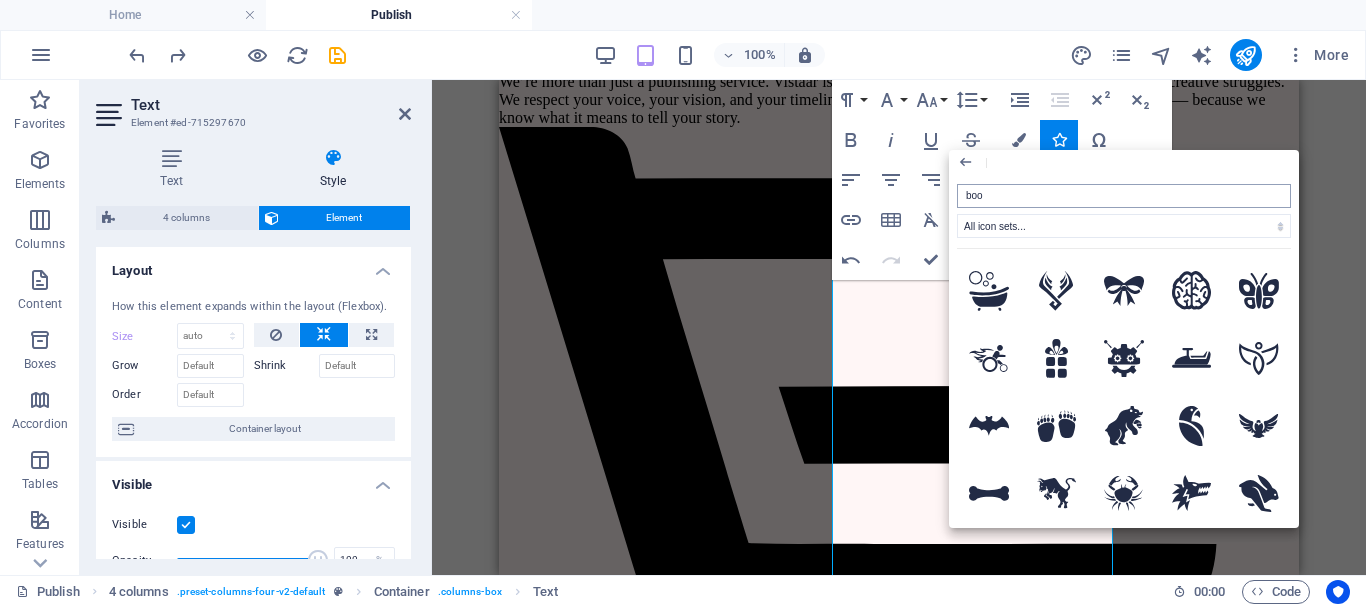 type on "book" 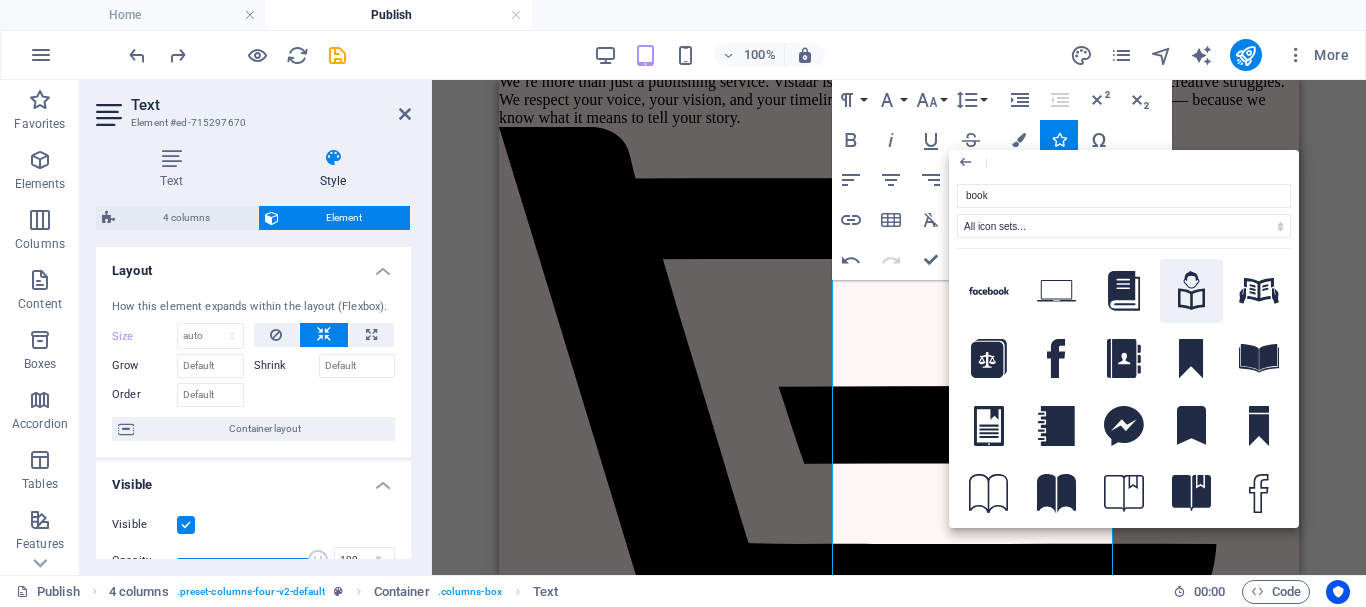 click 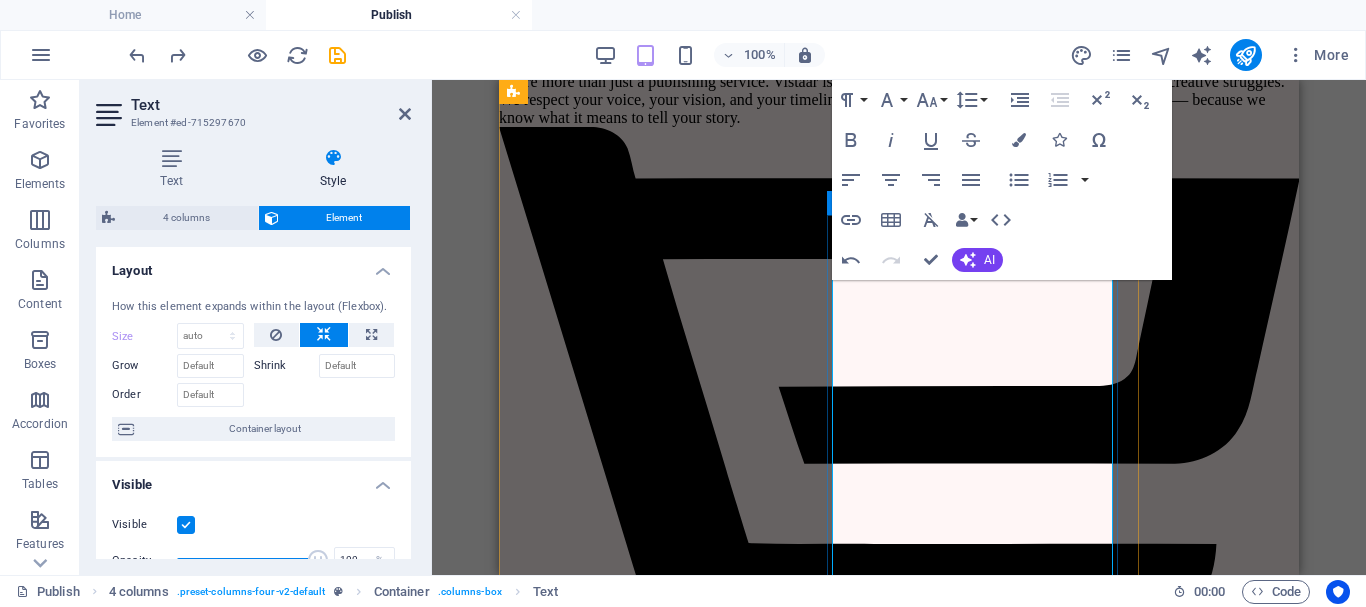 click on "Digital Author Cert." at bounding box center [819, 9941] 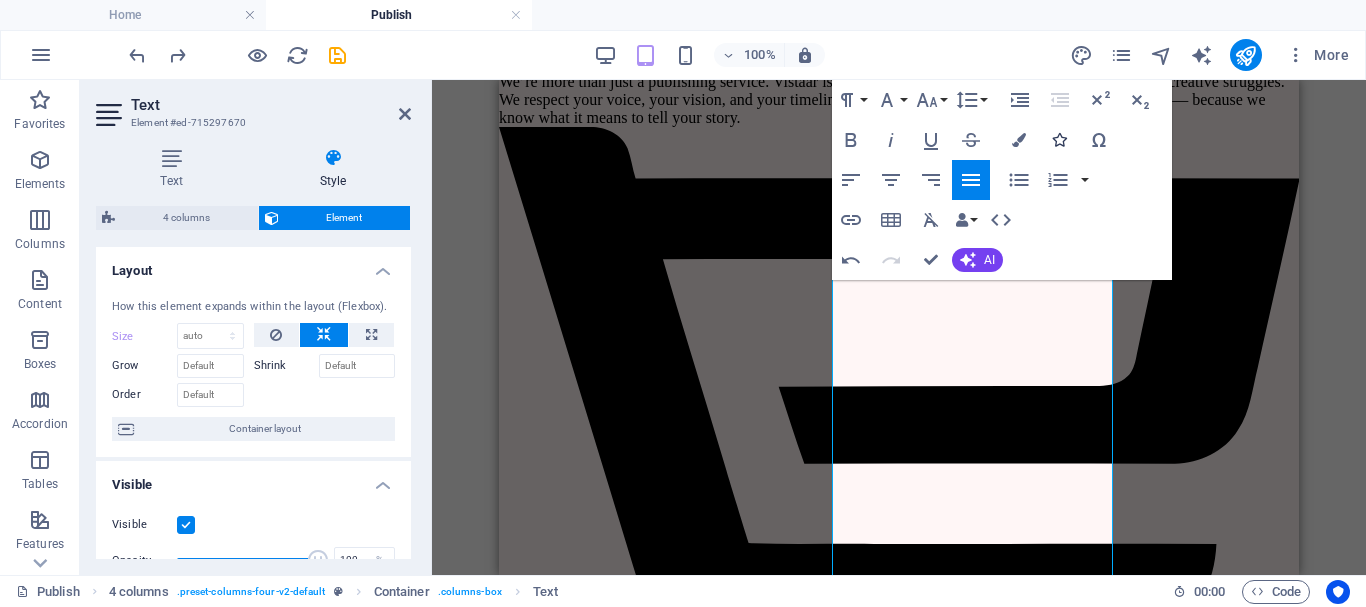click at bounding box center [1059, 140] 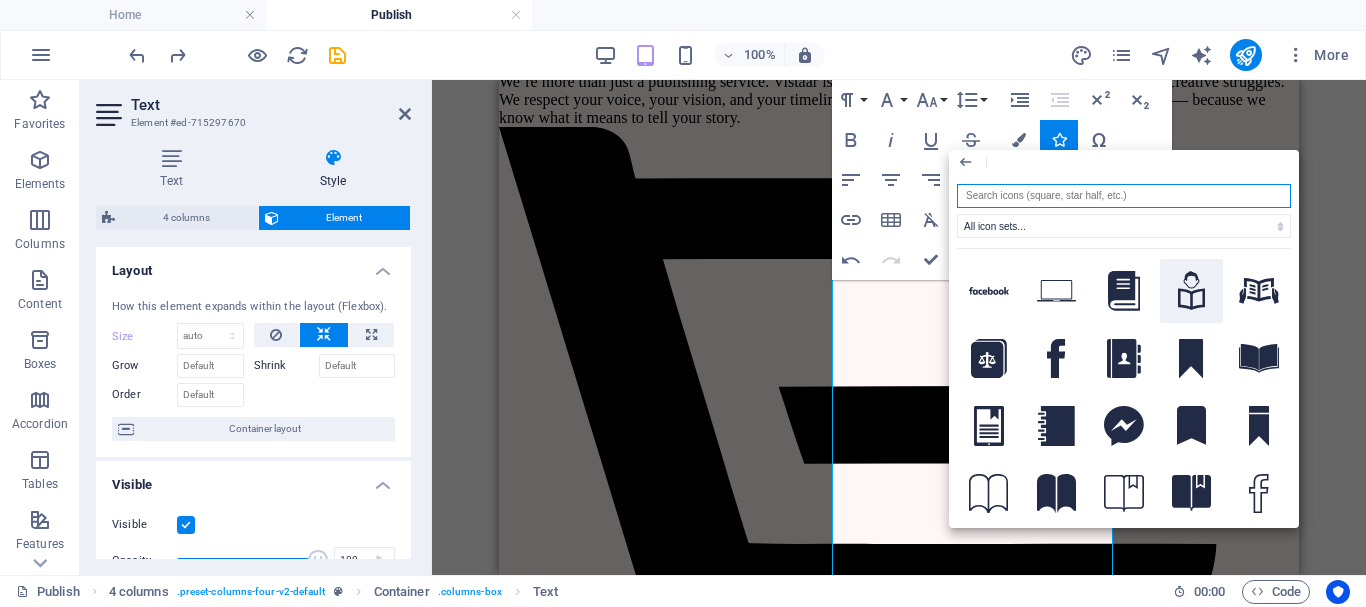 click 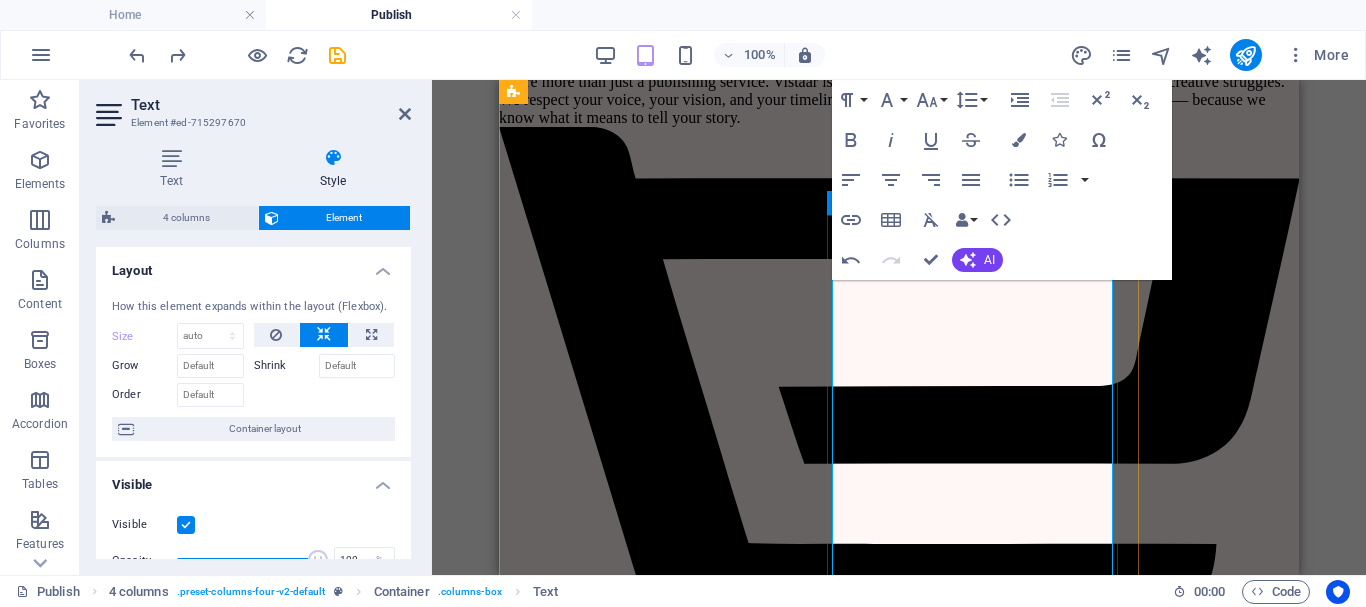 click on "Digital Author Cert." at bounding box center [819, 10410] 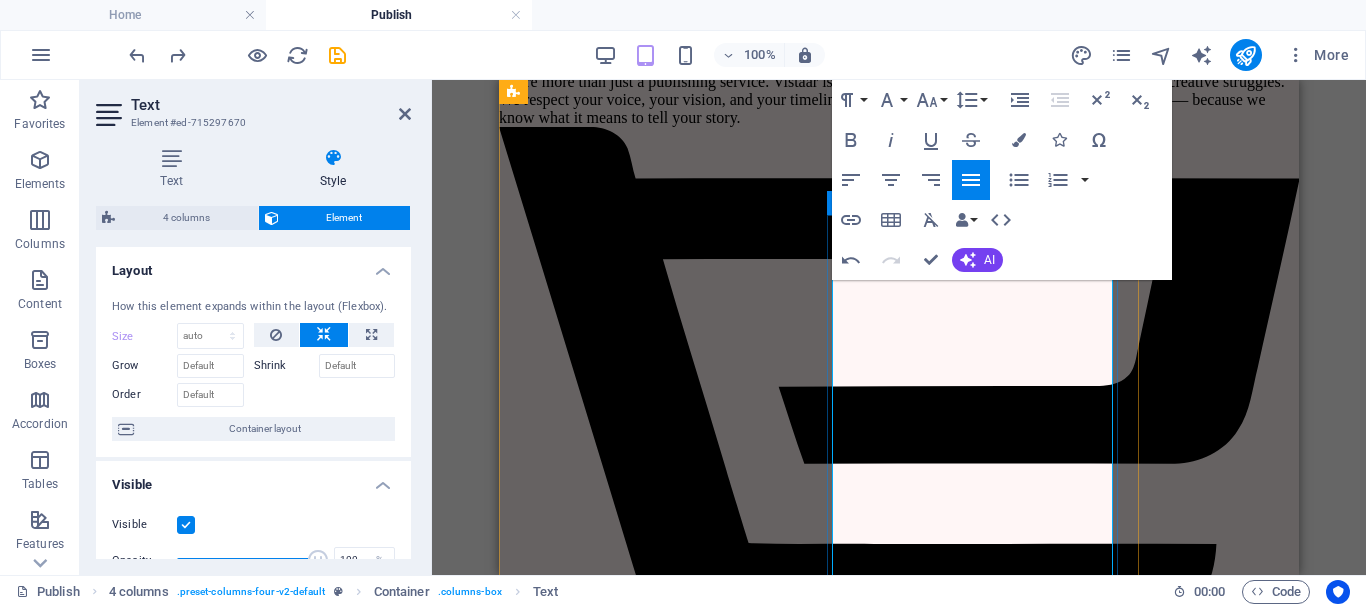 click at bounding box center [819, 12030] 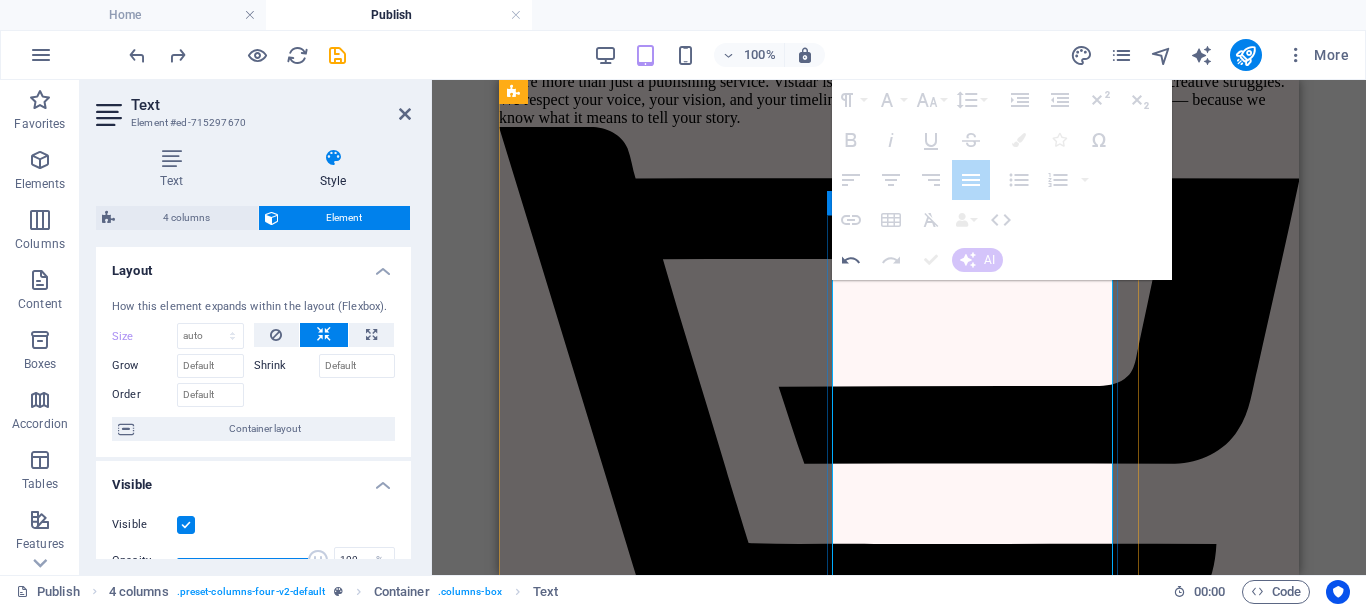 click on "Cover 300 GSM               Sunshine Paper B/W 100 GSM" at bounding box center (819, 12029) 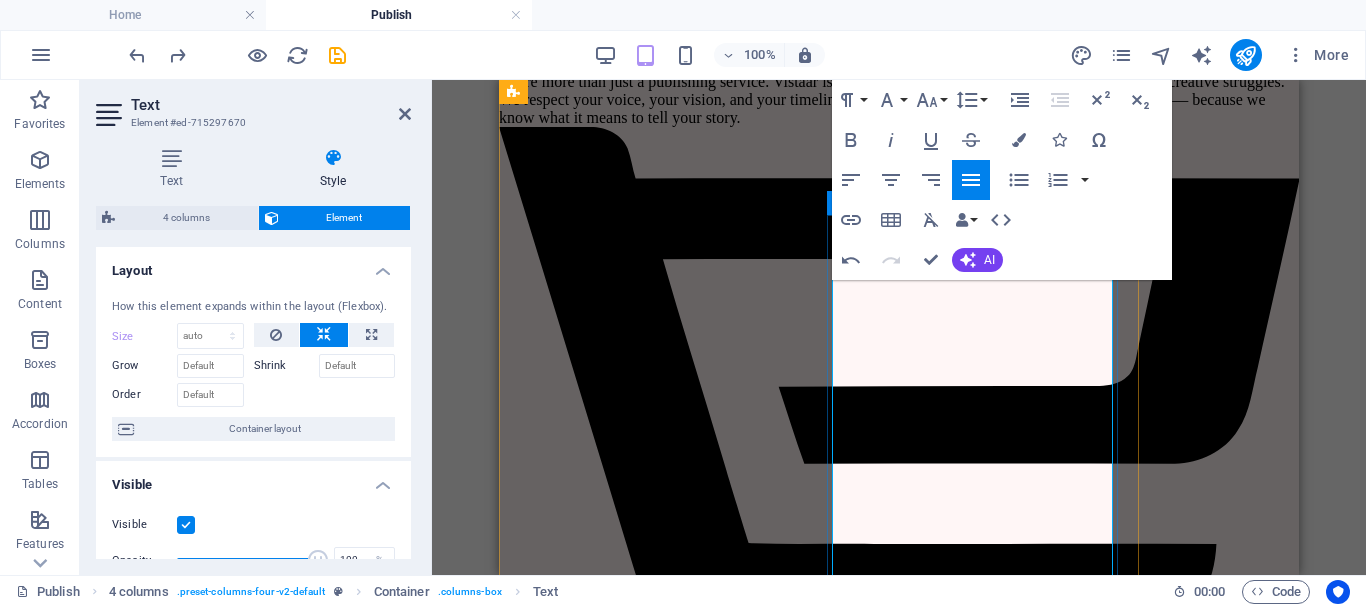 click on "Cover 300 GSM               Sunshine Paper B/W 100 GSM" at bounding box center [819, 12030] 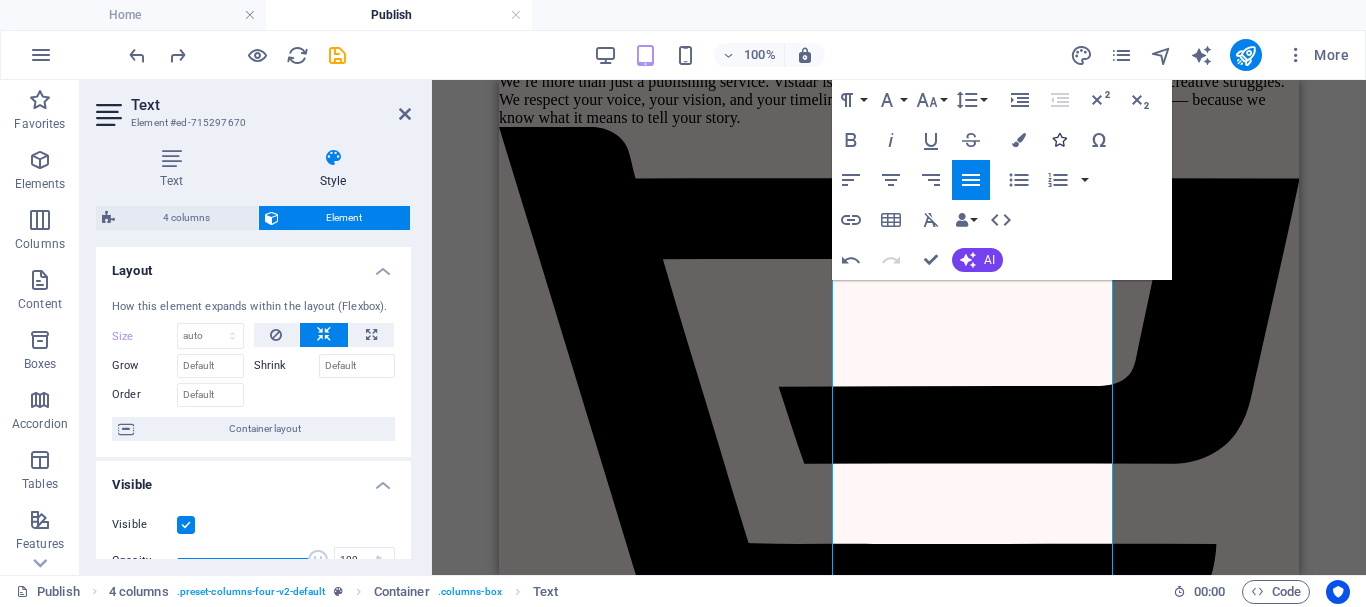 click on "Icons" at bounding box center (1059, 140) 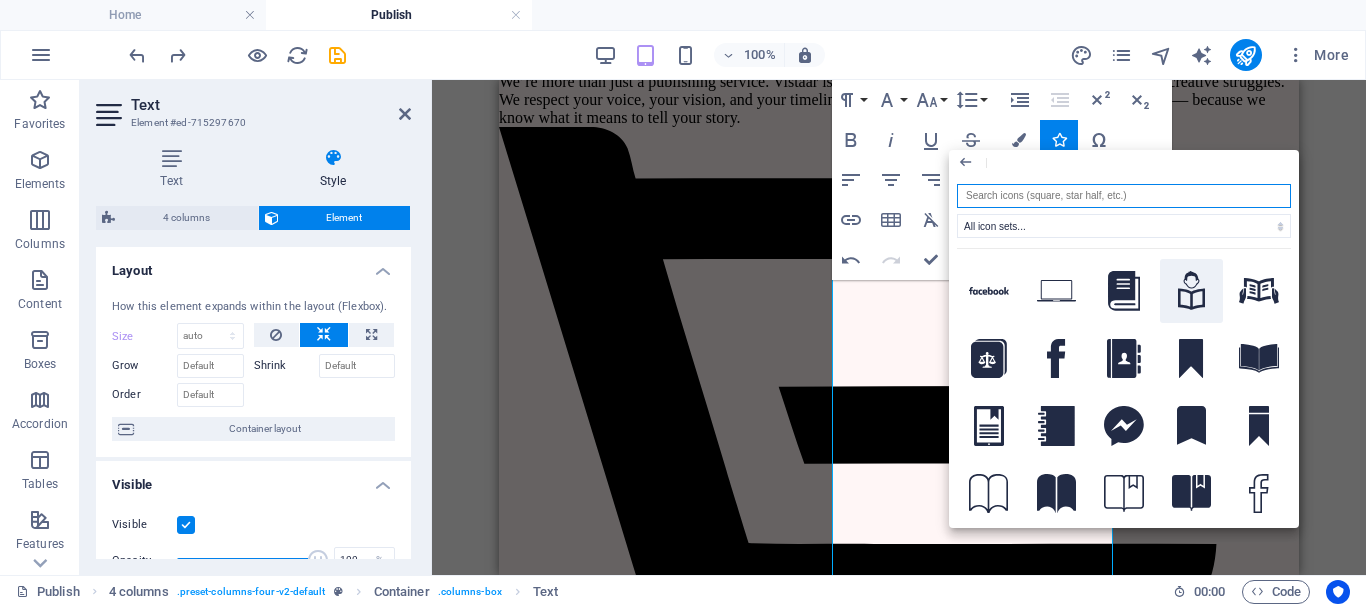 click 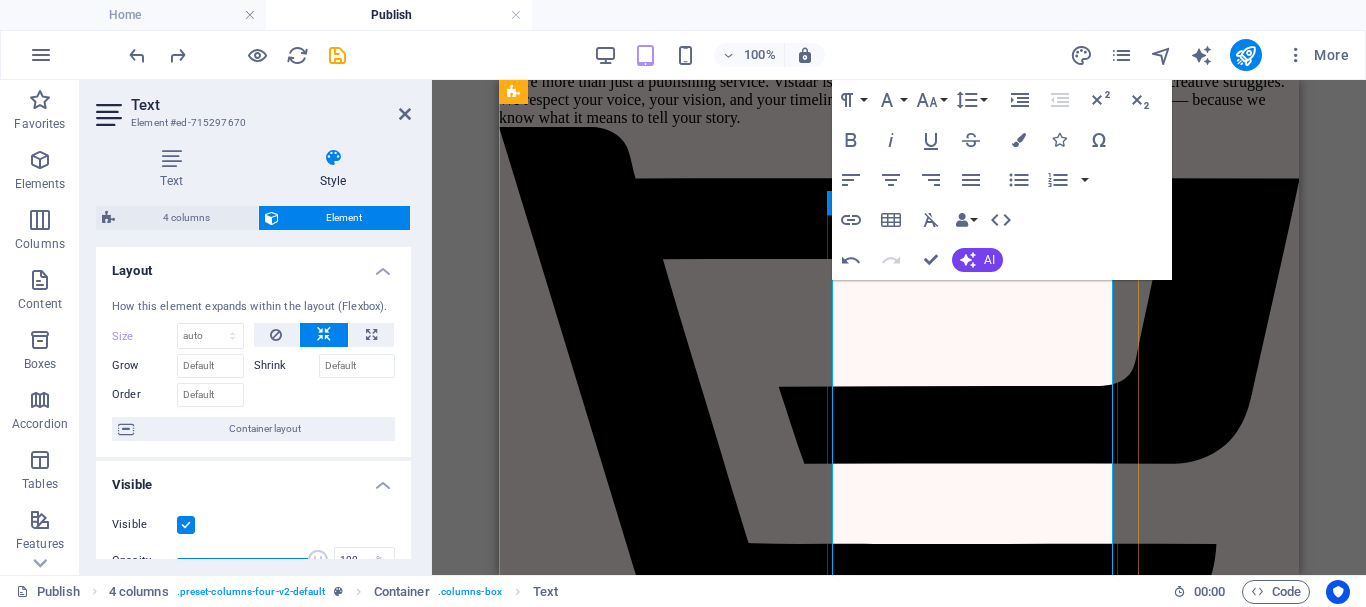 click on "Cover 300 GSM               Sunshine Paper B/W 100 GSM" at bounding box center (819, 12499) 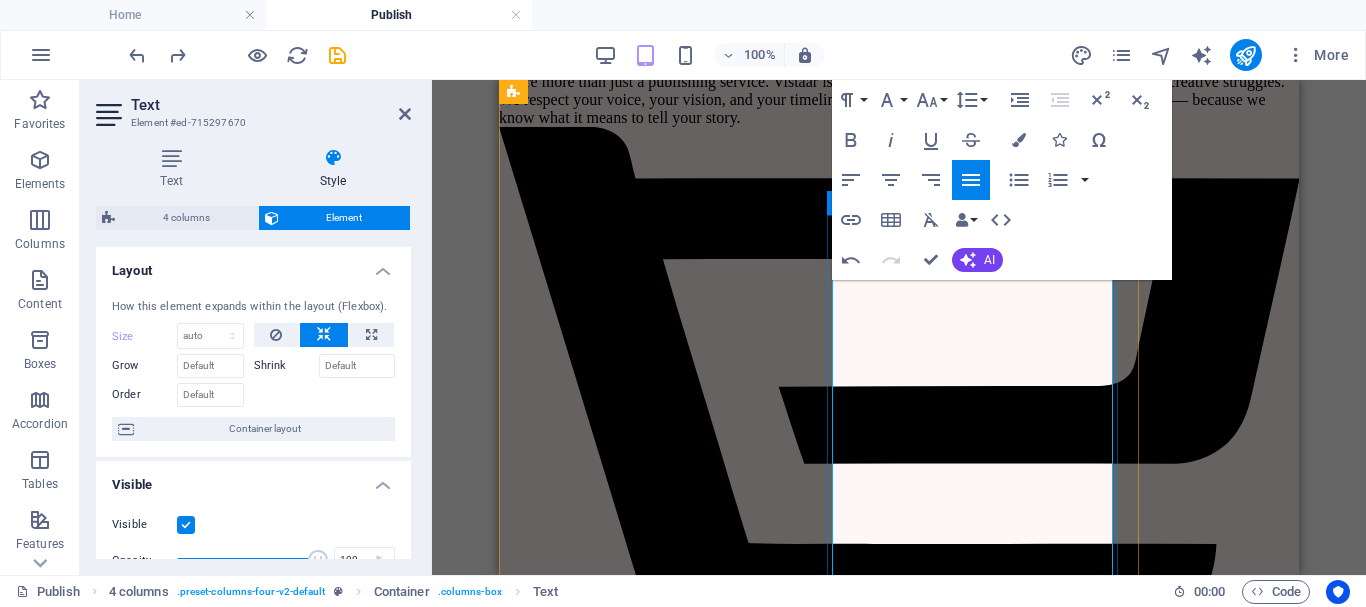 click on "Cover 300 GSM               Sunshine Paper B/W 100 GSM" at bounding box center [819, 12499] 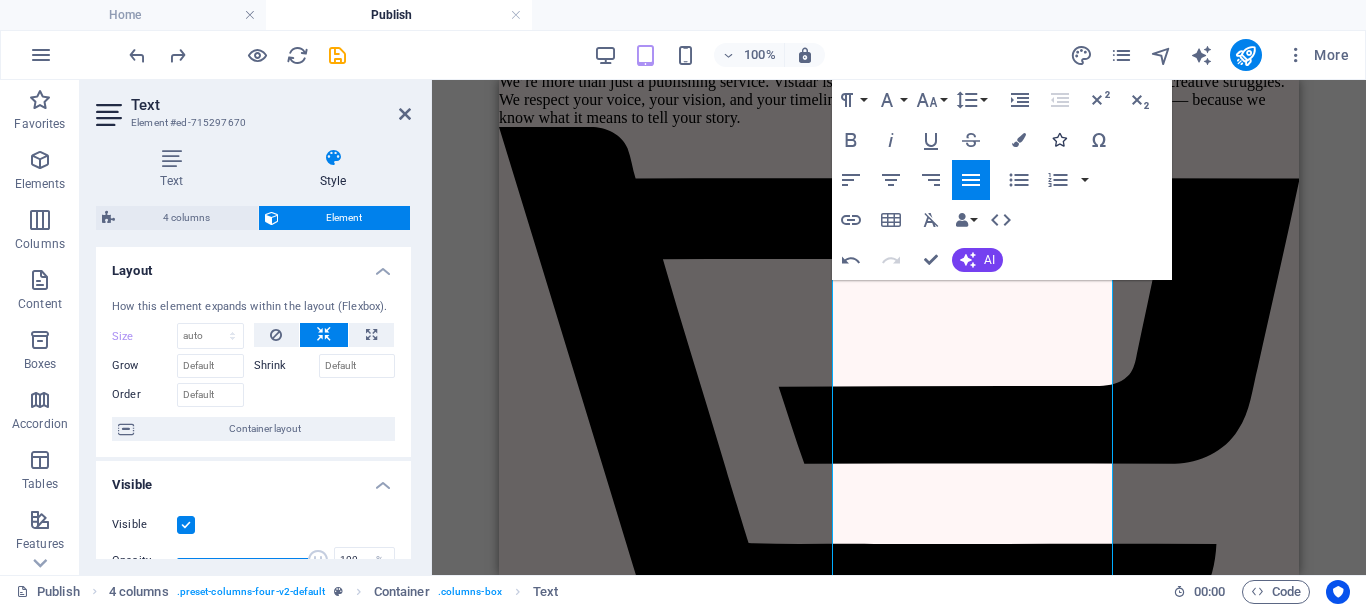 click at bounding box center [1059, 140] 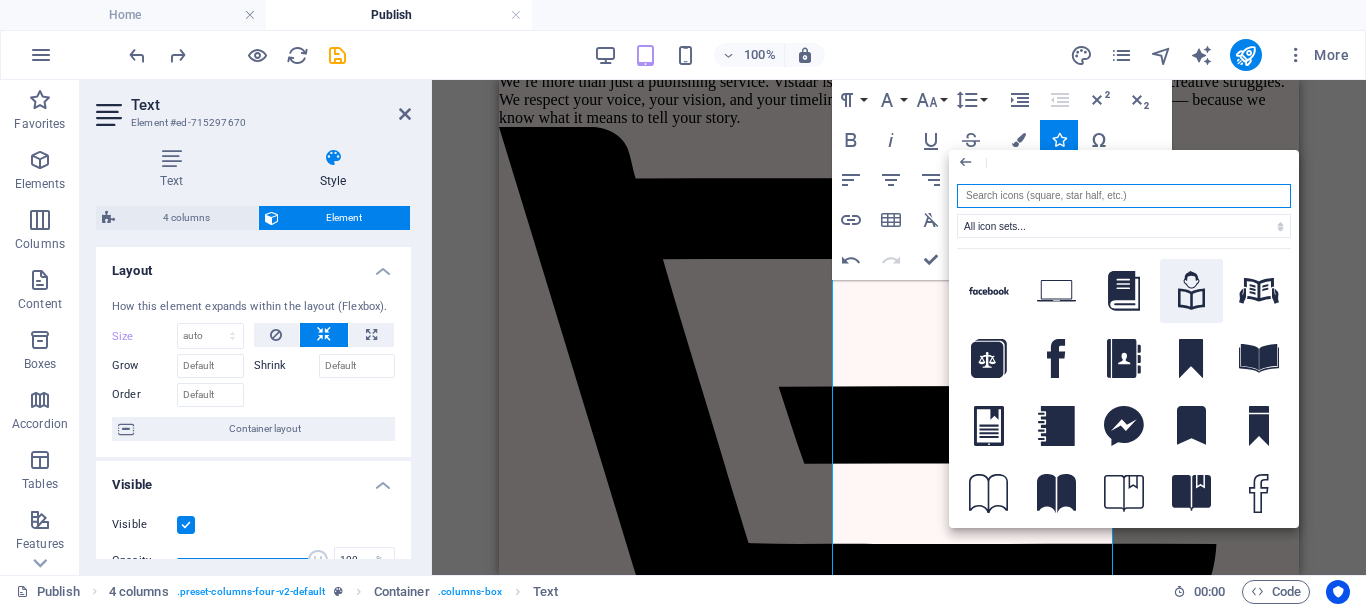 click 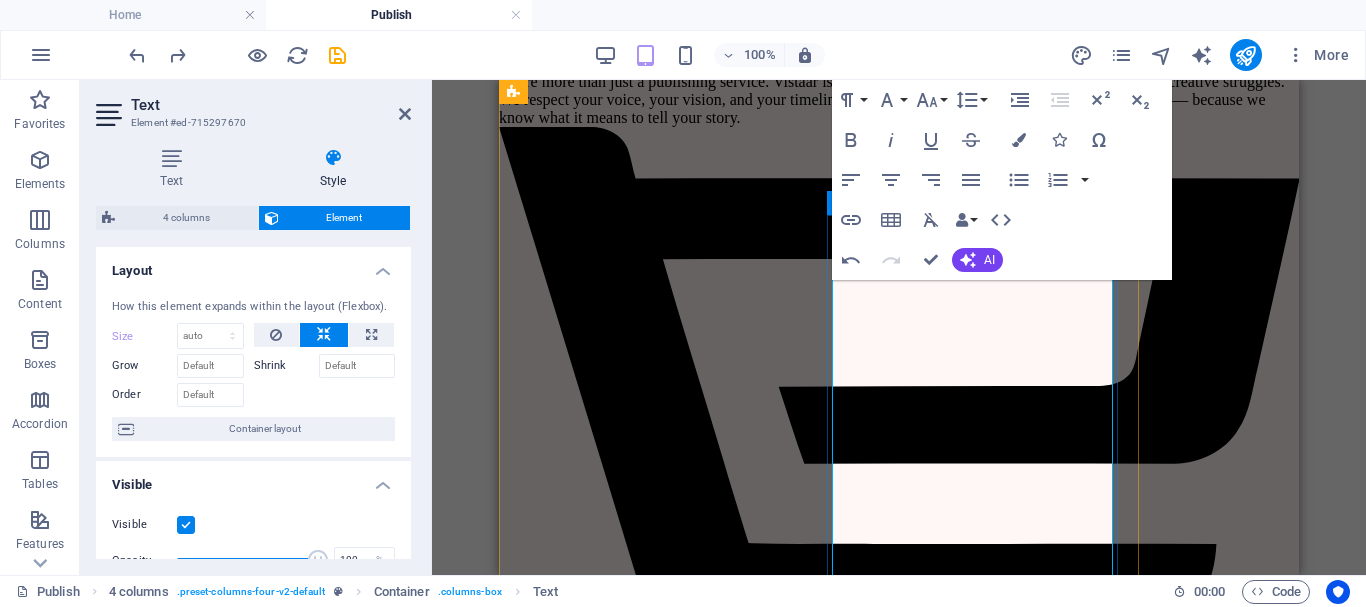 click 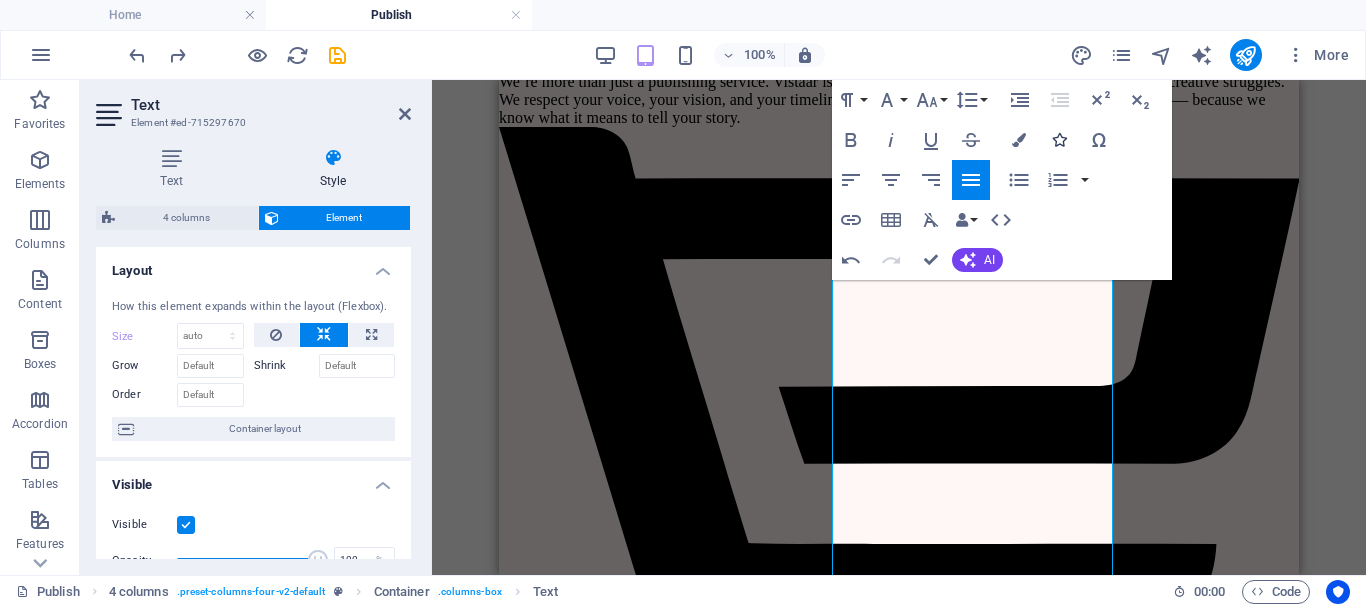 click at bounding box center (1059, 140) 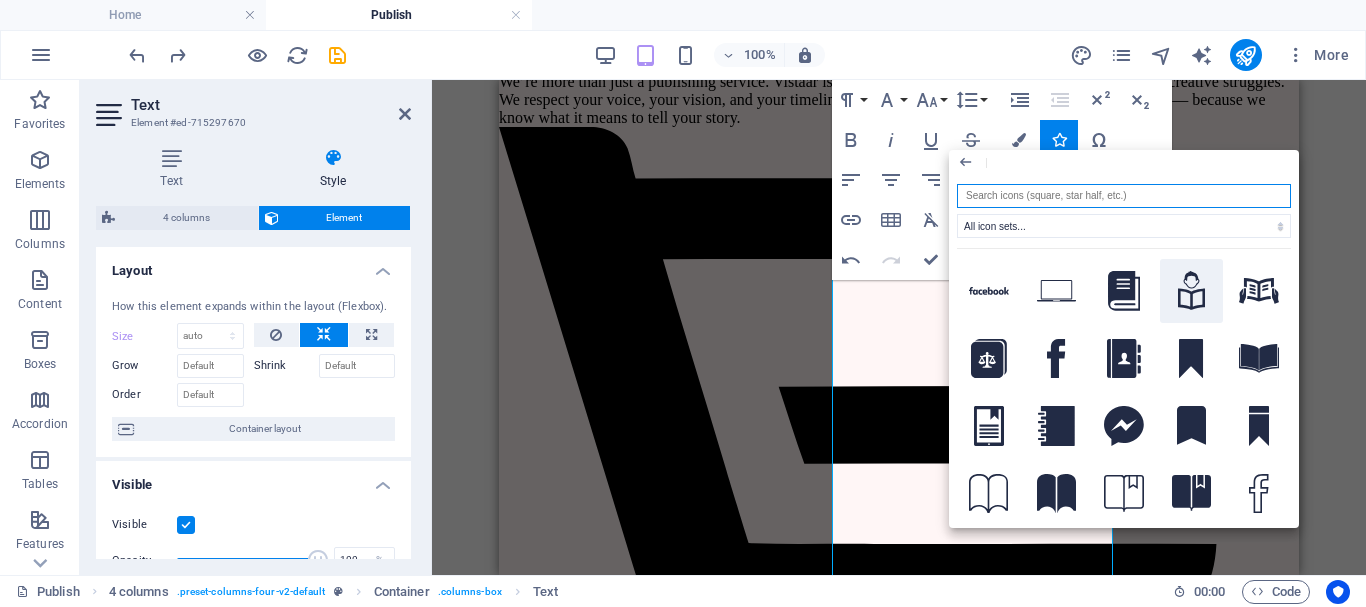 click 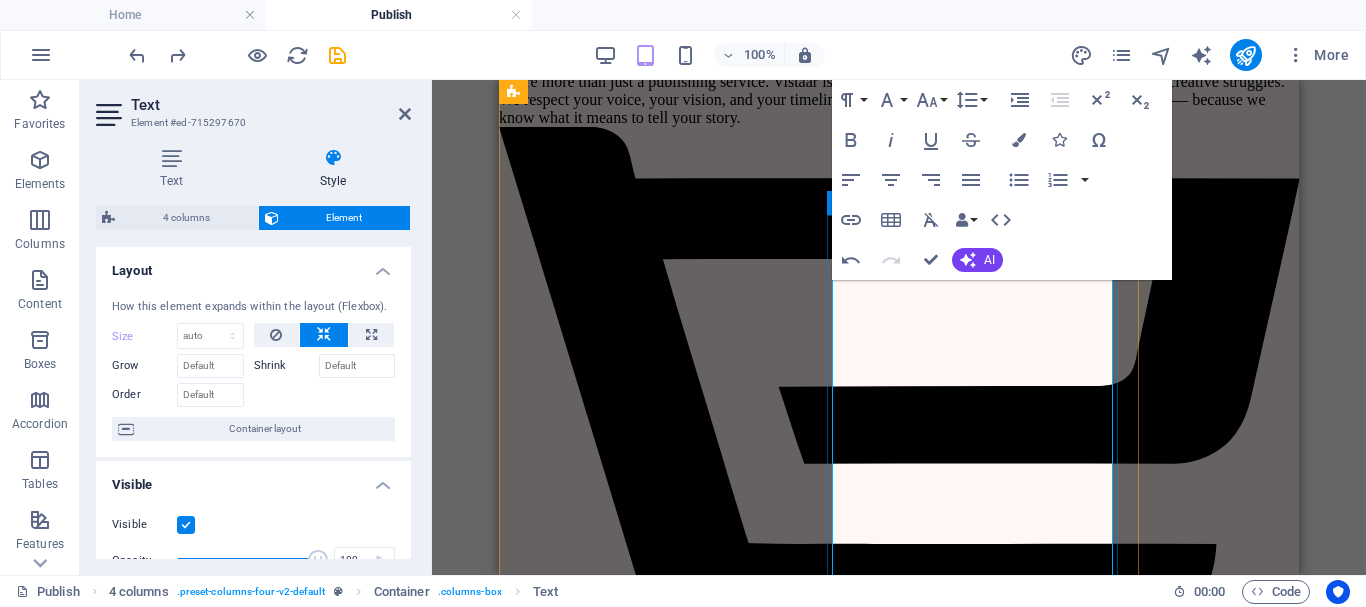 drag, startPoint x: 839, startPoint y: 419, endPoint x: 934, endPoint y: 418, distance: 95.005264 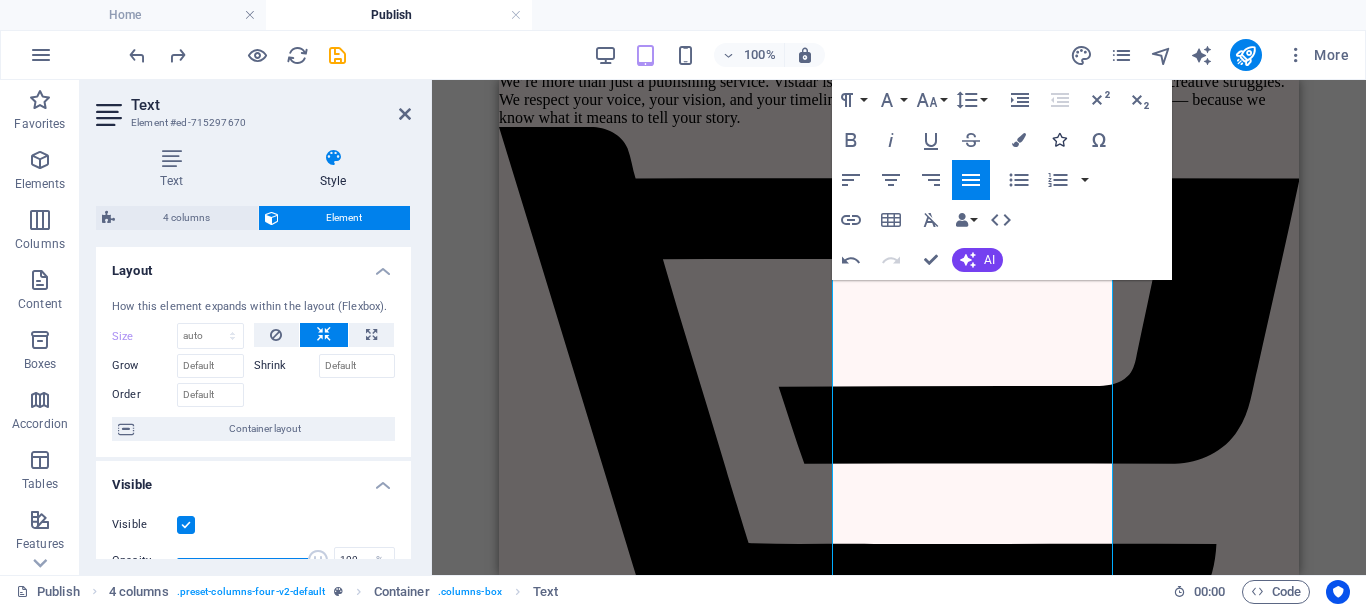 click on "Icons" at bounding box center [1059, 140] 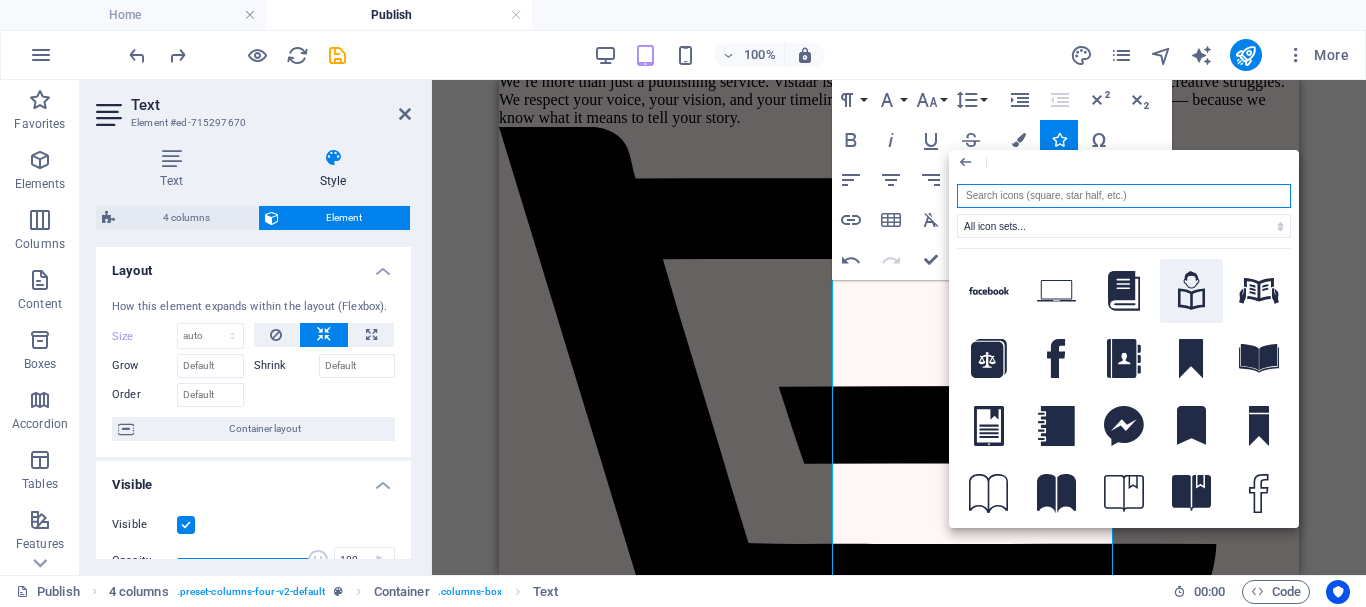 click 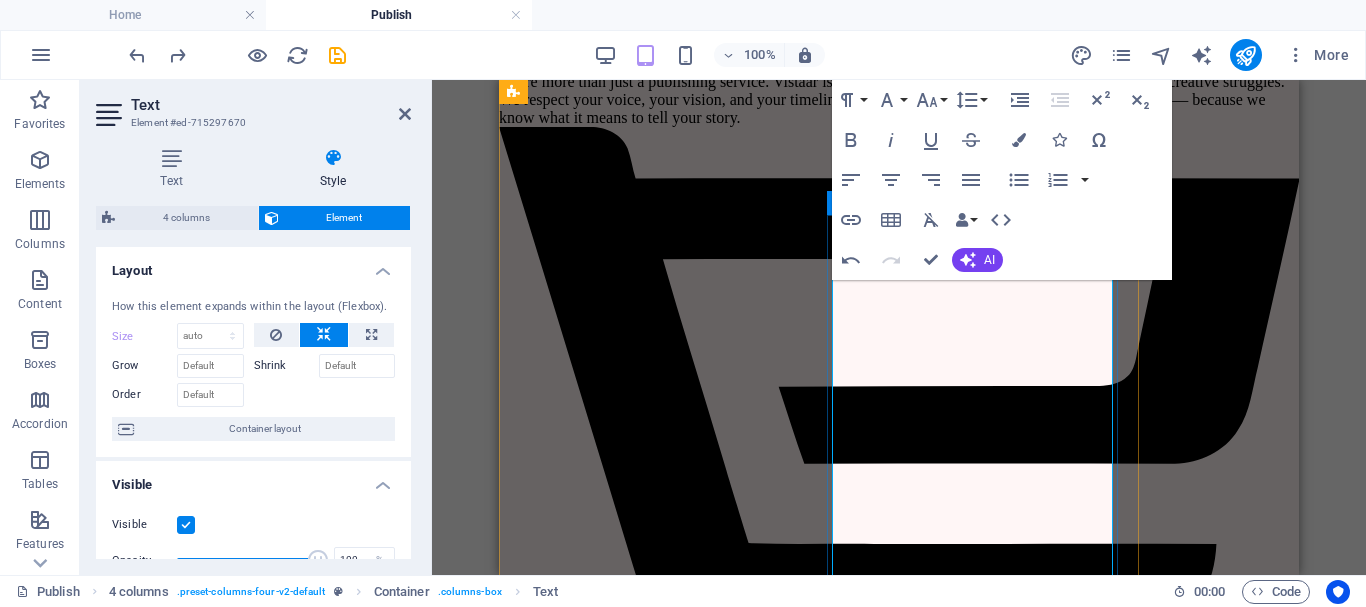 click on "​ Custom Designed Cover (4 Free Revision)" at bounding box center (819, 13777) 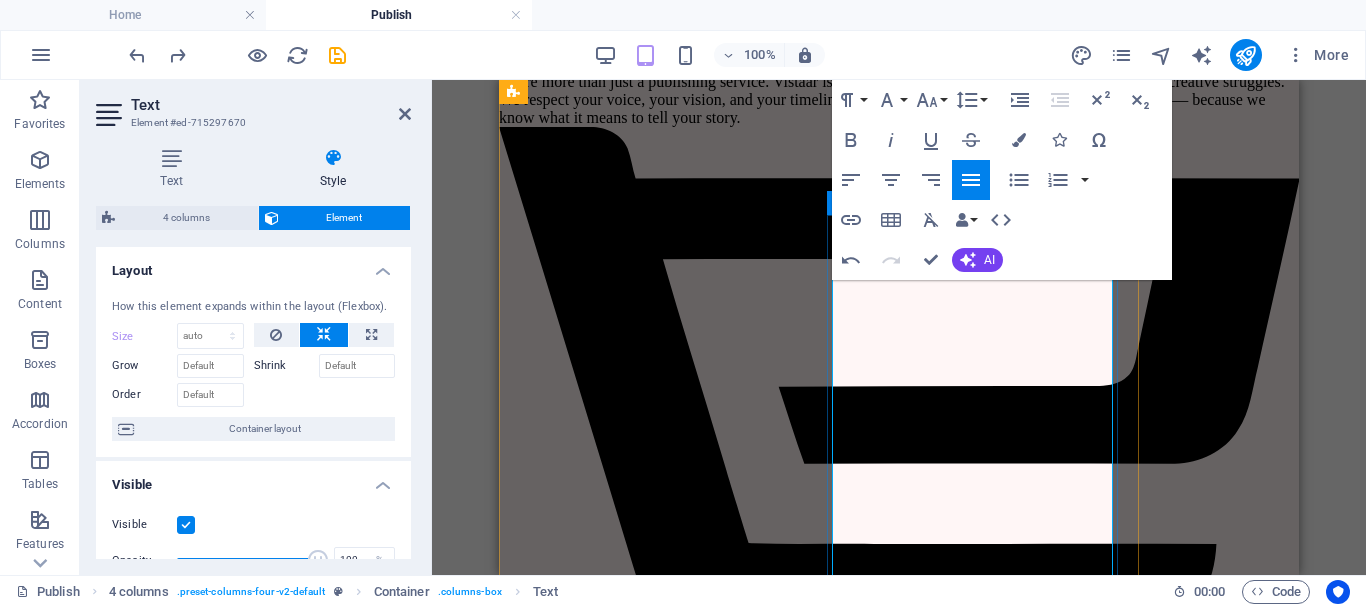 click on "Custom Designed Cover (4 Free Revision)" at bounding box center [601, 13309] 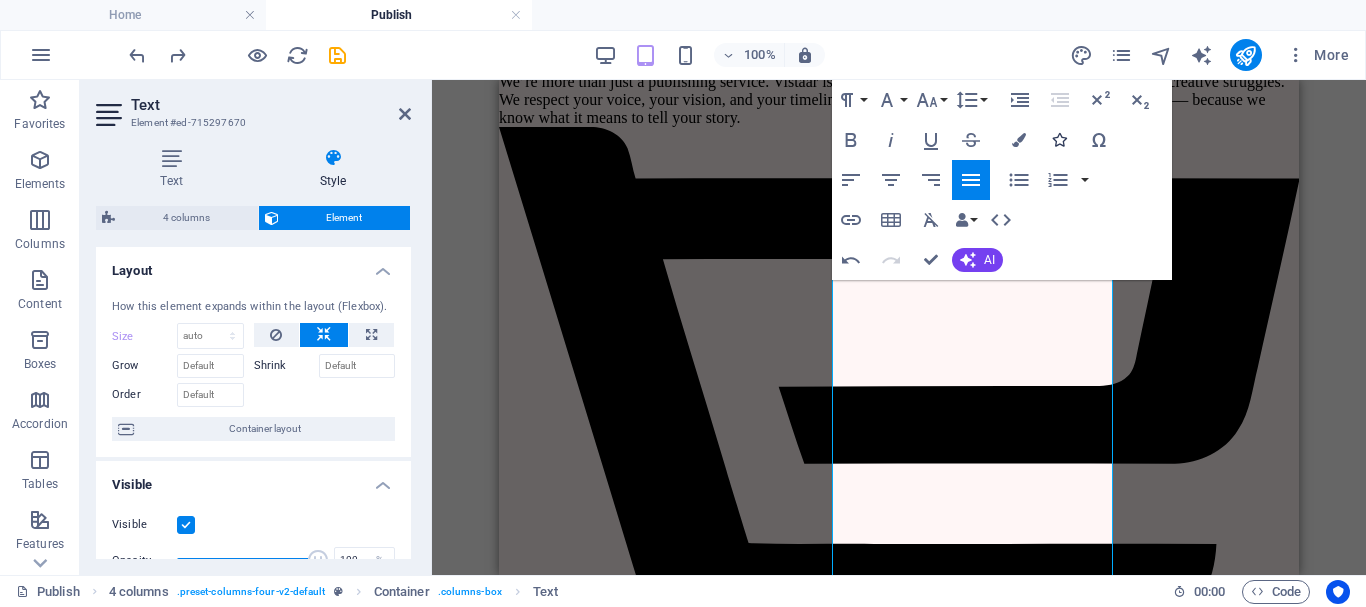 click on "Icons" at bounding box center (1059, 140) 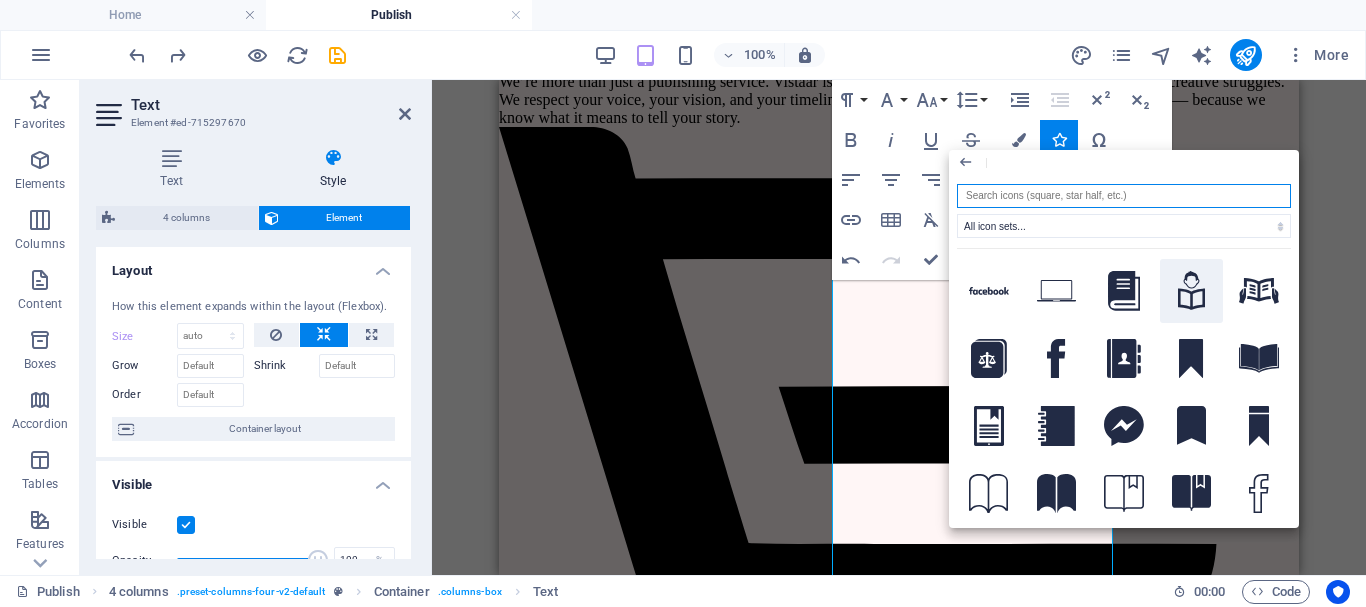 click 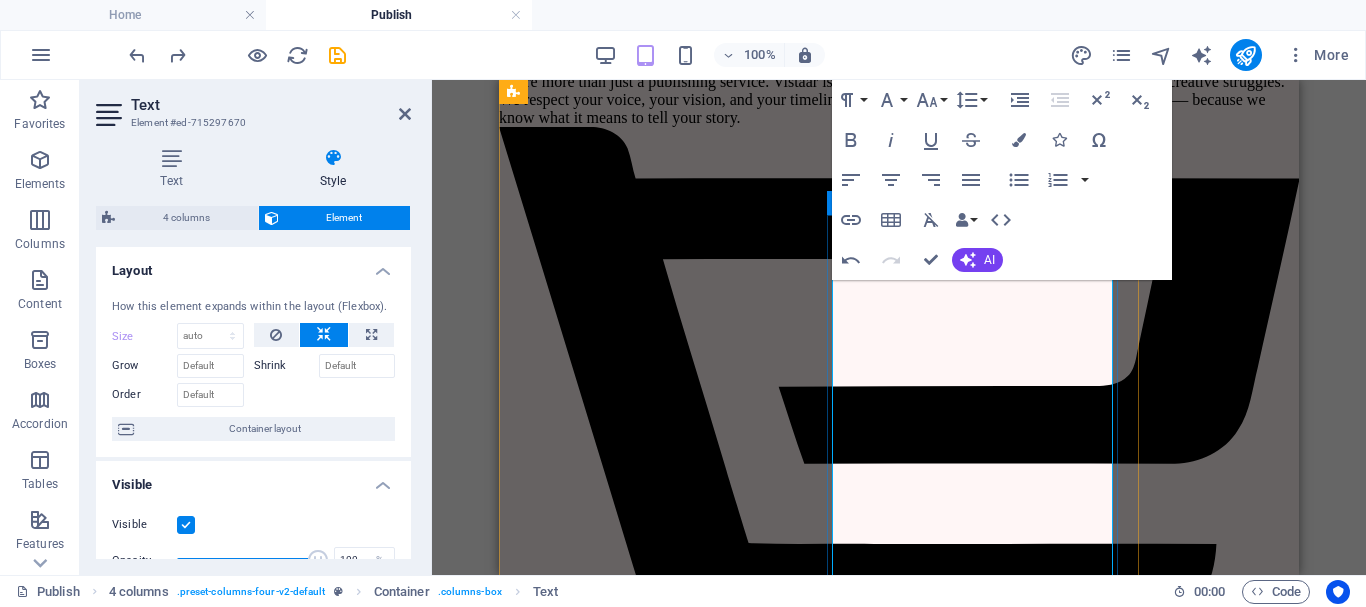 click on "Comprehensive Interior Design ( 4 Free Rev.)" at bounding box center [819, 14877] 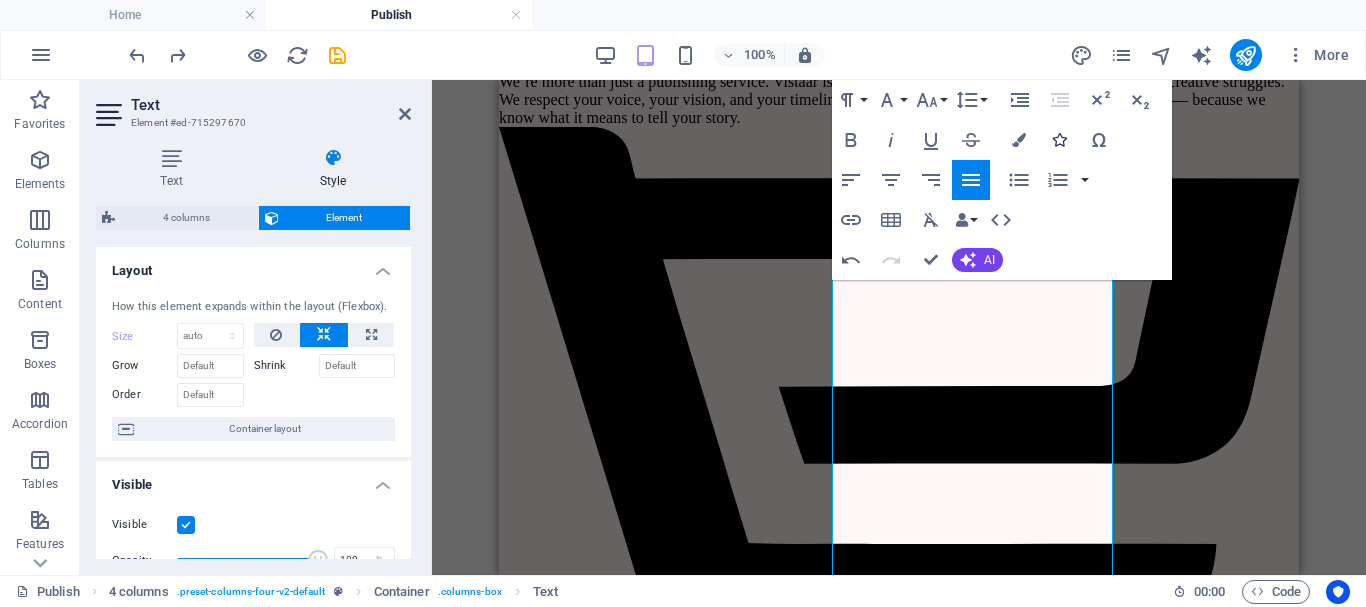click on "Icons" at bounding box center [1059, 140] 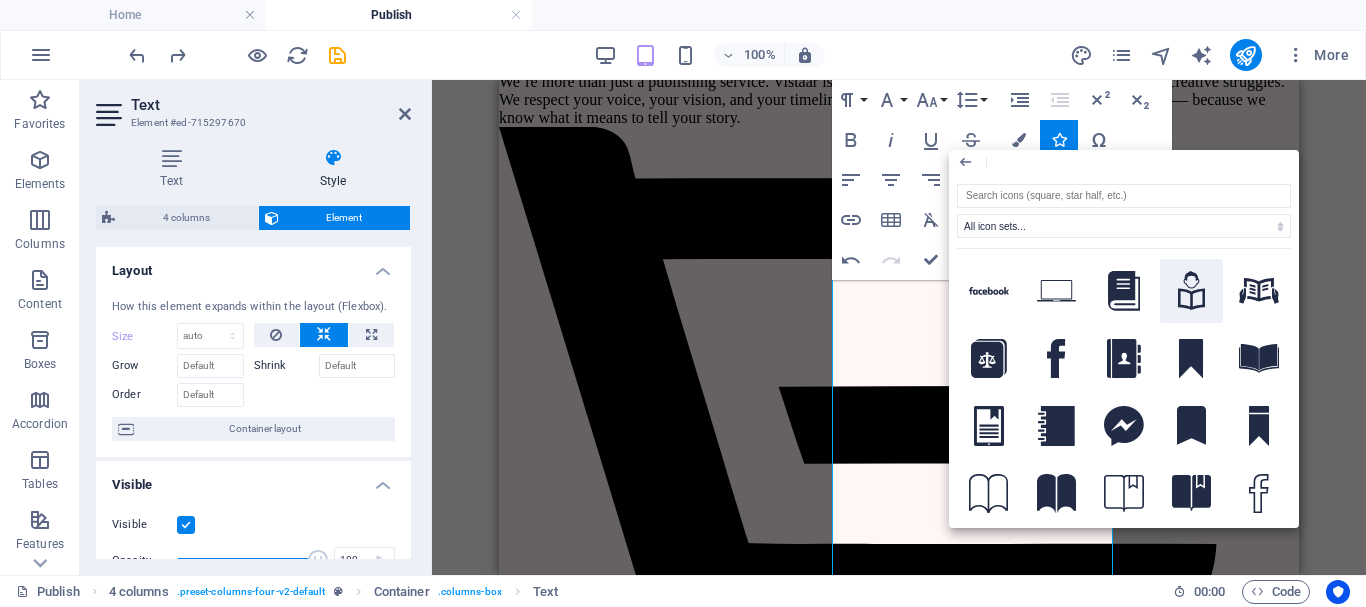 click at bounding box center (1192, 291) 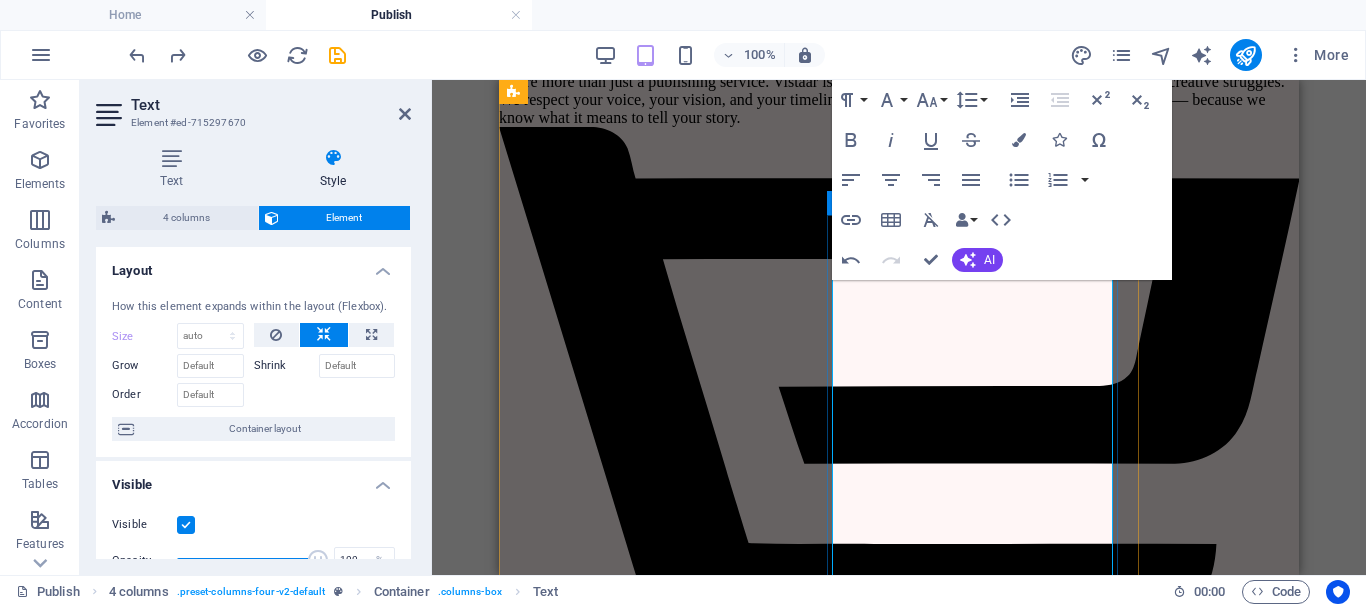 click at bounding box center (819, 16421) 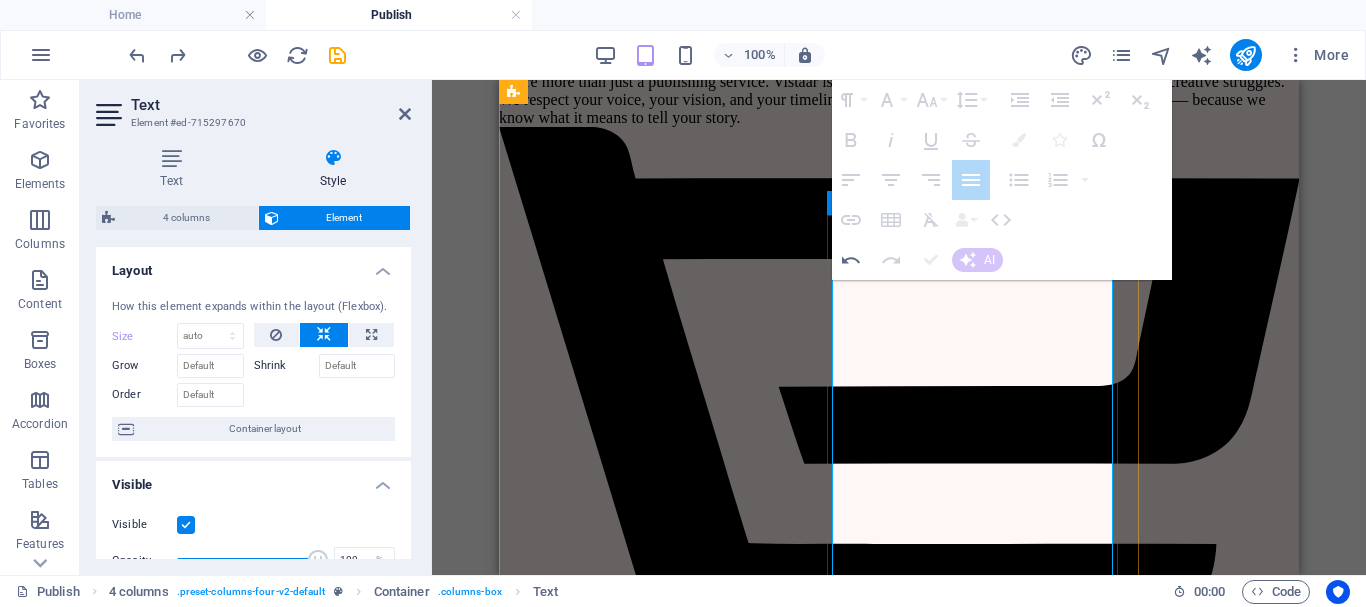 click on "Comprehensive Interior Design ( 4 Free Rev.)" at bounding box center [819, 14732] 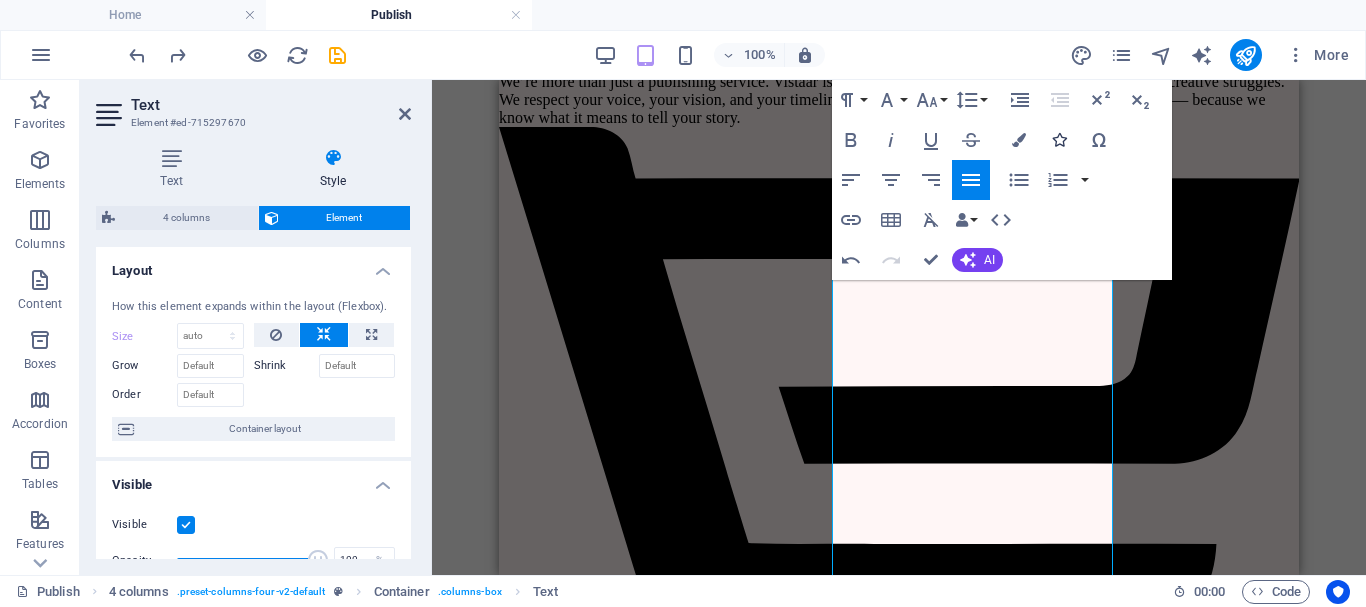 click at bounding box center (1059, 140) 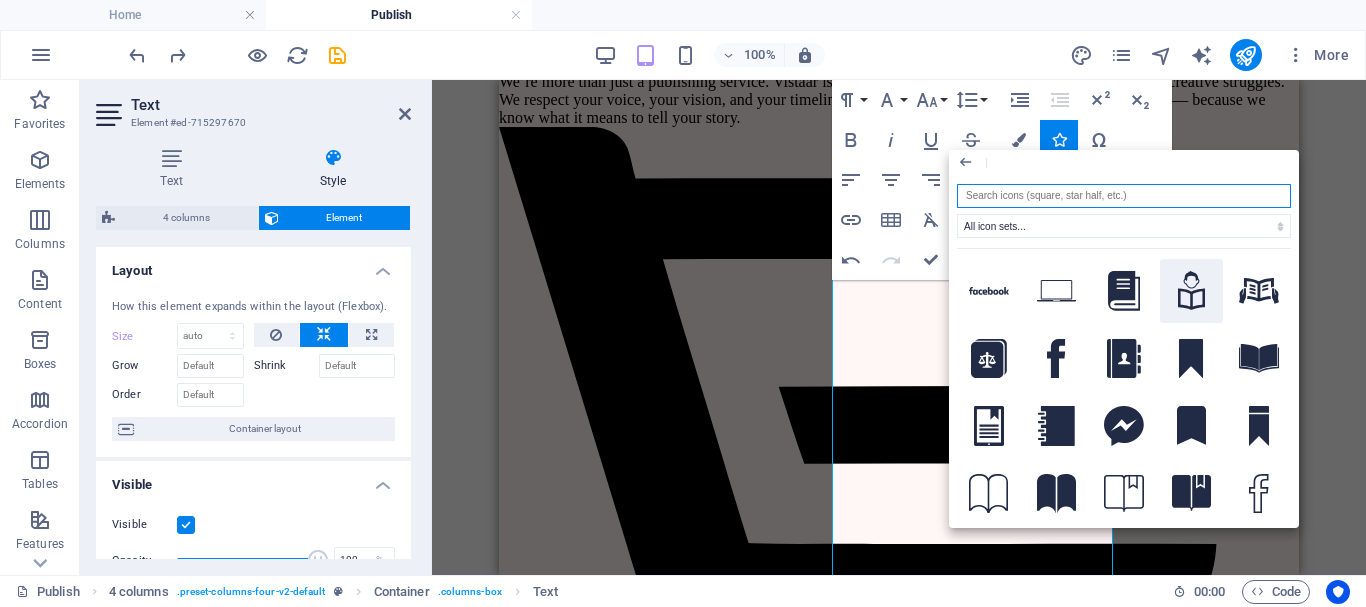 click 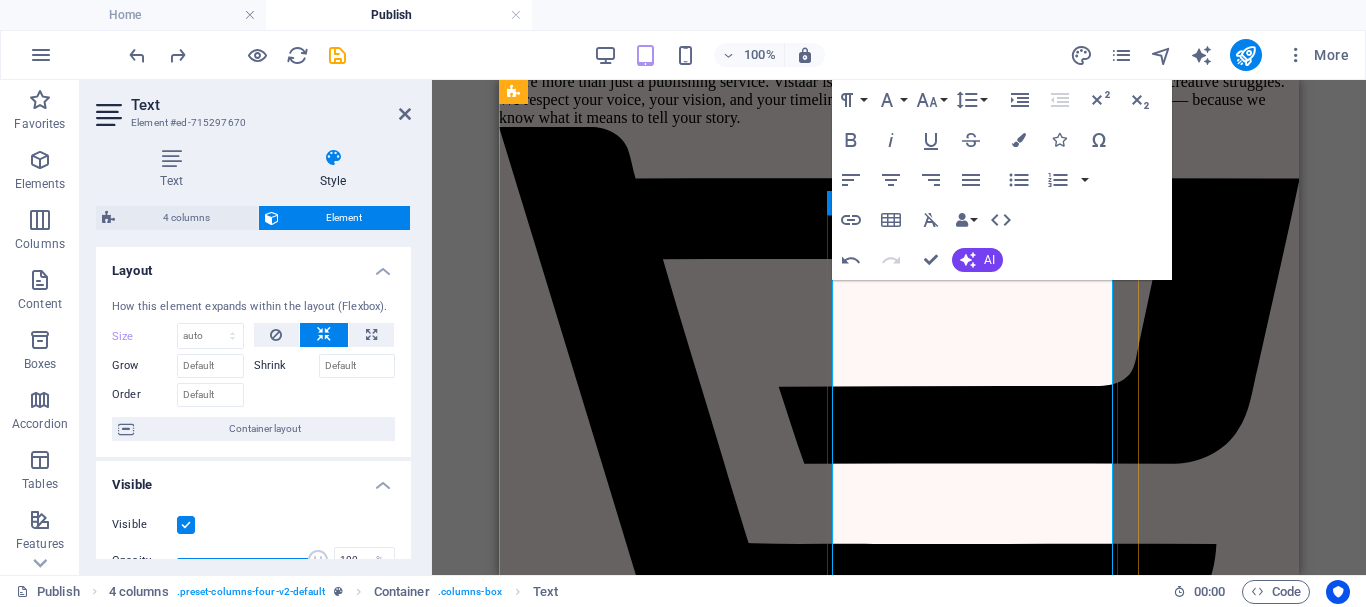 click on "Sidestich + Perfect Binding" at bounding box center (819, 15671) 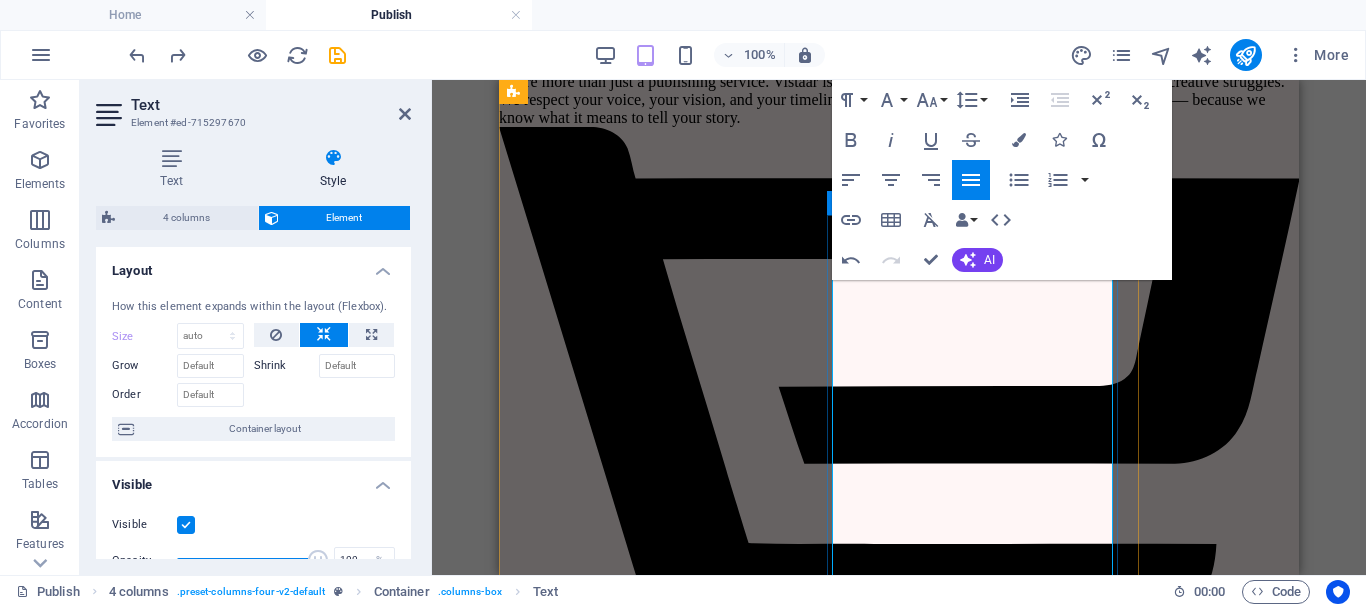 click on "Sidestich + Perfect Binding" at bounding box center (819, 15671) 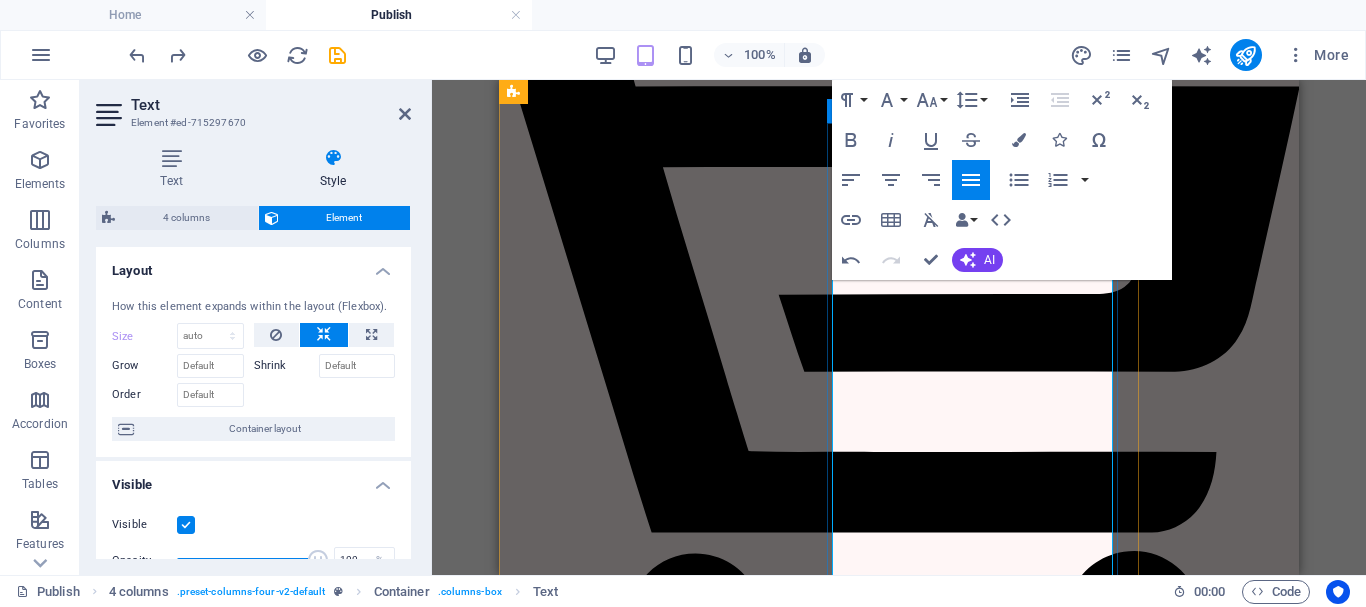 scroll, scrollTop: 4401, scrollLeft: 0, axis: vertical 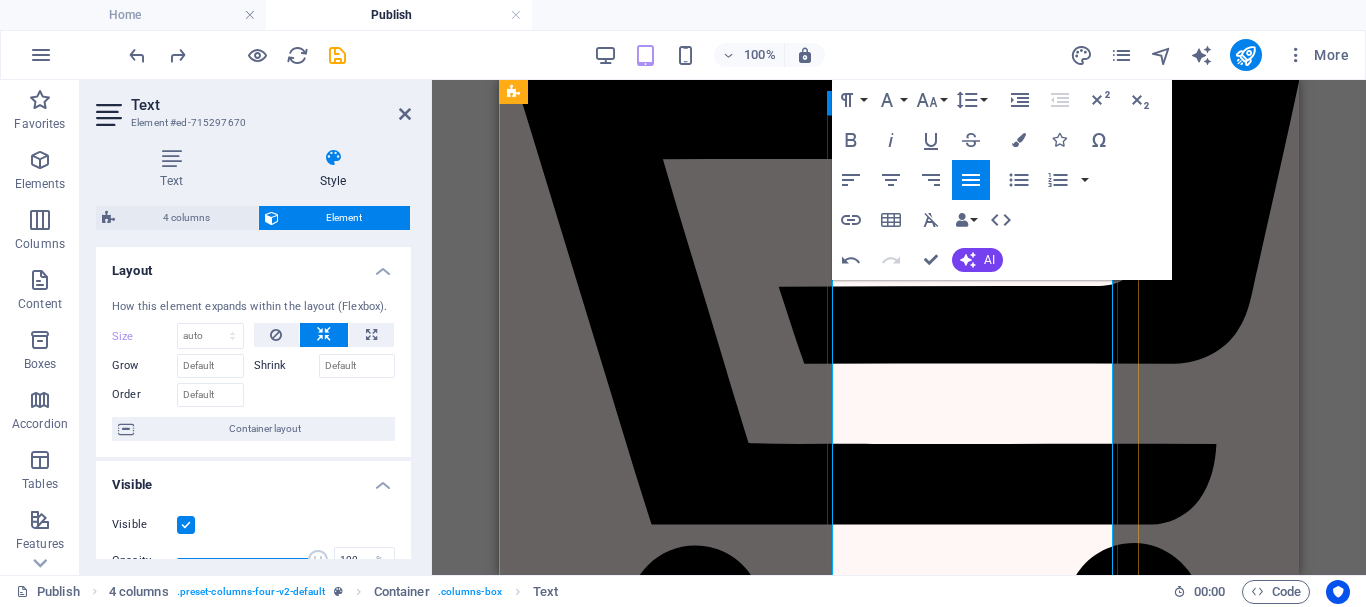 click on "Digital Proof (PDF + Hardcopy proof 2 times" at bounding box center (819, 16114) 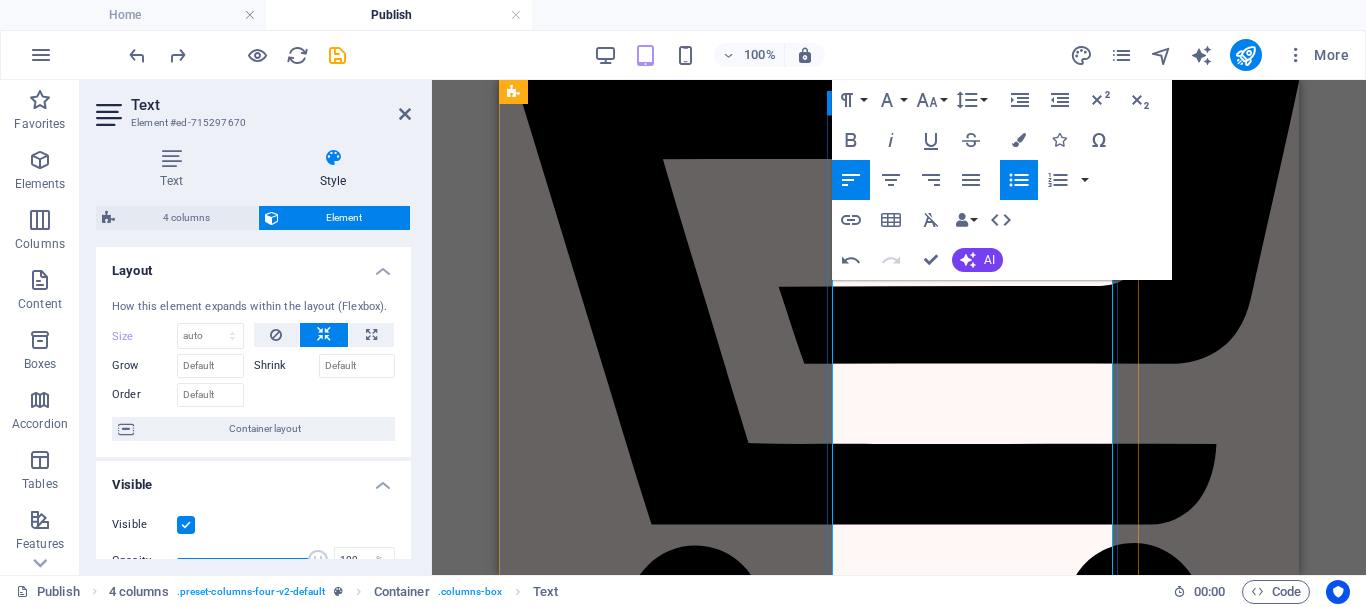 click on "Proofreading ( 4 Free Revision)" at bounding box center [819, 16088] 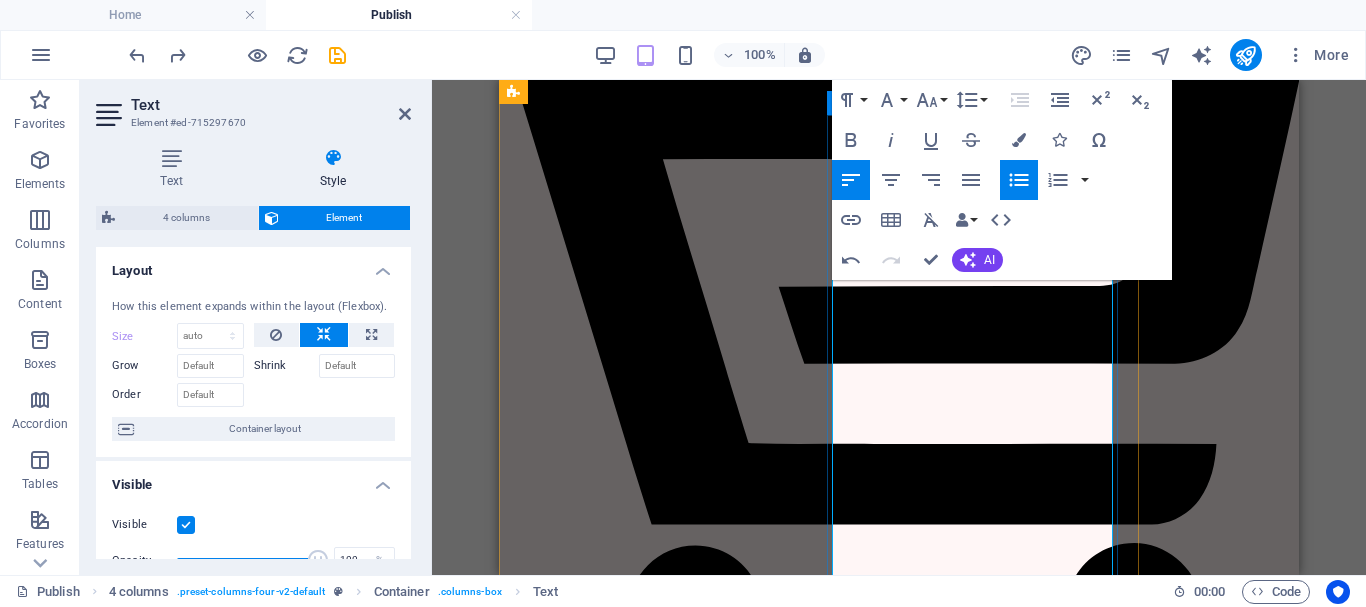 click on "Comprehensive Editing (Grammar + Style) (4 Free Revision)" at bounding box center (819, 16101) 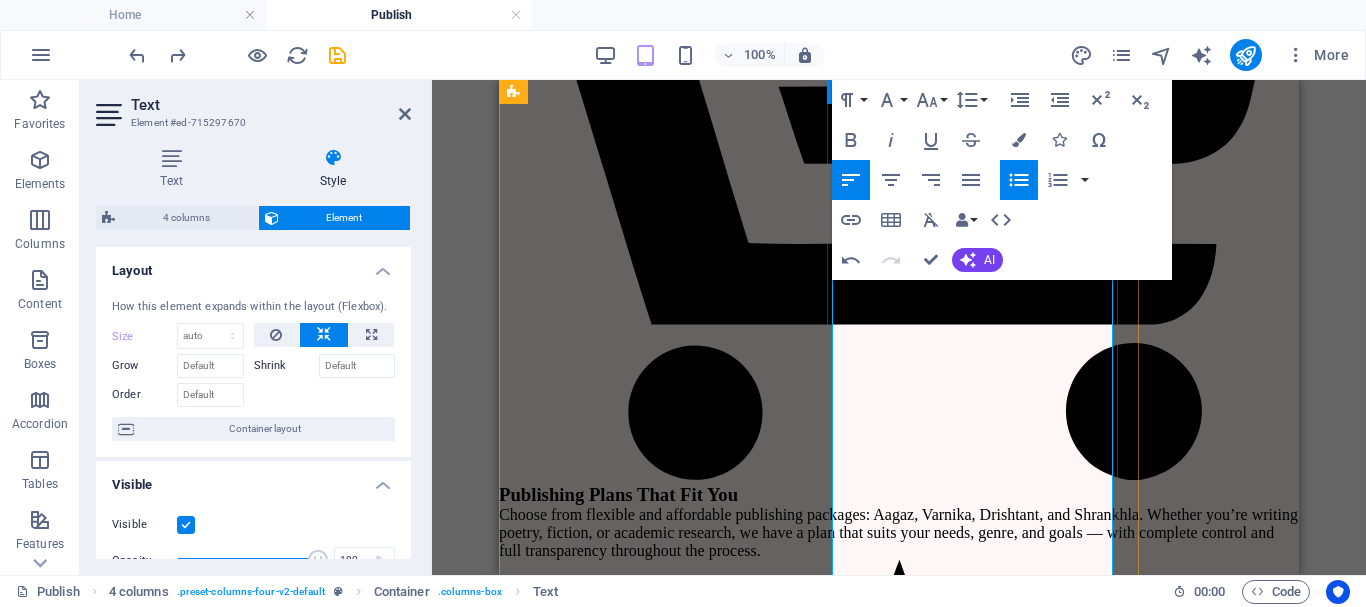 scroll, scrollTop: 4401, scrollLeft: 0, axis: vertical 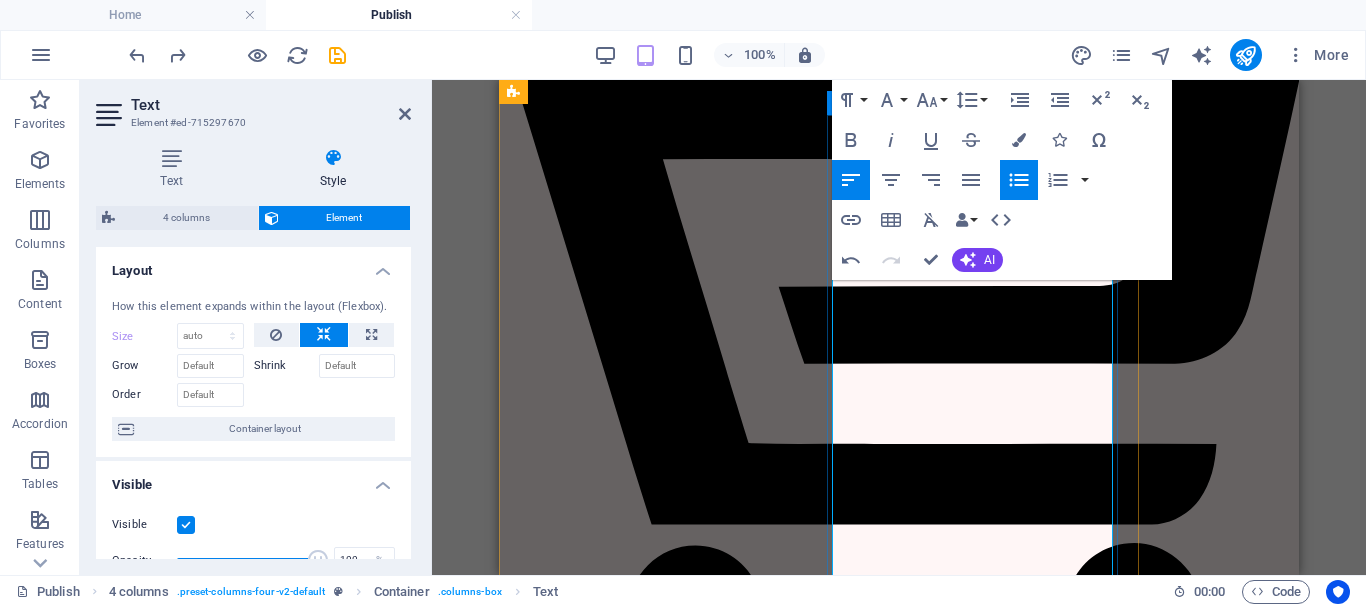 drag, startPoint x: 1071, startPoint y: 471, endPoint x: 852, endPoint y: 406, distance: 228.44255 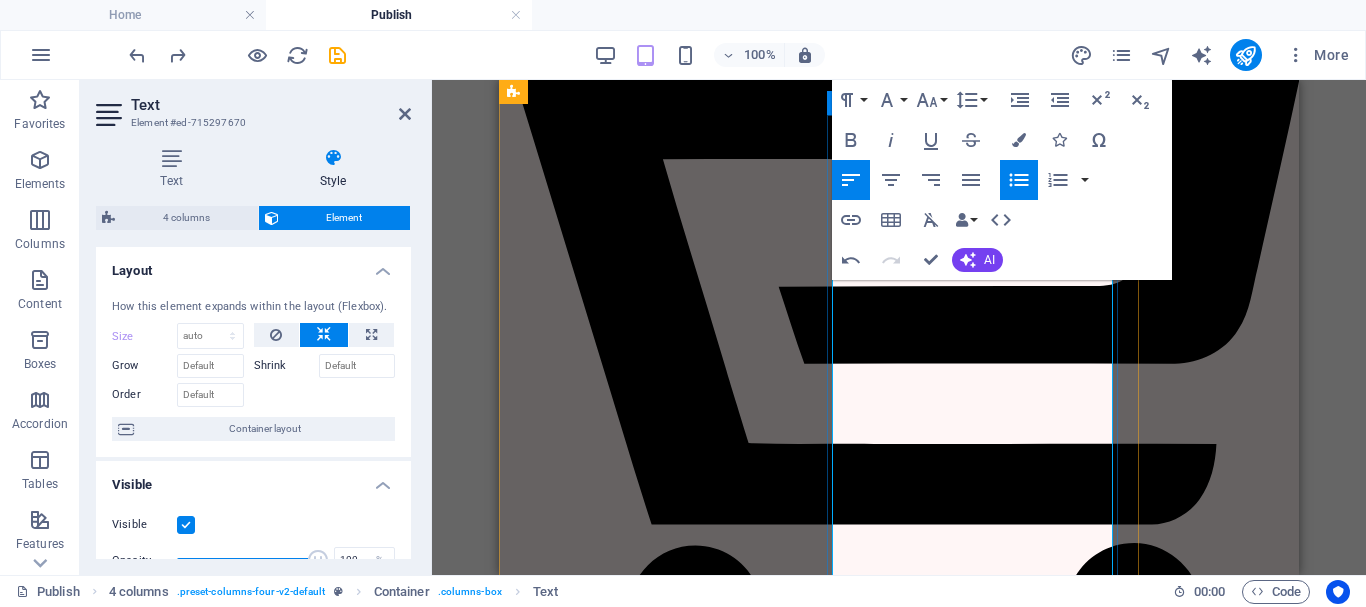 click on "Comprehensive Editing (Grammar + Style) (5 Free Revision)" at bounding box center [819, 10932] 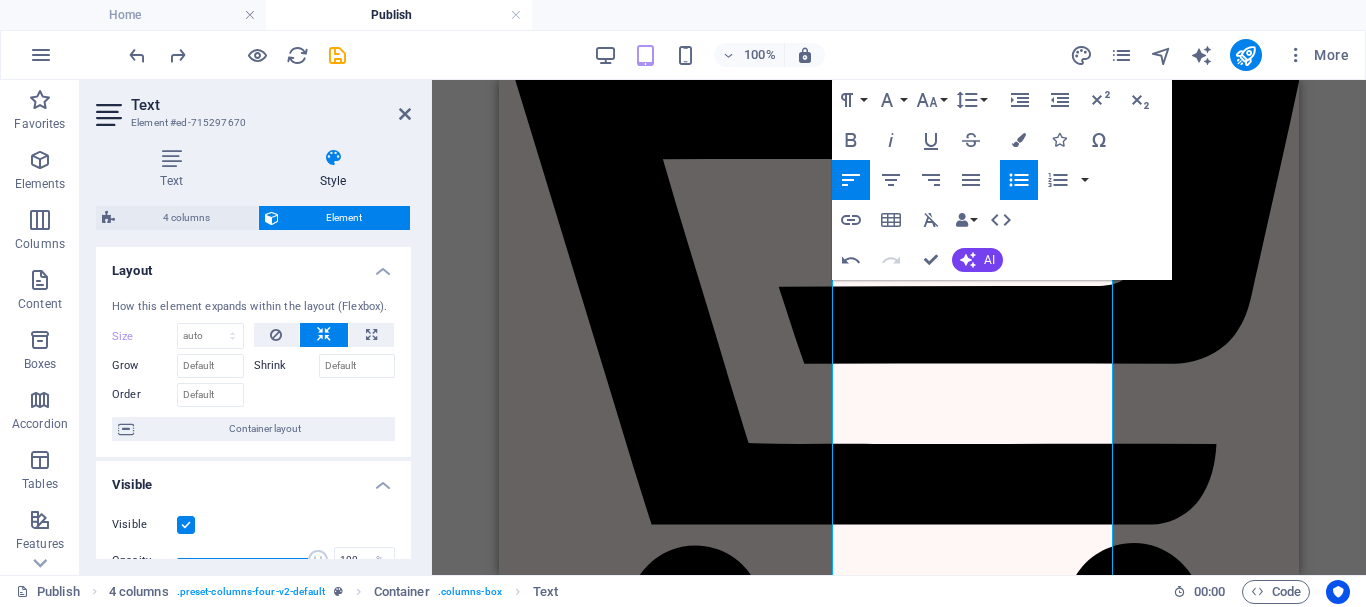 click 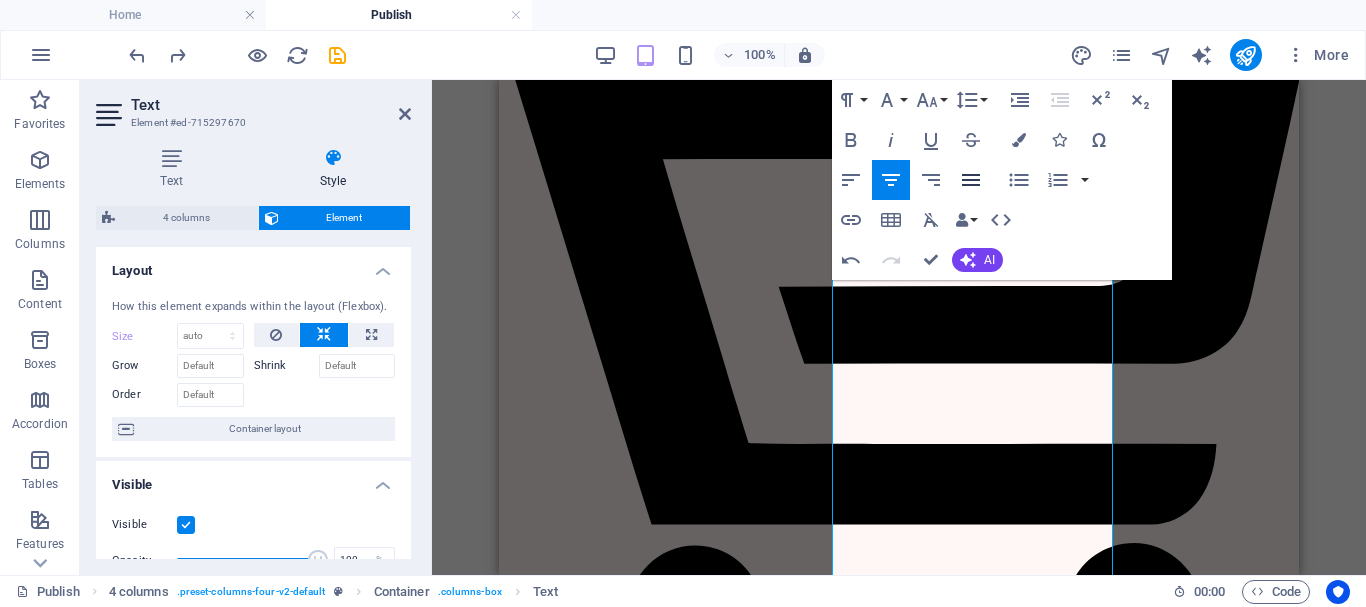 click 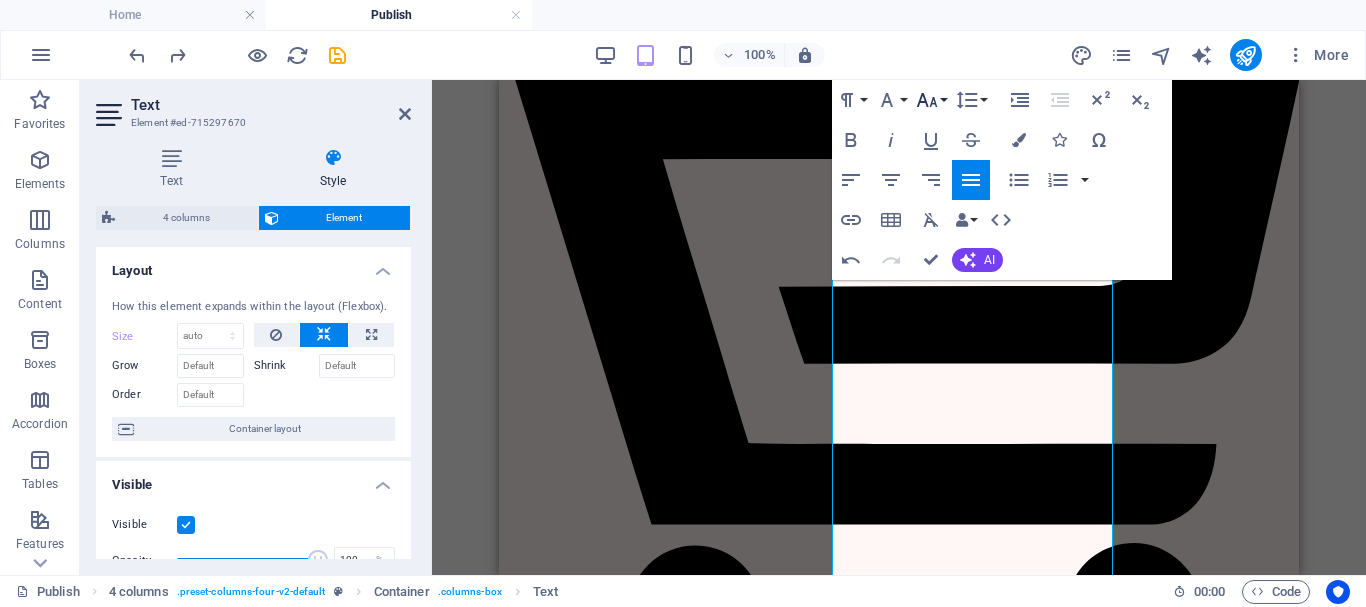 click 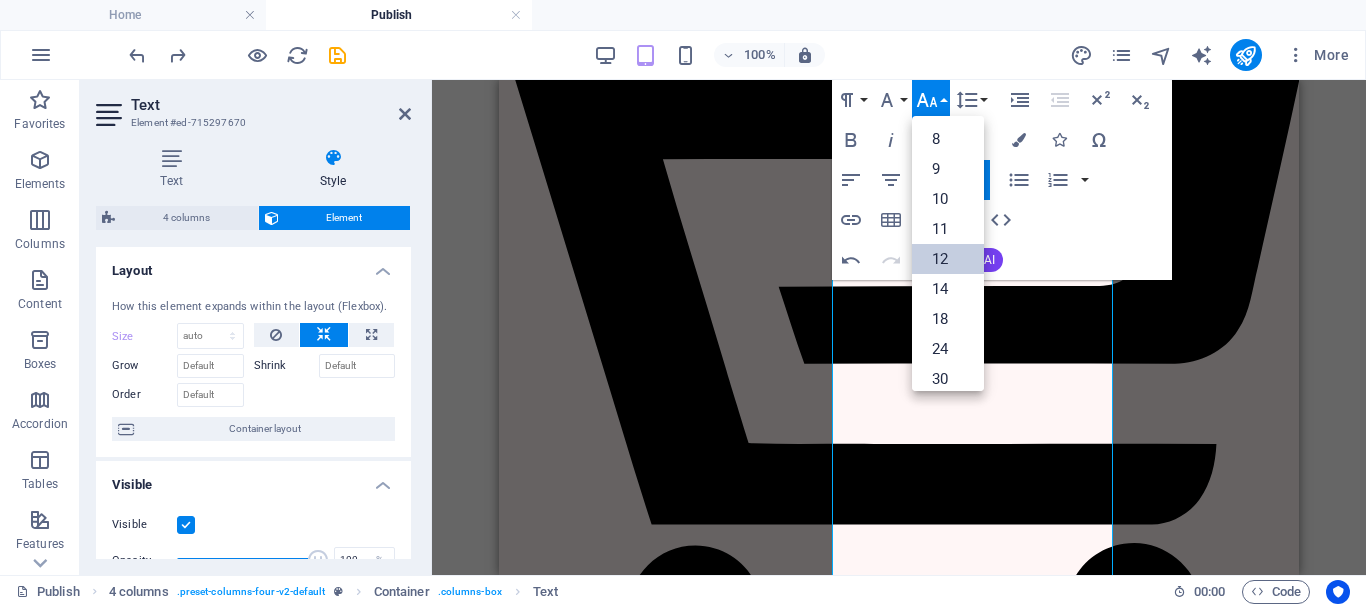 click on "12" at bounding box center [948, 259] 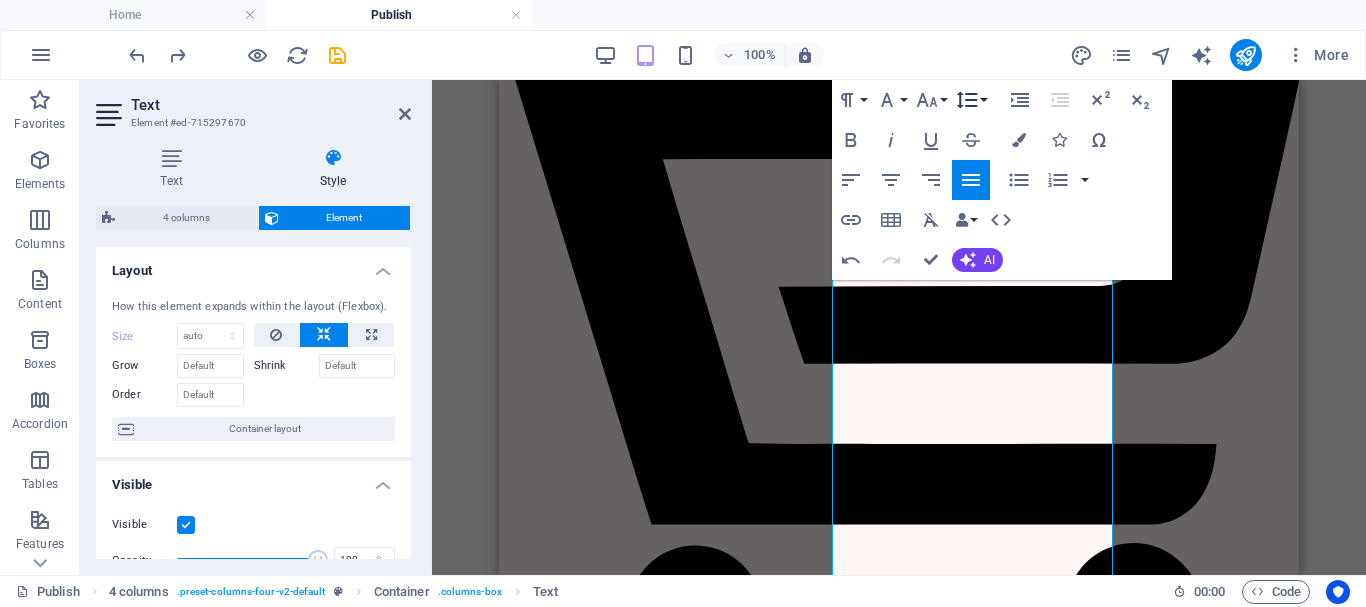 click 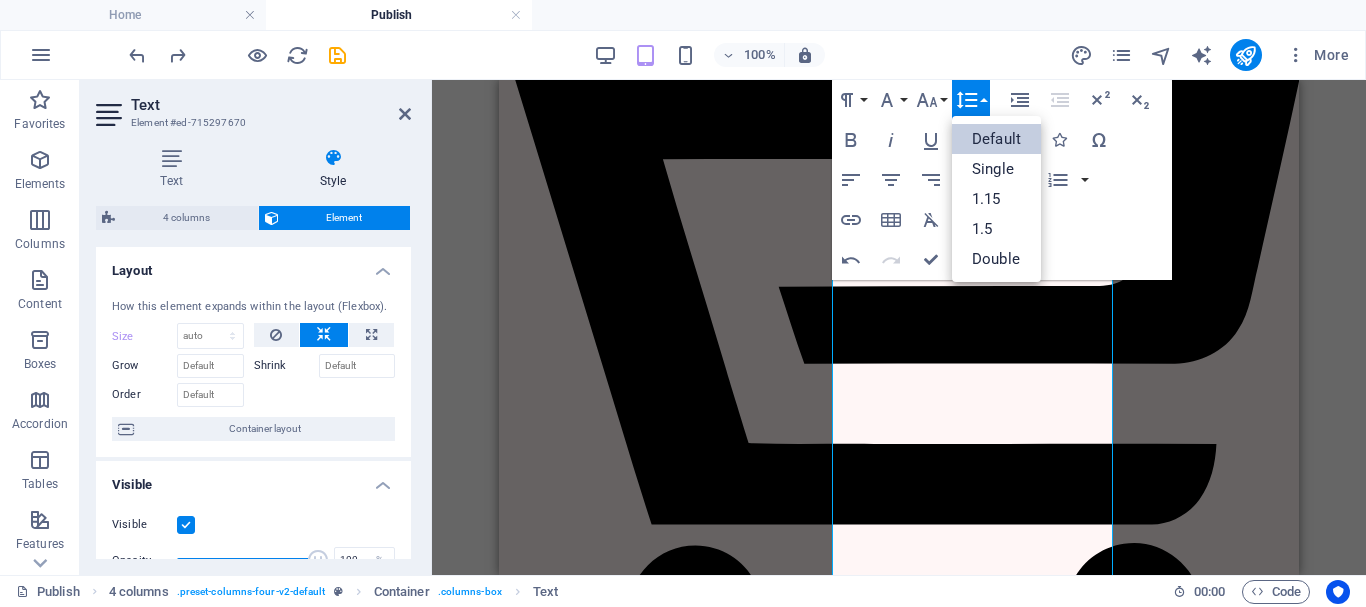 scroll, scrollTop: 0, scrollLeft: 0, axis: both 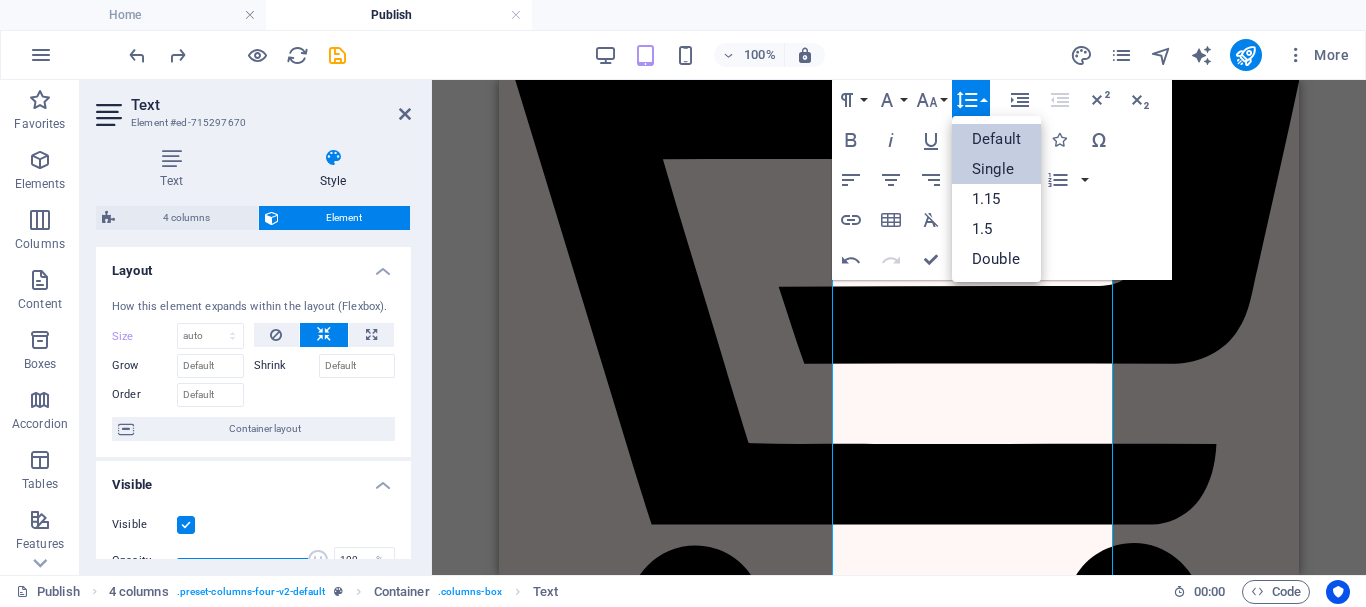 click on "Single" at bounding box center [996, 169] 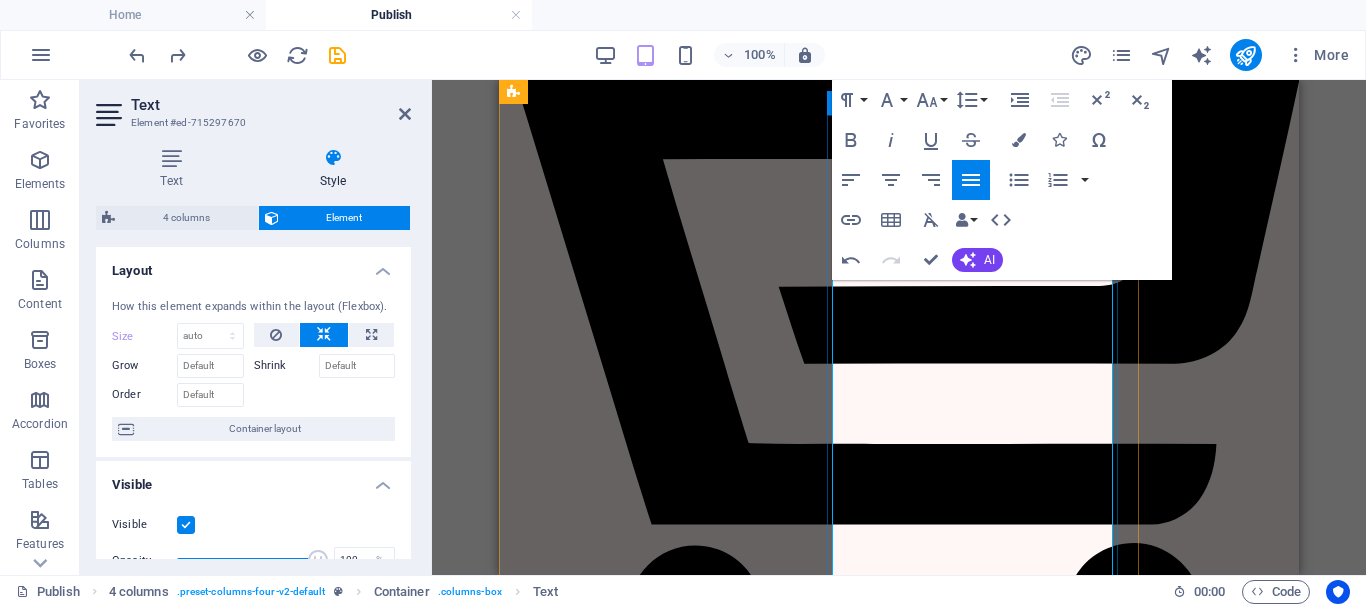click on "Developmental Editing (Structure & Flow)" at bounding box center (602, 16155) 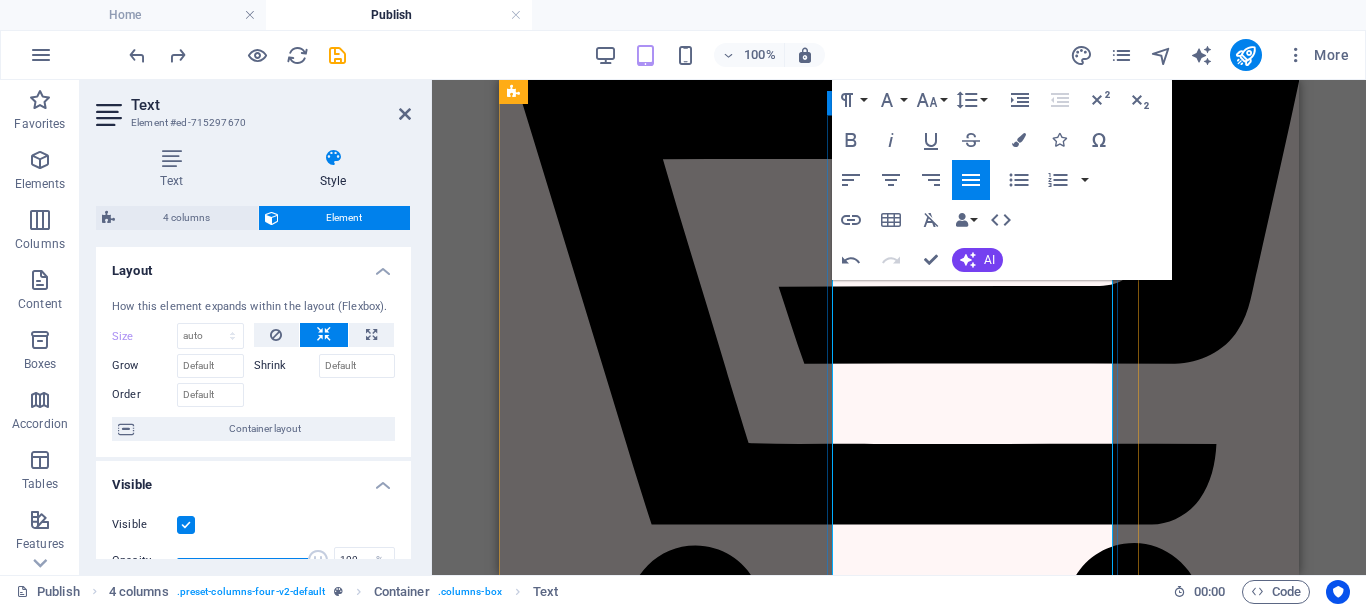 drag, startPoint x: 937, startPoint y: 464, endPoint x: 864, endPoint y: 467, distance: 73.061615 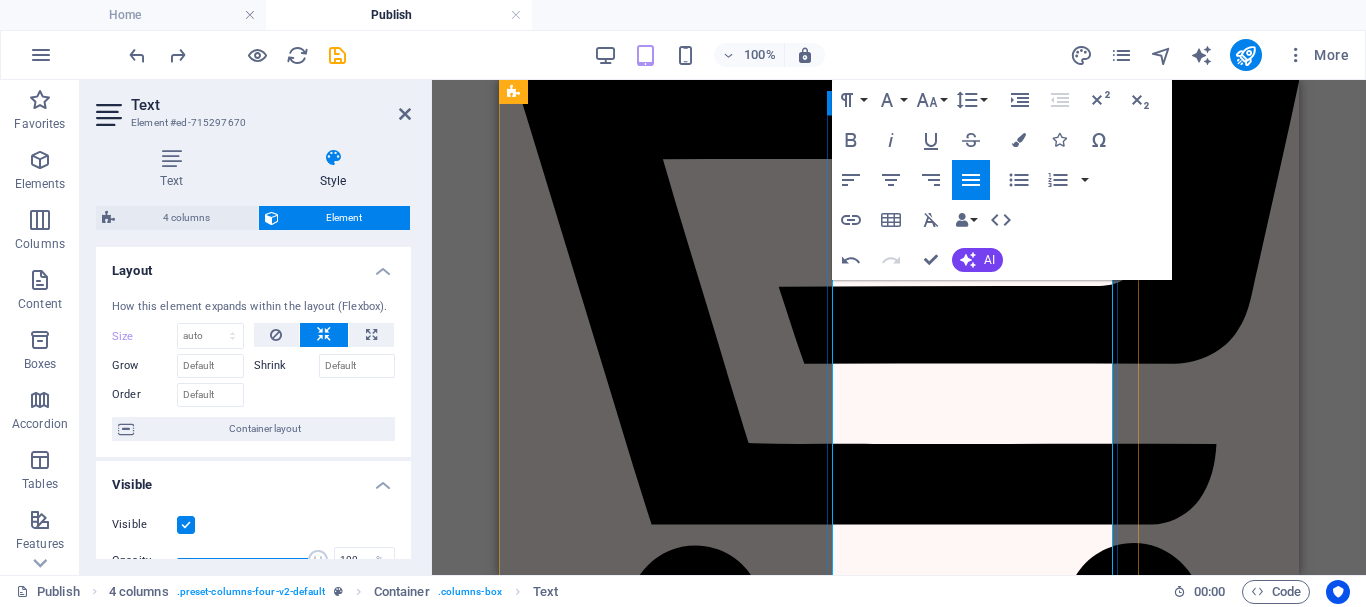 click on "Ghostwriting Support" at bounding box center [551, 16139] 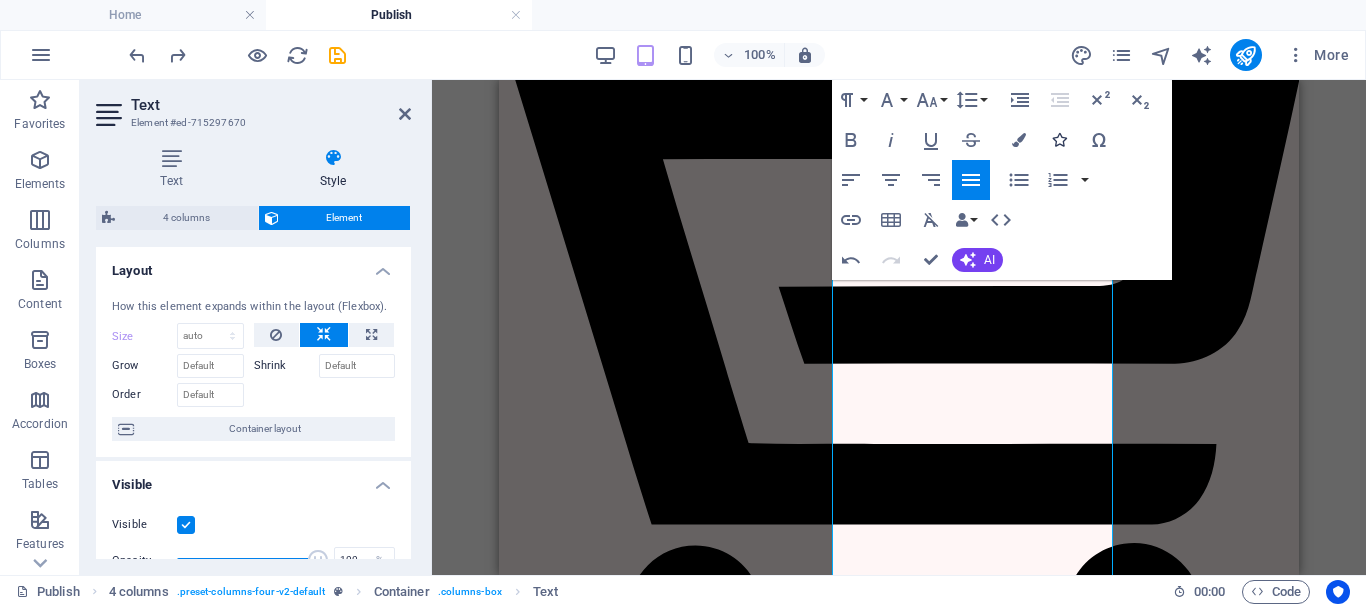 click on "Icons" at bounding box center [1059, 140] 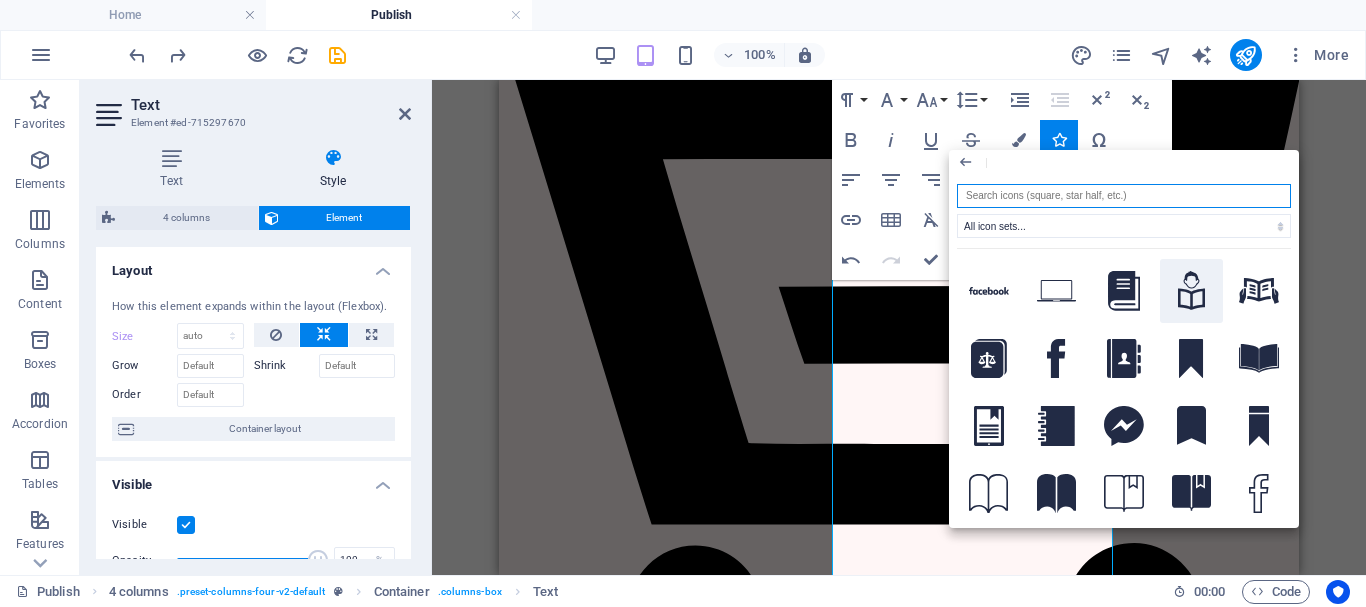 click 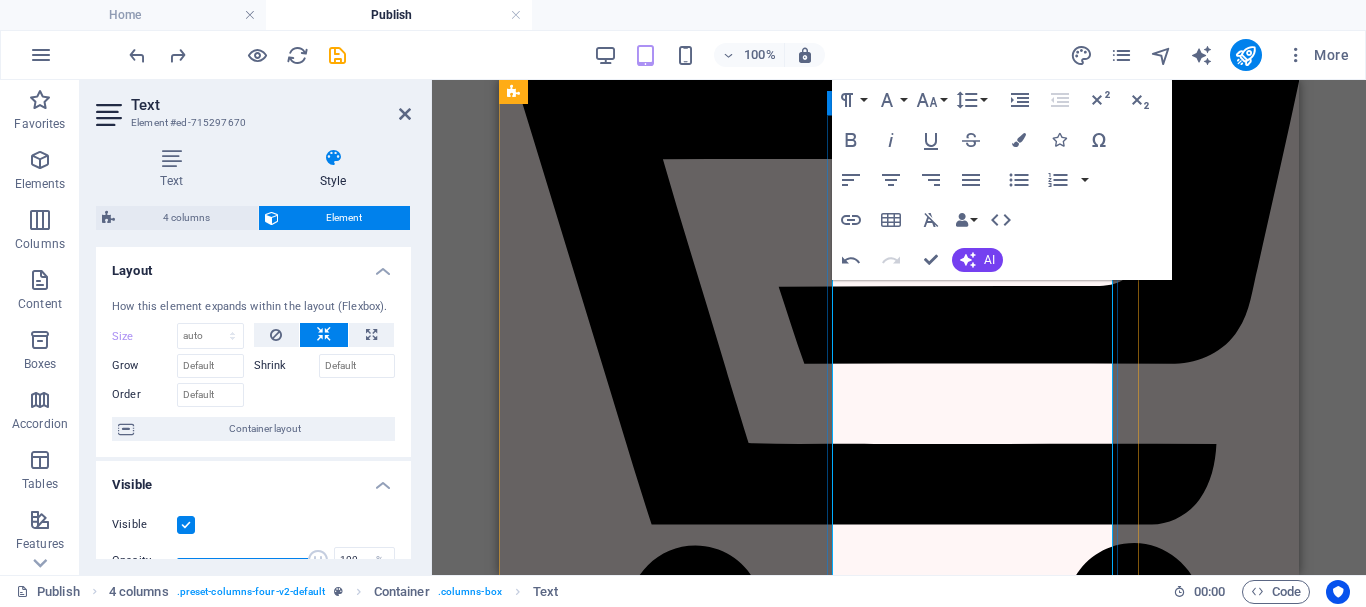 click on "Proofreading ( 5 Free Rev.)            Ghostwriting Support" at bounding box center (819, 16559) 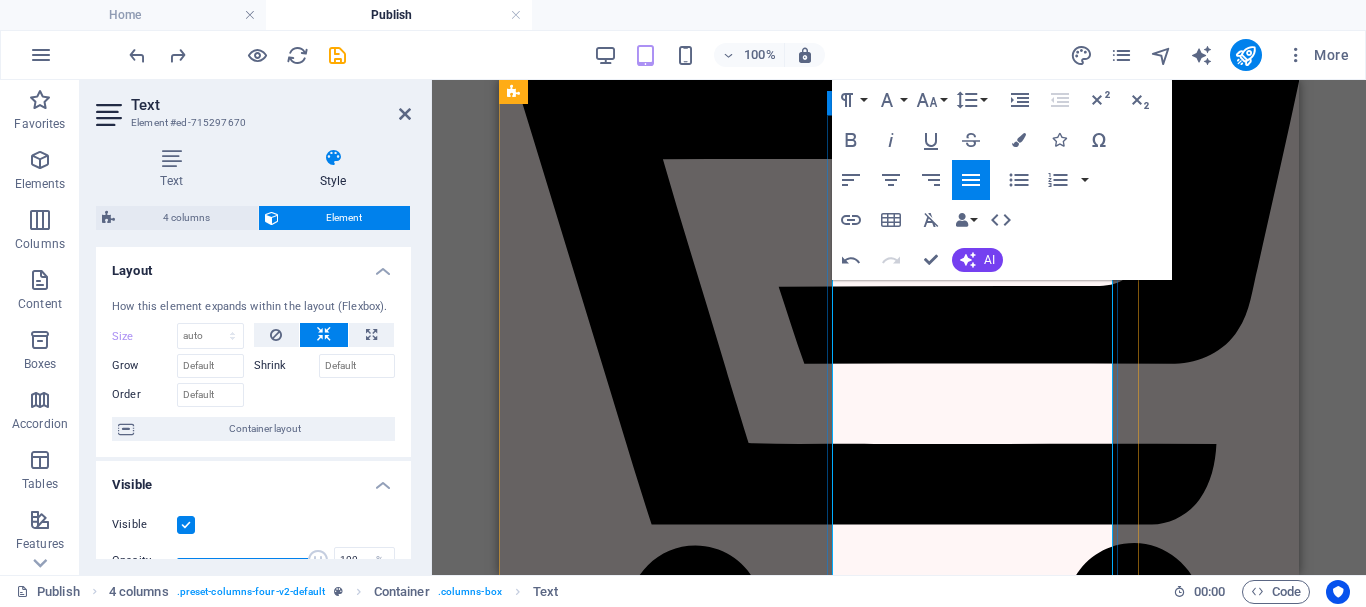 click on "Proofreading ( 5 Free Rev.)" at bounding box center [819, 16560] 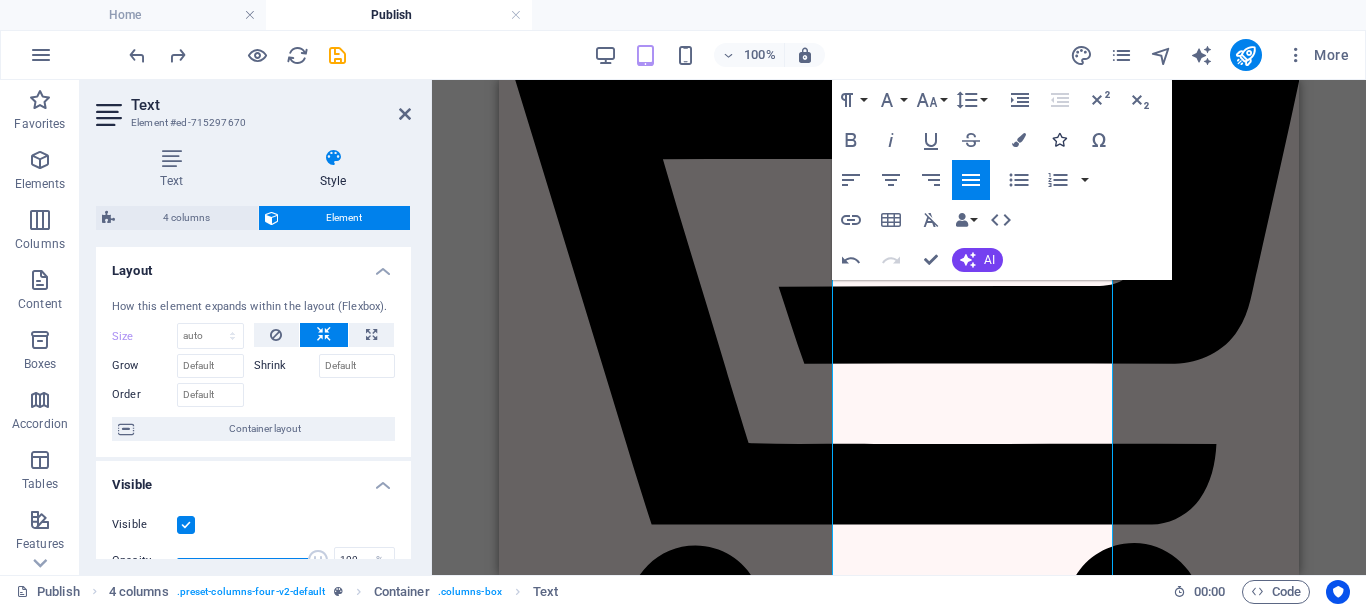click at bounding box center (1059, 140) 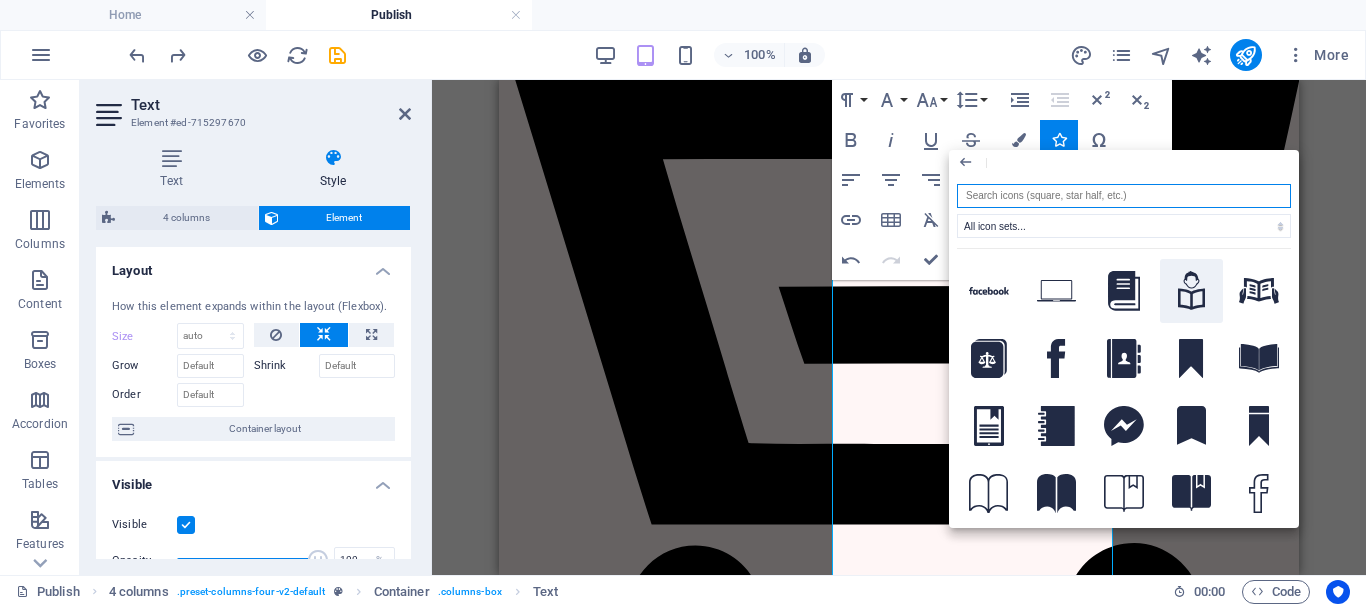 click 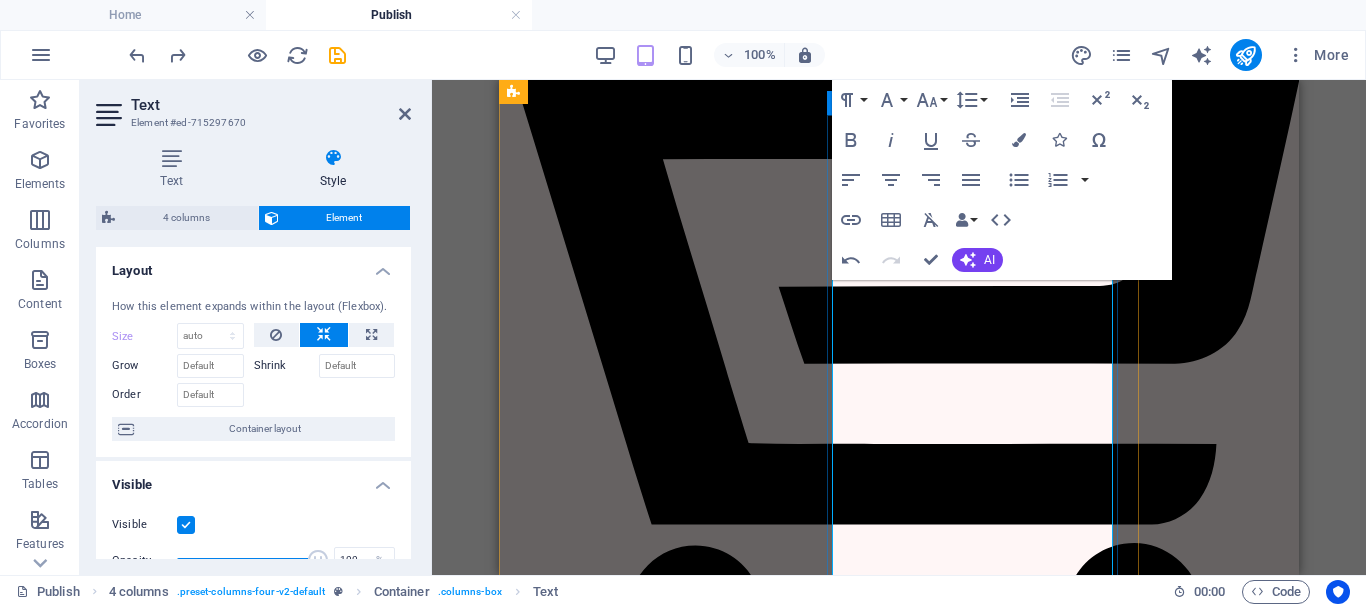 click on "Comprehensive Editing (Grammar + Style) (5 Free Revision)" at bounding box center (646, 17984) 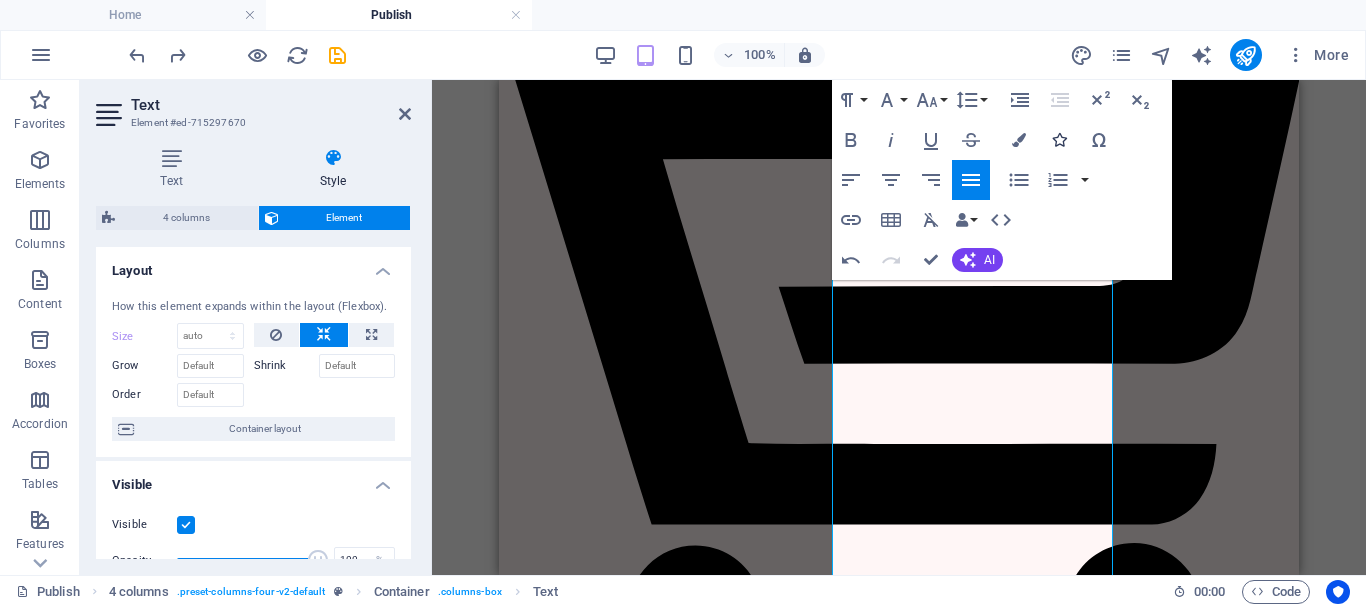 click on "Icons" at bounding box center (1059, 140) 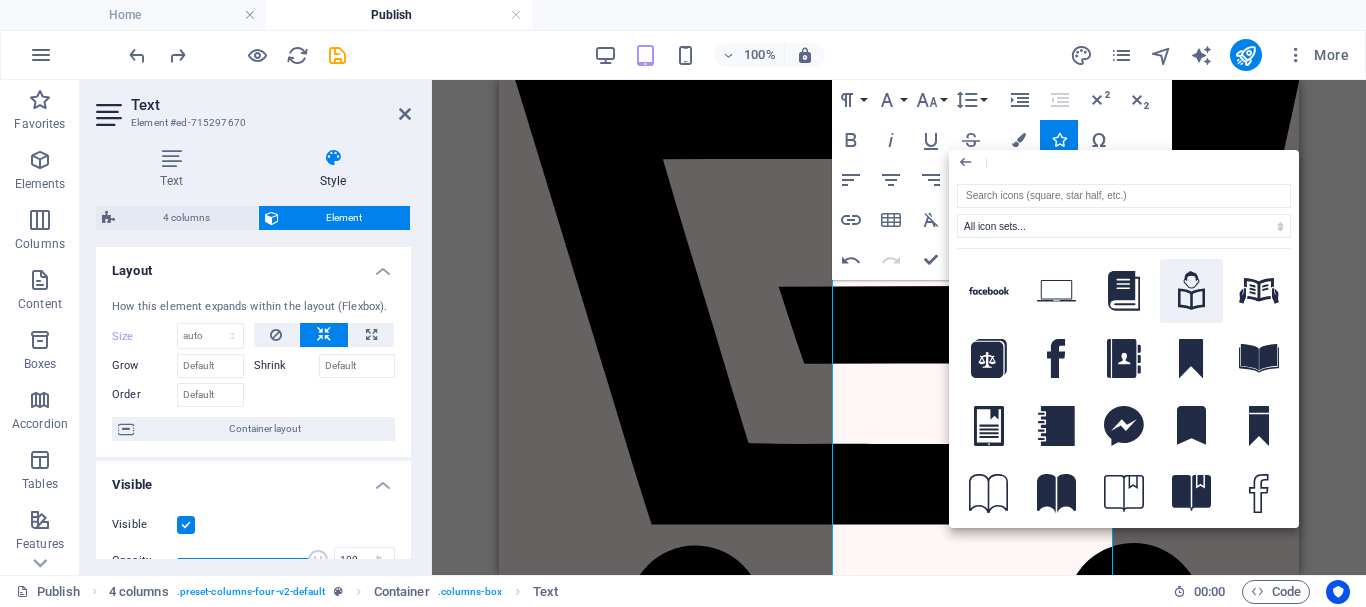 click at bounding box center [1192, 291] 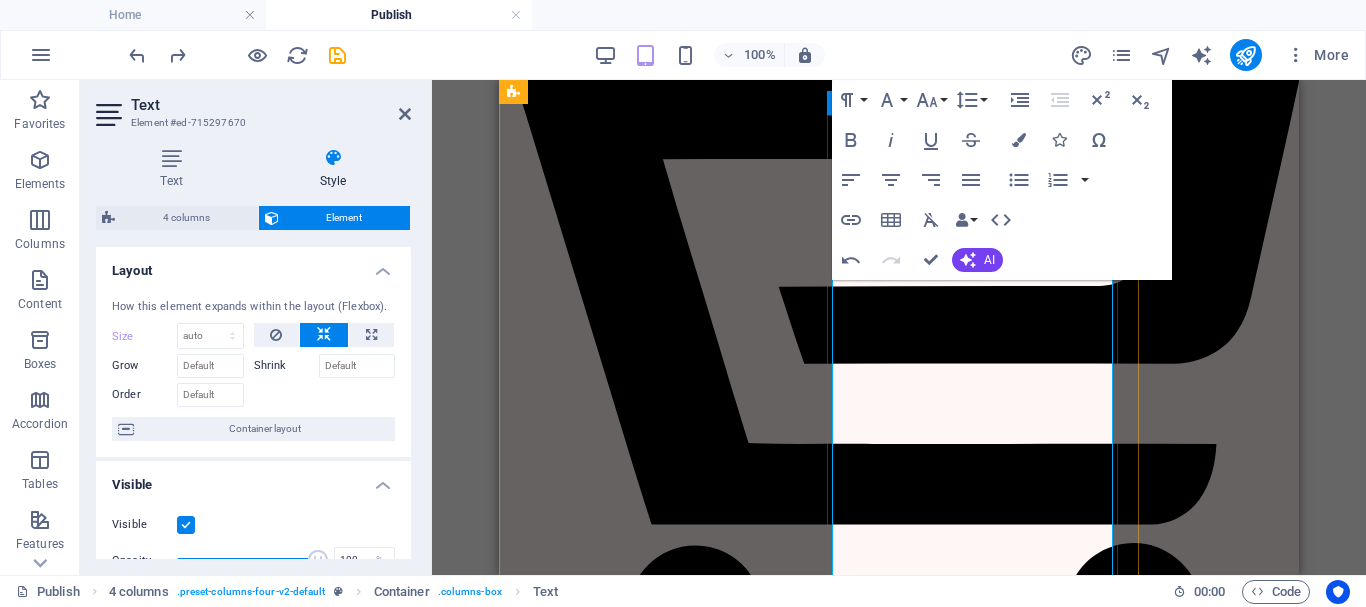 click on "Comprehensive Editing (Grammar + Style) (5 Free Revision)" at bounding box center (819, 18453) 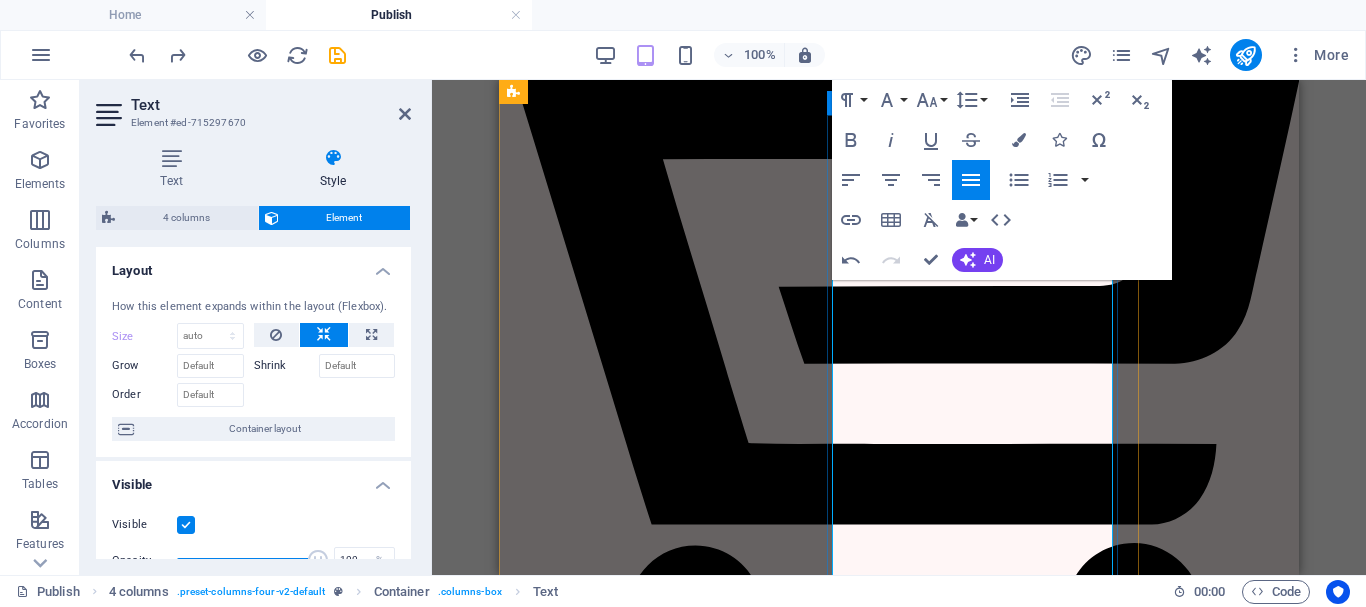 click on "Comprehensive Editing (Grammar + Style) (5 Free Revision)" at bounding box center (819, 18453) 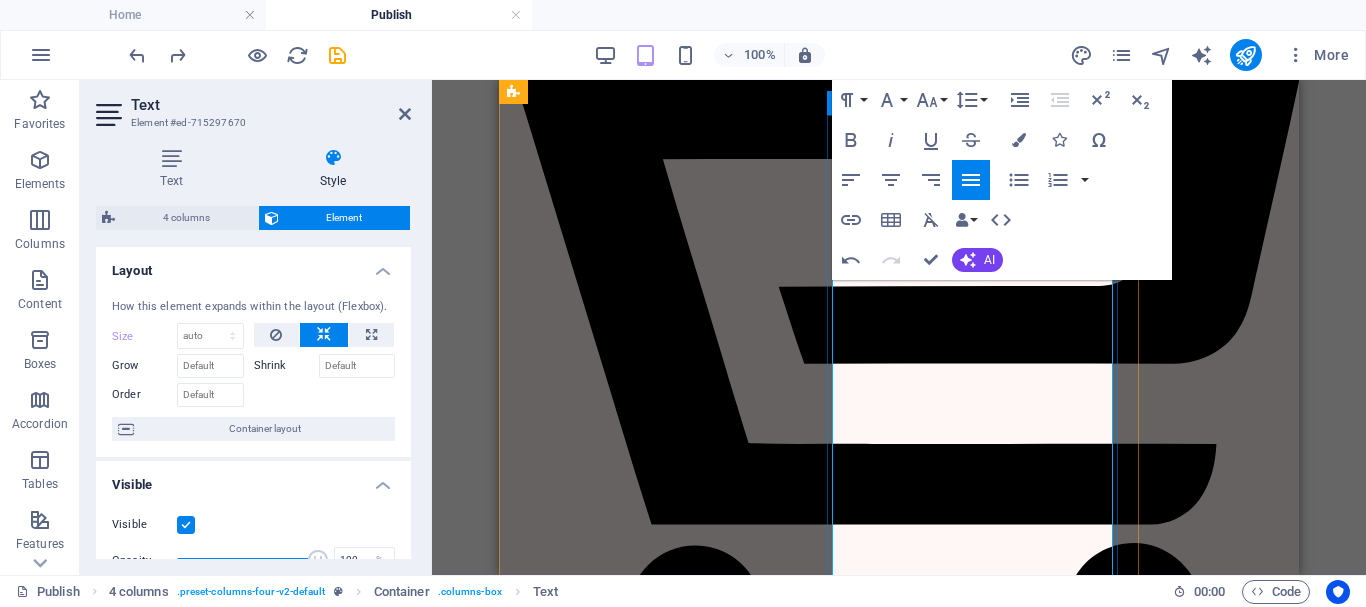 click on "Proof (PDF + Hardcopy proof 2 times" at bounding box center [590, 18938] 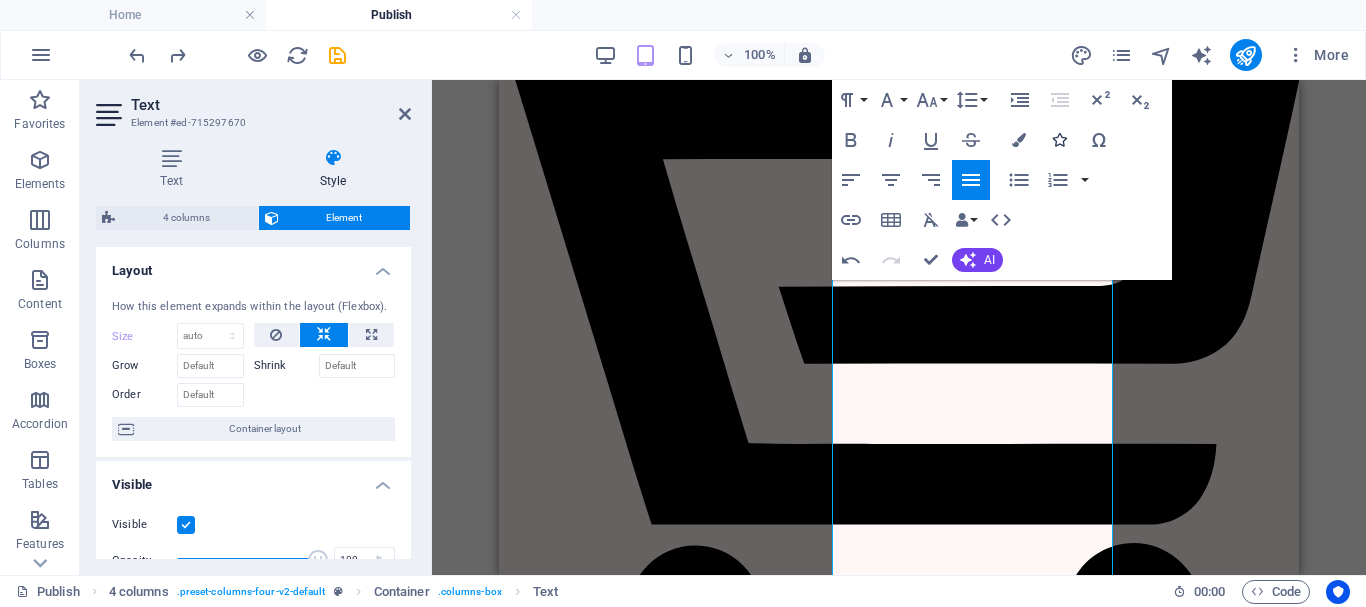 click on "Icons" at bounding box center [1059, 140] 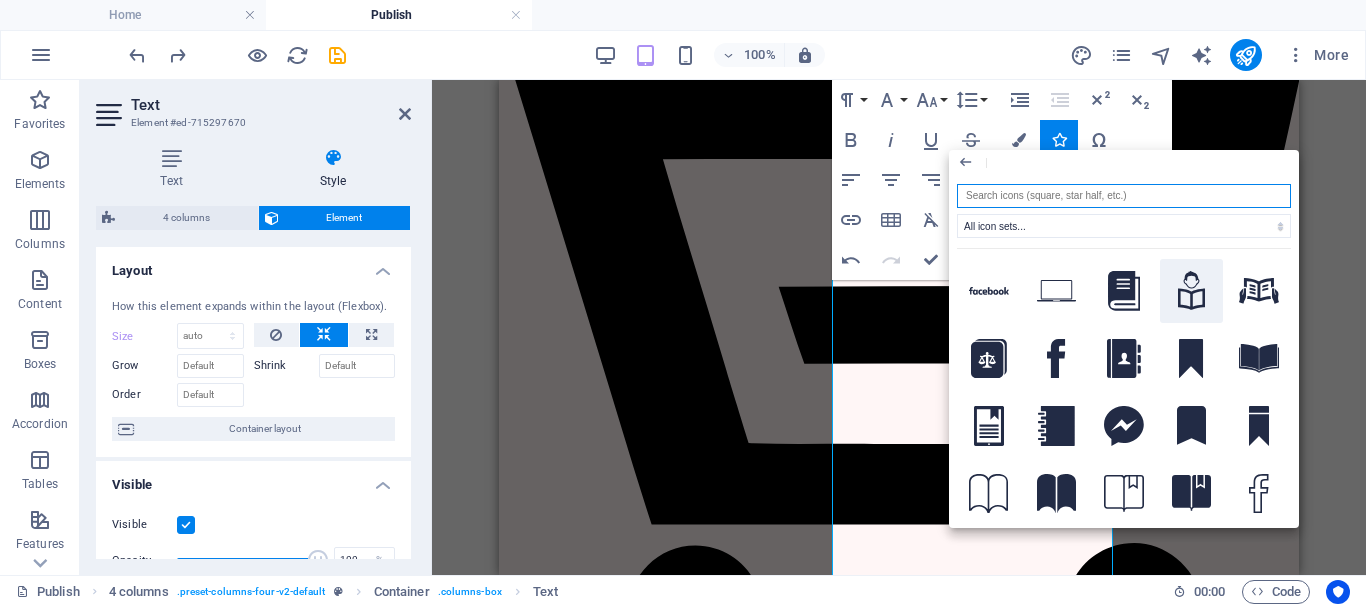 drag, startPoint x: 1193, startPoint y: 299, endPoint x: 512, endPoint y: 348, distance: 682.76056 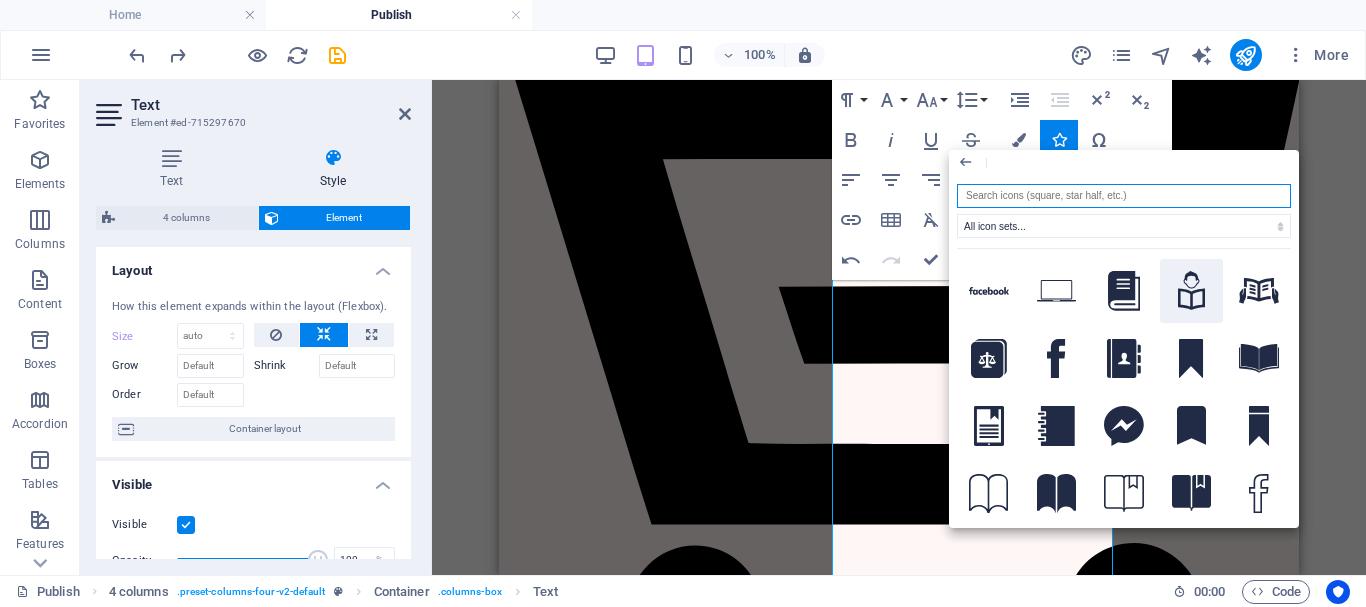 click 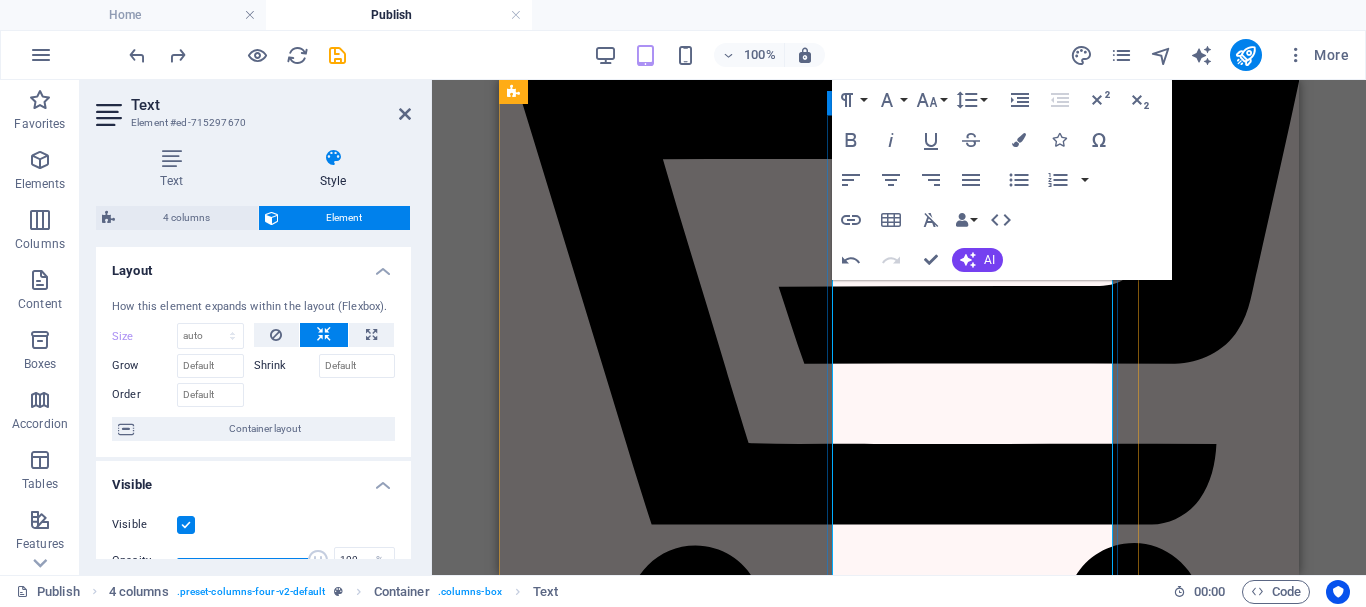 click at bounding box center (819, 19407) 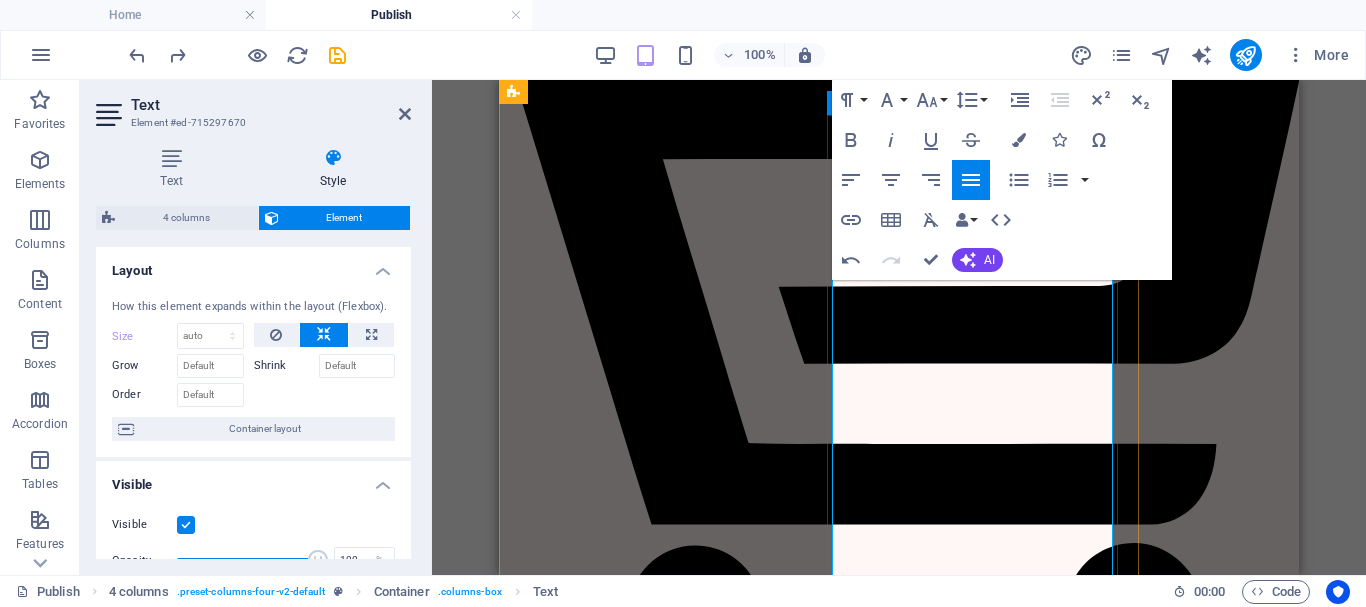 click on "Proof (PDF + Hardcopy proof 2 times" at bounding box center [819, 19407] 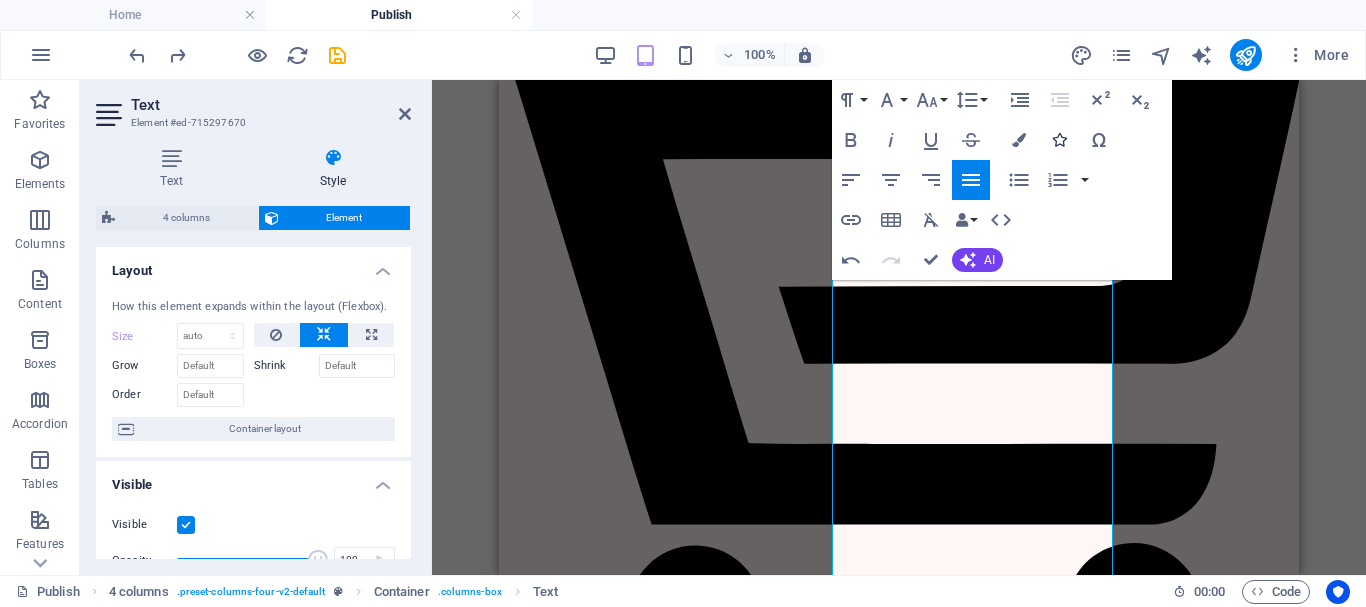 click at bounding box center [1059, 140] 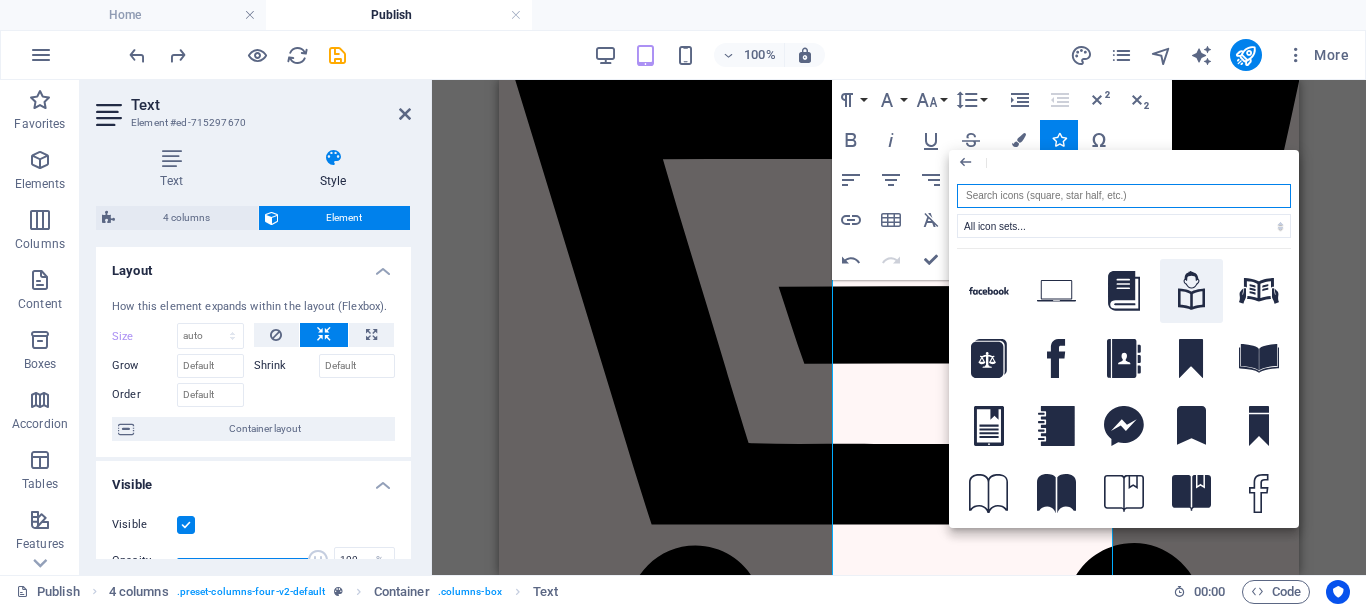 click 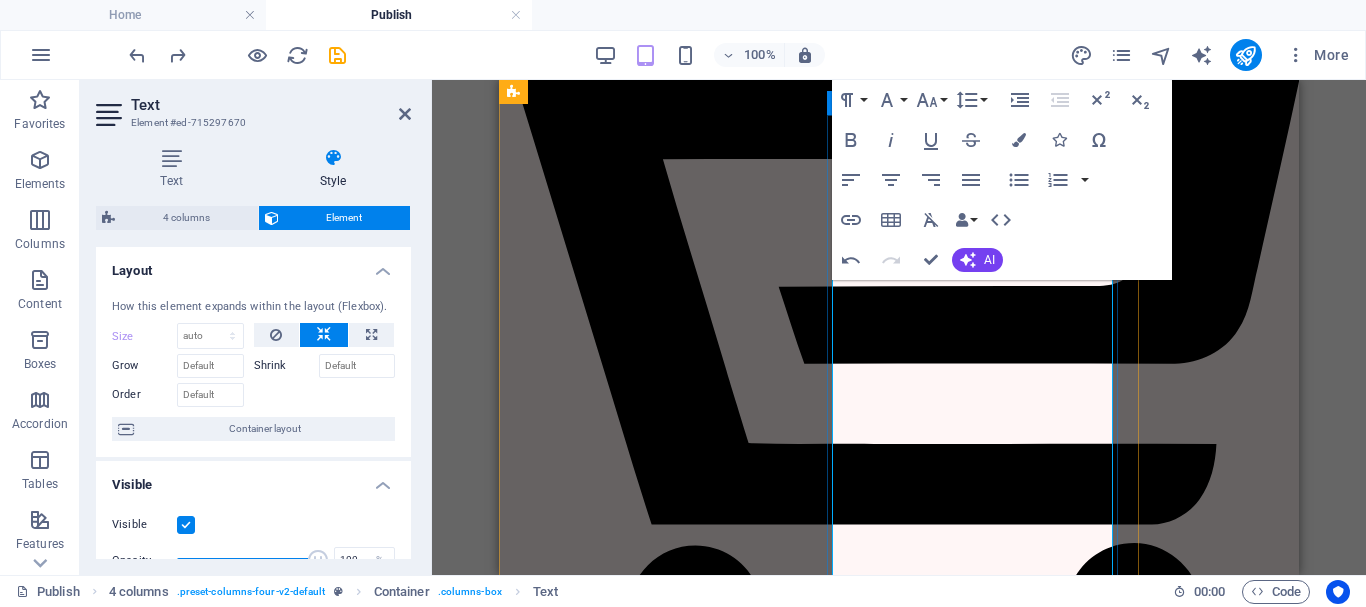 click 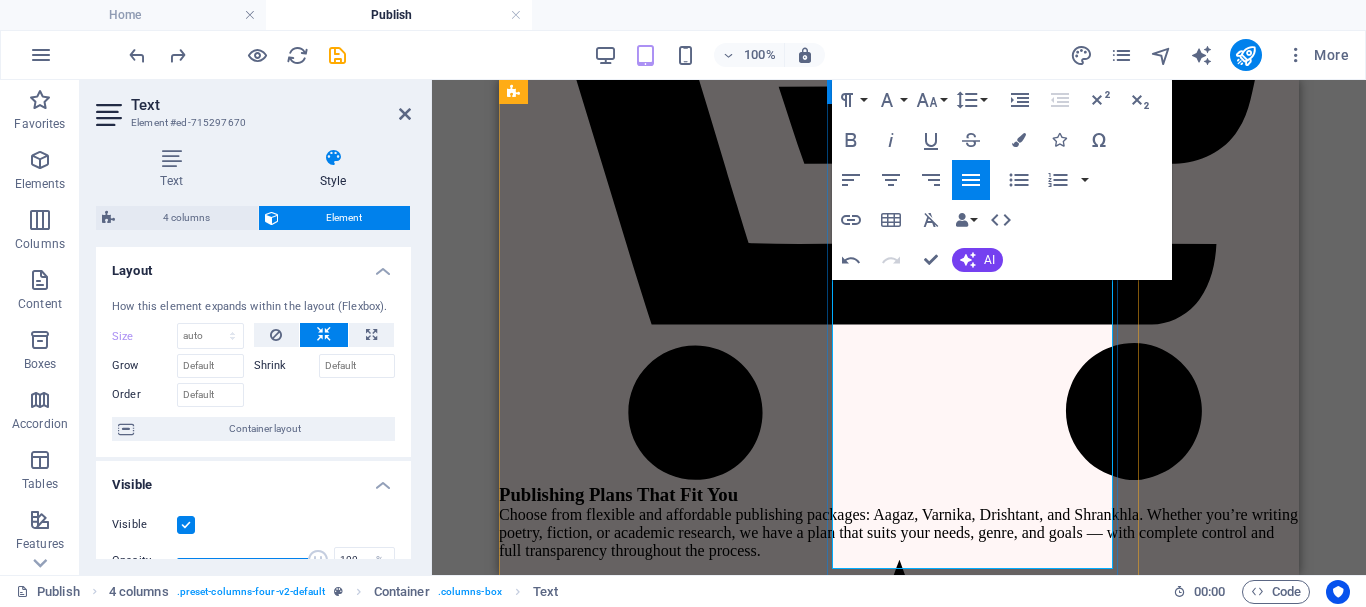 scroll, scrollTop: 4501, scrollLeft: 0, axis: vertical 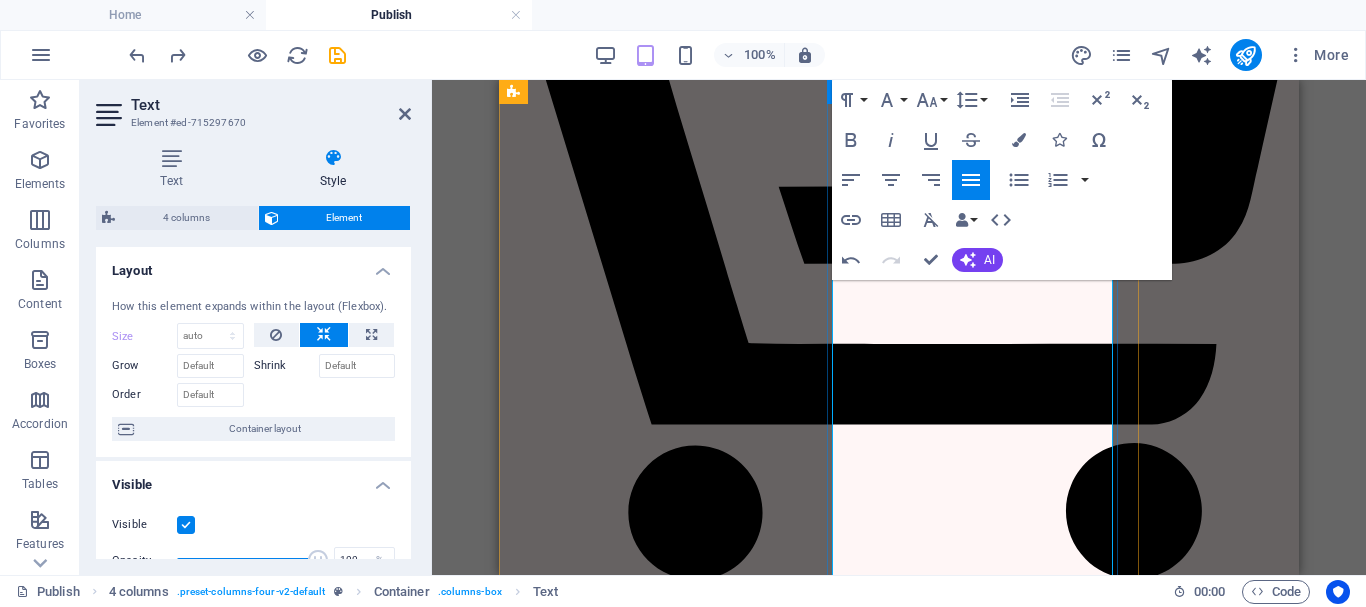 drag, startPoint x: 932, startPoint y: 473, endPoint x: 842, endPoint y: 415, distance: 107.07007 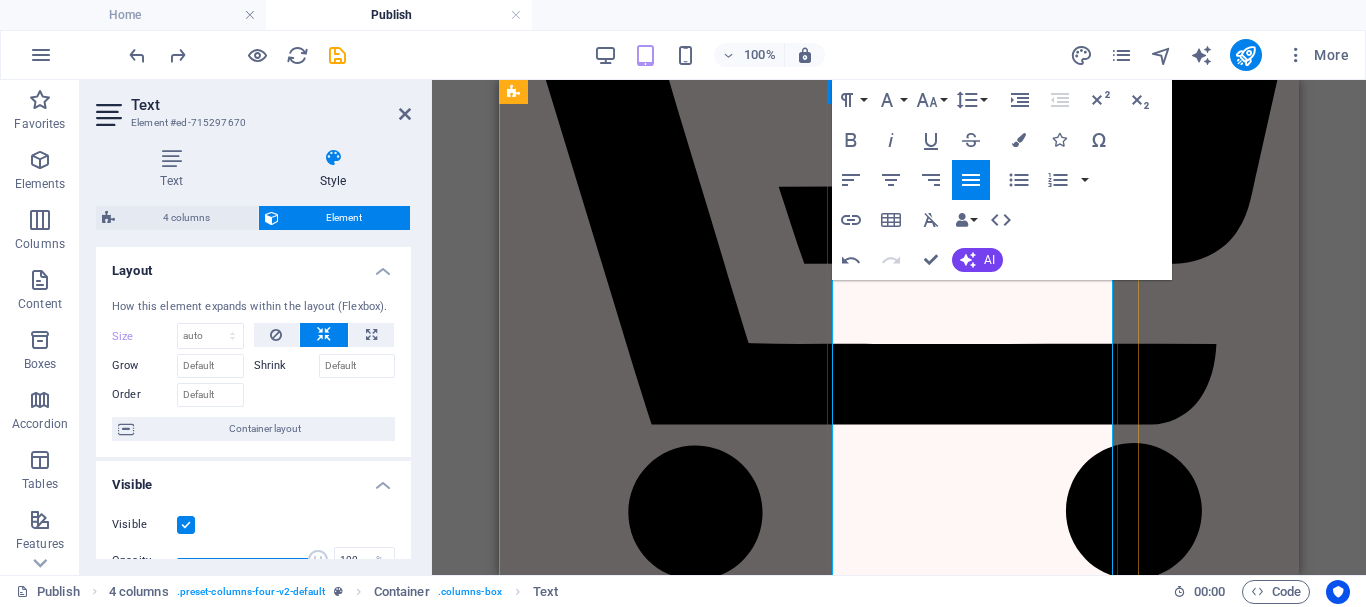 click on "30% or 50% Royalty      Email & Whatsapp Support      Author Page on Publisher Website. Author will have a separate book launch session in NDWBF" at bounding box center [819, 20776] 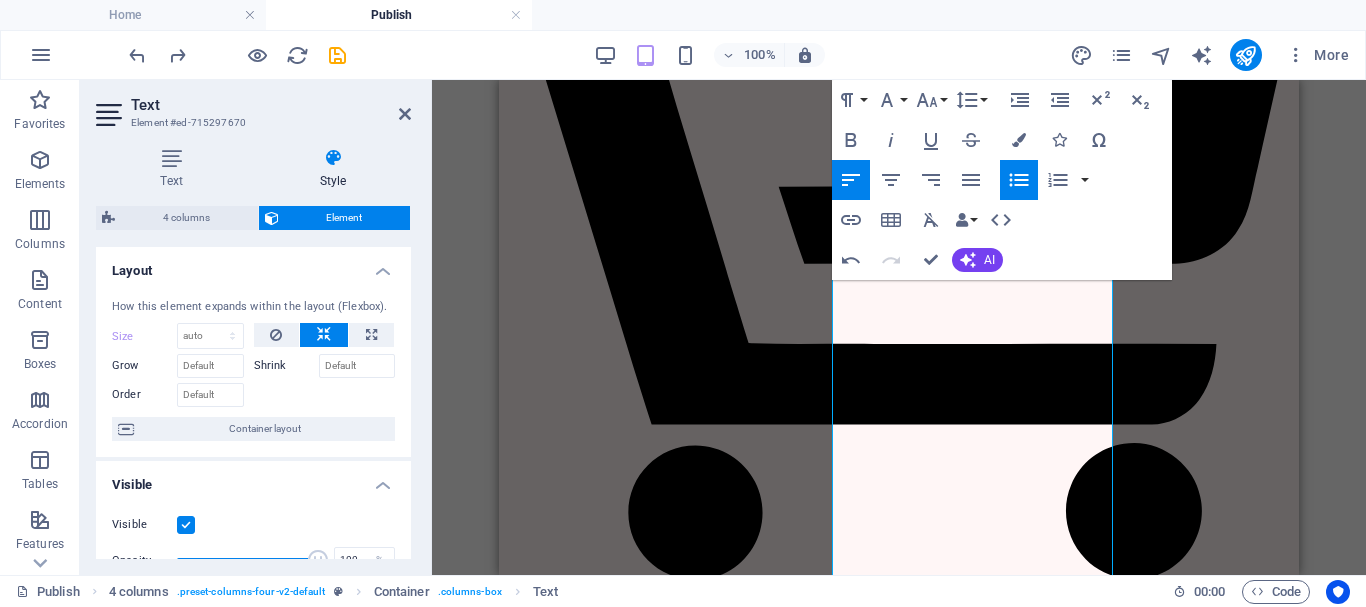 click 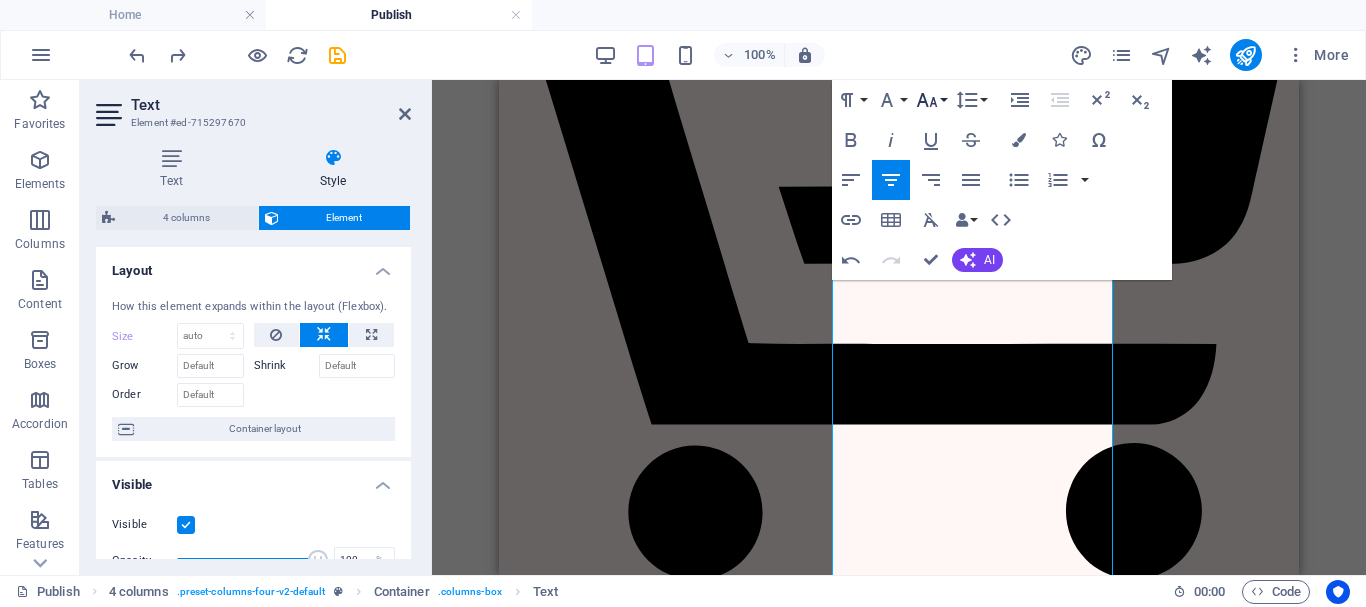 click 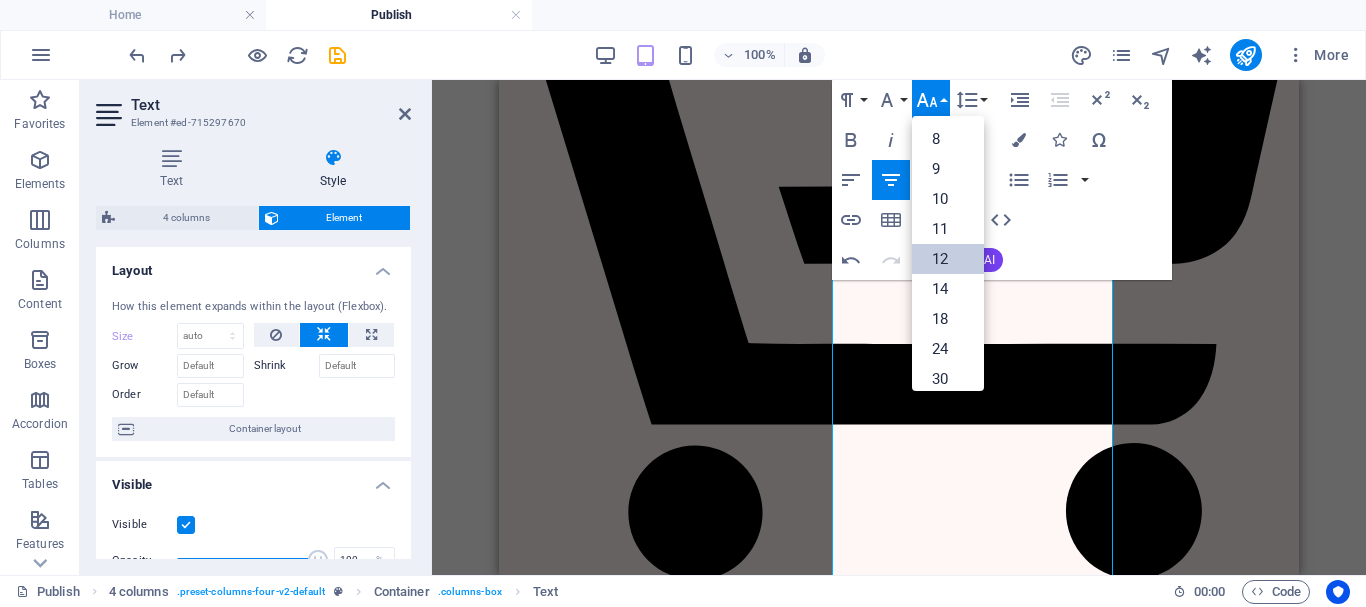 click on "12" at bounding box center (948, 259) 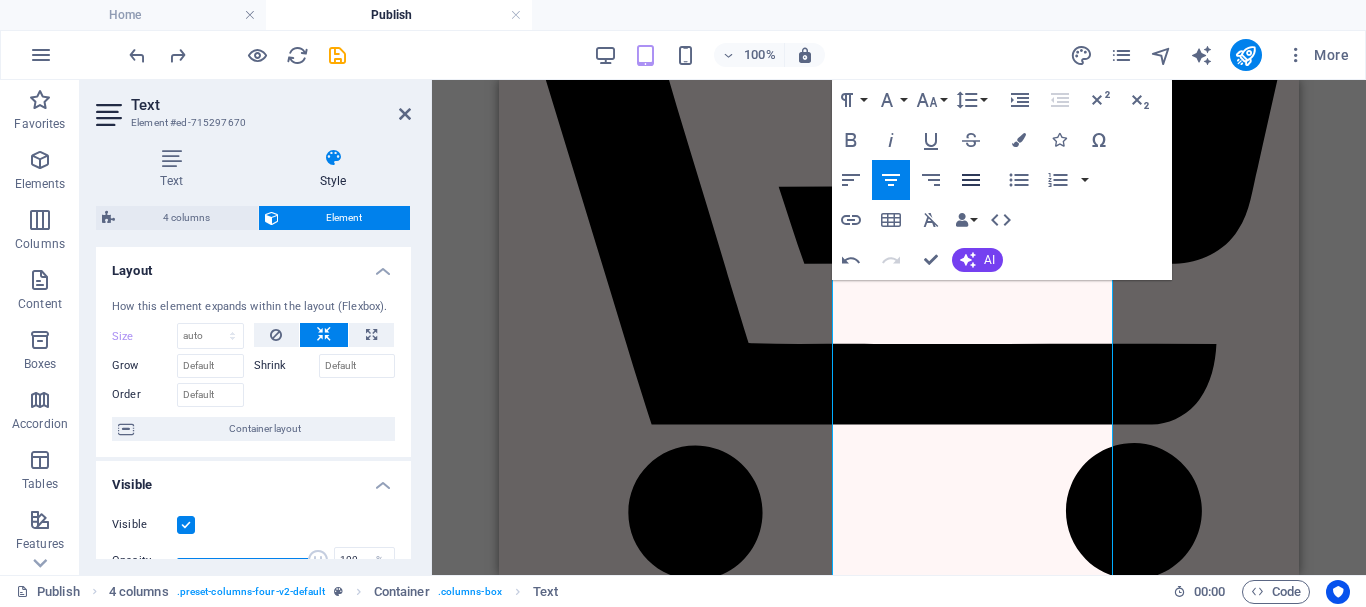 click 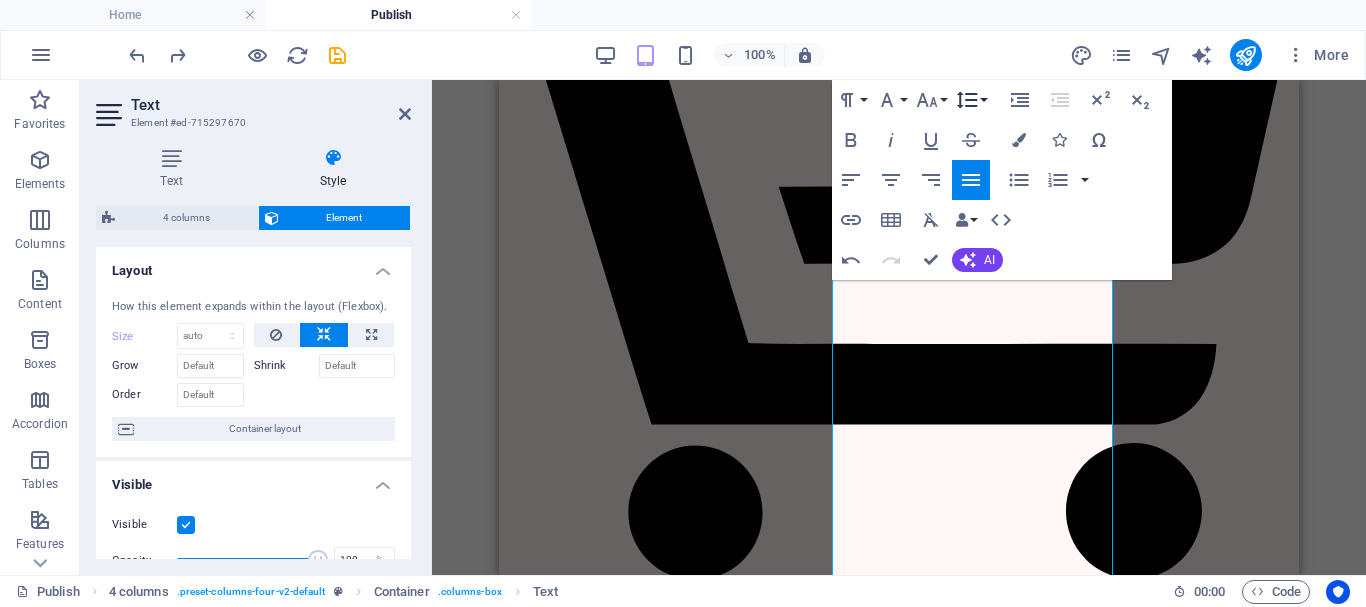 click 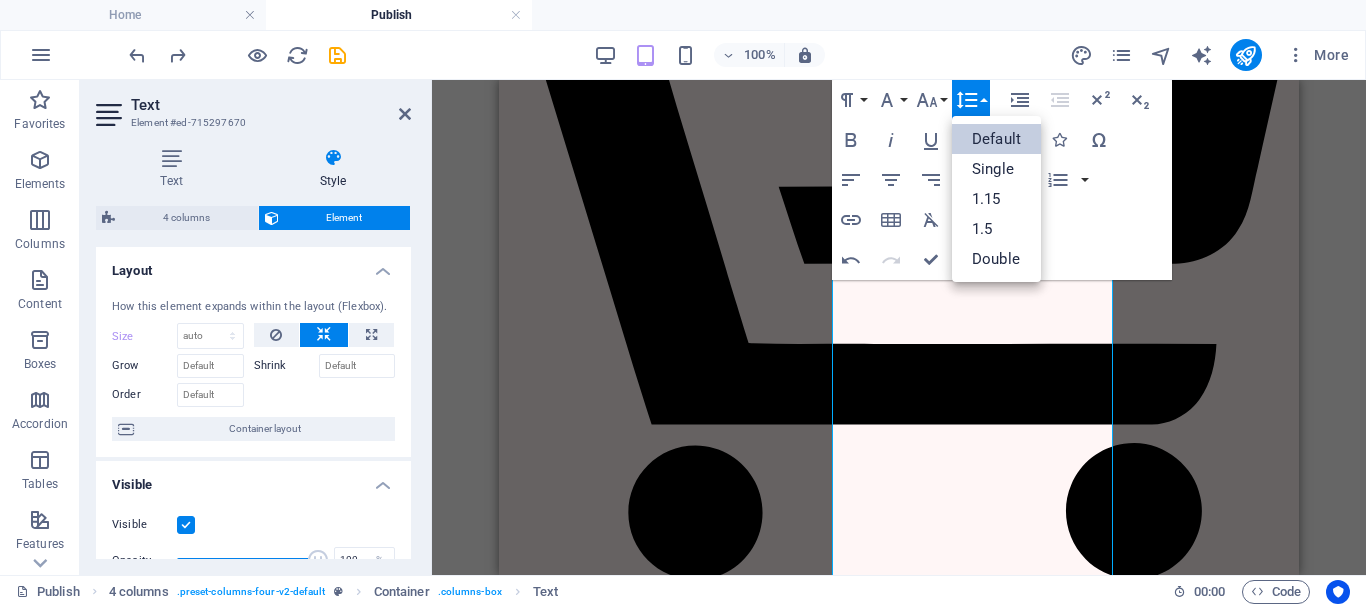 scroll, scrollTop: 0, scrollLeft: 0, axis: both 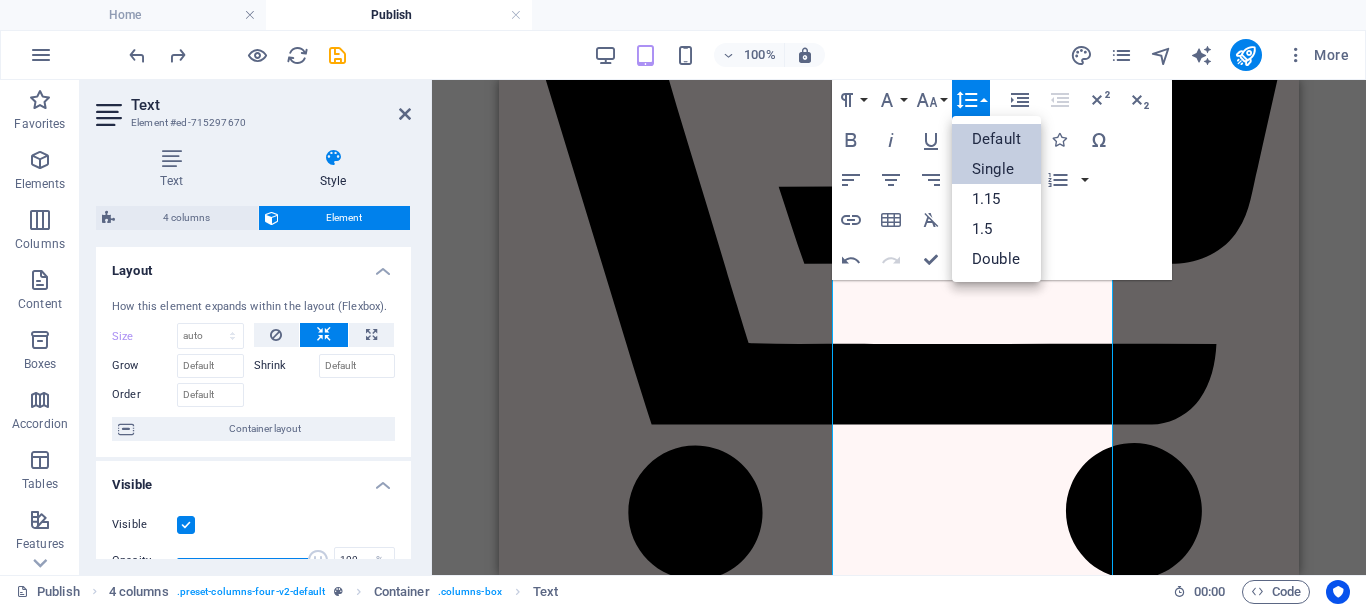 click on "Single" at bounding box center [996, 169] 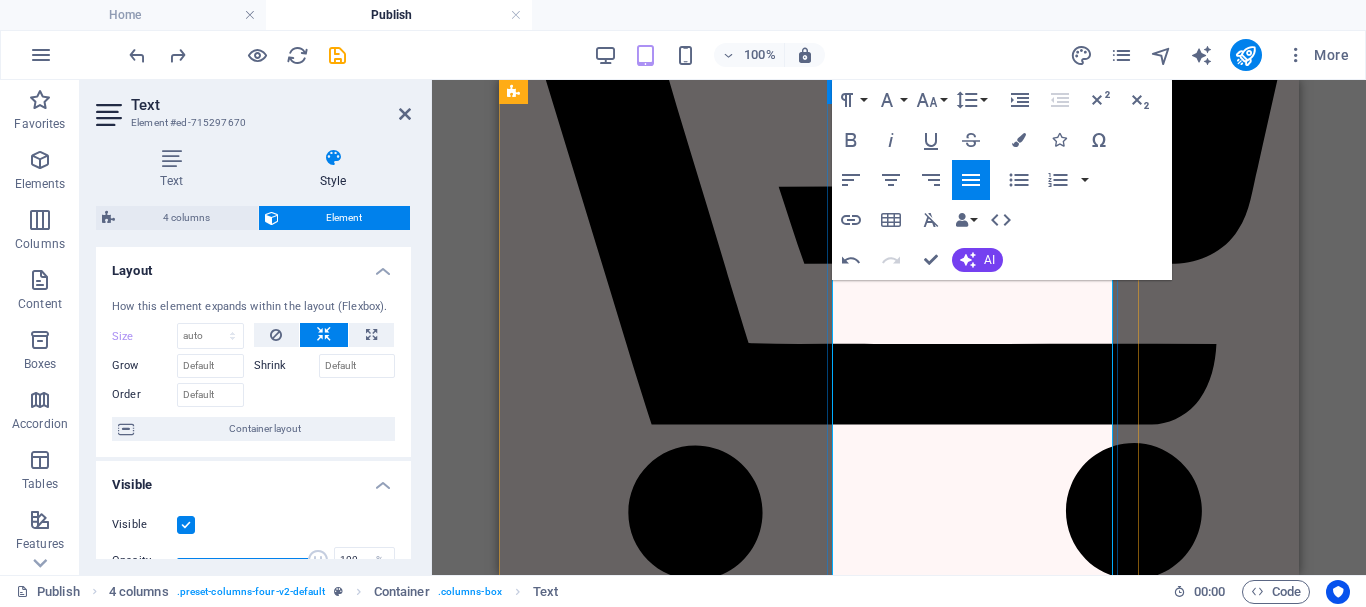 click at bounding box center [819, 20814] 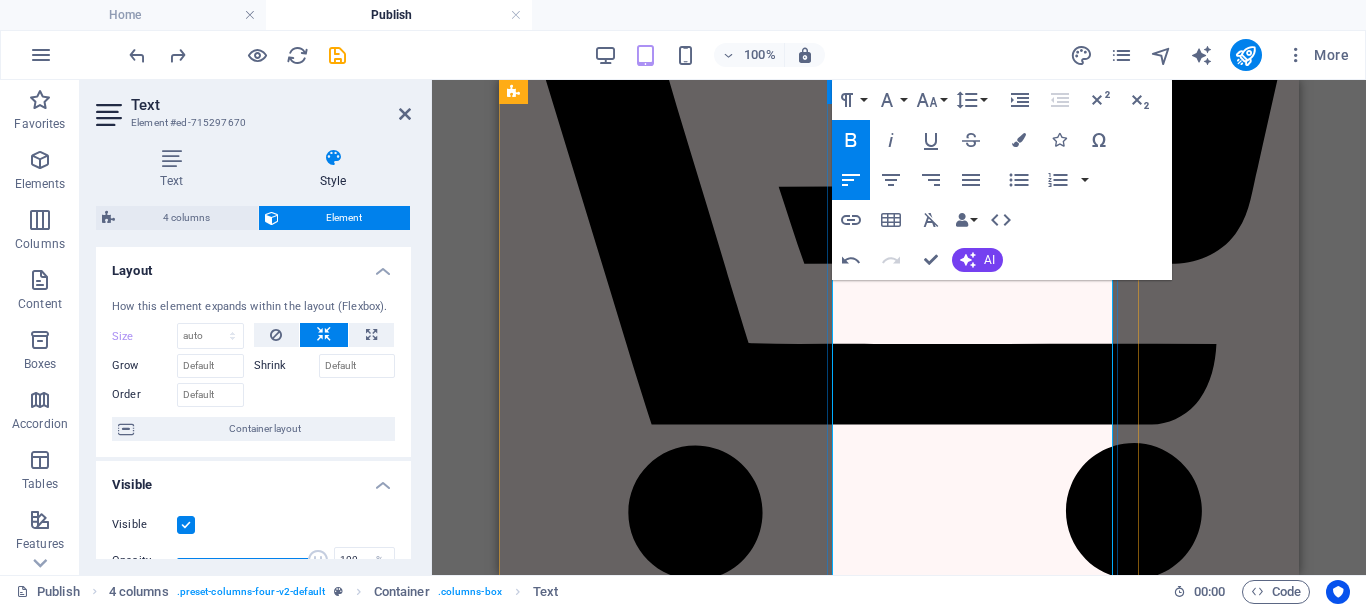 click on "30% or 50% Royalty      Email & Whatsapp Support" at bounding box center (625, 20766) 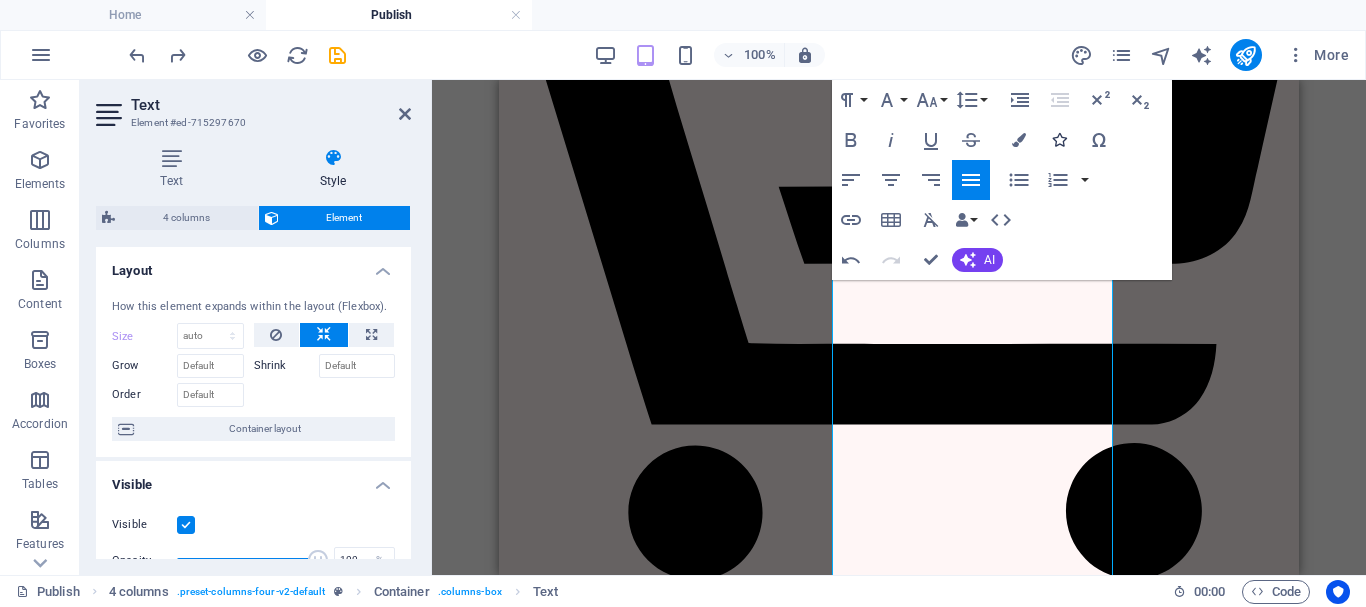 click at bounding box center (1059, 140) 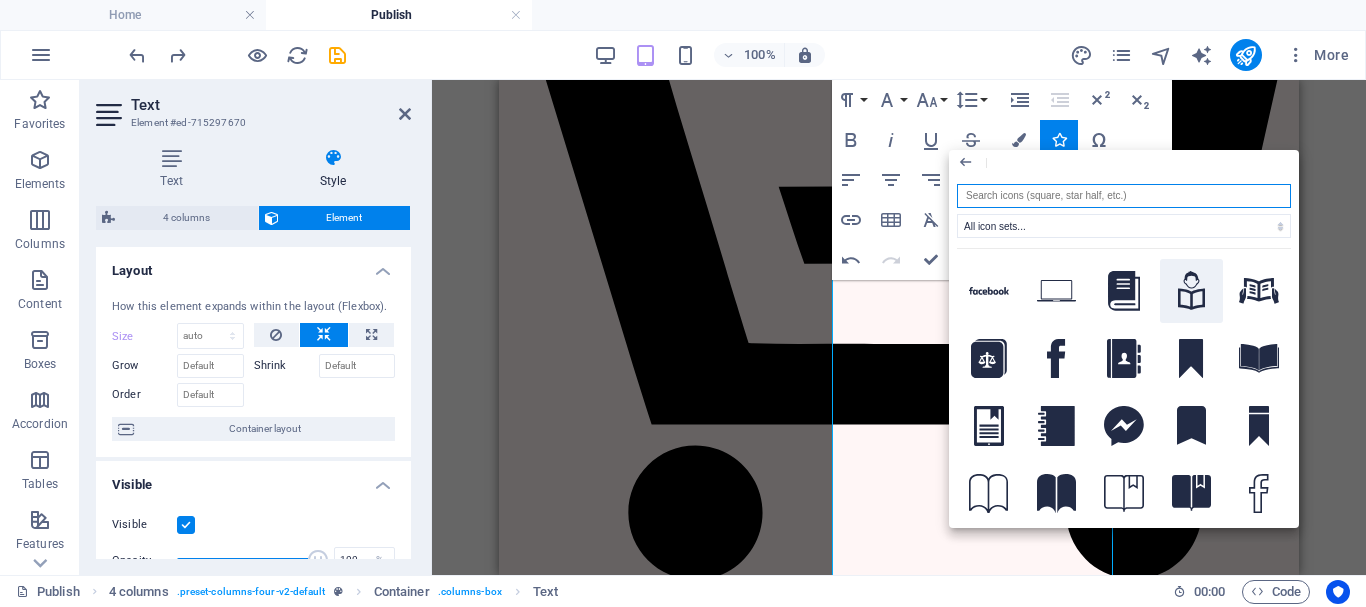drag, startPoint x: 1193, startPoint y: 288, endPoint x: 659, endPoint y: 236, distance: 536.5259 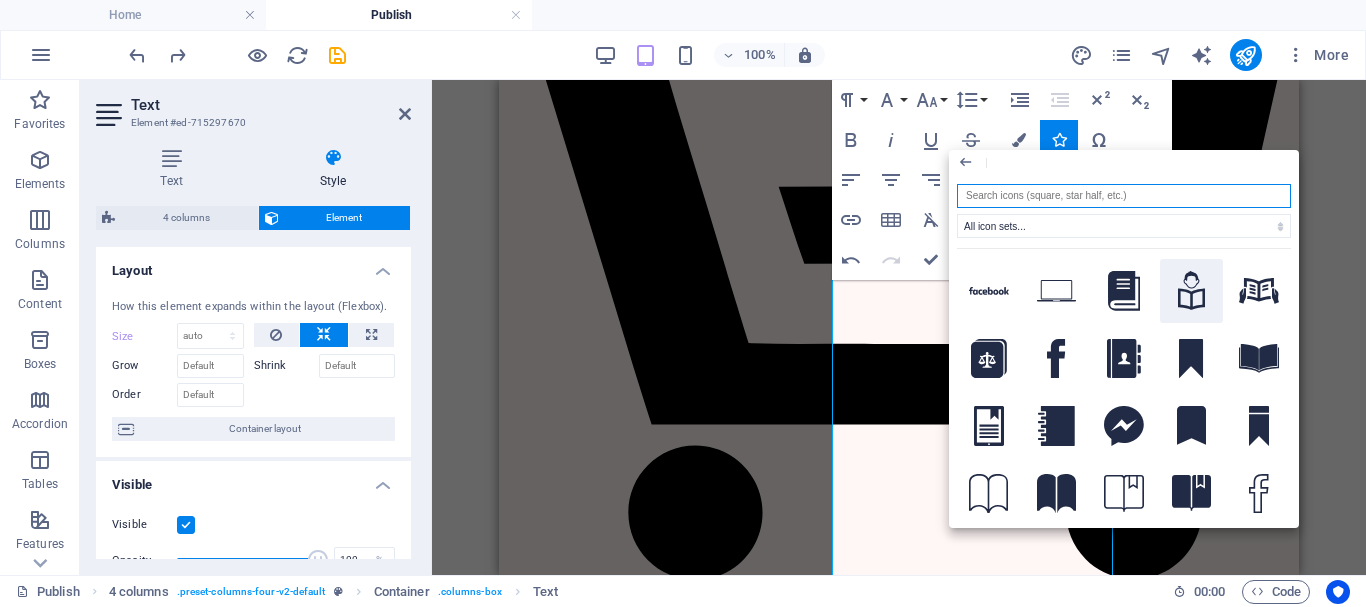 click 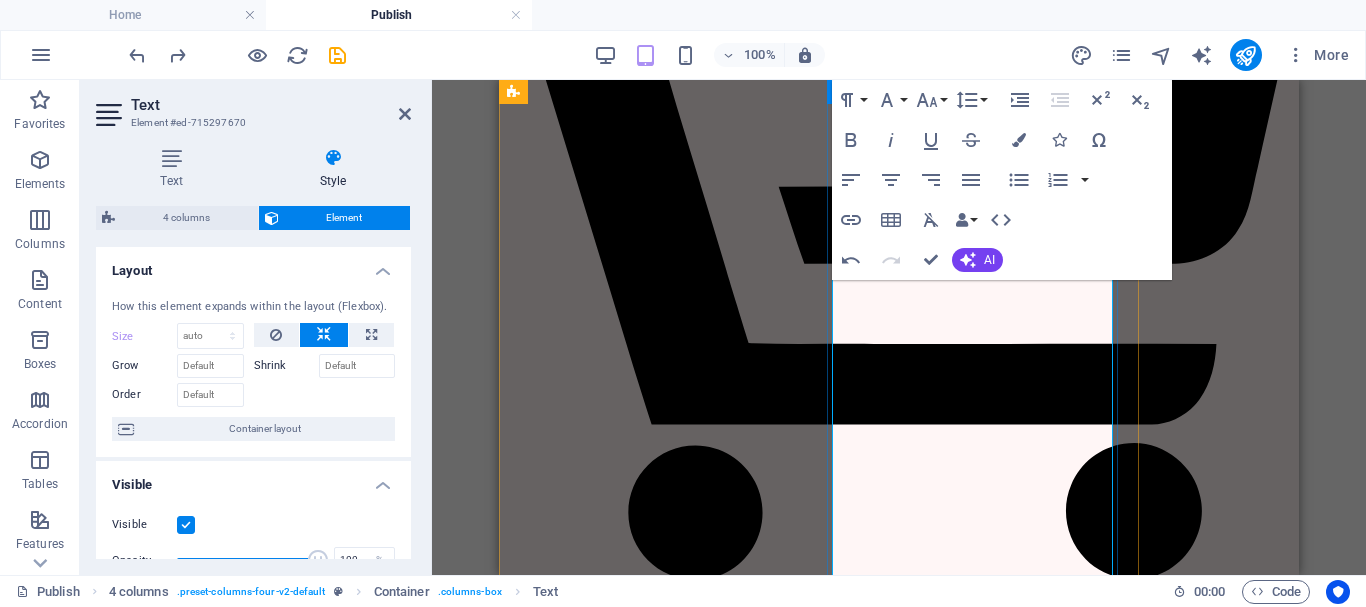 click on "30% or 50% Royalty      Email & Whatsapp Support" at bounding box center (819, 21235) 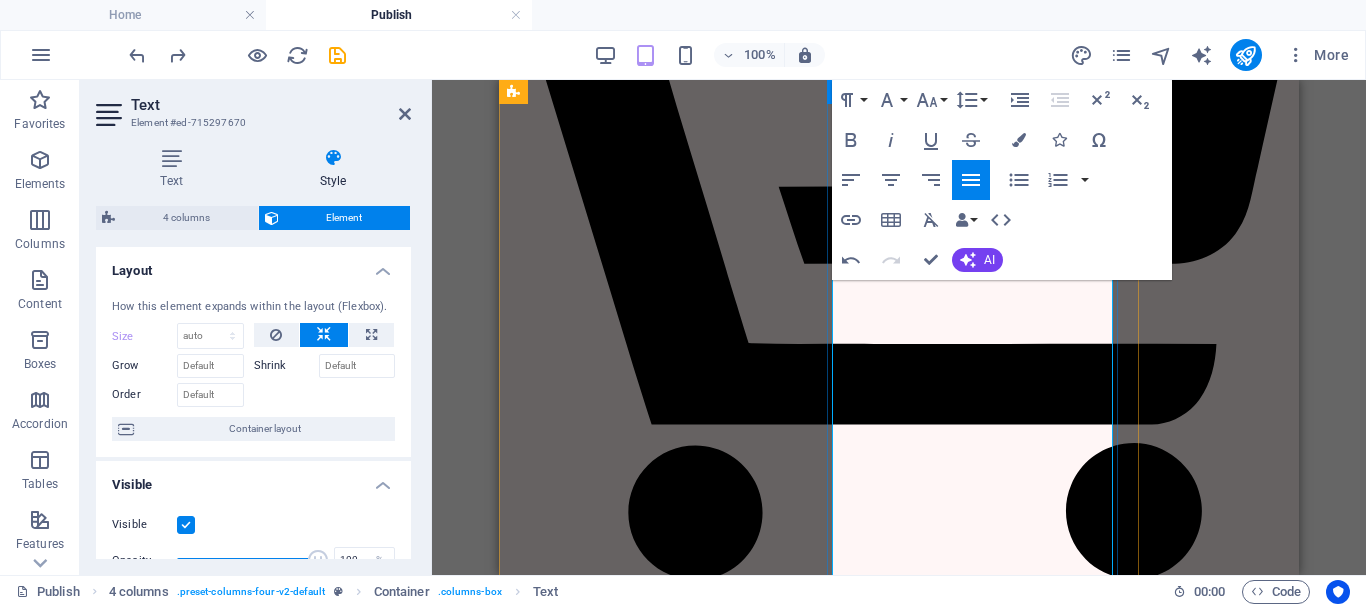 click on "30% or 50% Royalty      Email & Whatsapp Support" at bounding box center (819, 21235) 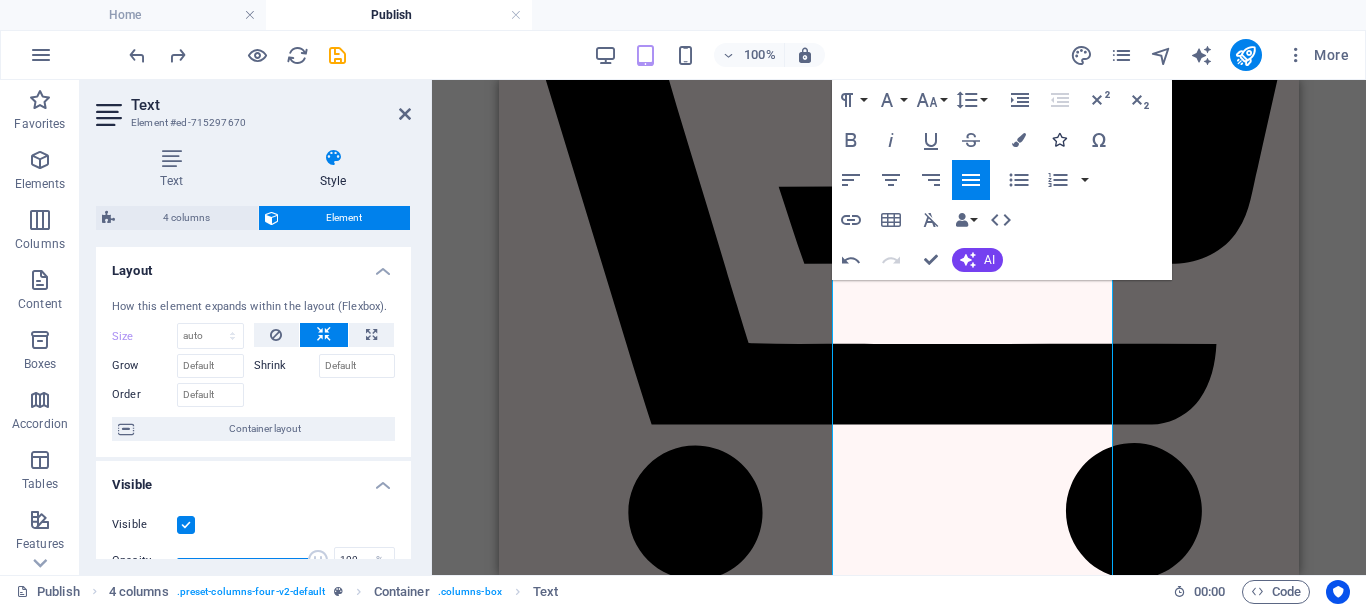 click at bounding box center [1059, 140] 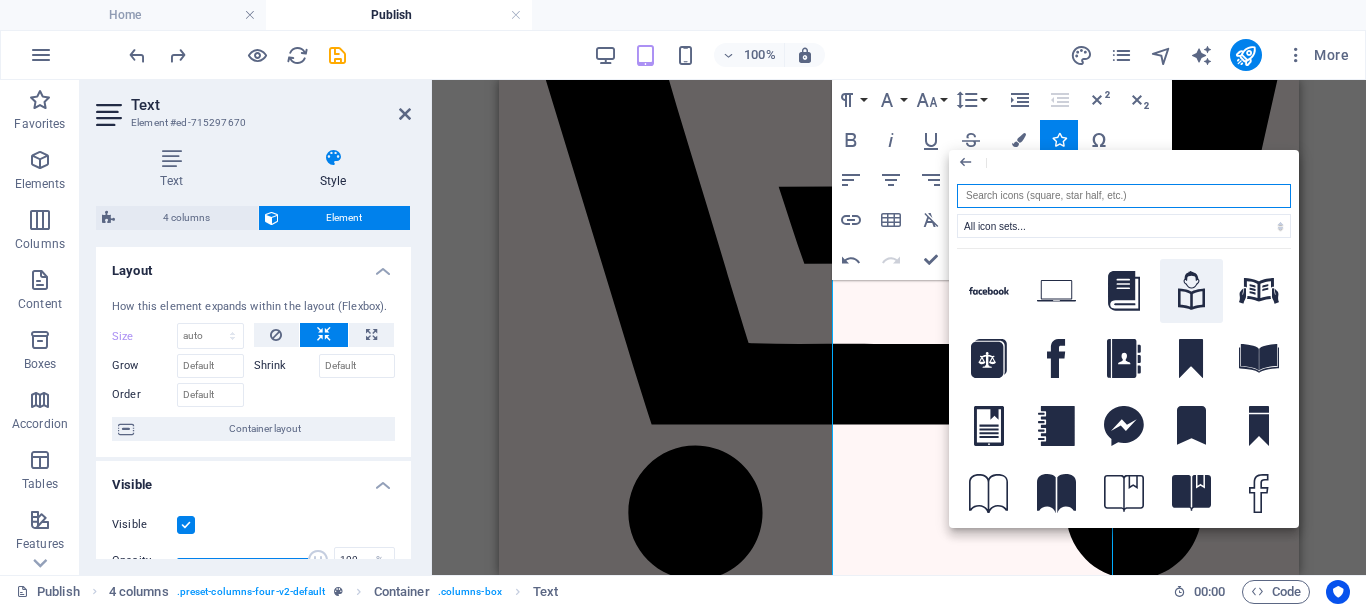 click 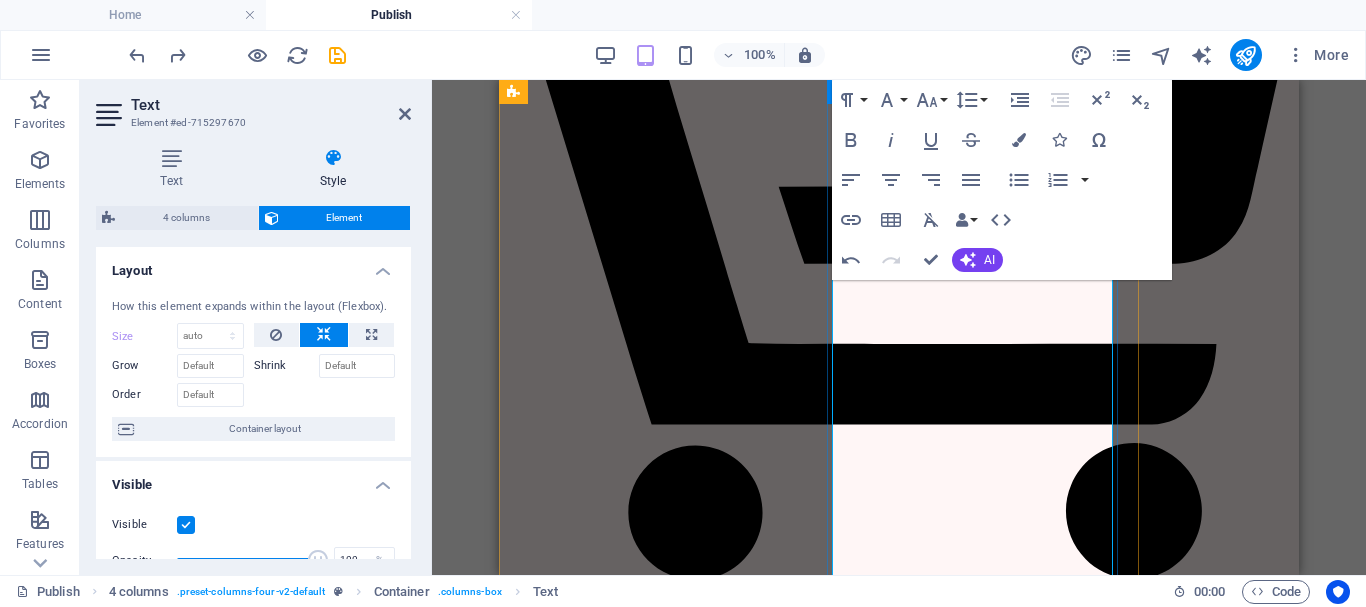 click on "Author Profit & Support" at bounding box center [819, 20749] 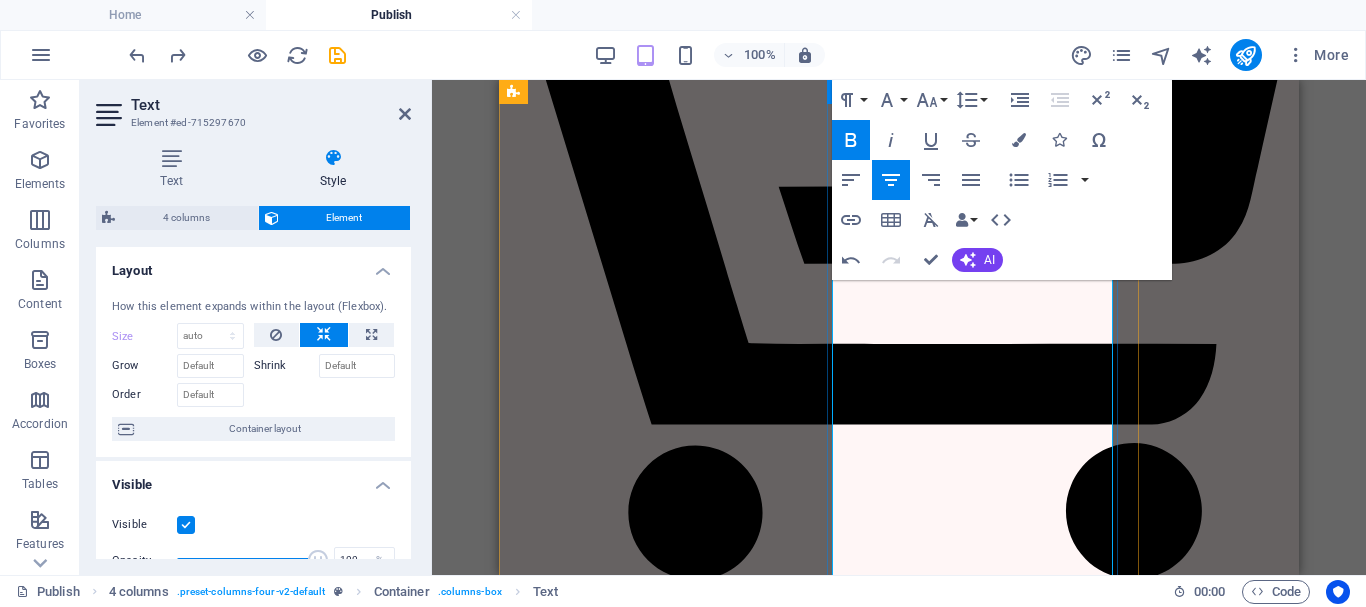 click on "30% or 50% Royalty              Email & Whatsapp Support" at bounding box center [819, 21704] 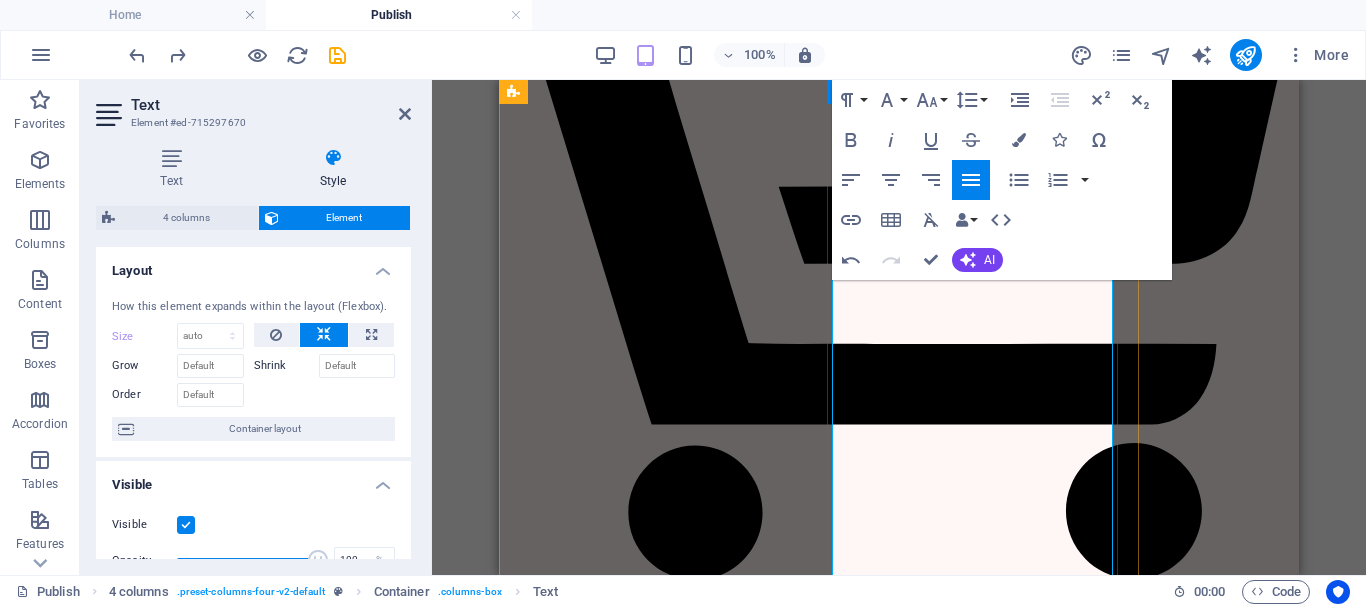 click on "30% or 50% Royalty            Email & Whatsapp Support" at bounding box center (819, 21703) 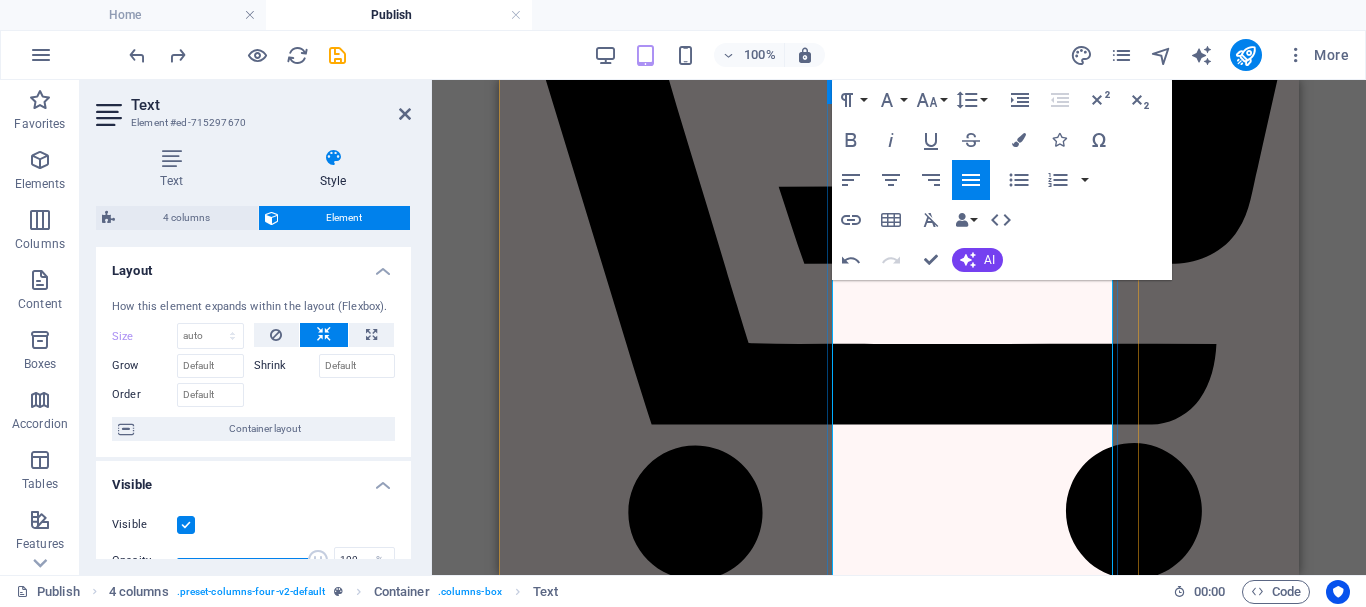 click on "Author Page on Publisher Website." at bounding box center [583, 22659] 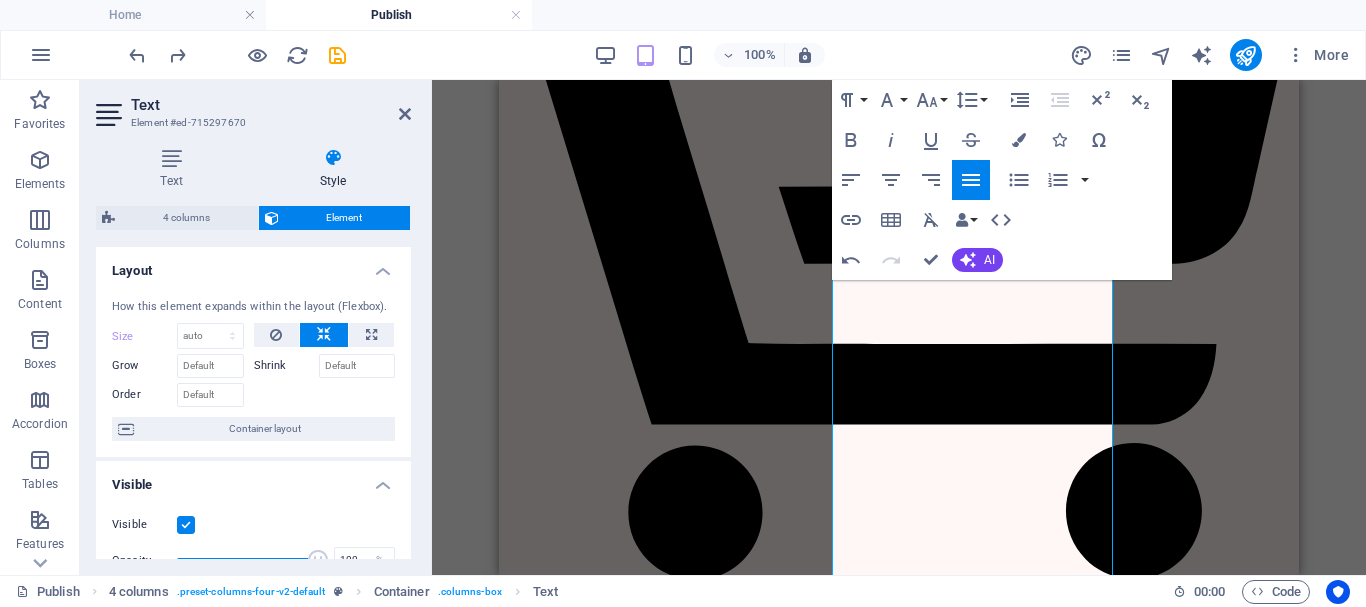 drag, startPoint x: 1063, startPoint y: 134, endPoint x: 1075, endPoint y: 161, distance: 29.546574 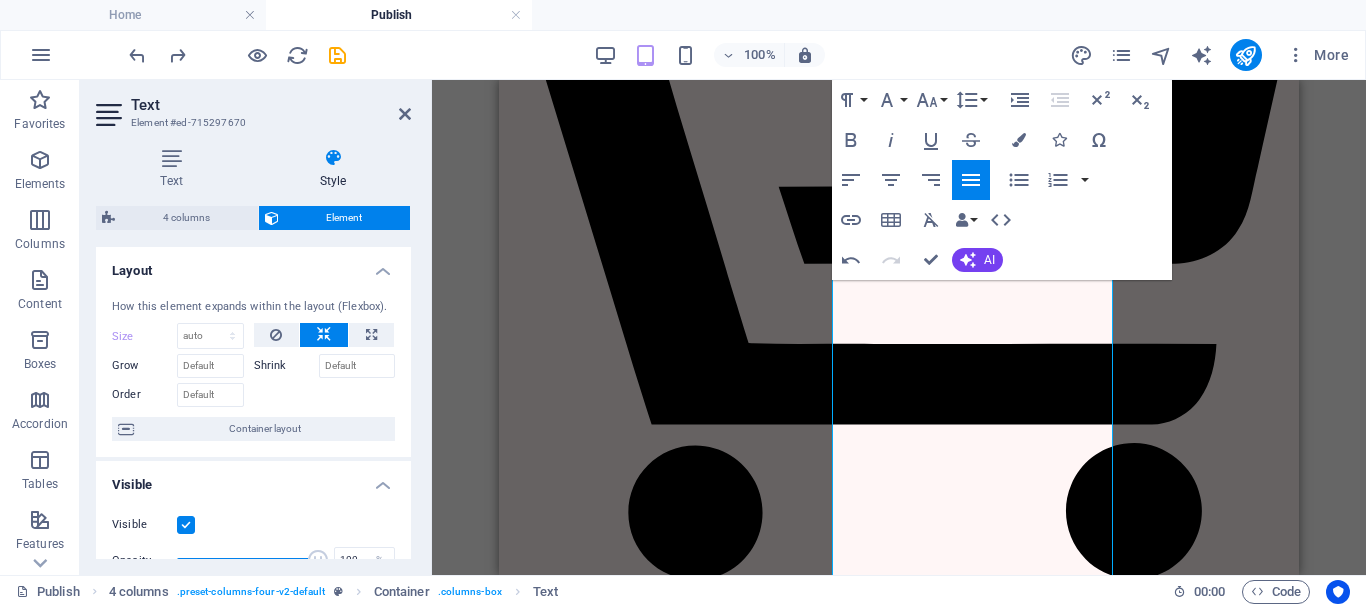 click at bounding box center [1059, 140] 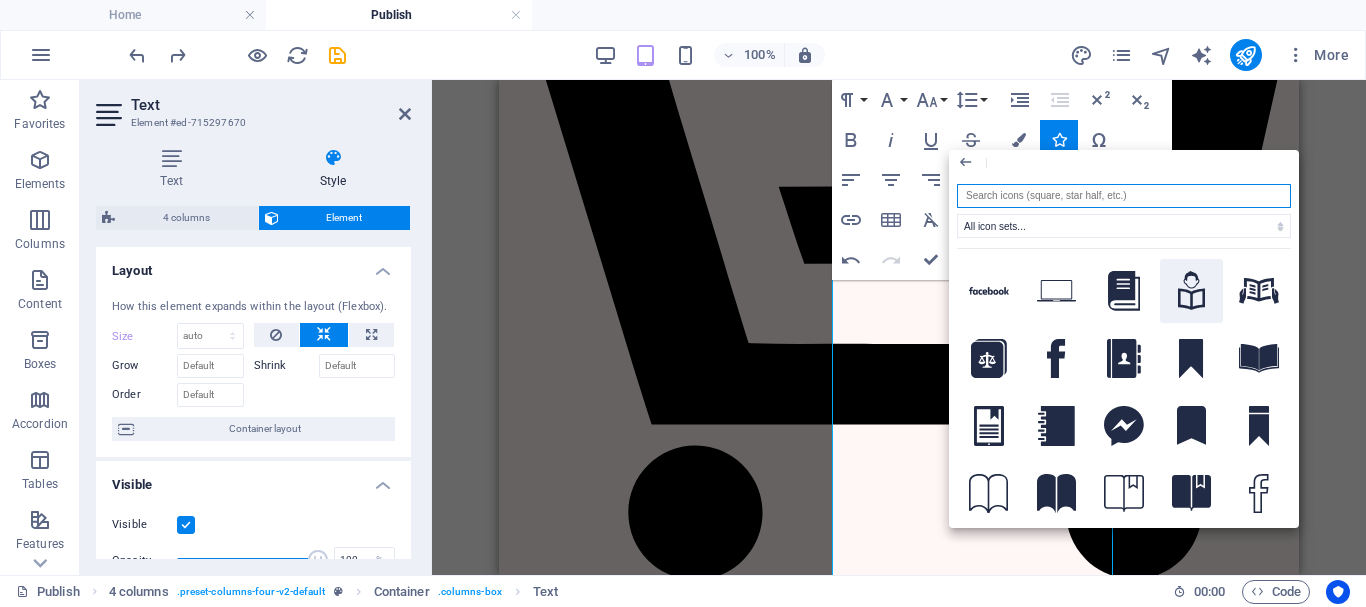 click 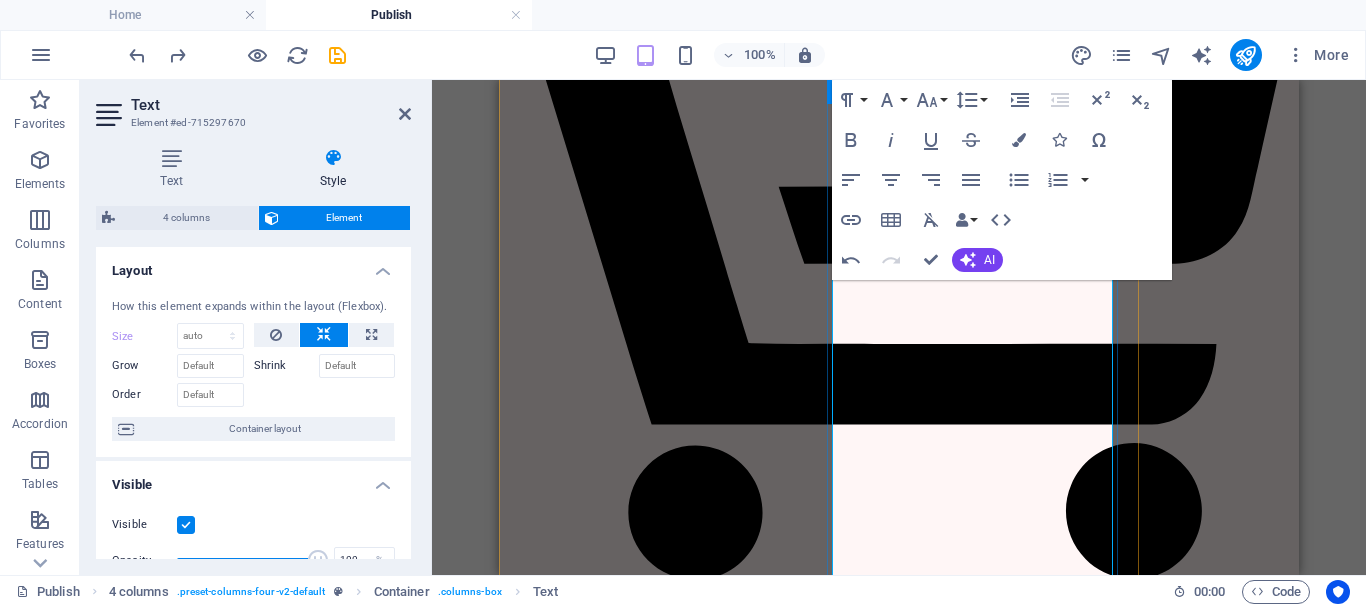 click at bounding box center (819, 23112) 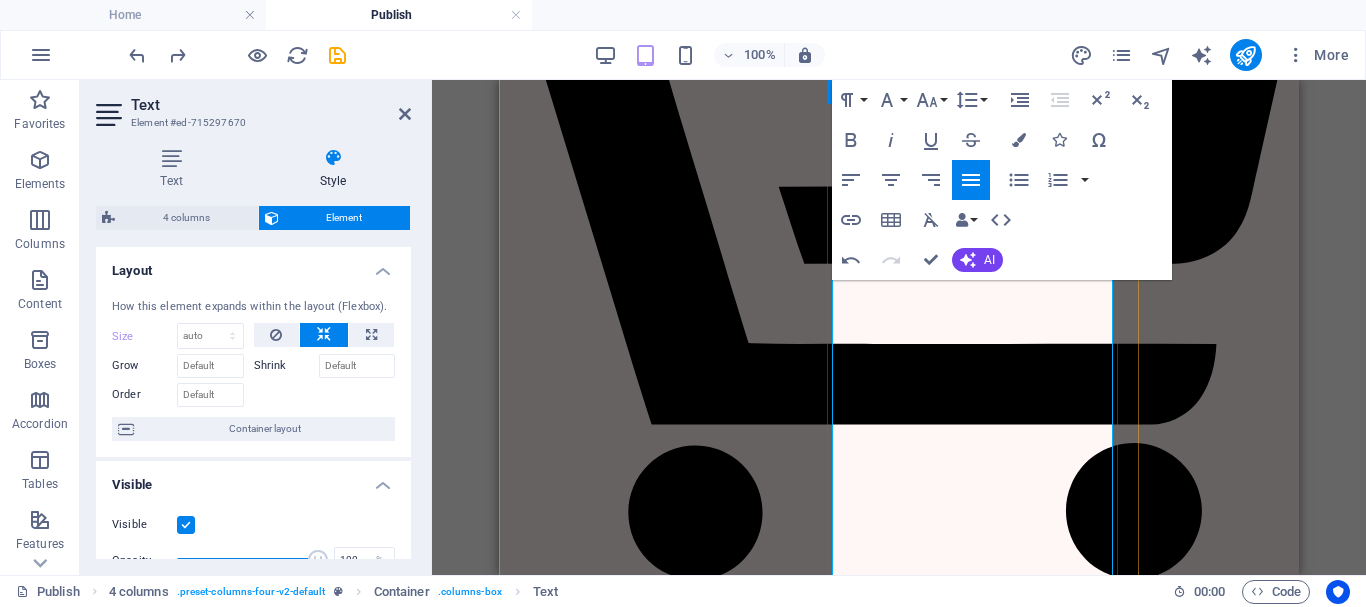 click on "30% or 50% Royalty            Email & Whatsapp Support         Author Page on Publisher Website." at bounding box center [819, 22173] 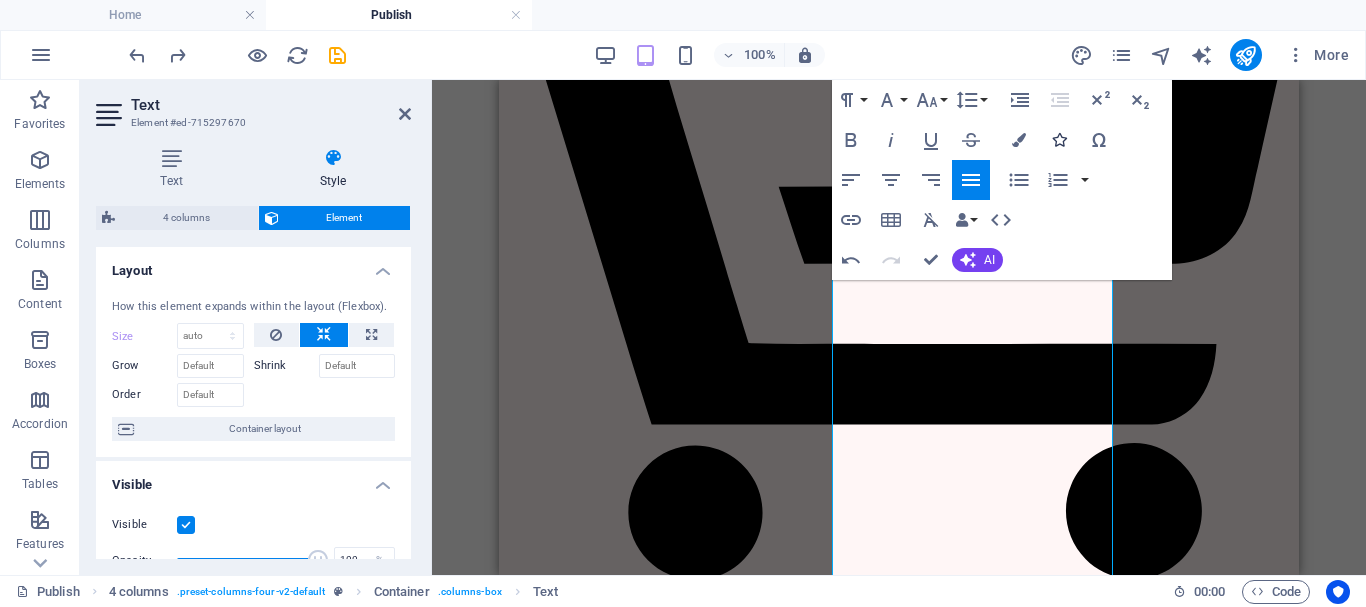 click on "Icons" at bounding box center [1059, 140] 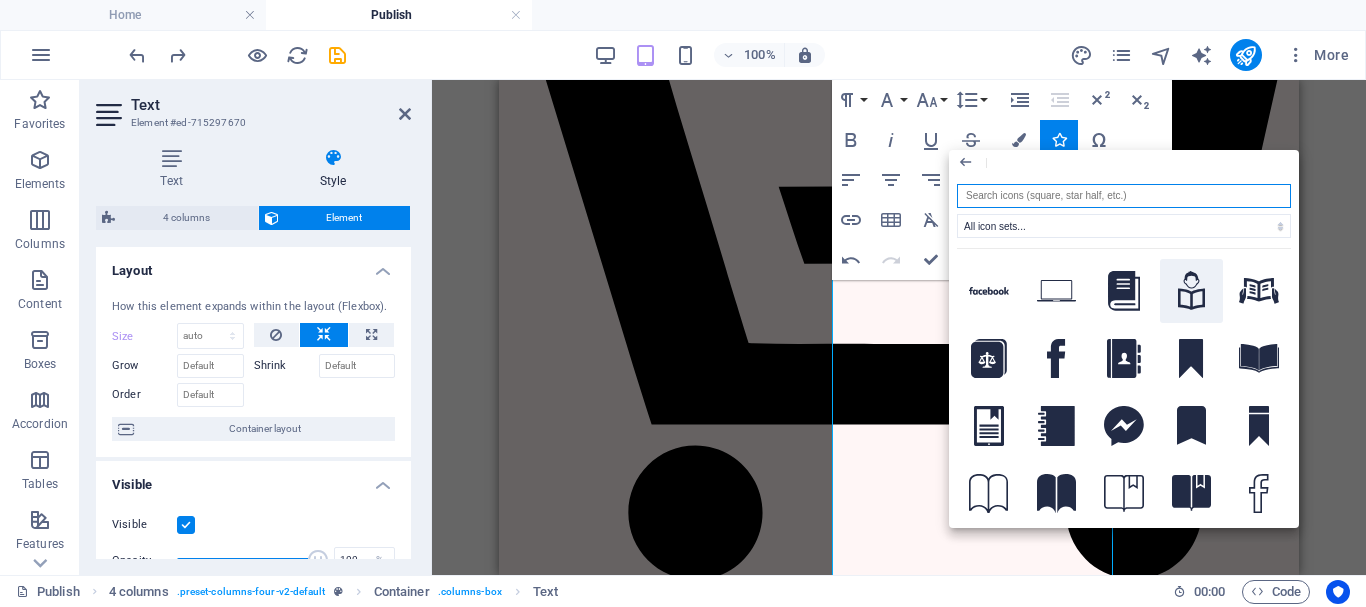 click 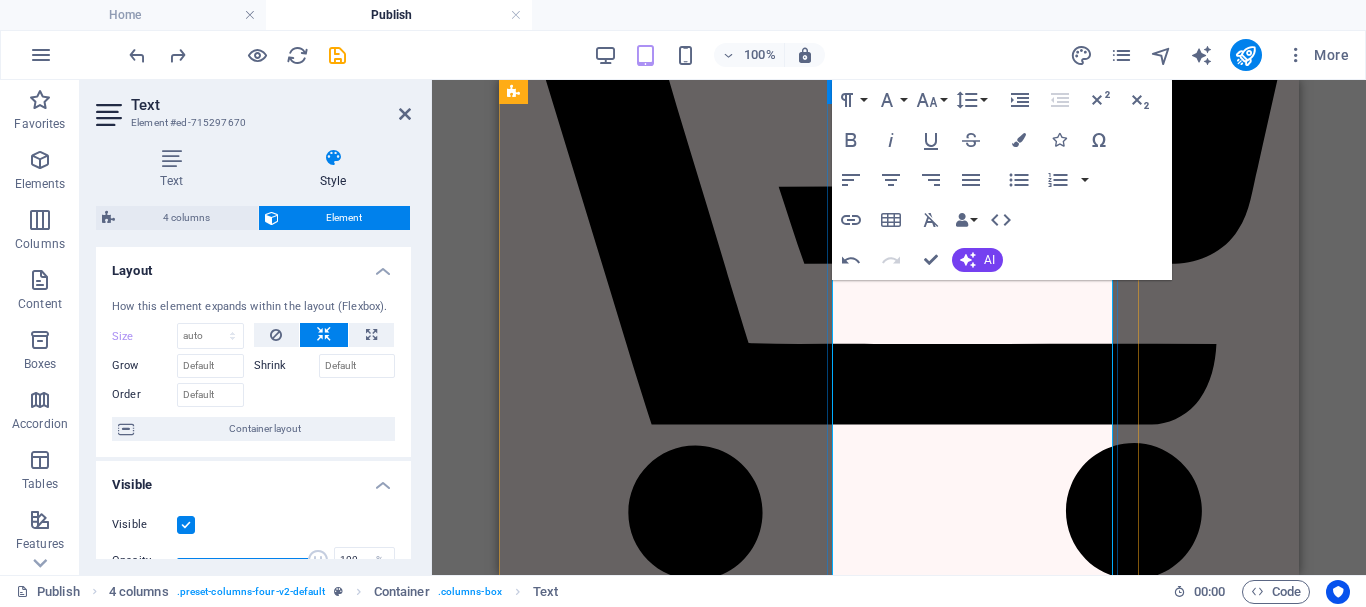 click on "Author will have a separate book launch session in NDWBF" at bounding box center [819, 24066] 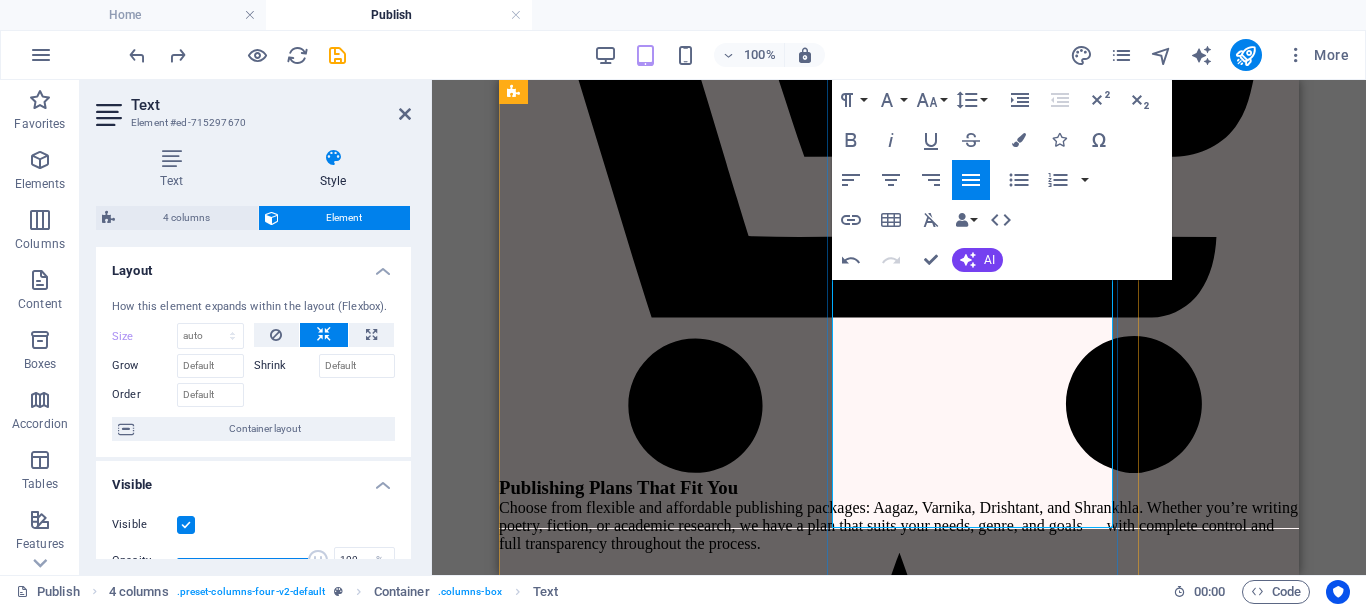 scroll, scrollTop: 4601, scrollLeft: 0, axis: vertical 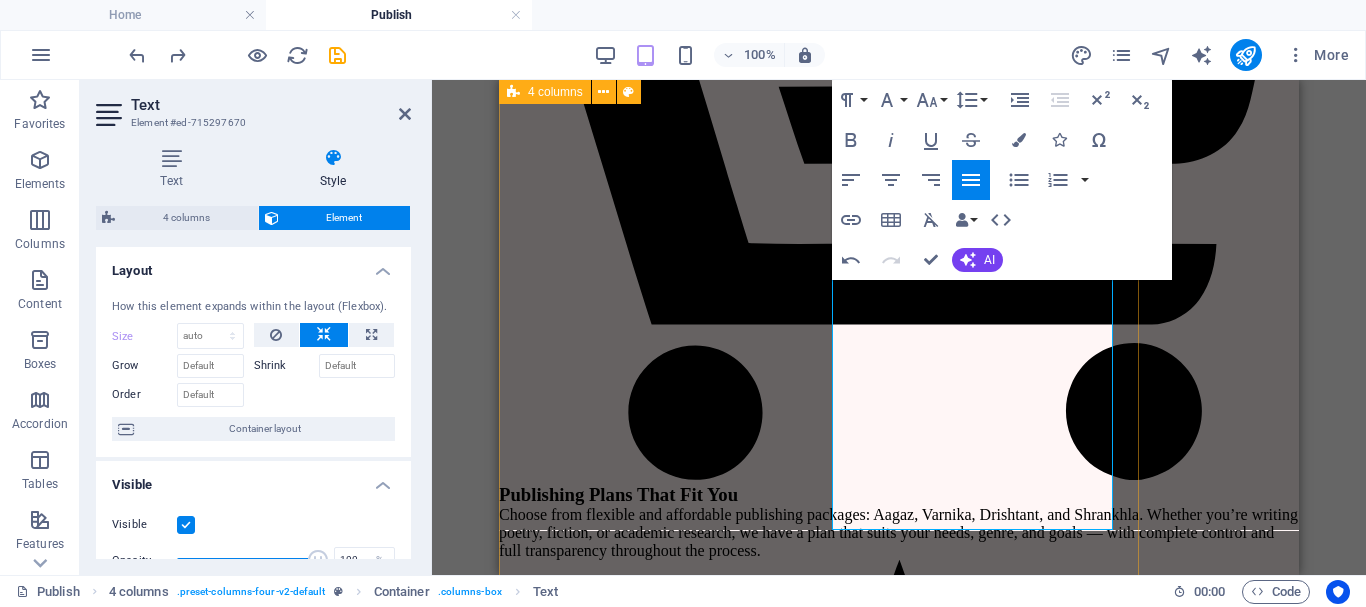 drag, startPoint x: 1033, startPoint y: 527, endPoint x: 823, endPoint y: 420, distance: 235.68835 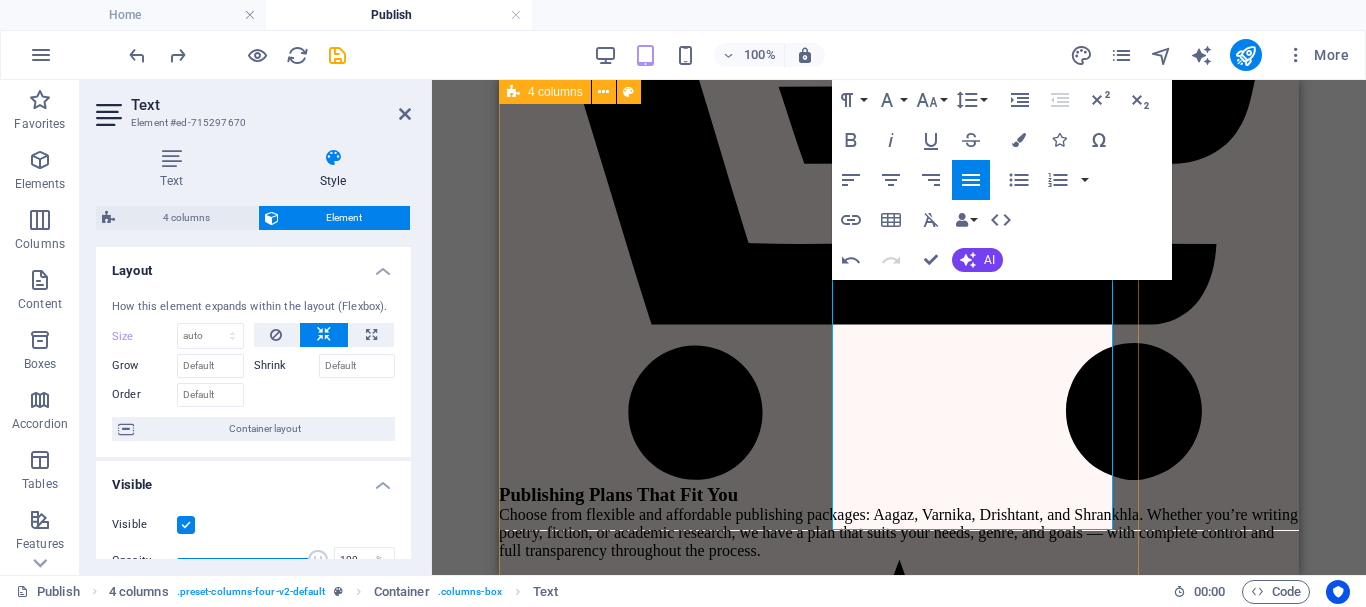 click on "15% or 40% Royalty               Monthly Royalty Payments      Buy from our Website, Amazon, Flipkart & Events Marketing     1 Social Media Creative         Email & WhatsApp Support      Unltd. Inv Mgmt.               Author’s Profile on our Website.      Will be kept at NDWBF and other fair I’m Ready – Let’s Go! Submit Now वर्णिका     (Creative Plan)   C ol or you" at bounding box center (819, 4179) 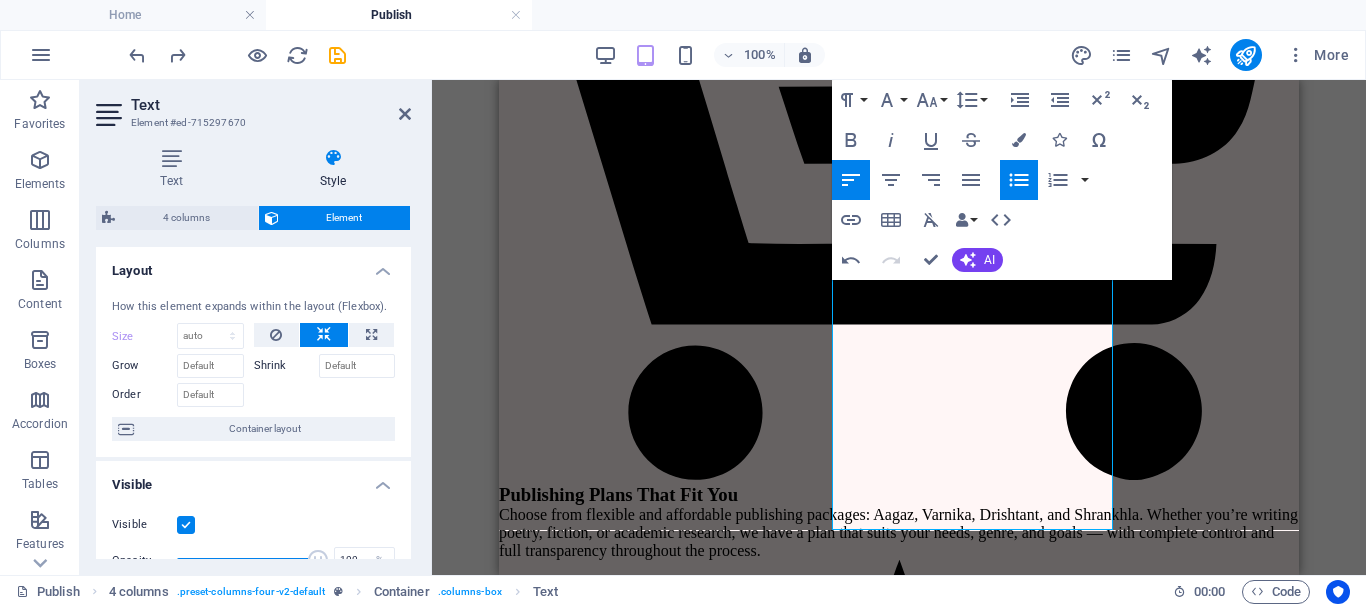 click 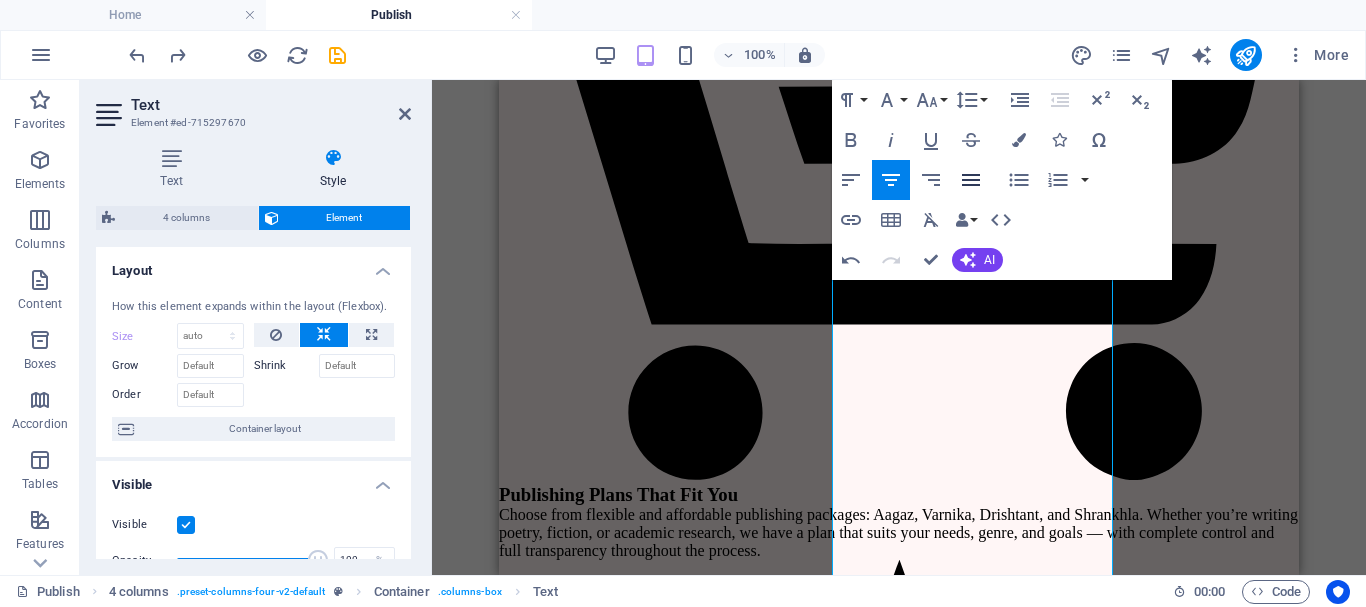 click 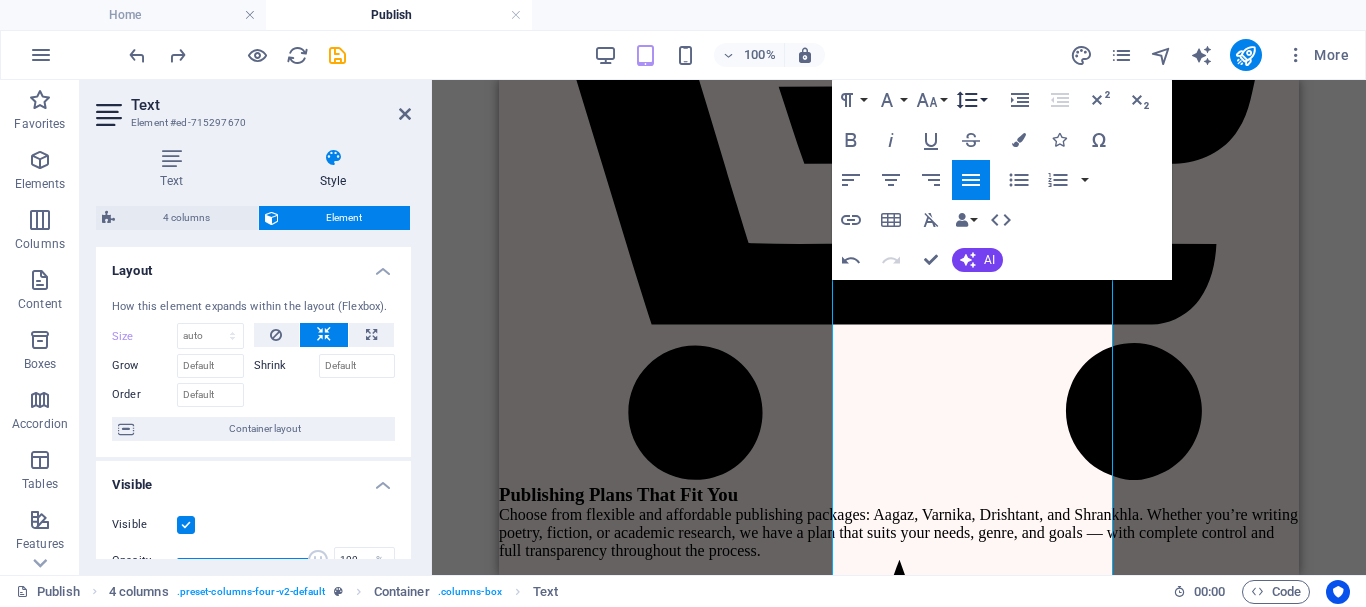 click 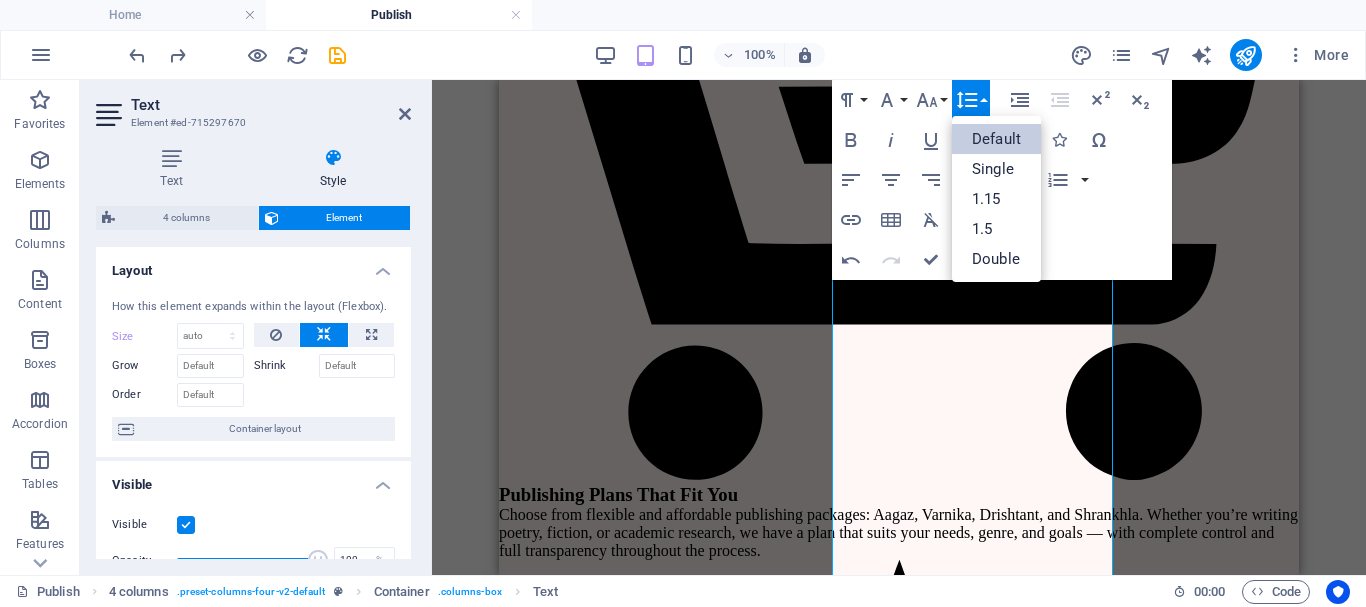 scroll, scrollTop: 0, scrollLeft: 0, axis: both 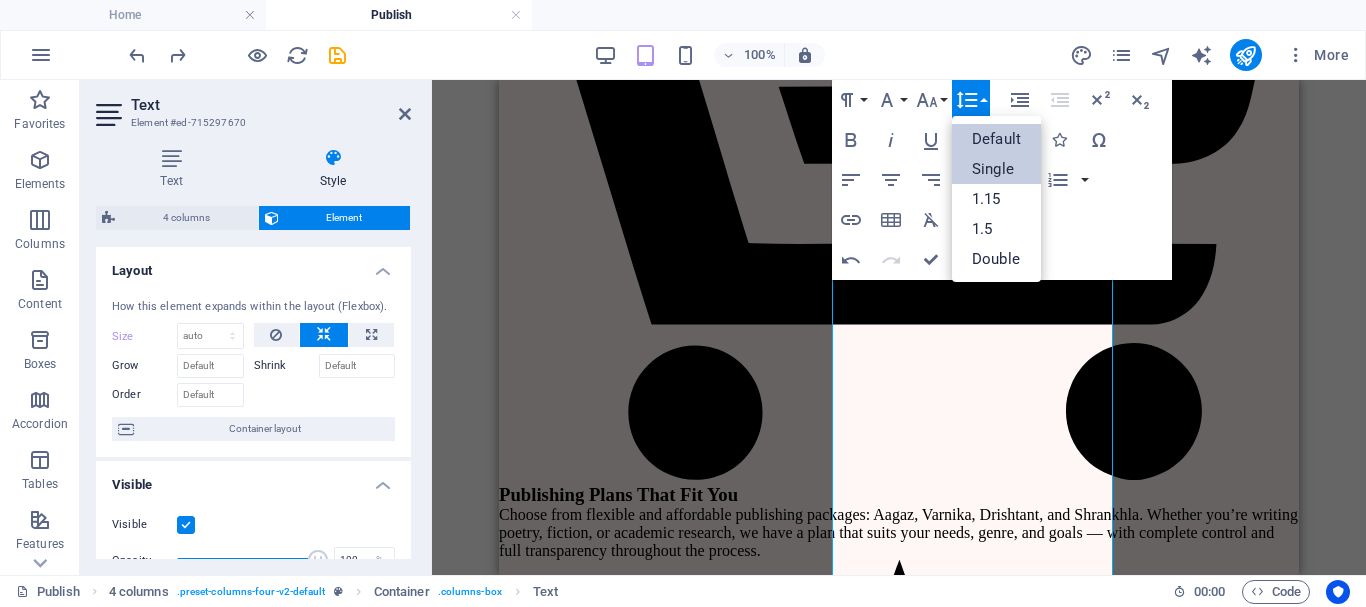click on "Single" at bounding box center (996, 169) 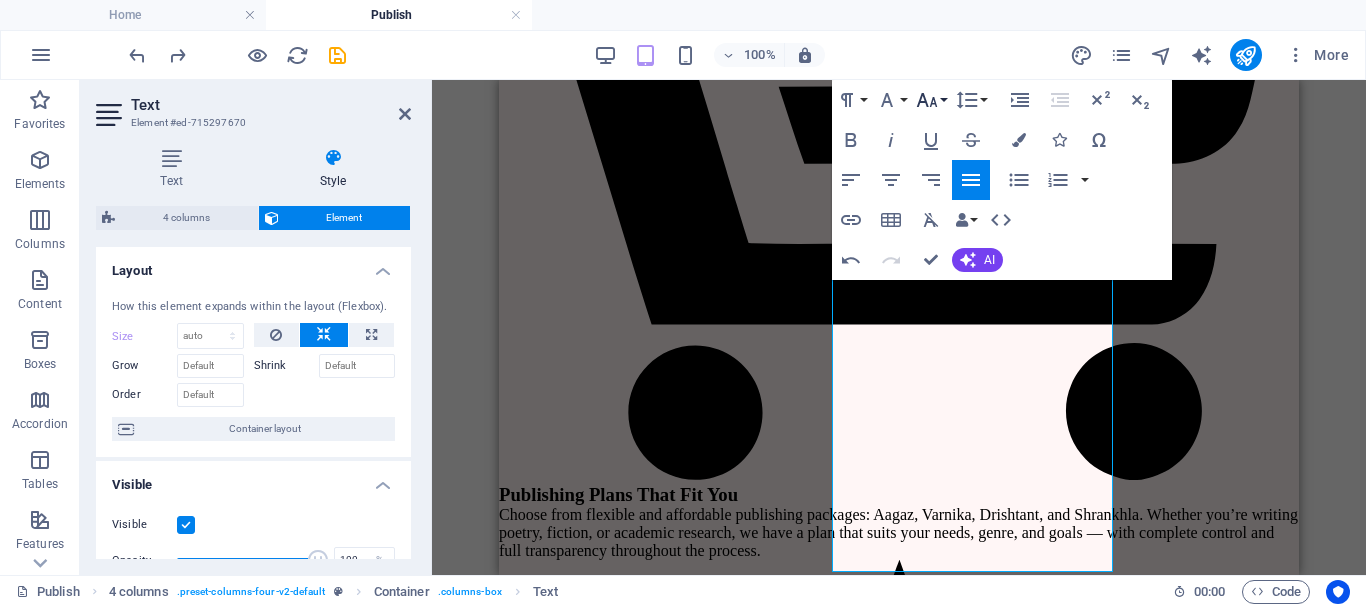click 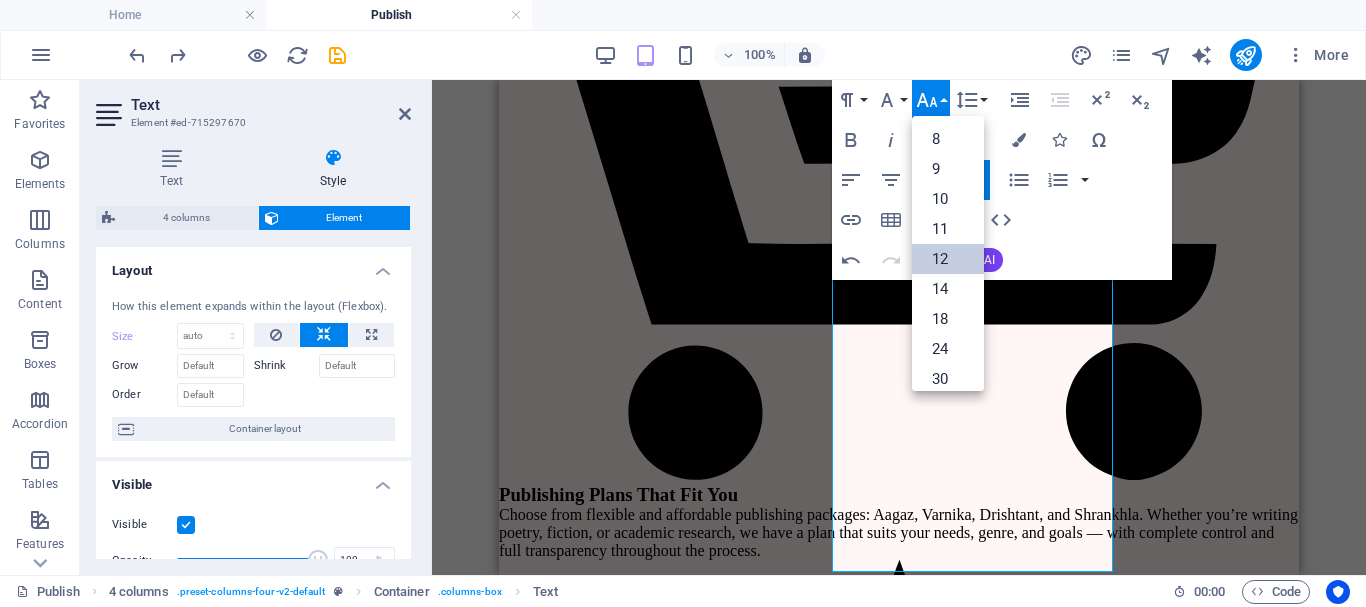 click on "12" at bounding box center (948, 259) 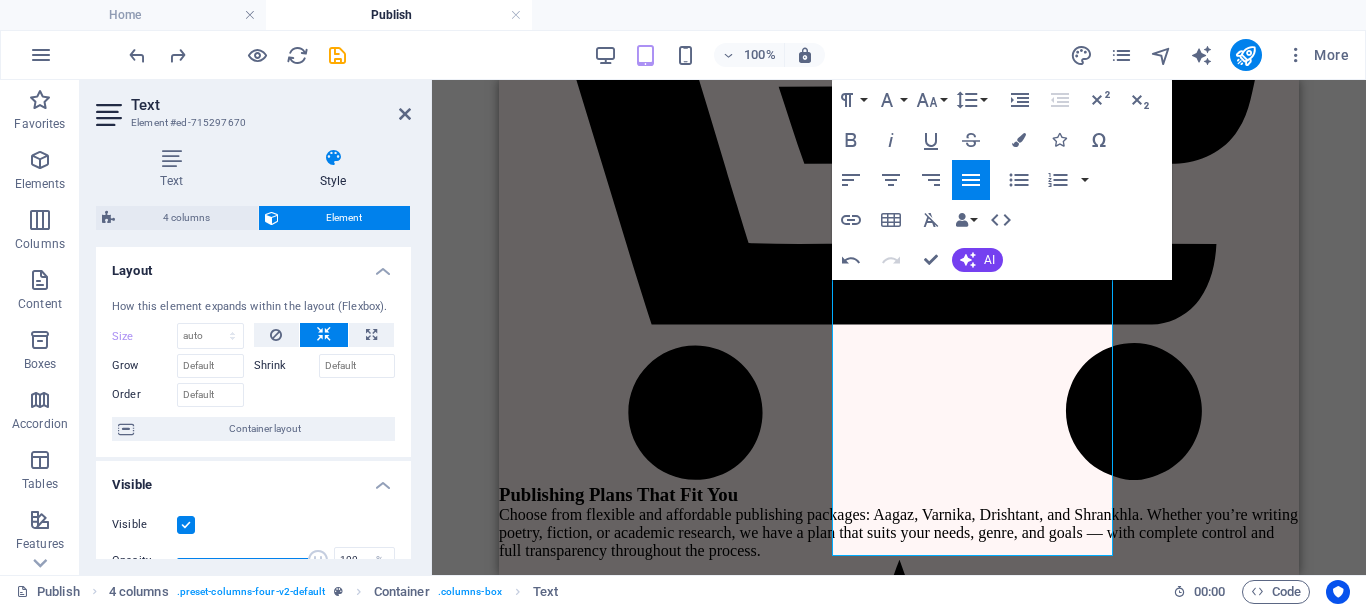 click on "Company [FIRST] [LAST] Street [ZIP] [CITY] [EMAIL] [PHONE] Mobile Fax Custom field 1 Custom field 2 Custom field 3 Custom field 4 Custom field 5 Custom field 6 HTML Undo Redo Confirm (Ctrl+⏎) AI Improve Make shorter Make longer Fix spelling & grammar Translate to English Generate text Close All icon sets... IcoFont Ionicons FontAwesome Brands FontAwesome Duotone FontAwesome Solid FontAwesome Regular" at bounding box center [1002, 180] 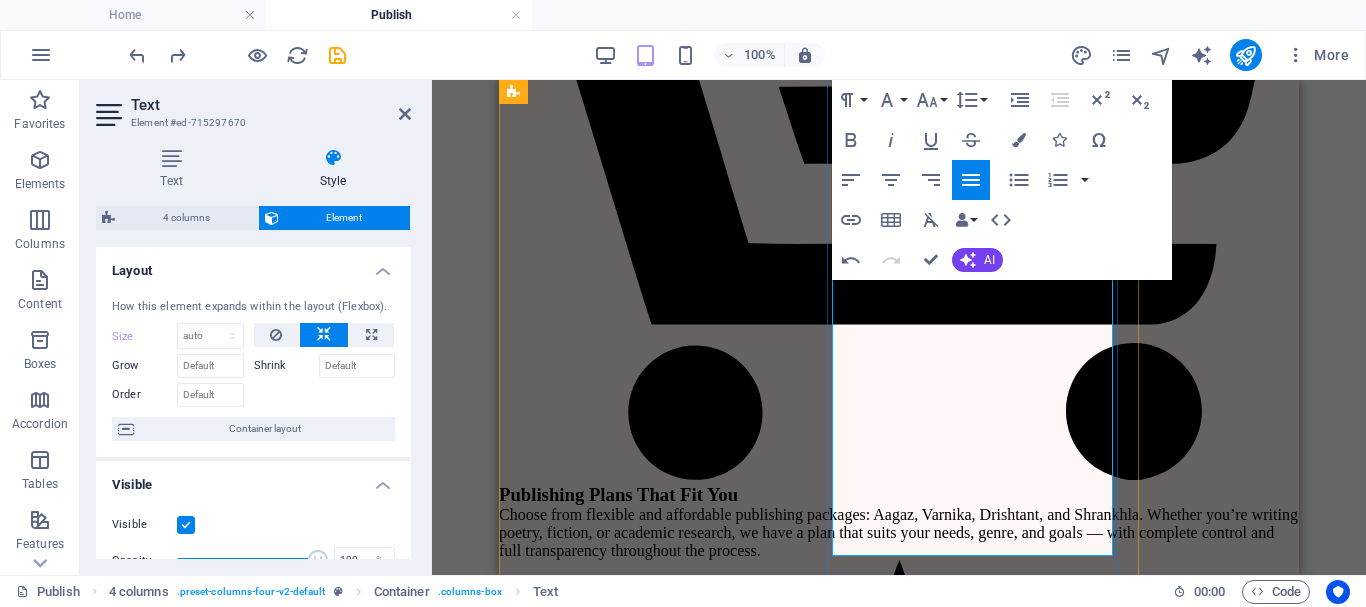 click on "4 Books Promotional Posters" at bounding box center (569, 24504) 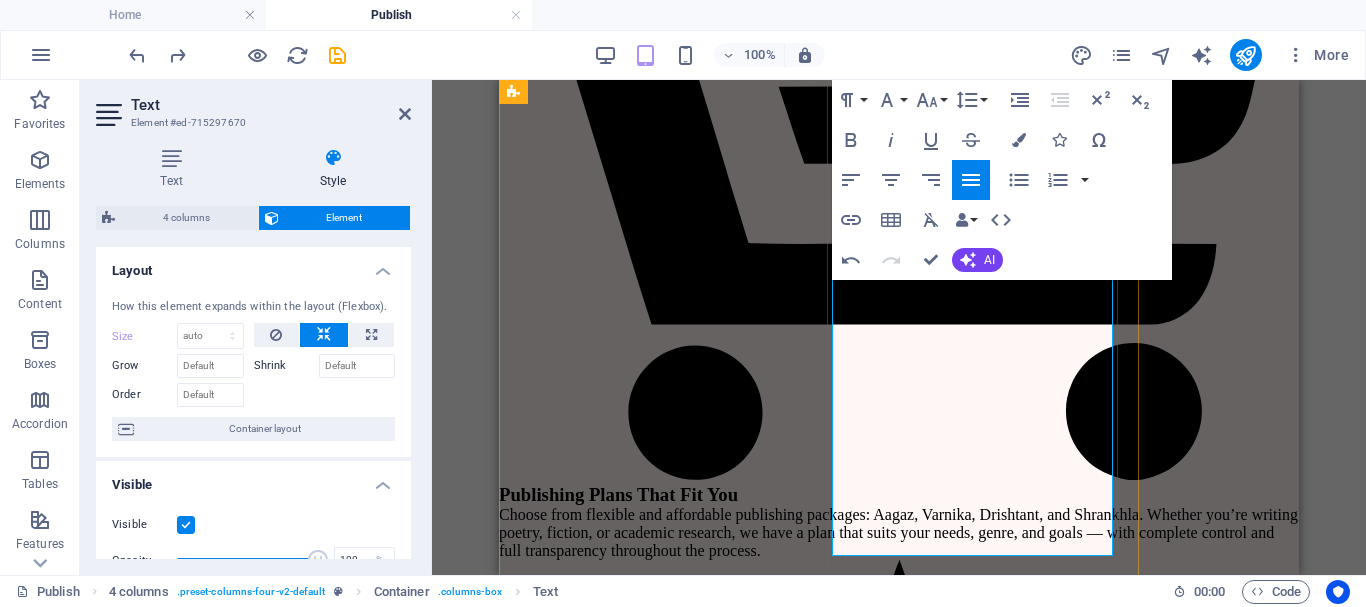 click on "4 Social Media Creatives" at bounding box center [559, 24488] 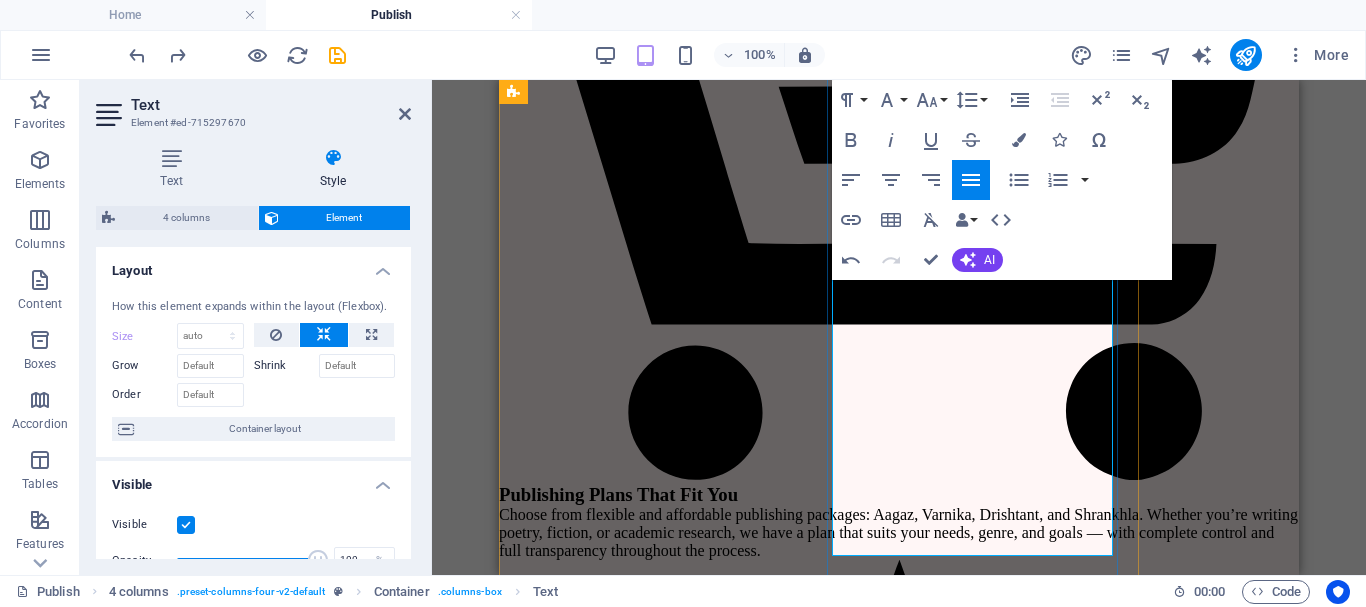 click on "4 Social Media Creatives" at bounding box center [559, 24488] 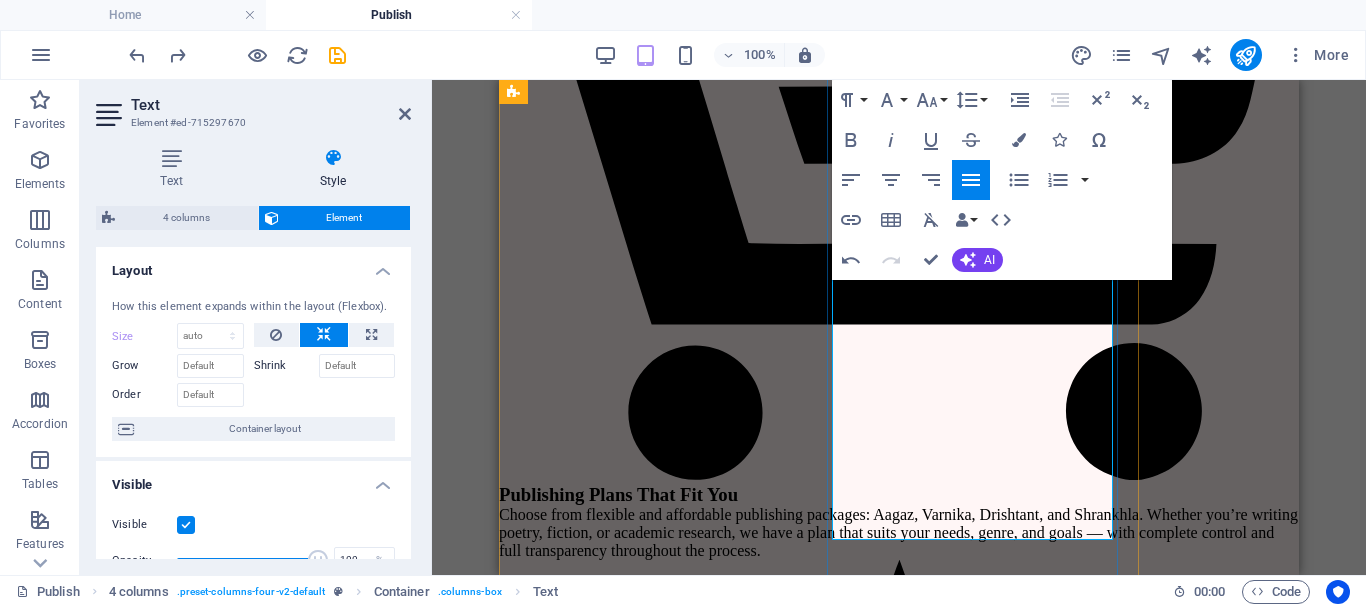 click on "4 Soc. Media Creatives" at bounding box center [555, 24488] 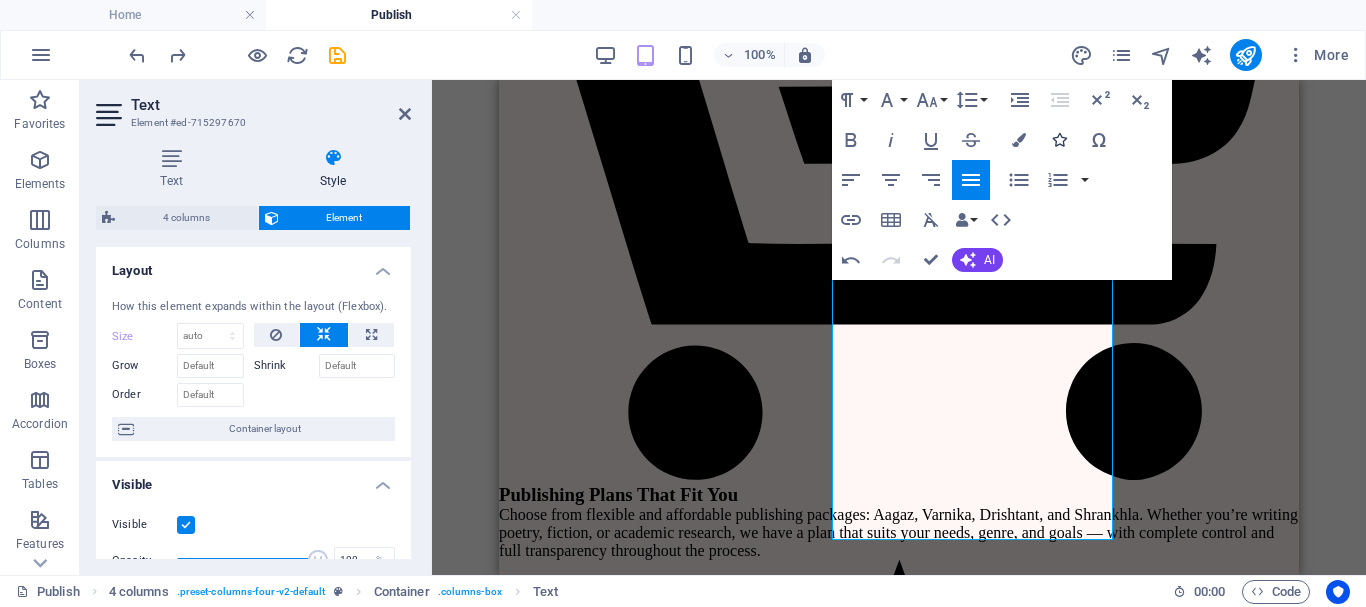 click at bounding box center [1059, 140] 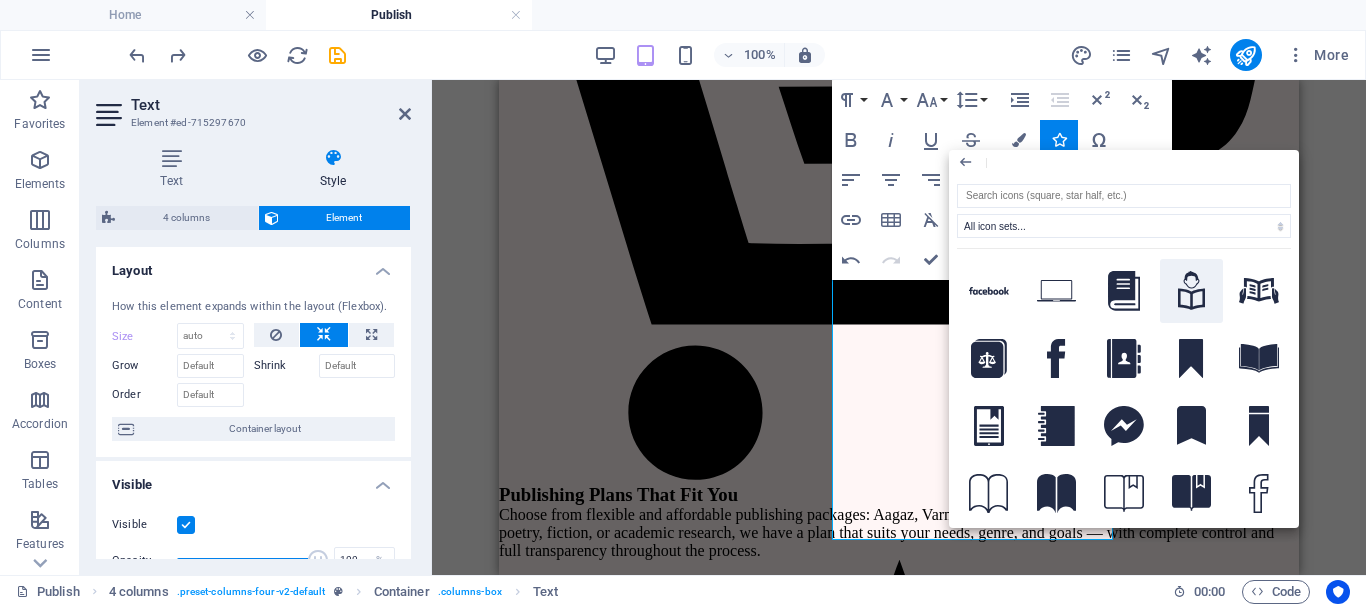 click at bounding box center (1192, 291) 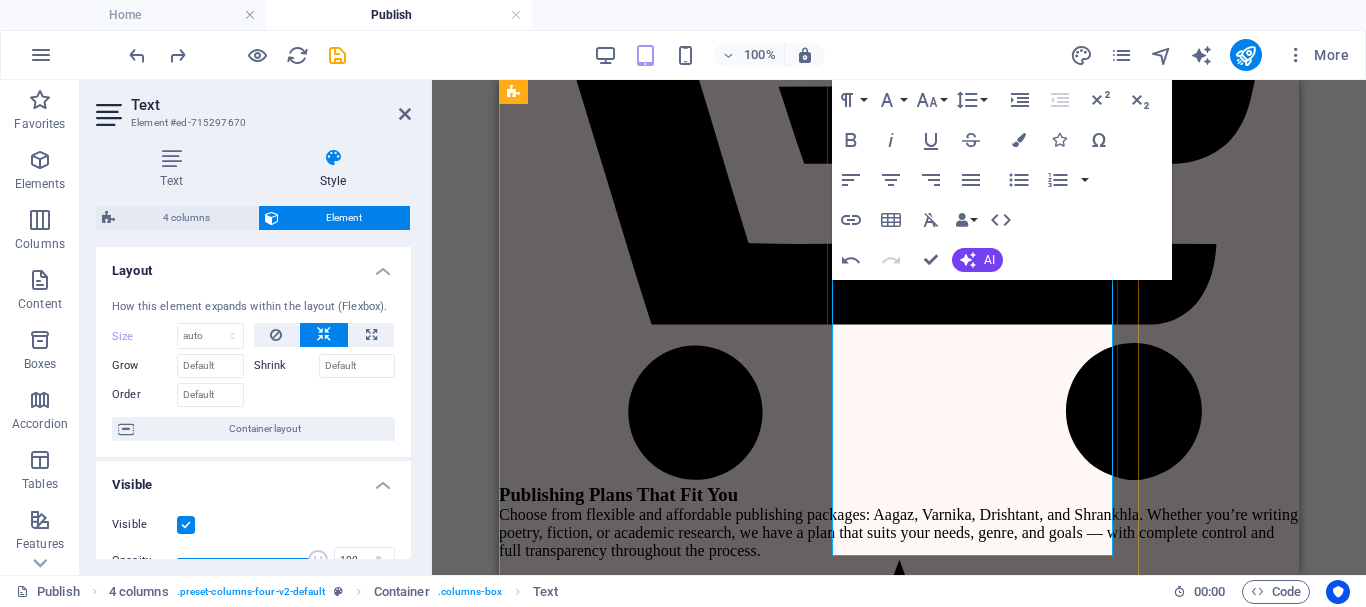 click on "4 Soc. Media Creatives" at bounding box center (819, 24957) 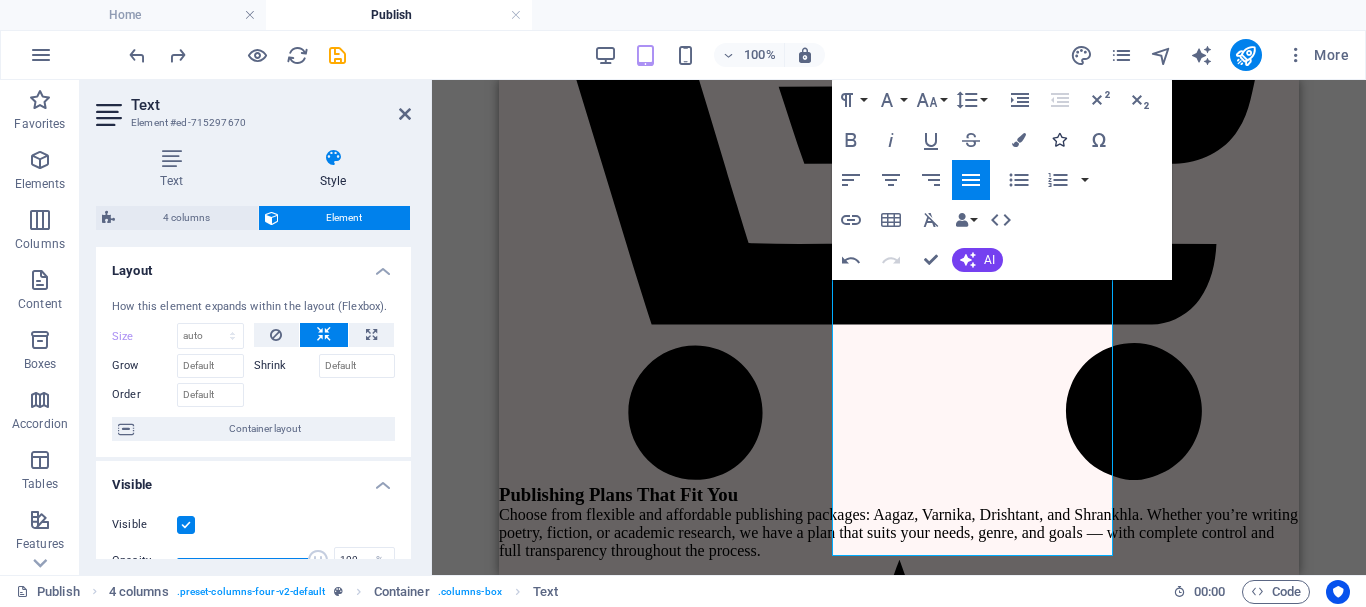 click at bounding box center (1059, 140) 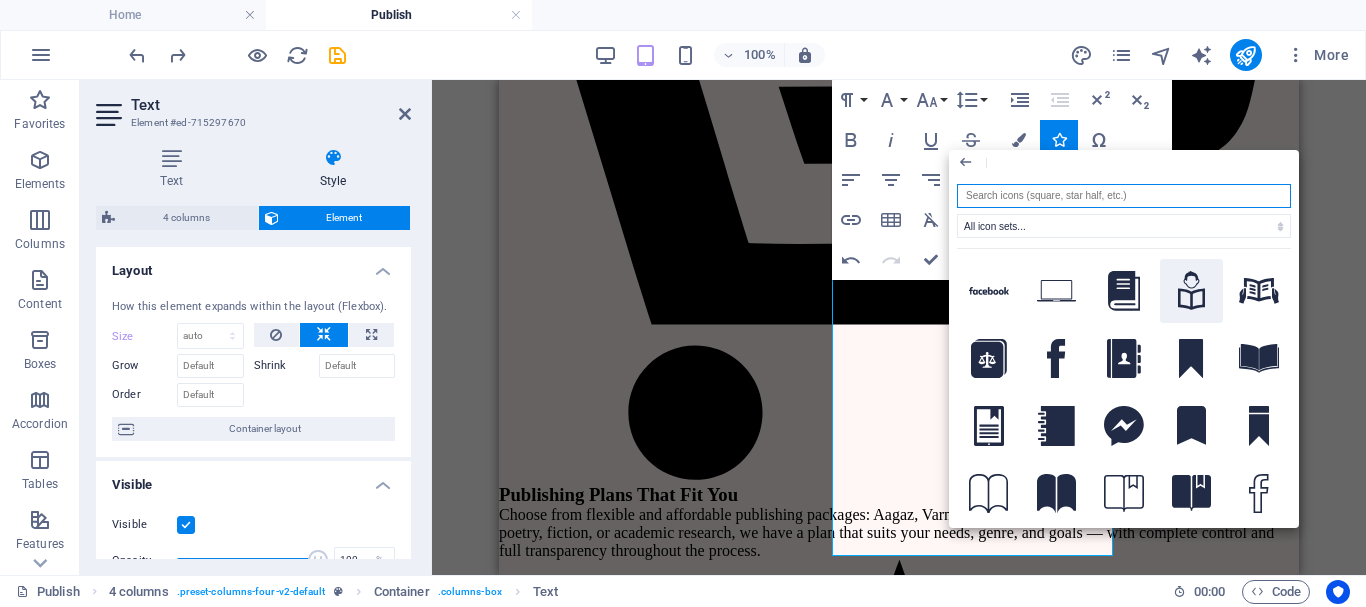 click 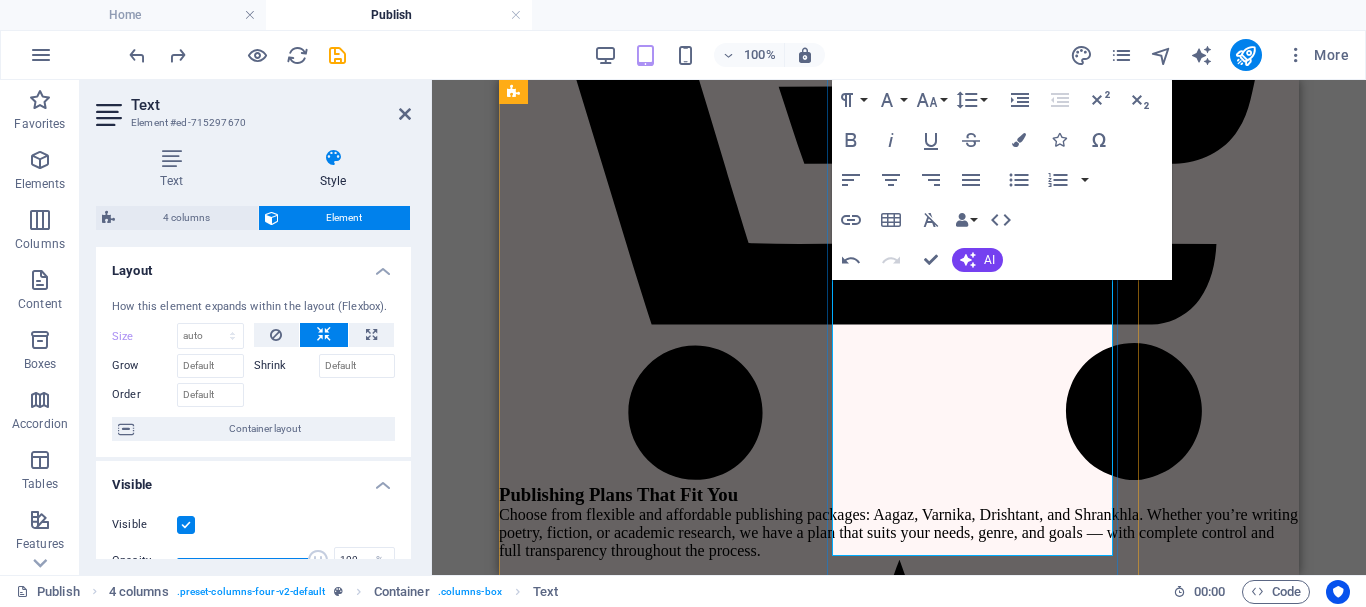 click on "4 Soc. Media Creatives" at bounding box center (819, 25426) 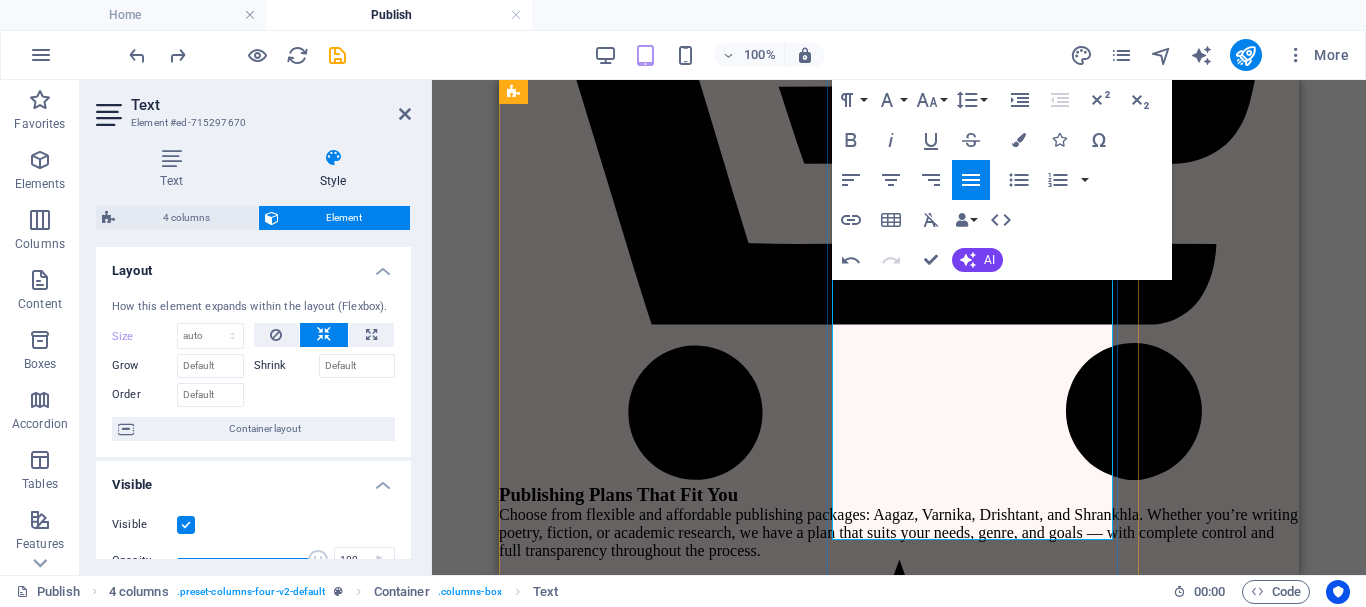 click at bounding box center (819, 25896) 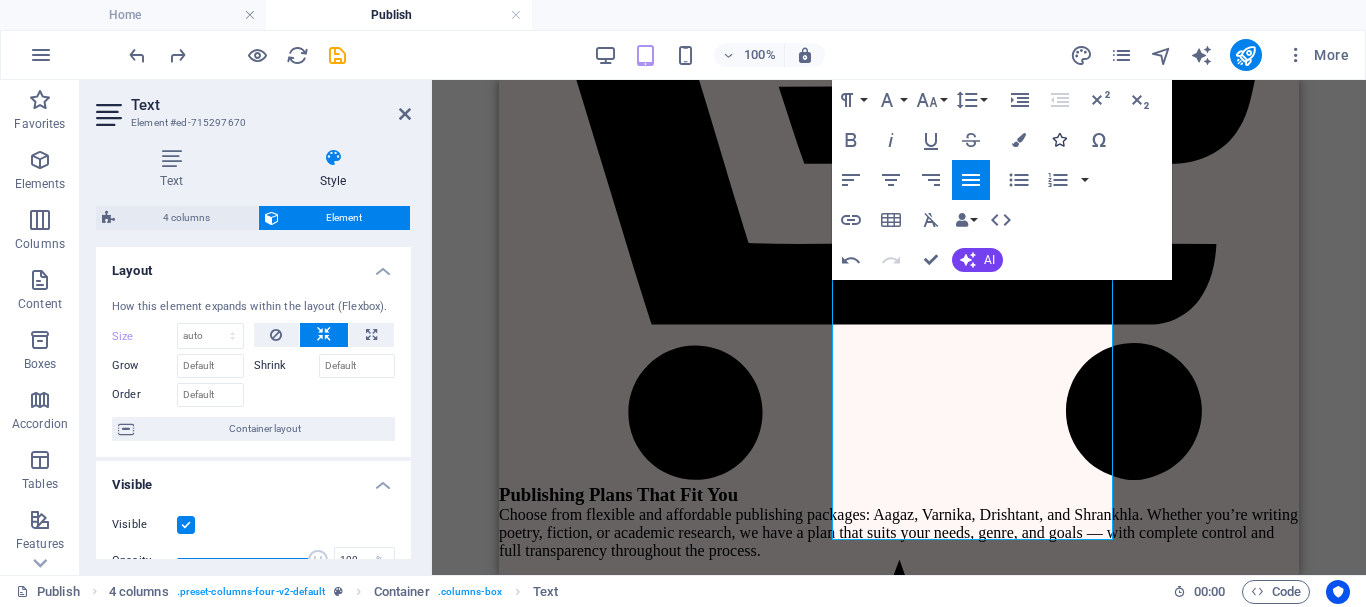 click at bounding box center (1059, 140) 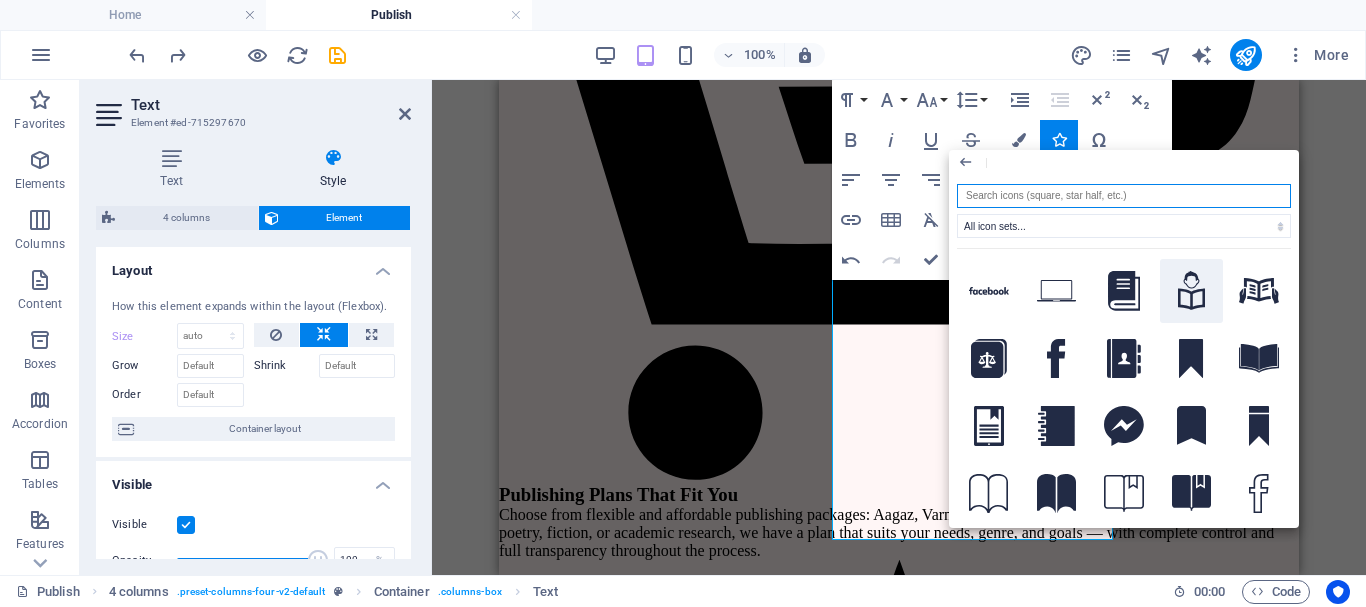 click 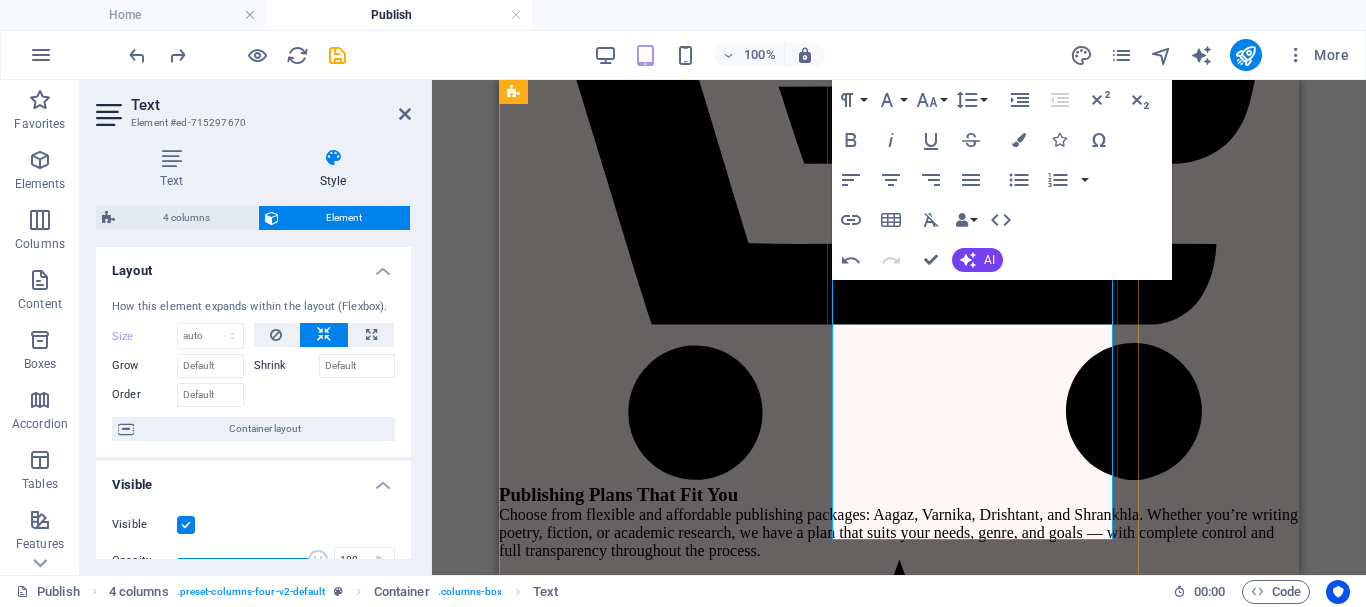 click on "1-Month Post-Launch Social Media Campaign" at bounding box center [611, 27336] 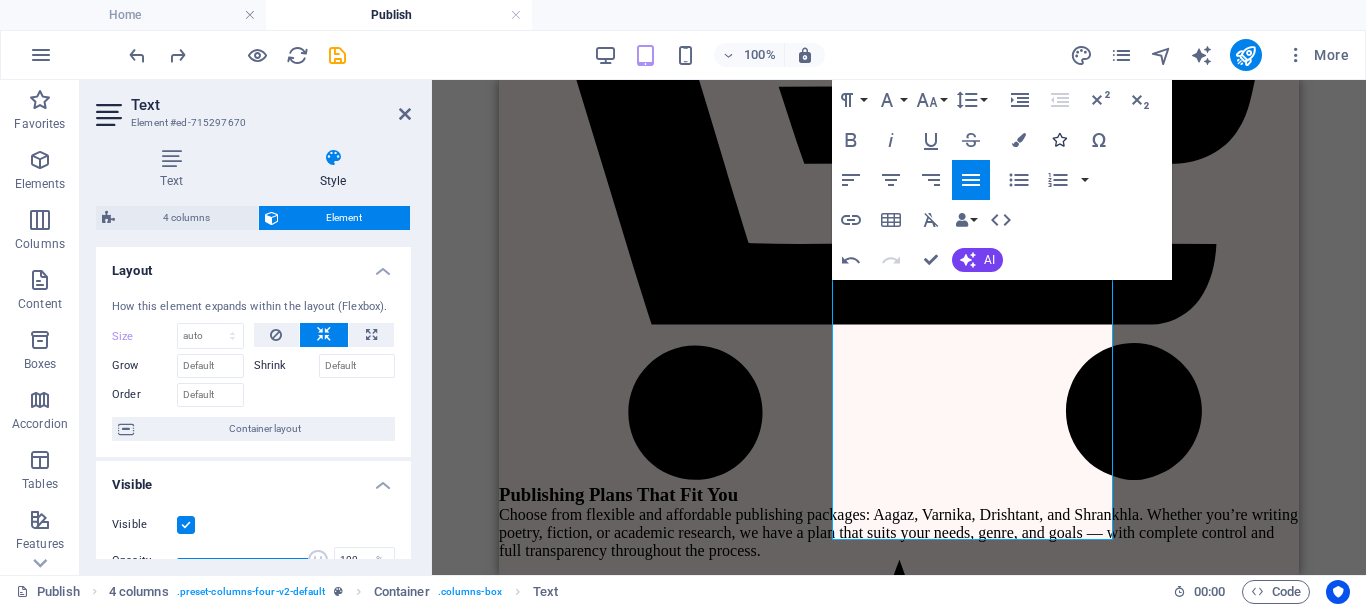 click on "Icons" at bounding box center [1059, 140] 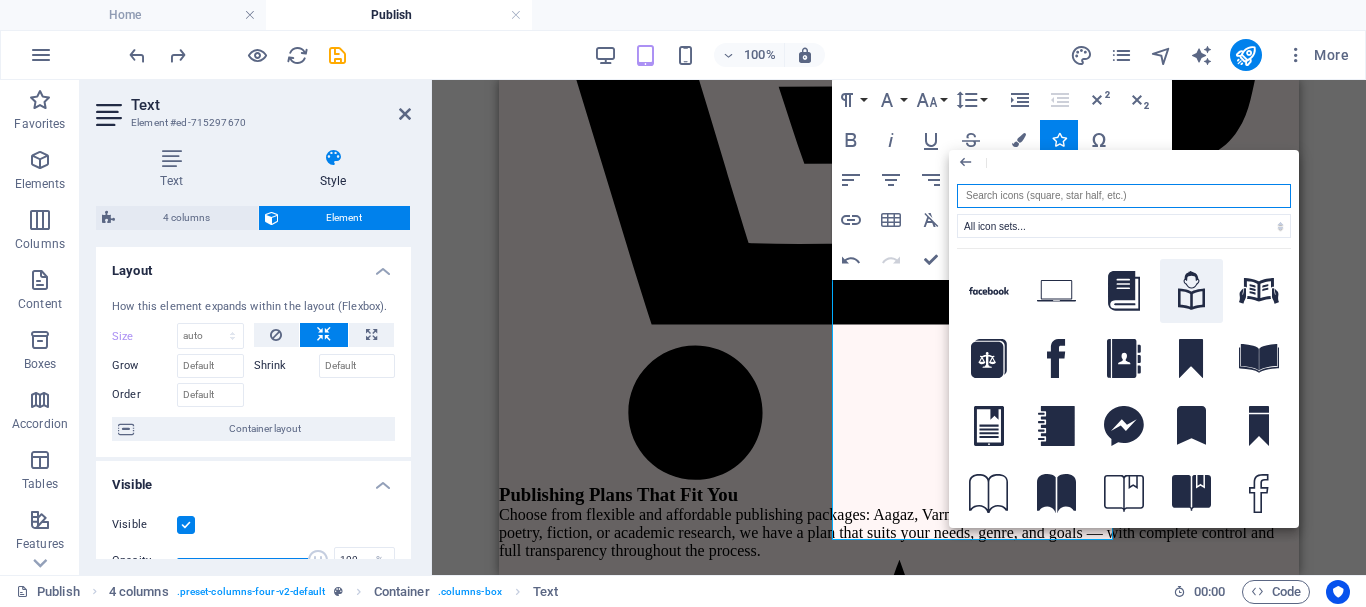 click 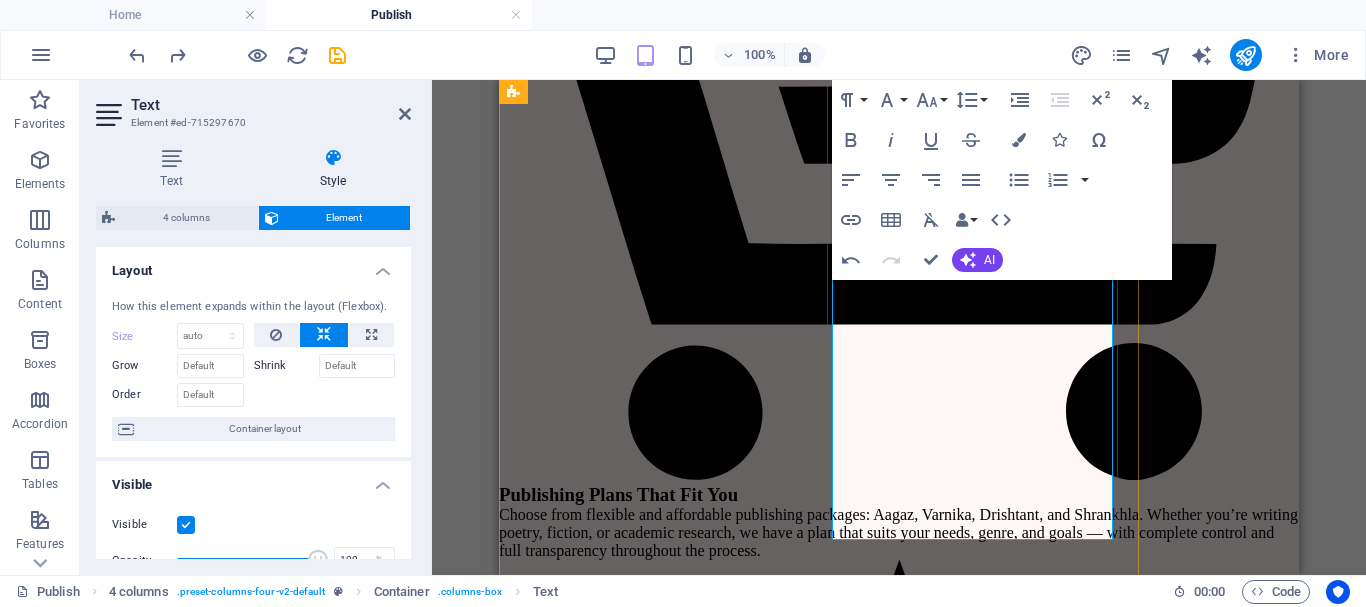 click on "1-Month Post-Launch Social Media Campaign" at bounding box center [819, 27805] 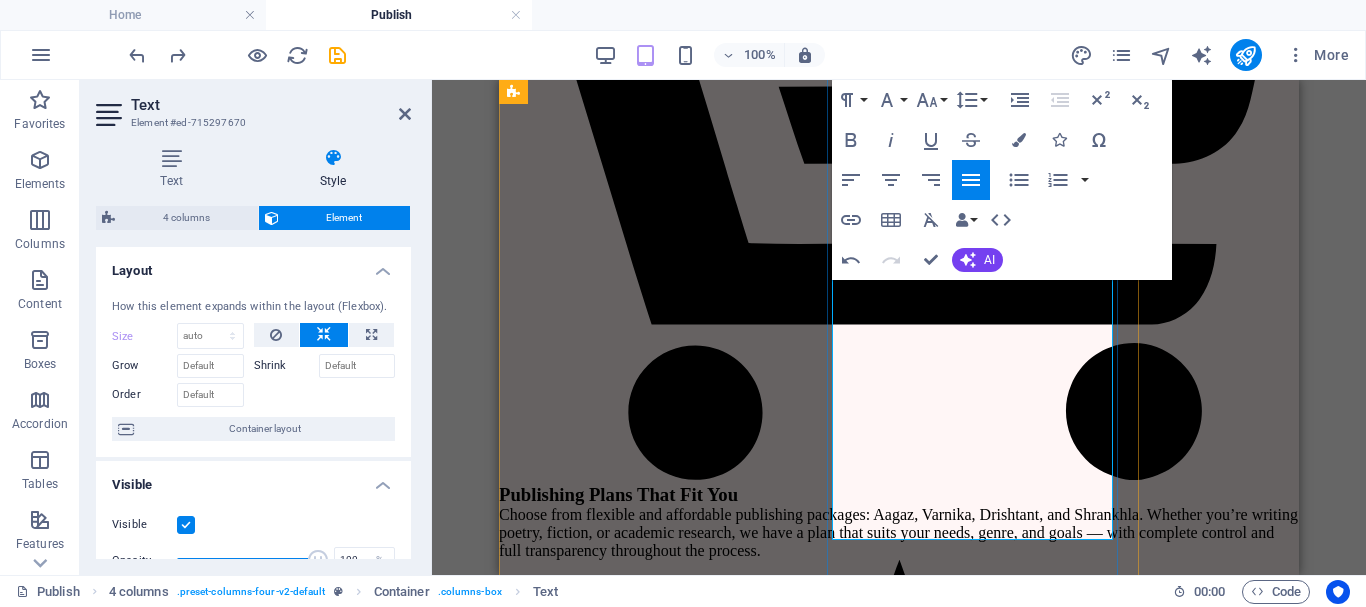 click on "Will be kept at NDWBF and other fair." at bounding box center (592, 28290) 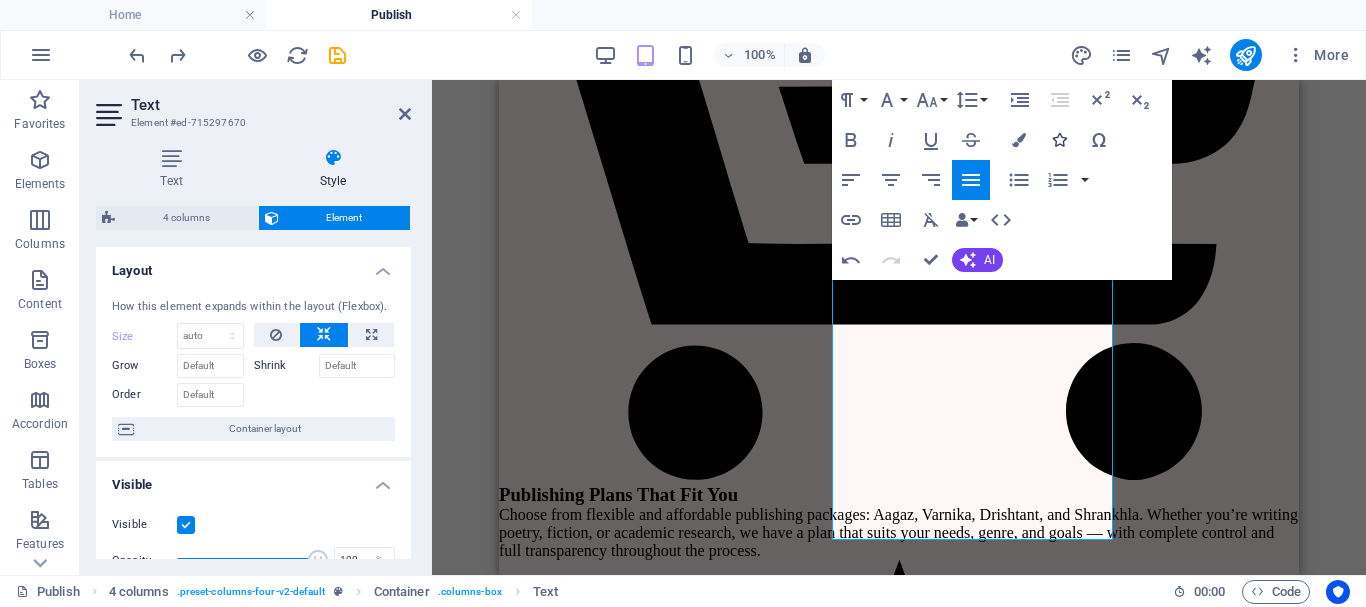 click on "Icons" at bounding box center [1059, 140] 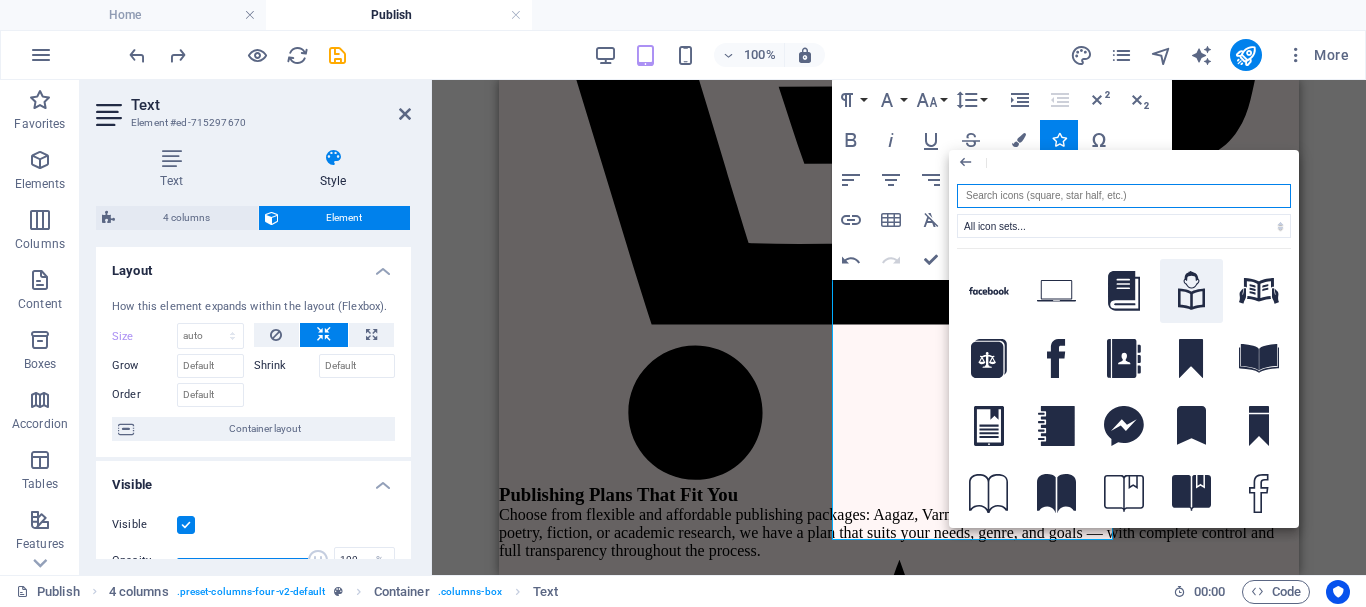 click 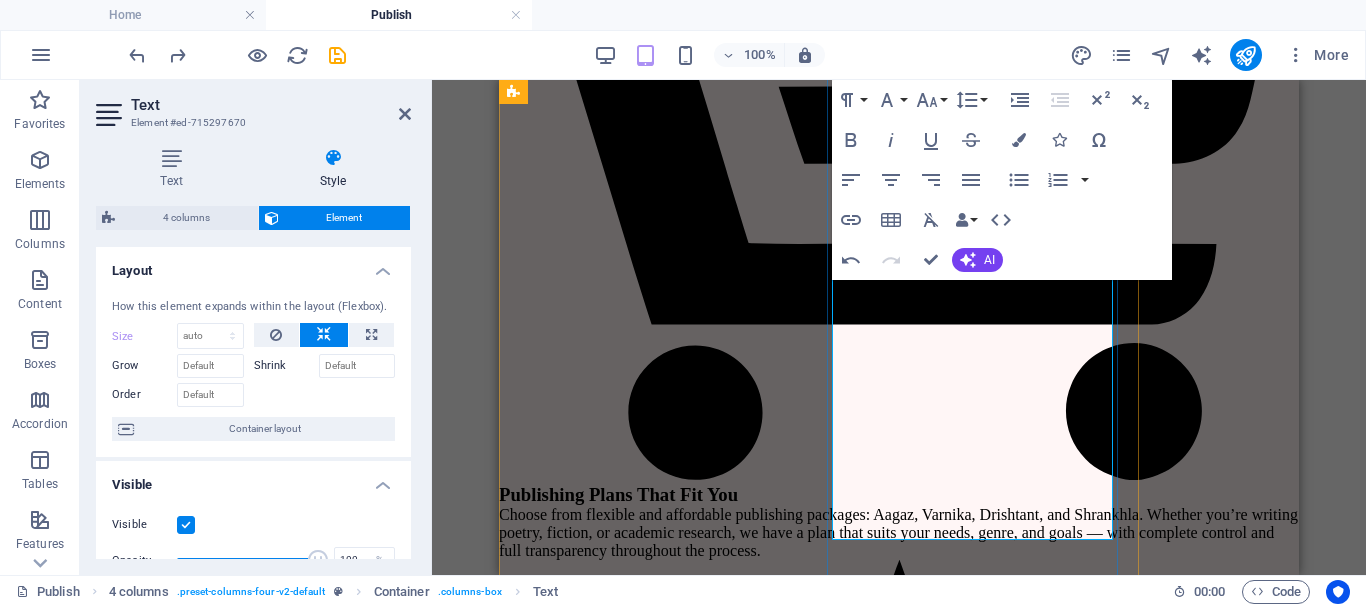 click 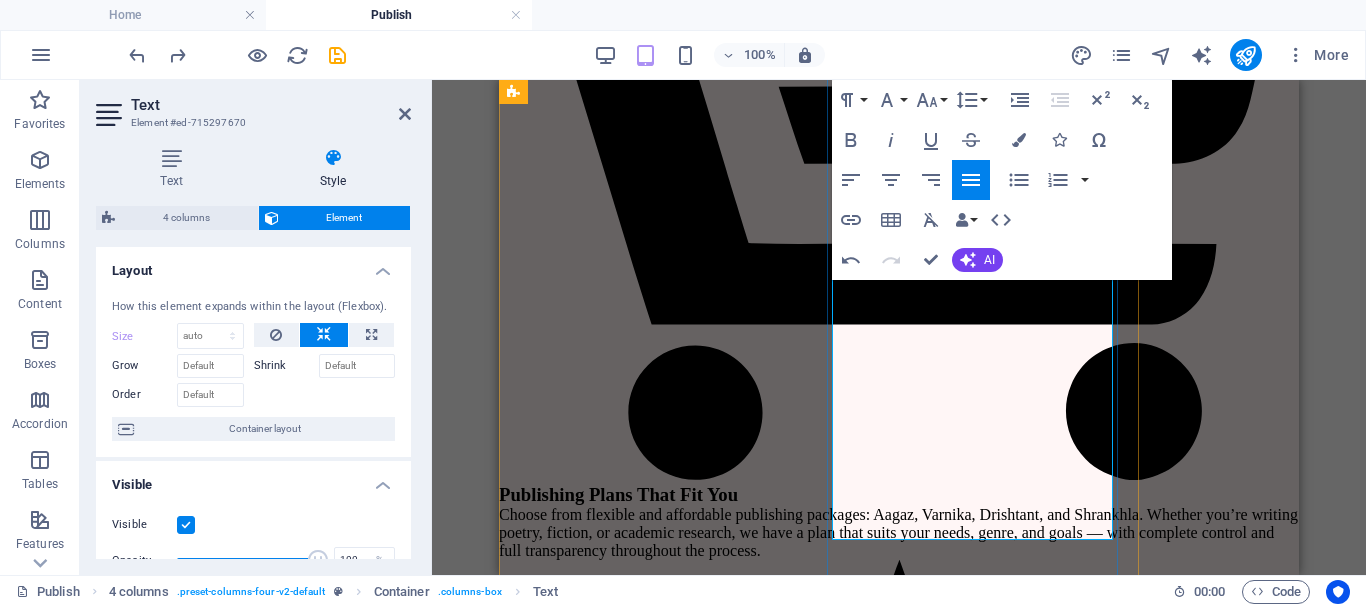 click on "Unlimited Inventory Management" at bounding box center (581, 29245) 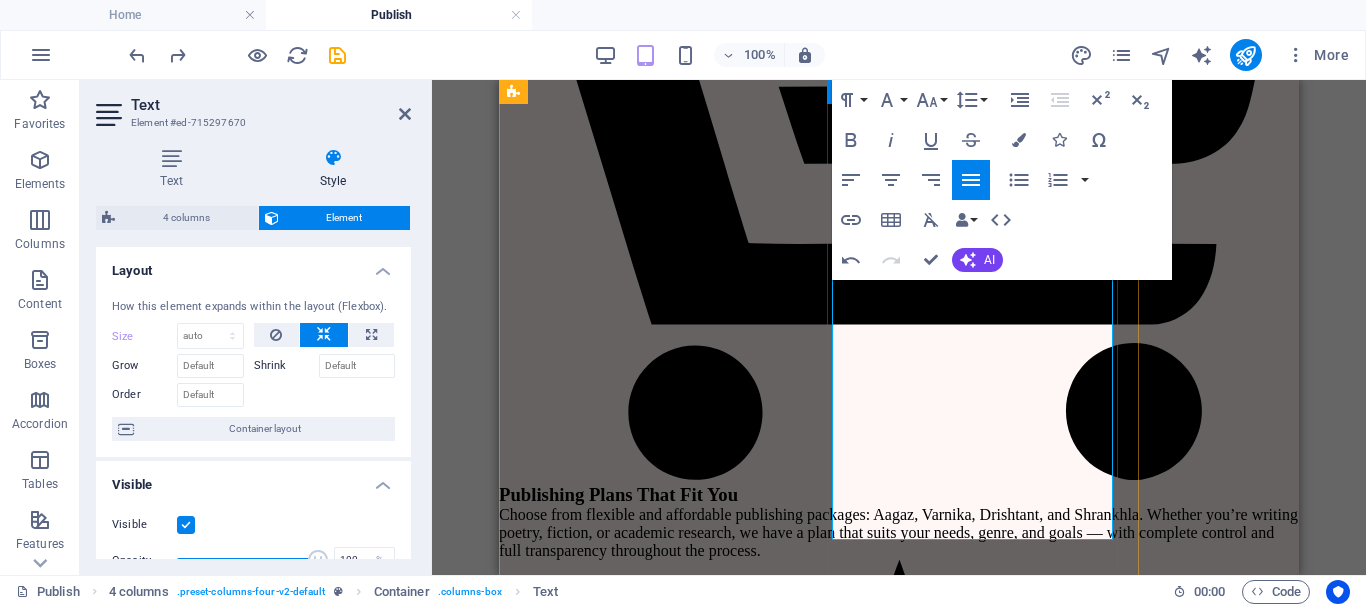 drag, startPoint x: 987, startPoint y: 536, endPoint x: 829, endPoint y: 531, distance: 158.0791 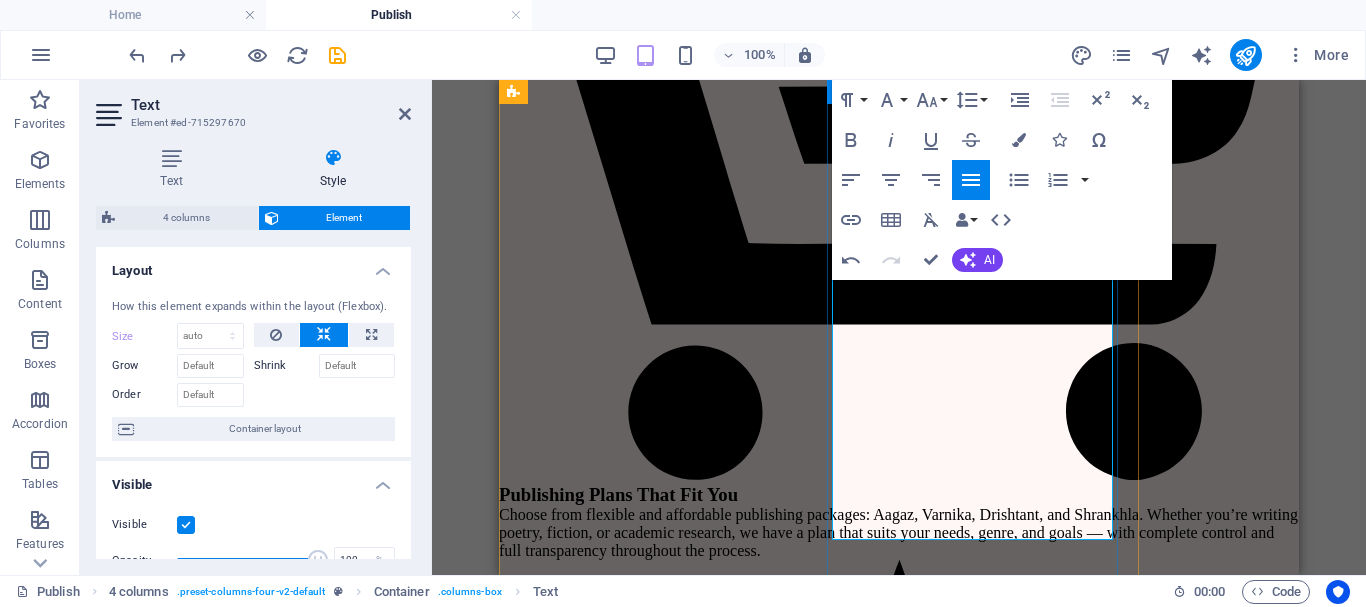click on "श्रृंखला   ( Legacy  Plan) "  Publish beyond one book"   Agreement & ISBN      Digital Agreement              Free ISBN Allocation      Unique Barcode                   Copyright Certificate (Govt.)      Digital Author Cert.              Framed Author Cert.  Book Specifications      Cover 300 GSM               Sunshine Paper B/W 100 GSM      Custom Designed Cover (4 Free Revision)      Comprehensive Interior Design ( 4 Free Rev.)                    Sidestich + Perfect Binding Pre-Publishing & Editing      Proofreading ( 5 Free Rev.)             Ghostwriting Support     Comprehensive Editing (Grammar+Style)(5Free Revision        Proof  (PDF + Hardcopy proof 2 -3 times    Developmental Editing (Structure & Flow) Author Profit & Support 30% or 50% Royalty      Email & Whatsapp Support      Author Page on Publisher Website   Marketing" at bounding box center [819, 5703] 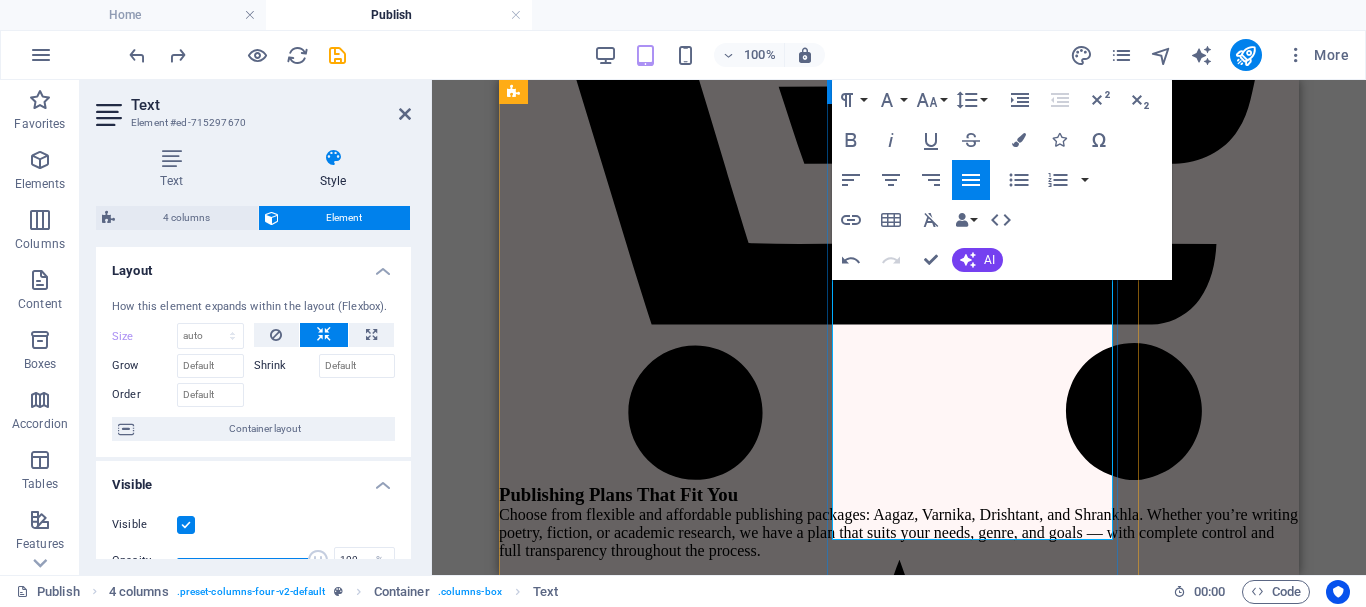 drag, startPoint x: 800, startPoint y: 506, endPoint x: 880, endPoint y: 512, distance: 80.224686 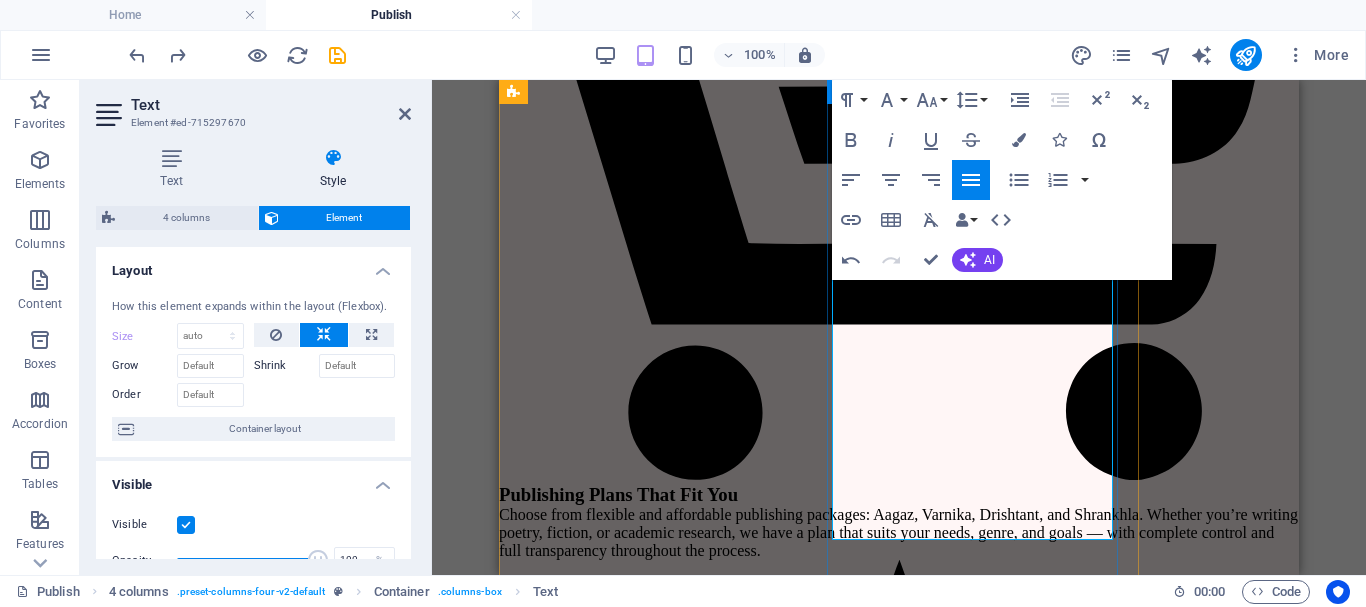 click on "श्रृंखला   ( Legacy  Plan) "  Publish beyond one book"   Agreement & ISBN      Digital Agreement              Free ISBN Allocation      Unique Barcode                   Copyright Certificate (Govt.)      Digital Author Cert.              Framed Author Cert.  Book Specifications      Cover 300 GSM               Sunshine Paper B/W 100 GSM      Custom Designed Cover (4 Free Revision)      Comprehensive Interior Design ( 4 Free Rev.)                    Sidestich + Perfect Binding Pre-Publishing & Editing      Proofreading ( 5 Free Rev.)             Ghostwriting Support     Comprehensive Editing (Grammar+Style)(5Free Revision        Proof  (PDF + Hardcopy proof 2 -3 times    Developmental Editing (Structure & Flow) Author Profit & Support 30% or 50% Royalty      Email & Whatsapp Support      Author Page on Publisher Website   Marketing" at bounding box center [819, 5703] 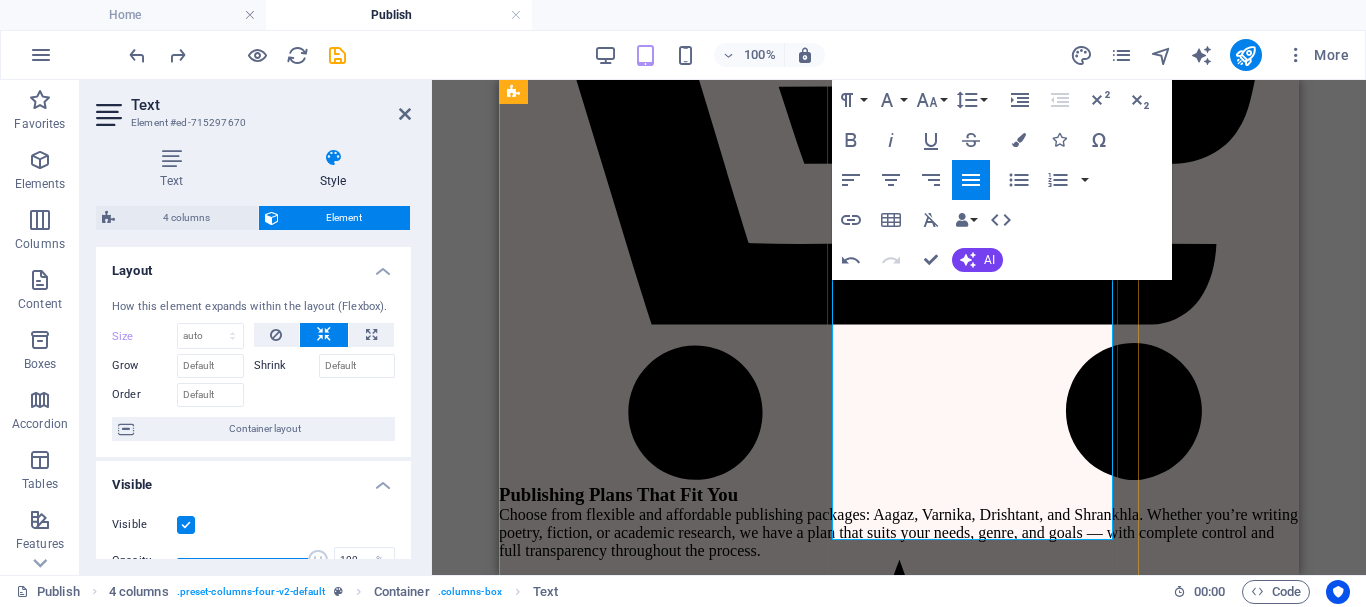 drag, startPoint x: 878, startPoint y: 512, endPoint x: 993, endPoint y: 524, distance: 115.62439 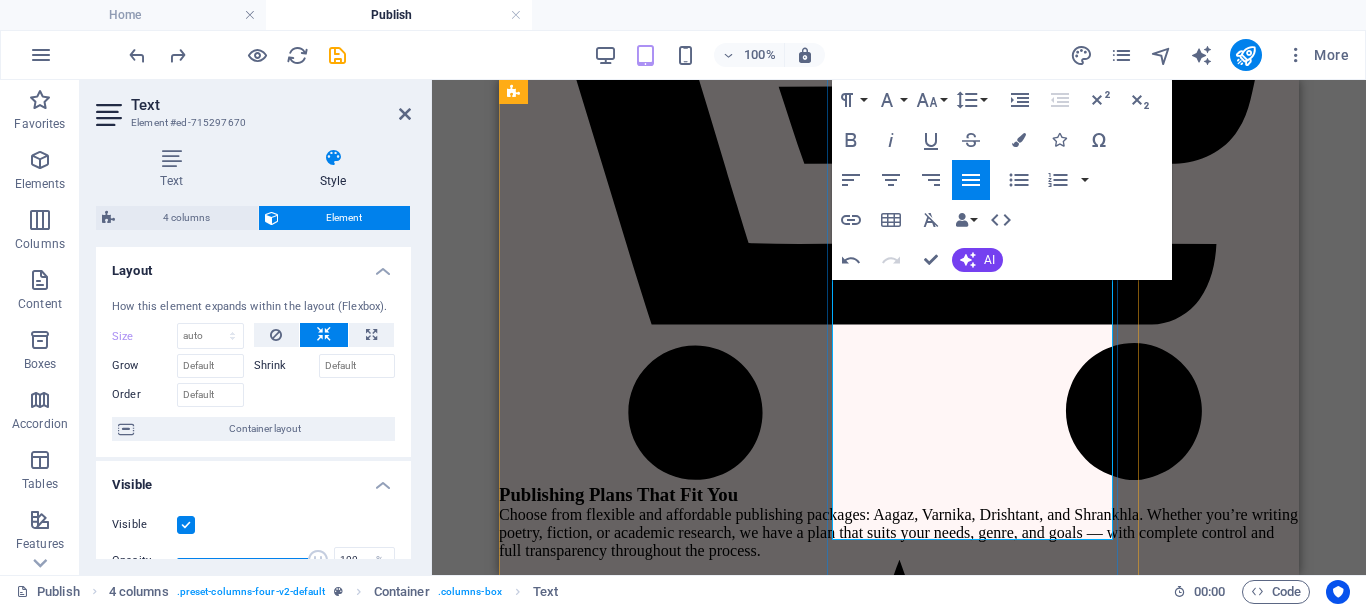 click at bounding box center (819, 29276) 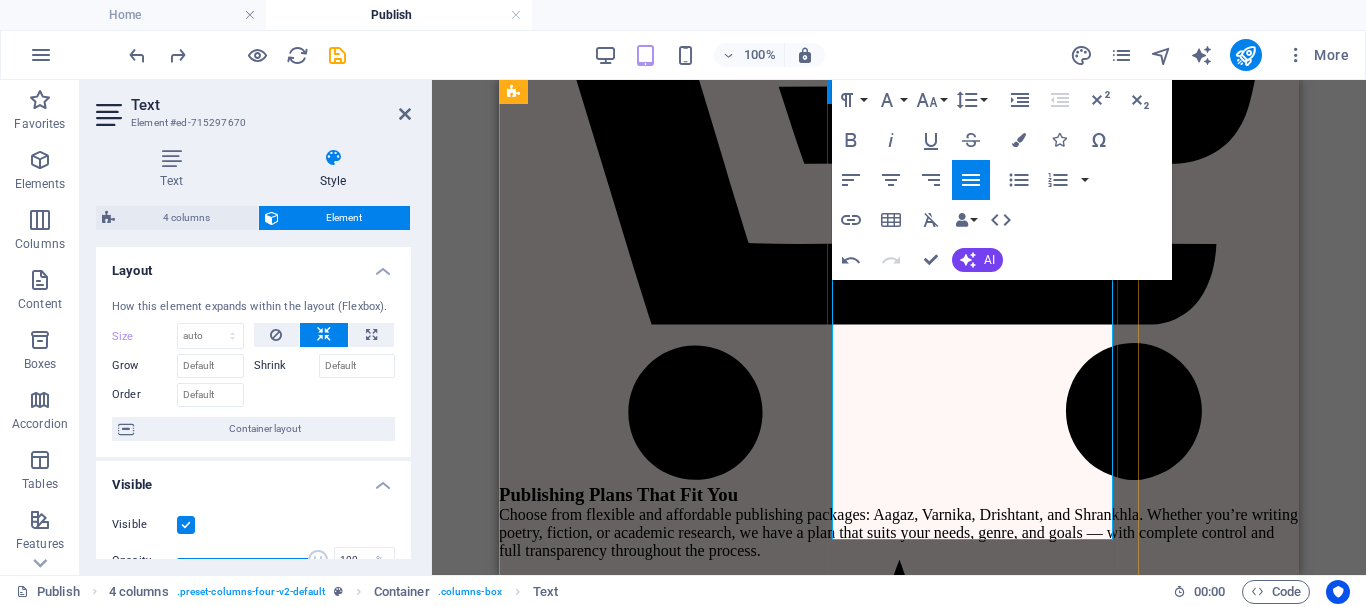 drag, startPoint x: 991, startPoint y: 524, endPoint x: 828, endPoint y: 515, distance: 163.24828 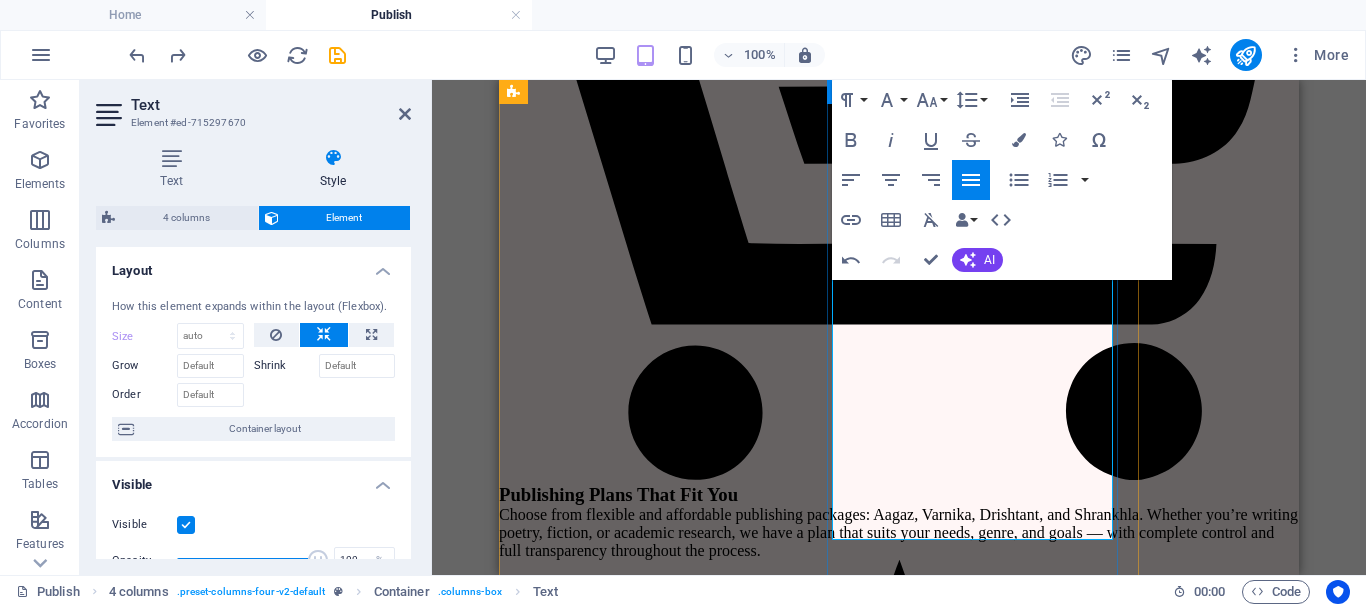 click on "श्रृंखला   ( Legacy  Plan) "  Publish beyond one book"   Agreement & ISBN      Digital Agreement              Free ISBN Allocation      Unique Barcode                   Copyright Certificate (Govt.)      Digital Author Cert.              Framed Author Cert.  Book Specifications      Cover 300 GSM               Sunshine Paper B/W 100 GSM      Custom Designed Cover (4 Free Revision)      Comprehensive Interior Design ( 4 Free Rev.)                    Sidestich + Perfect Binding Pre-Publishing & Editing      Proofreading ( 5 Free Rev.)             Ghostwriting Support     Comprehensive Editing (Grammar+Style)(5Free Revision        Proof  (PDF + Hardcopy proof 2 -3 times    Developmental Editing (Structure & Flow) Author Profit & Support 30% or 50% Royalty      Email & Whatsapp Support      Author Page on Publisher Website   Marketing" at bounding box center (819, 5703) 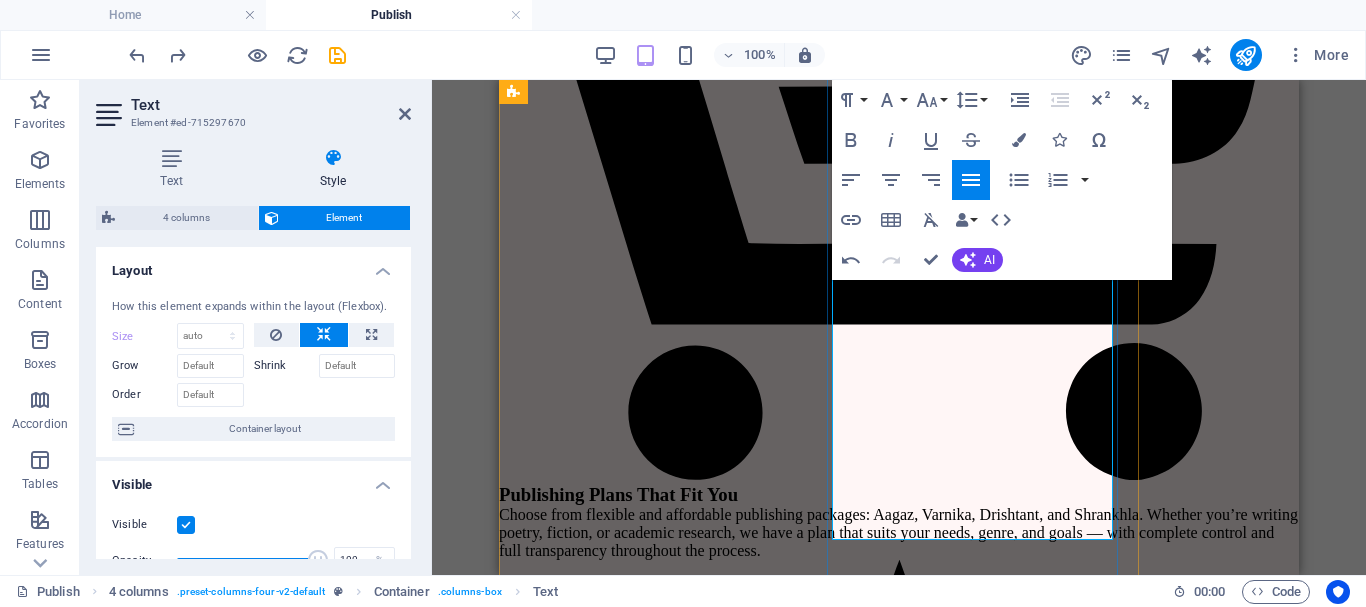 click on "30% or 50% Royalty            Email & Whatsapp Support        Author Page on Publisher Website" at bounding box center (819, 22073) 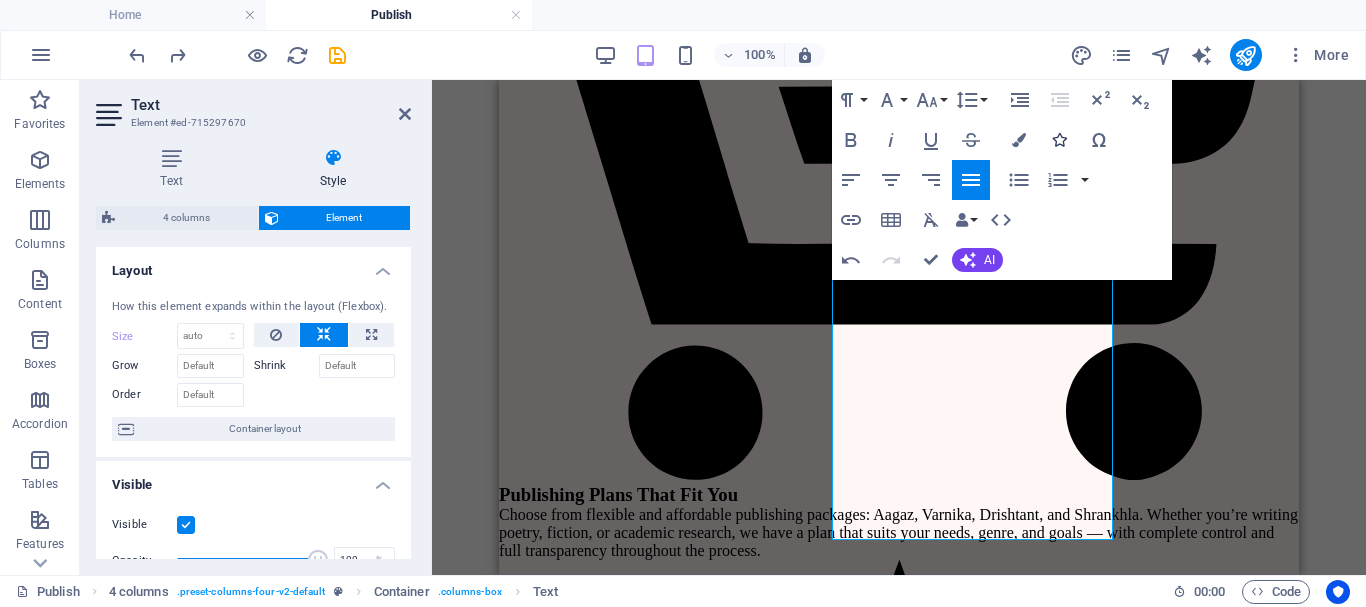 click on "Icons" at bounding box center (1059, 140) 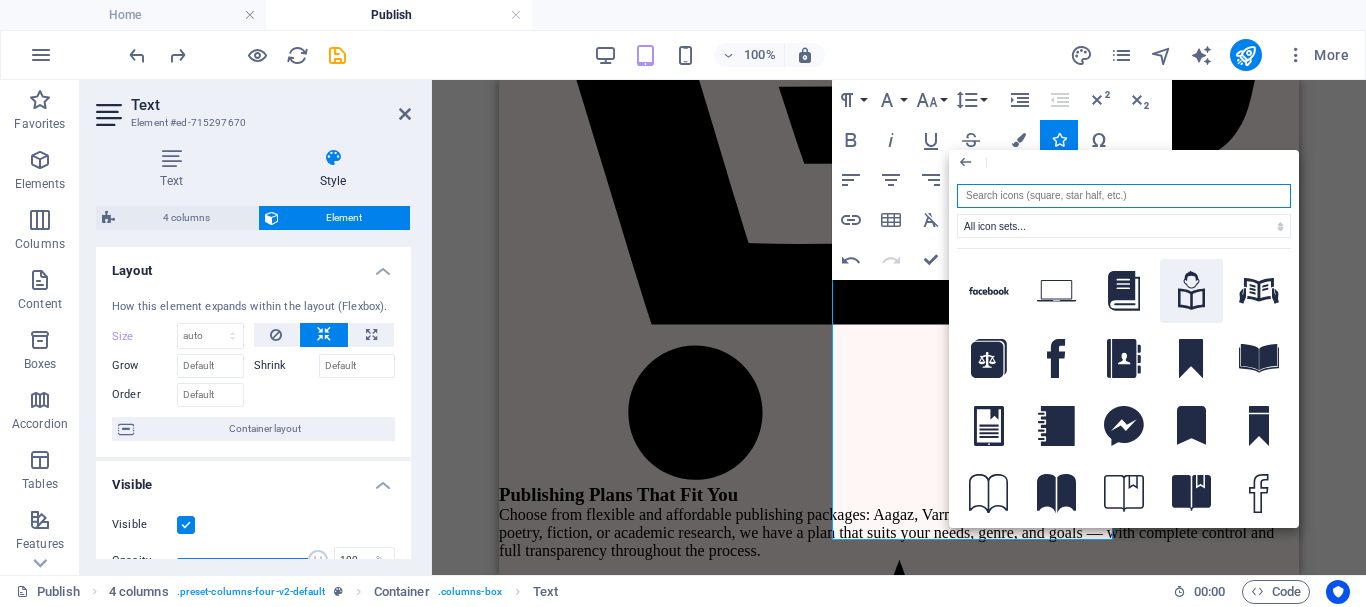 click 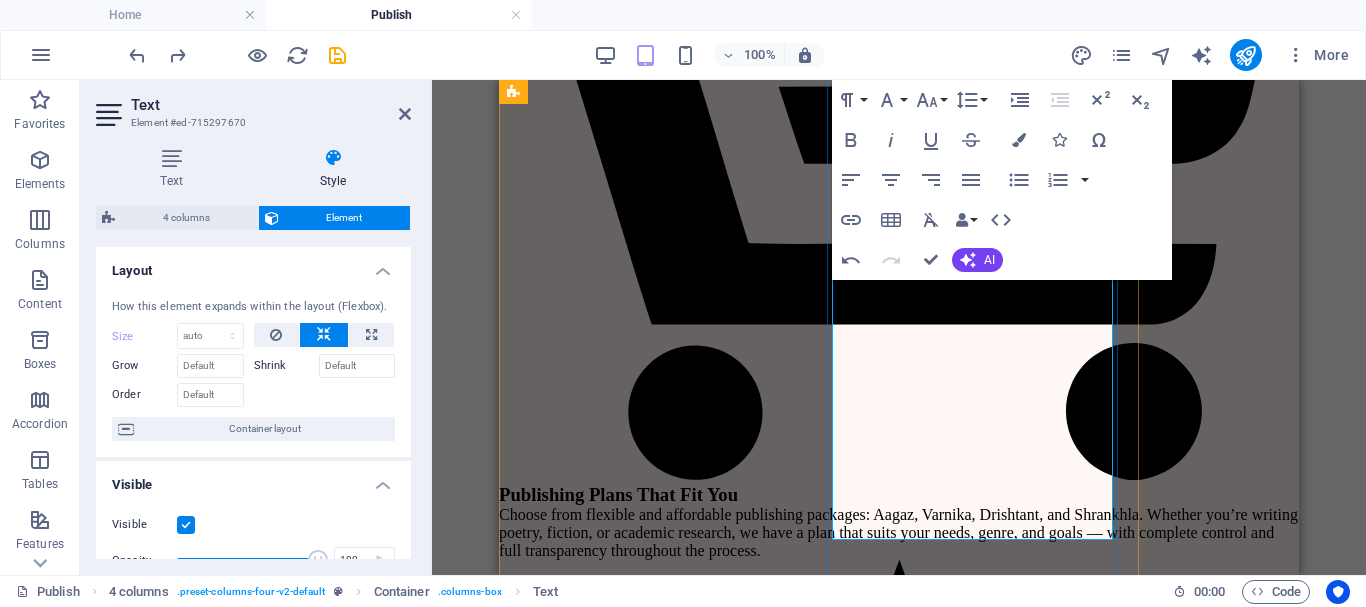 click on "Unlimited Inventory Management" at bounding box center (581, 30183) 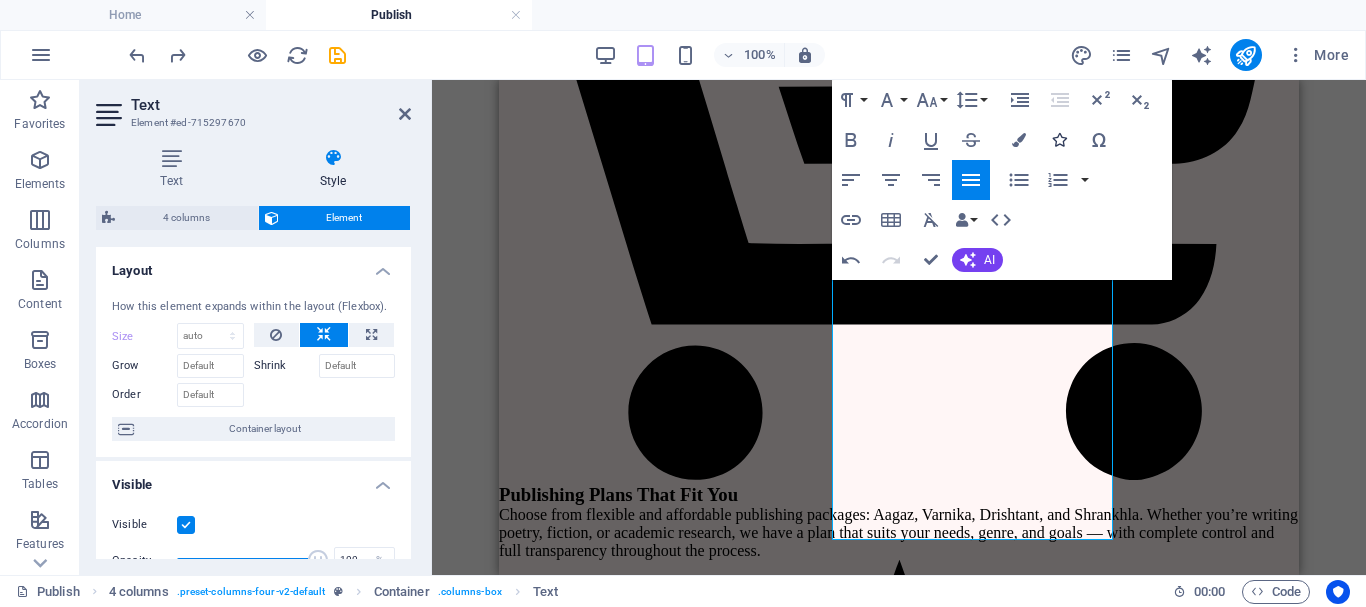 click at bounding box center (1059, 140) 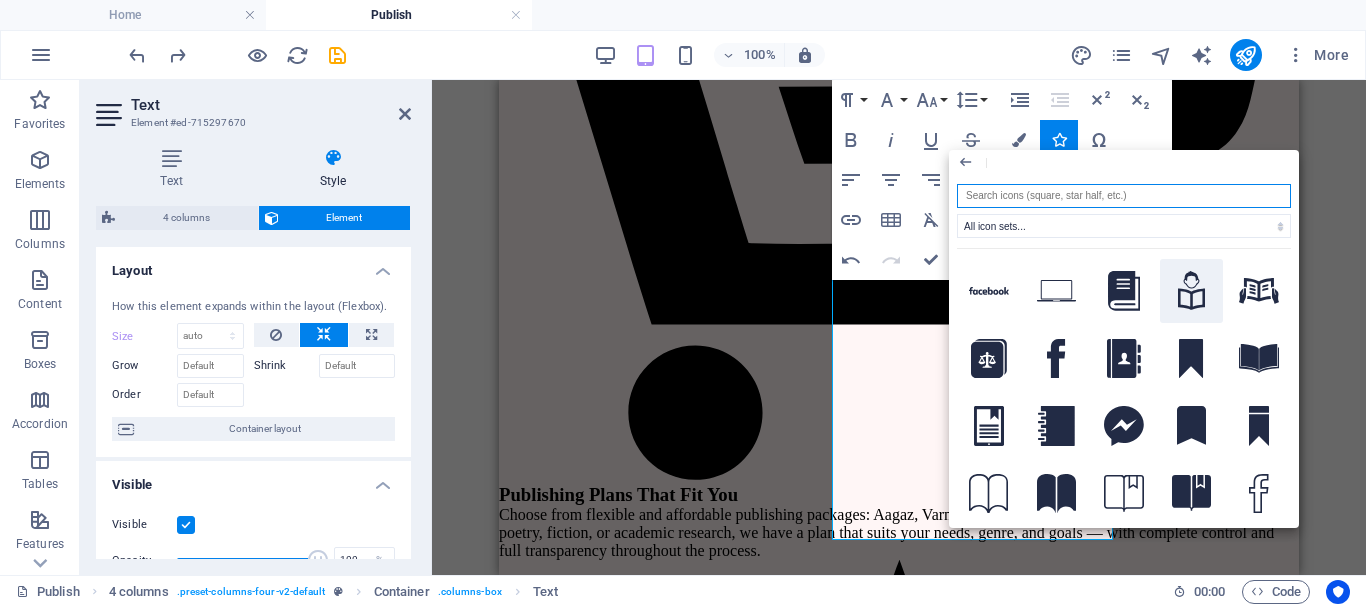 click 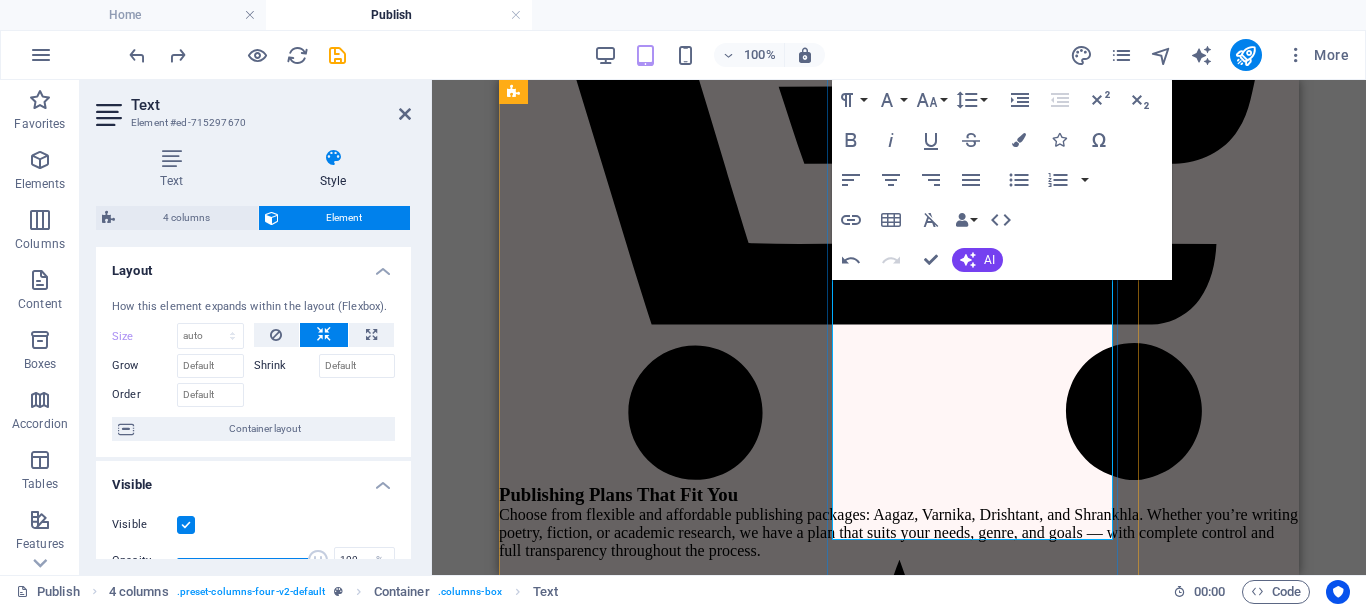 click at bounding box center (819, 30652) 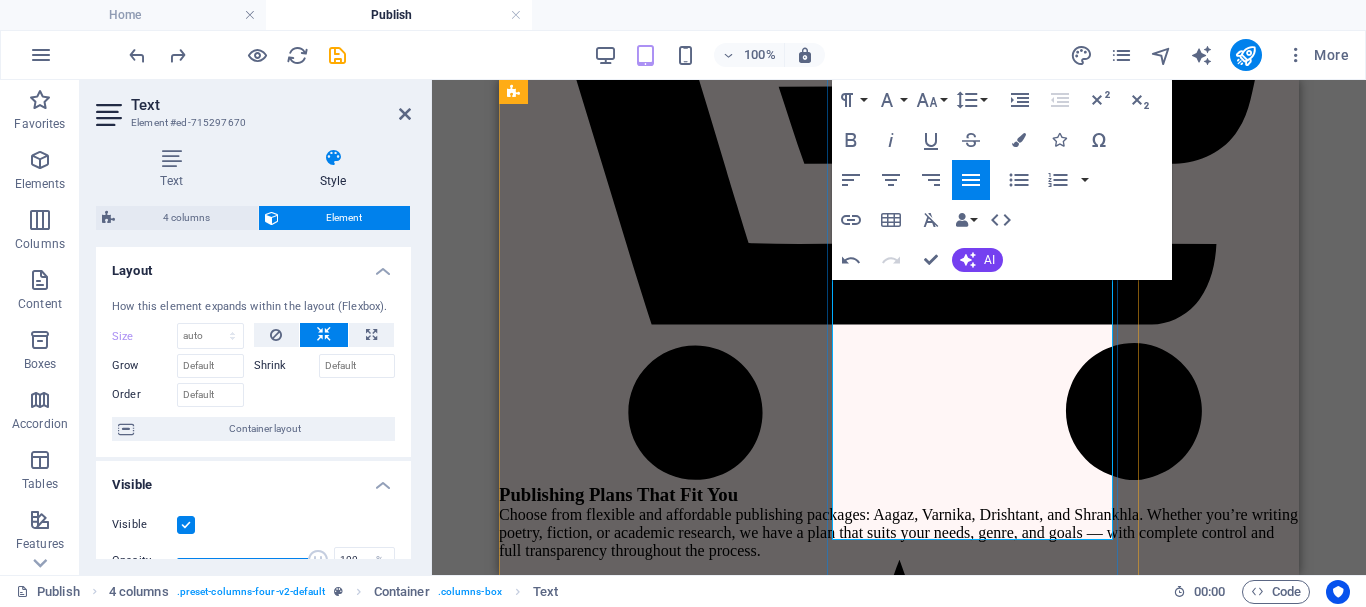 click at bounding box center (819, 31153) 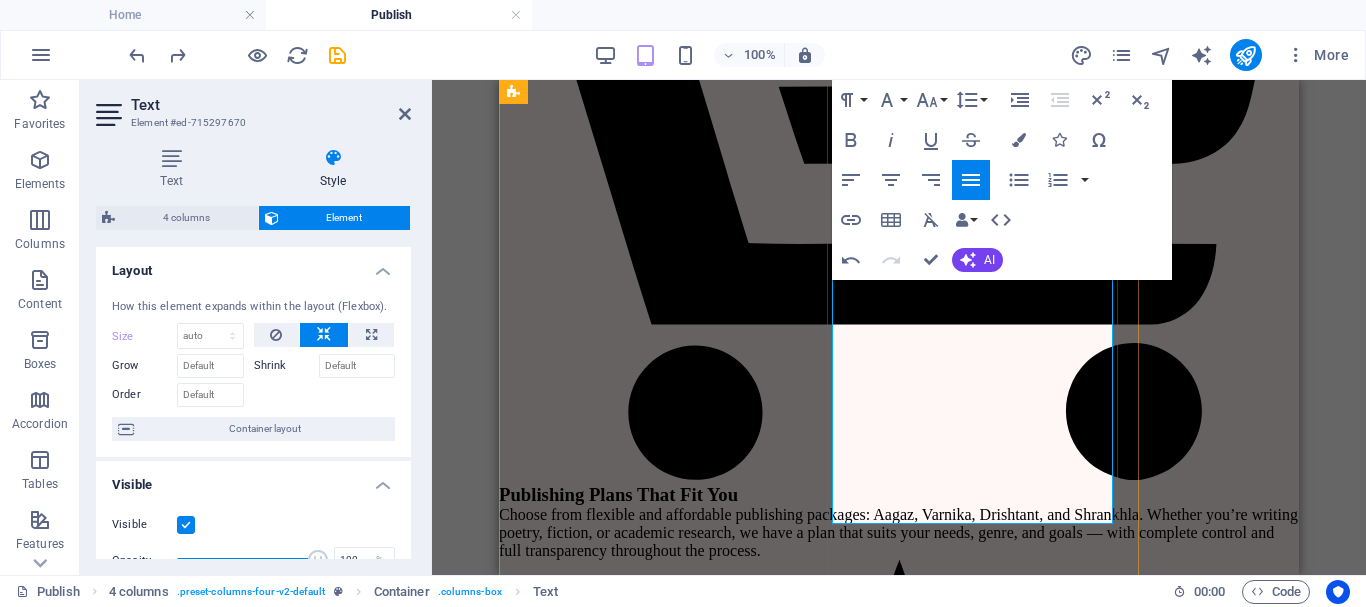 click at bounding box center [819, 31137] 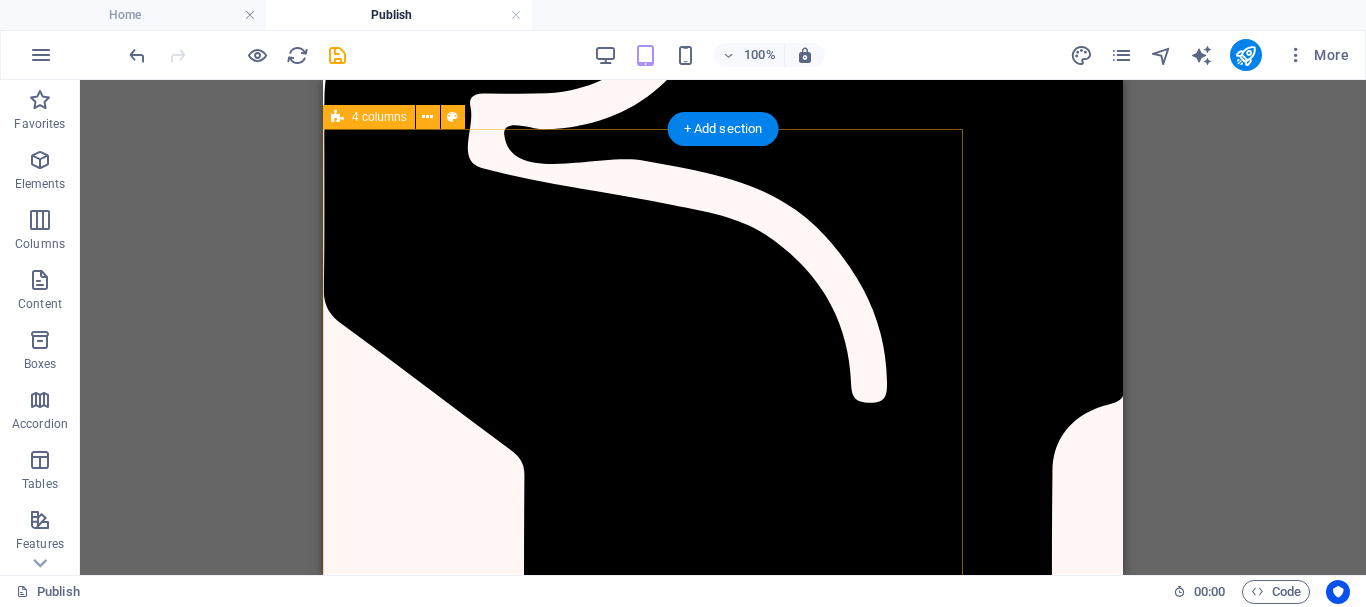 scroll, scrollTop: 3401, scrollLeft: 0, axis: vertical 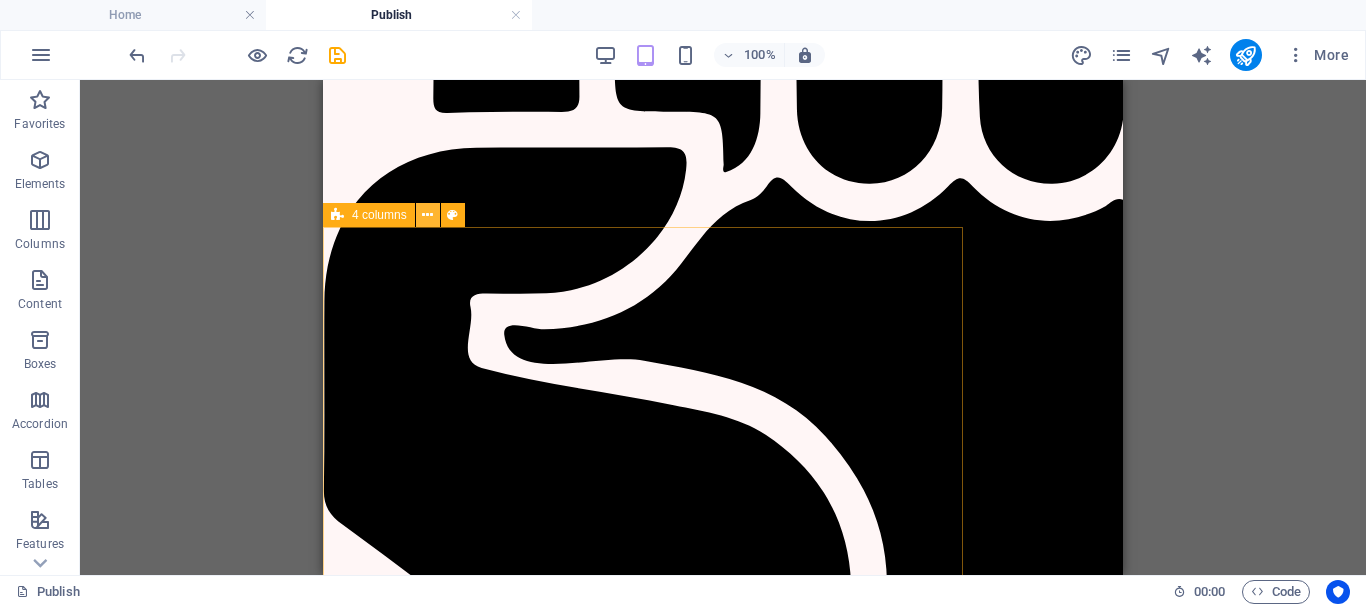 click at bounding box center [427, 215] 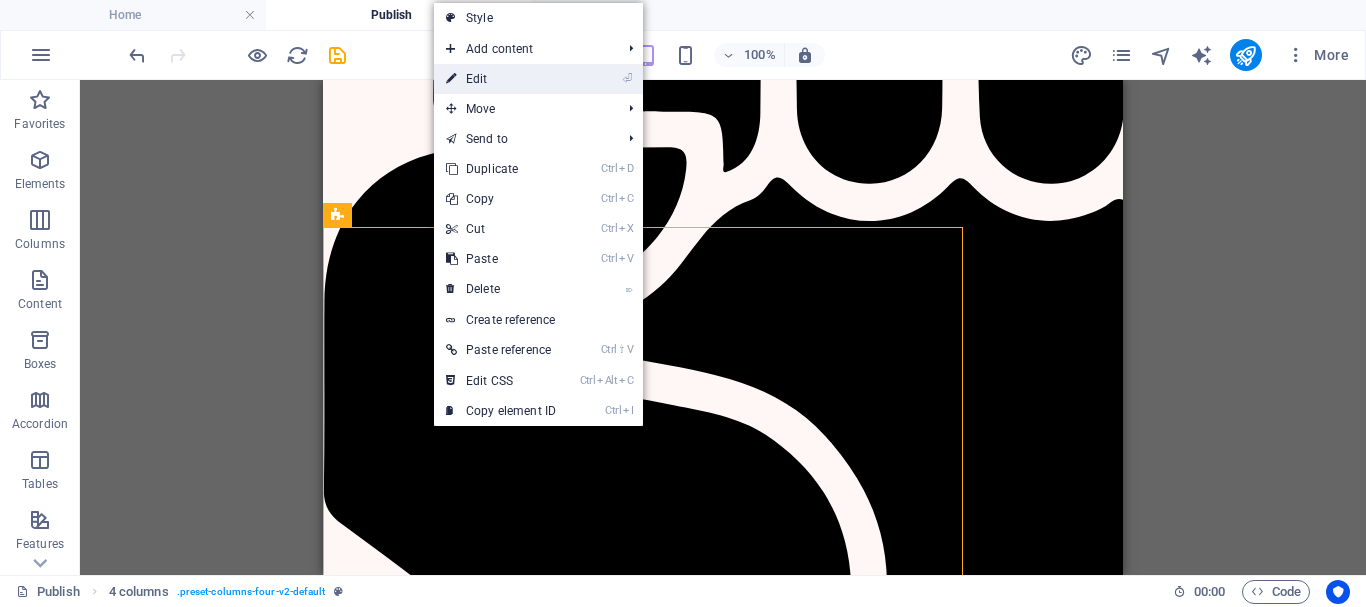 click on "⏎  Edit" at bounding box center [501, 79] 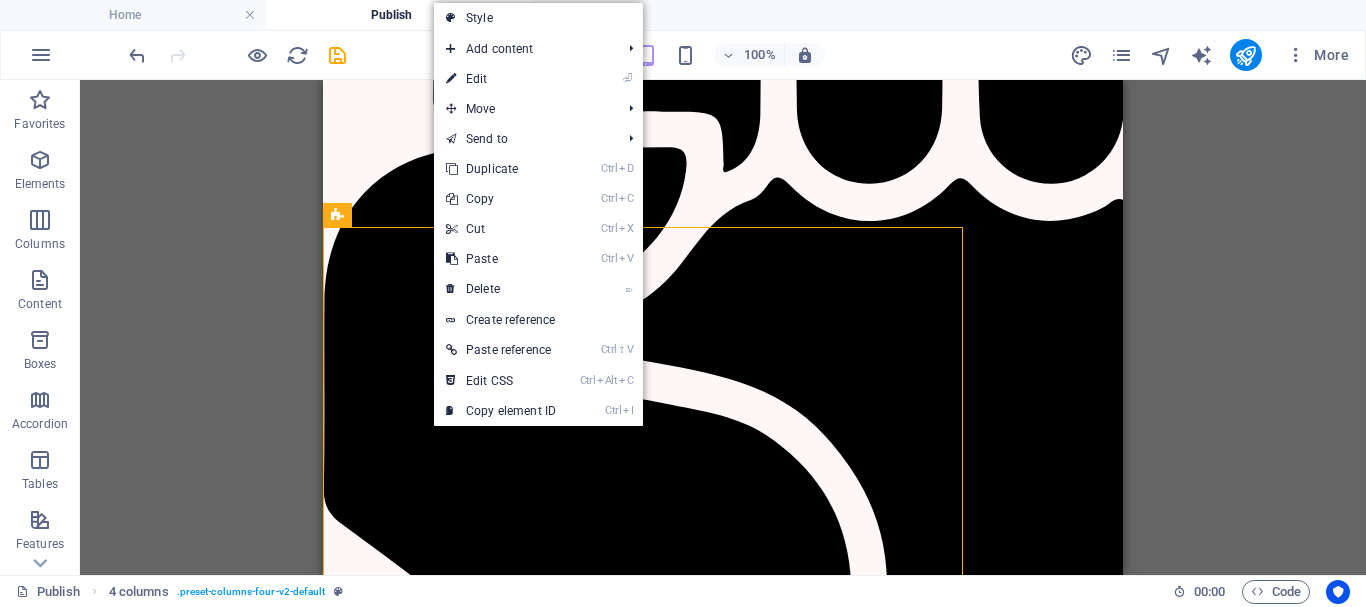 select on "rem" 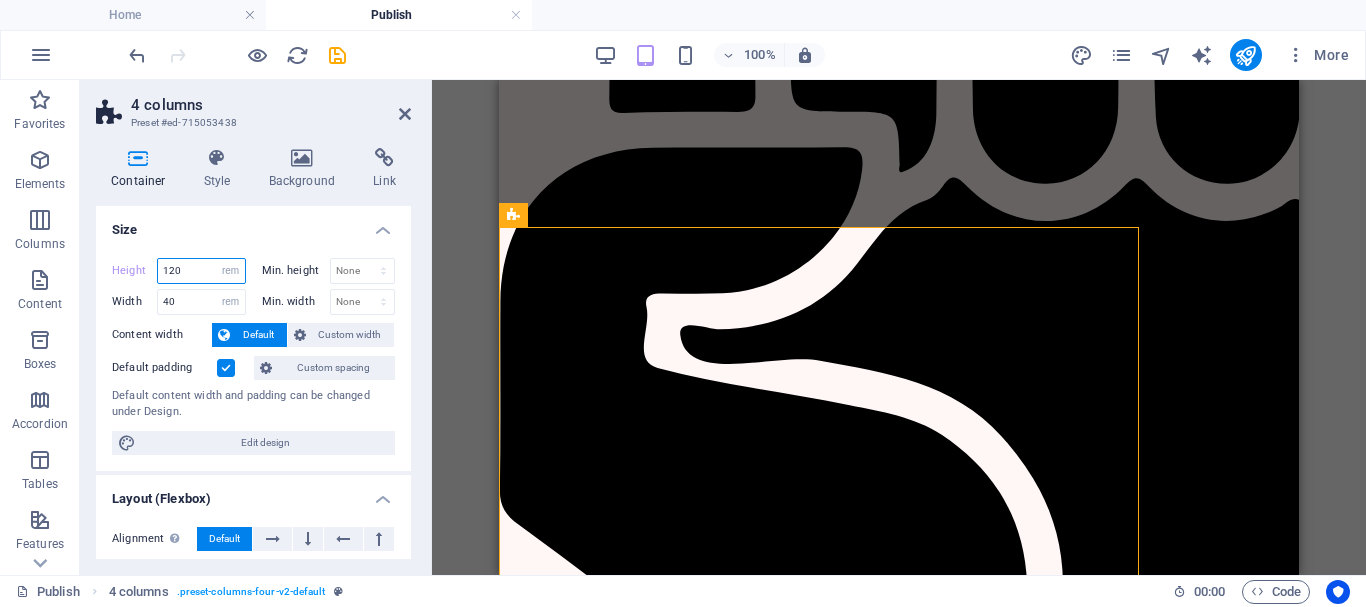 click on "120" at bounding box center (201, 271) 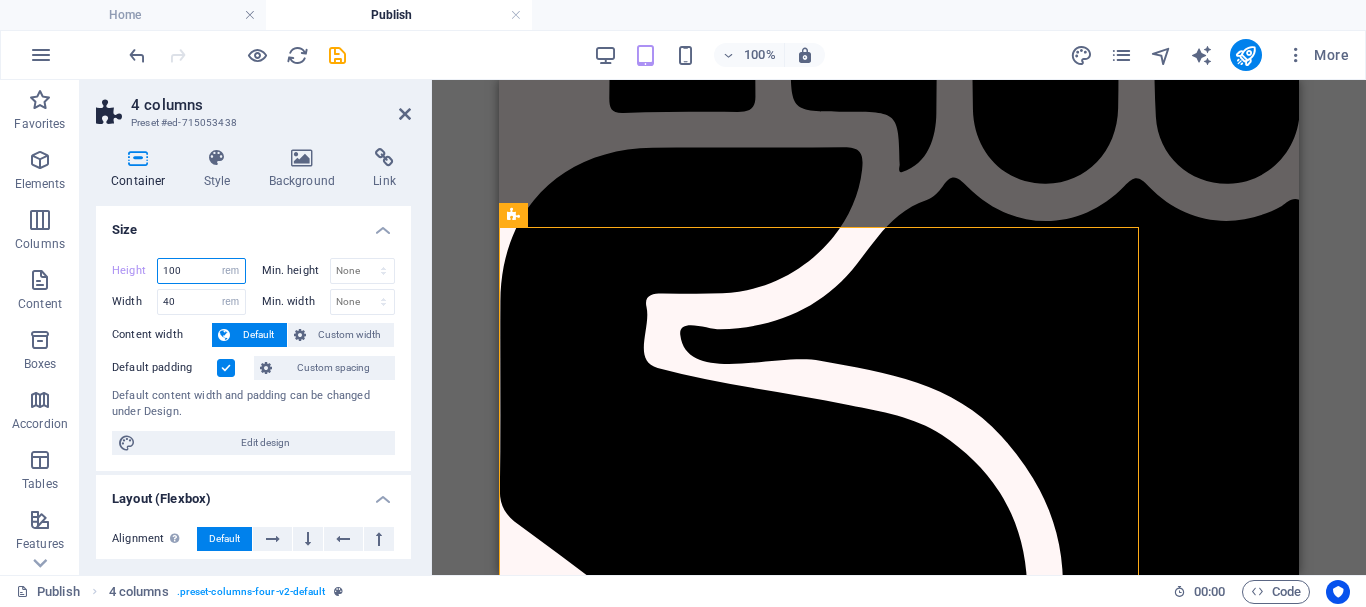 type on "100" 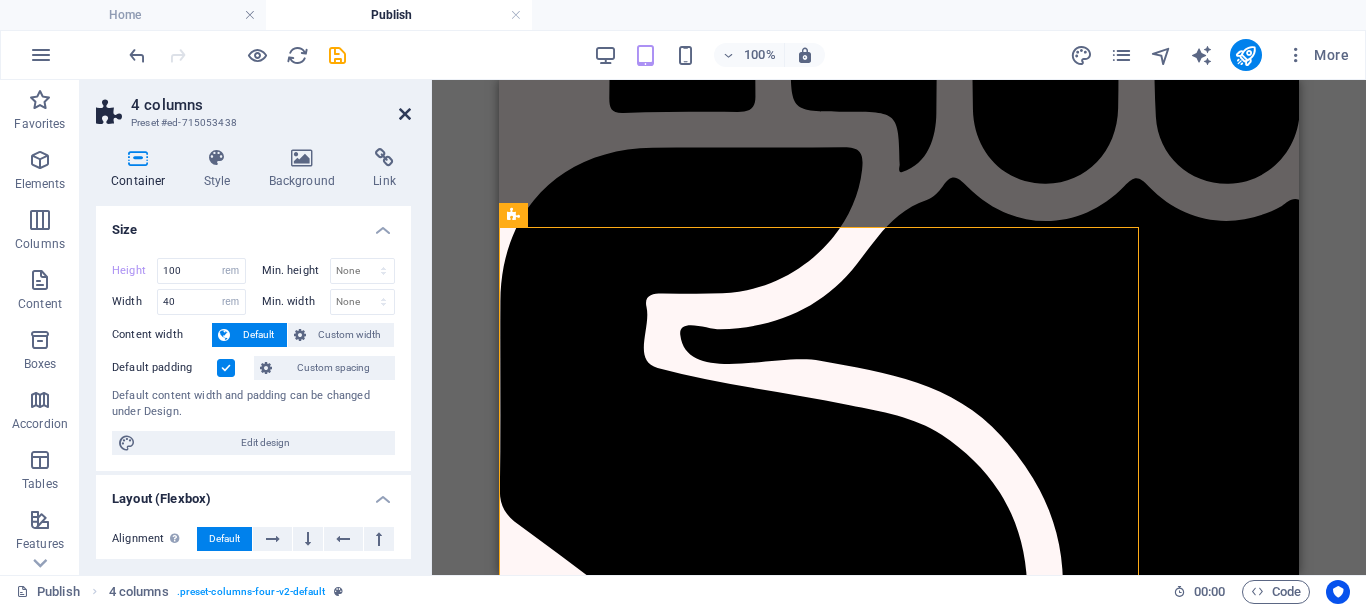 click at bounding box center (405, 114) 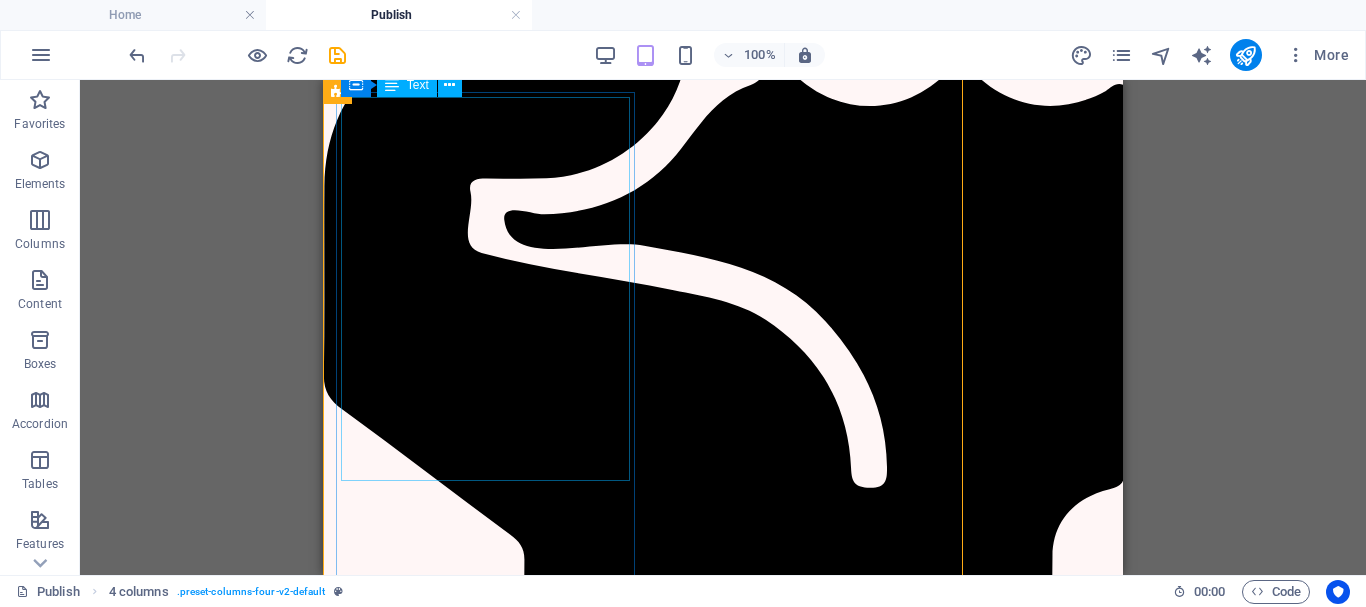 scroll, scrollTop: 3501, scrollLeft: 0, axis: vertical 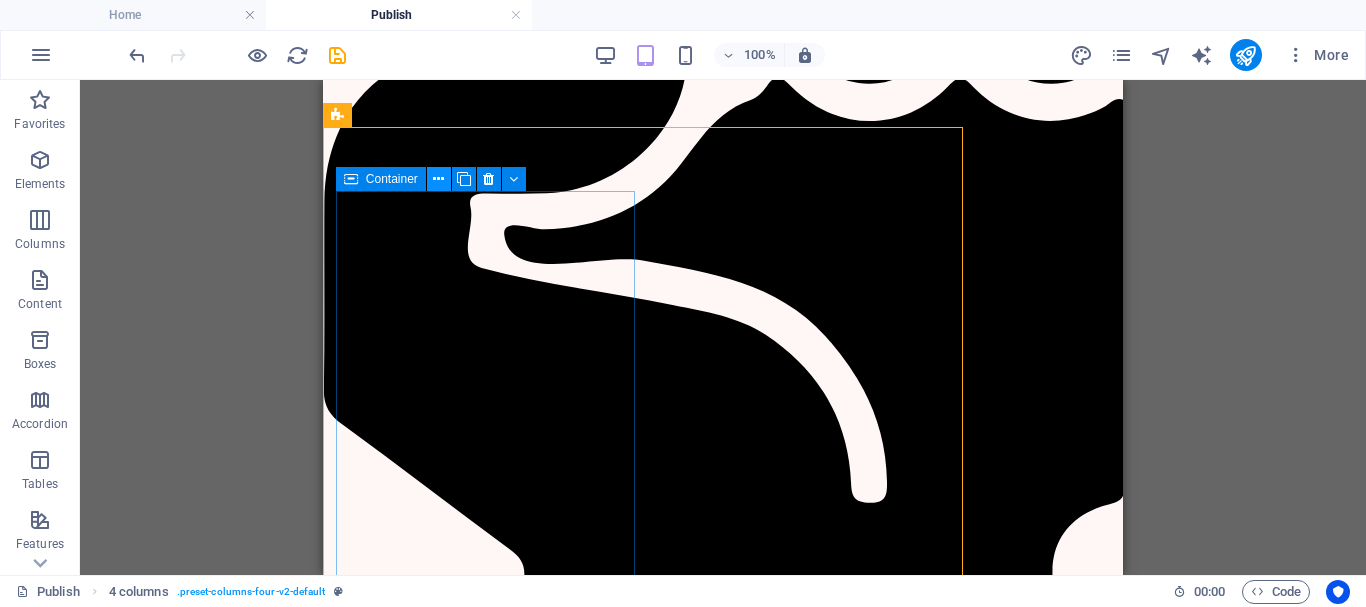 click at bounding box center [439, 179] 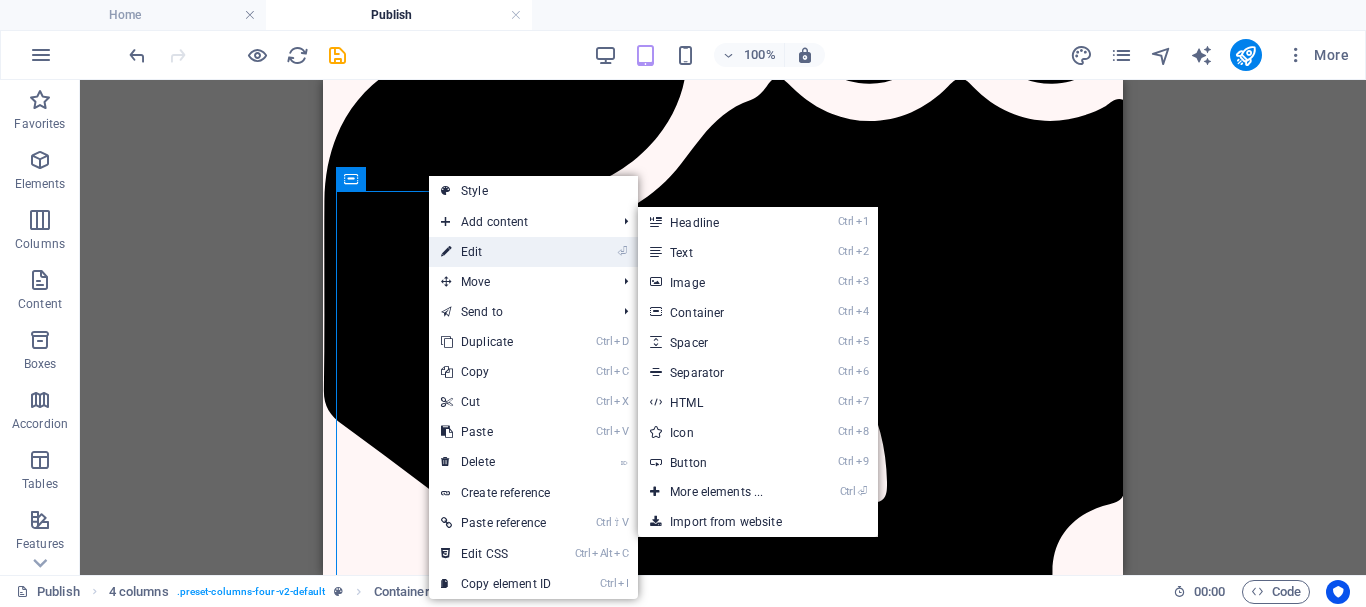 click on "⏎  Edit" at bounding box center (496, 252) 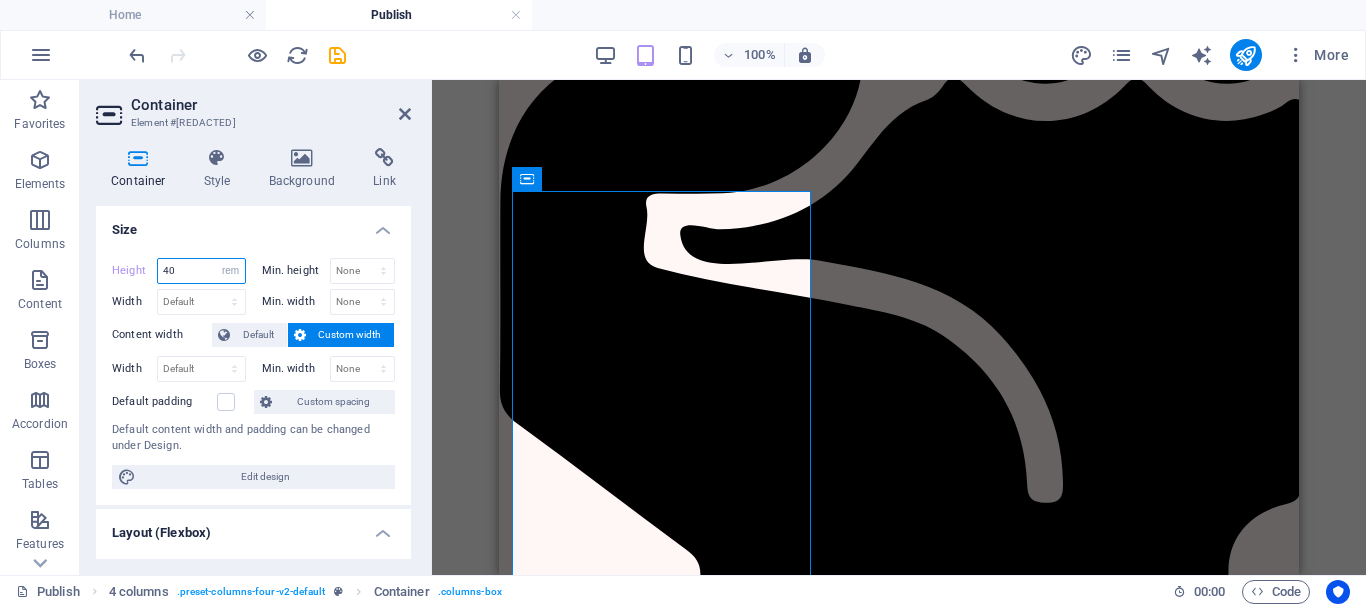 click on "40" at bounding box center [201, 271] 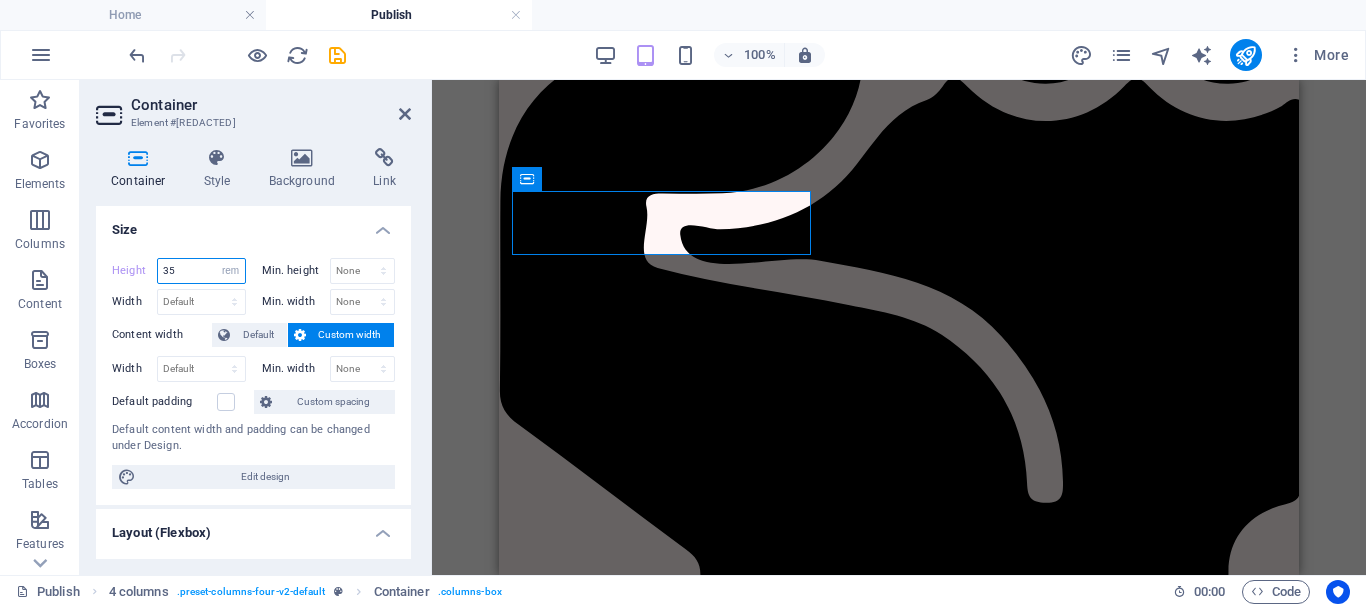 type on "35" 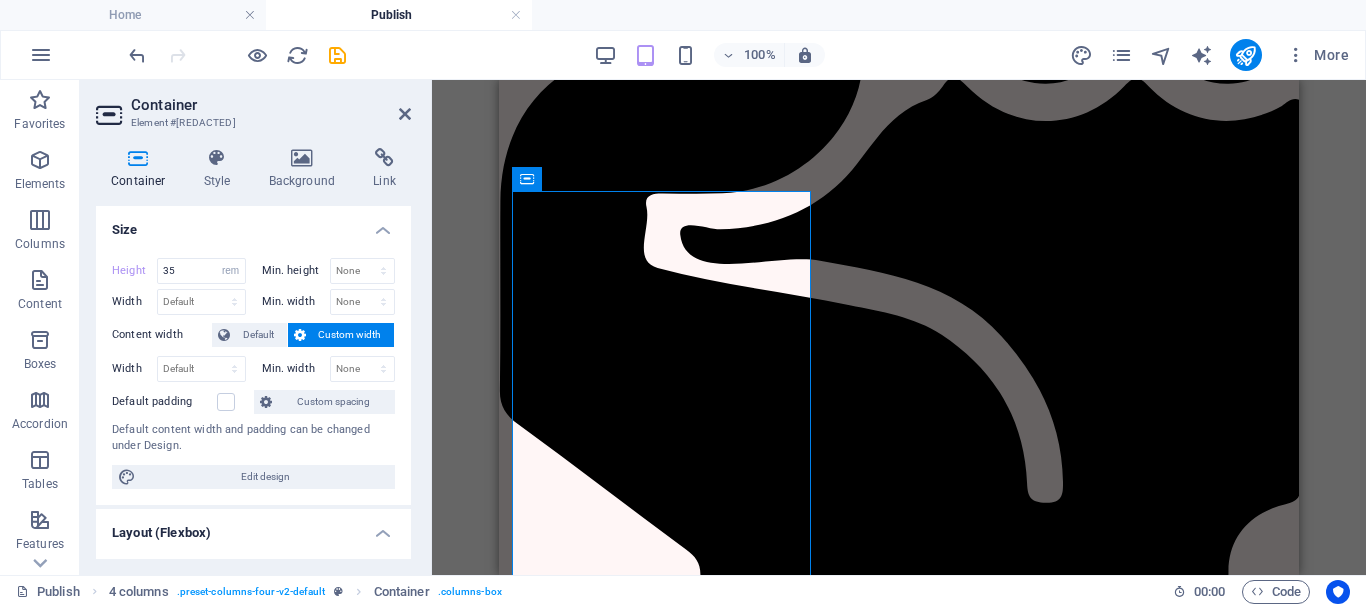 click on "Container Element #ed-715053441
Container Style Background Link Size Height 35 Default px rem % vh vw Min. height None px rem % vh vw Width Default px rem % em vh vw Min. width None px rem % vh vw Content width Default Custom width Width Default px rem % em vh vw Min. width None px rem % vh vw Default padding Custom spacing Default content width and padding can be changed under Design. Edit design Layout (Flexbox) Alignment Determines the flex direction. Default Main axis Determine how elements should behave along the main axis inside this container (justify content). Default Side axis Control the vertical direction of the element inside of the container (align items). Default Wrap Default On Off Fill Controls the distances and direction of elements on the y-axis across several lines (align content). Default Accessibility ARIA helps assistive technologies (like screen readers) to understand the role, state, and behavior of web elements Role The ARIA role defines the purpose of an element.  %" at bounding box center [256, 327] 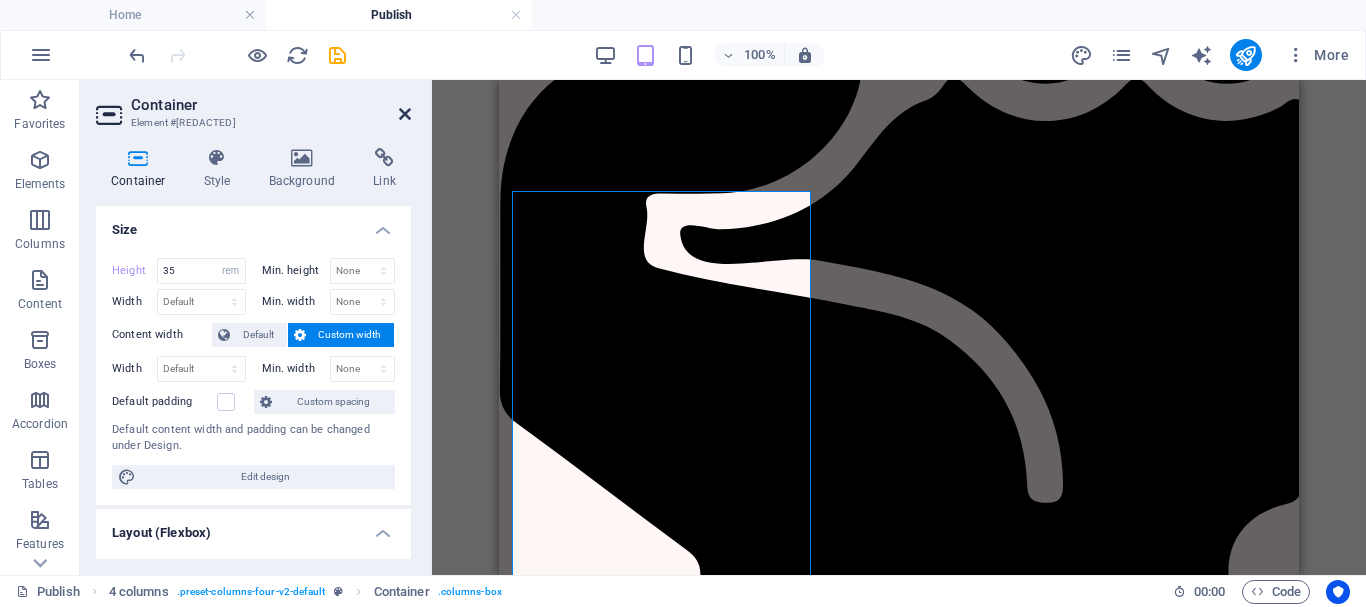 click at bounding box center (405, 114) 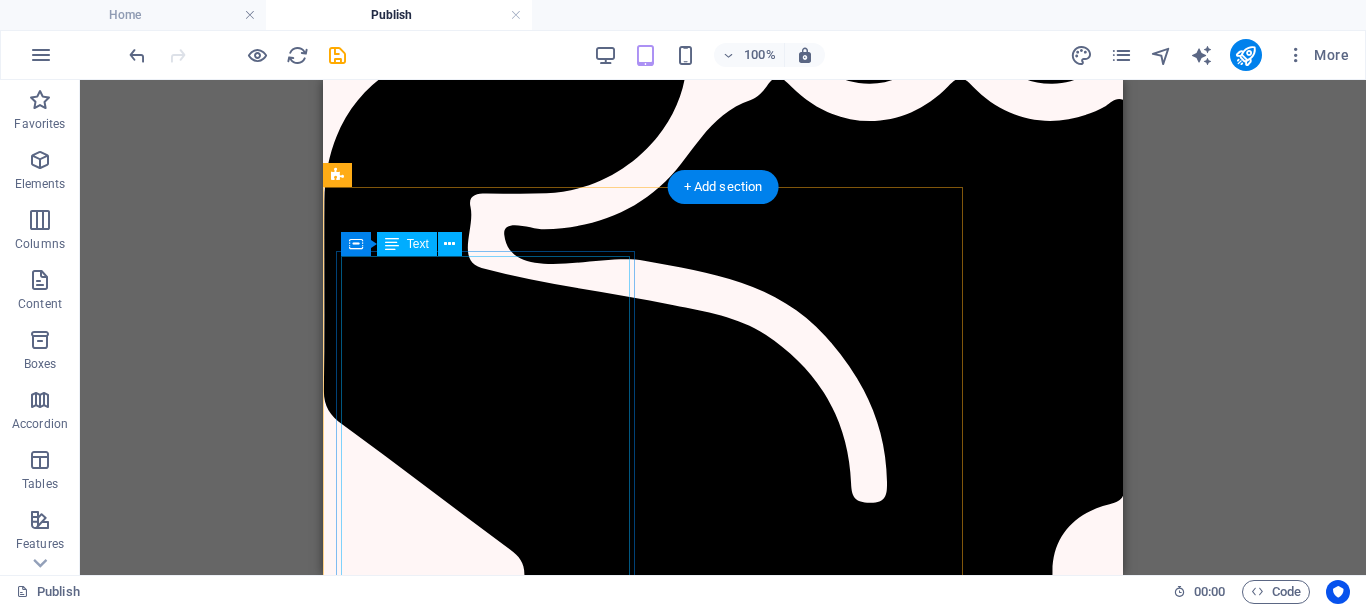 scroll, scrollTop: 3201, scrollLeft: 0, axis: vertical 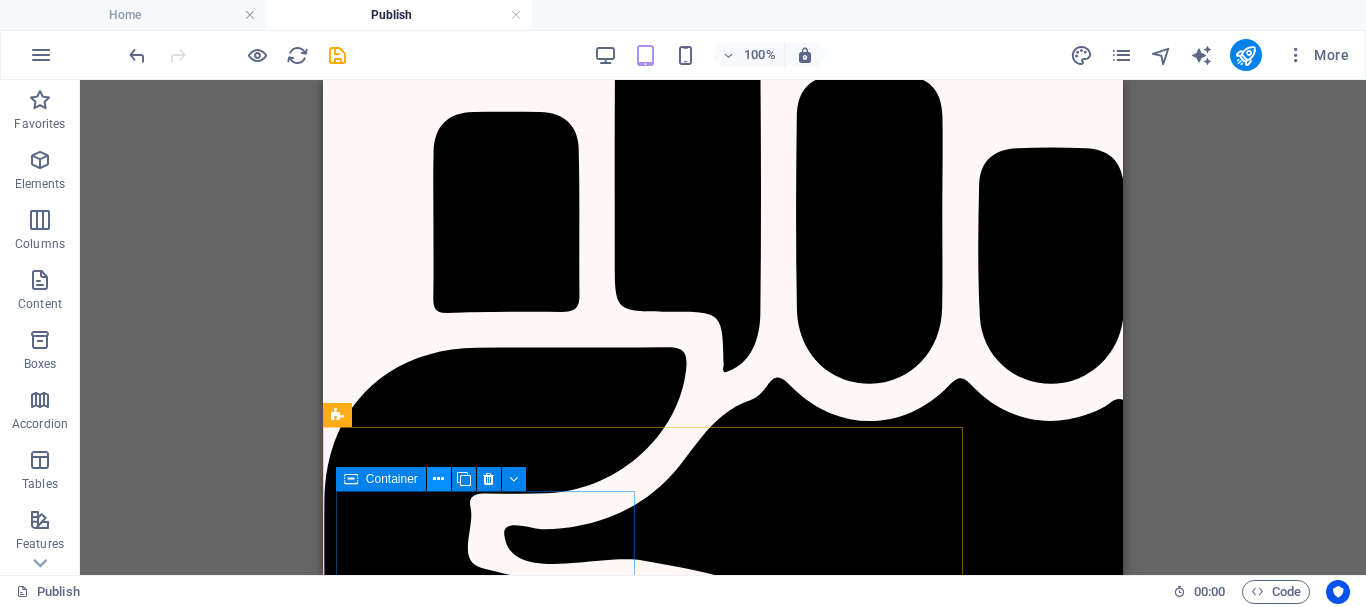click at bounding box center [439, 479] 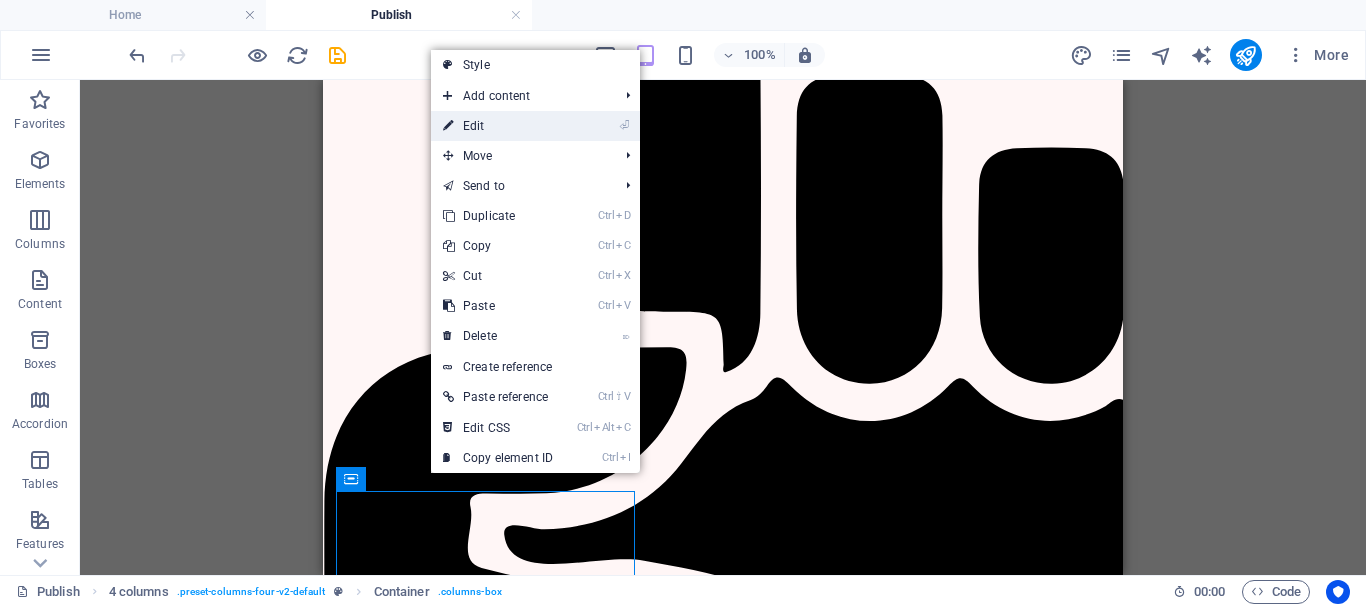 click on "⏎  Edit" at bounding box center [498, 126] 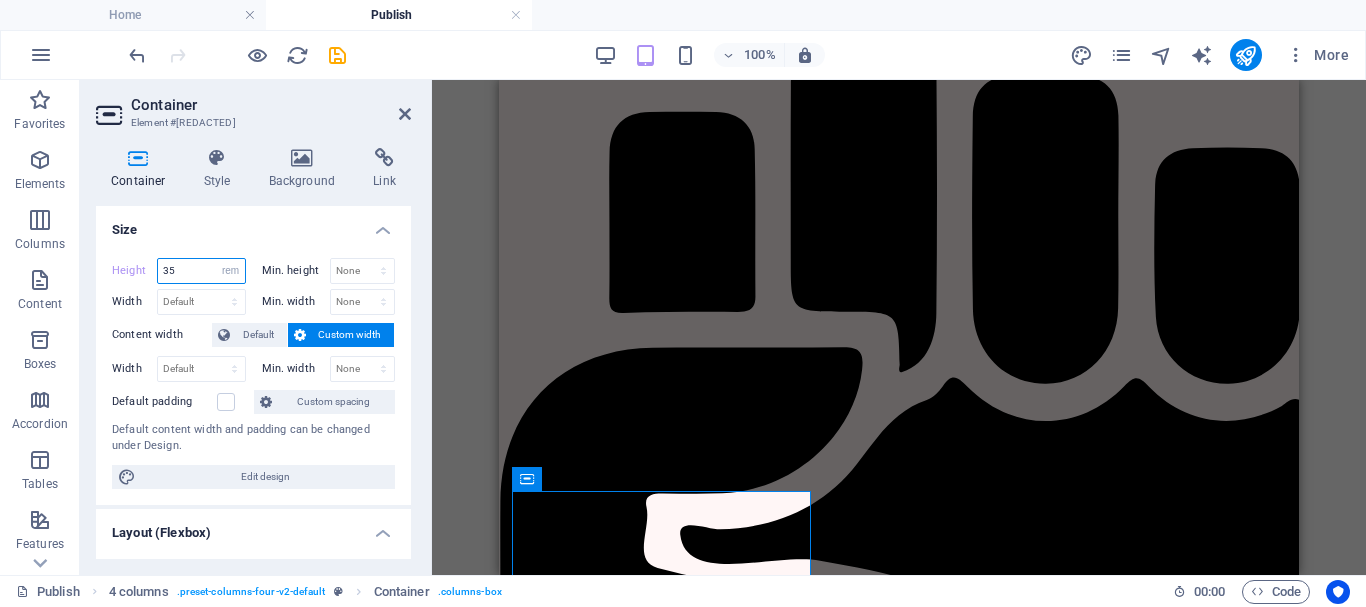 click on "35" at bounding box center (201, 271) 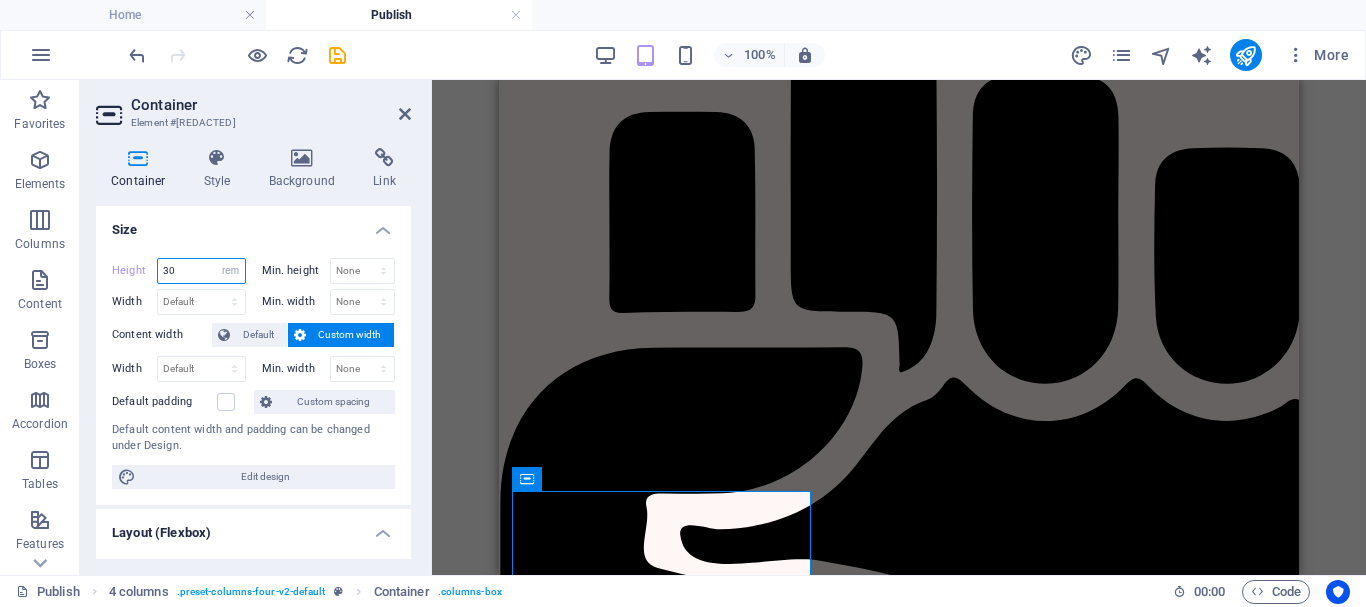 type on "30" 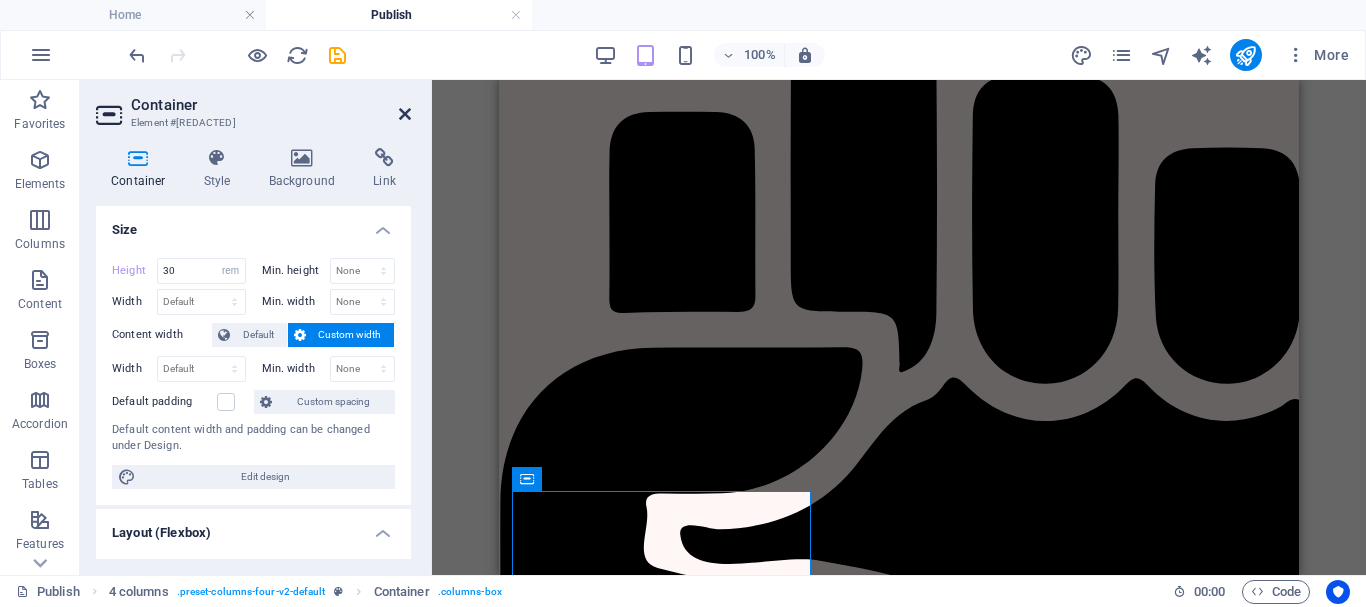 click at bounding box center [405, 114] 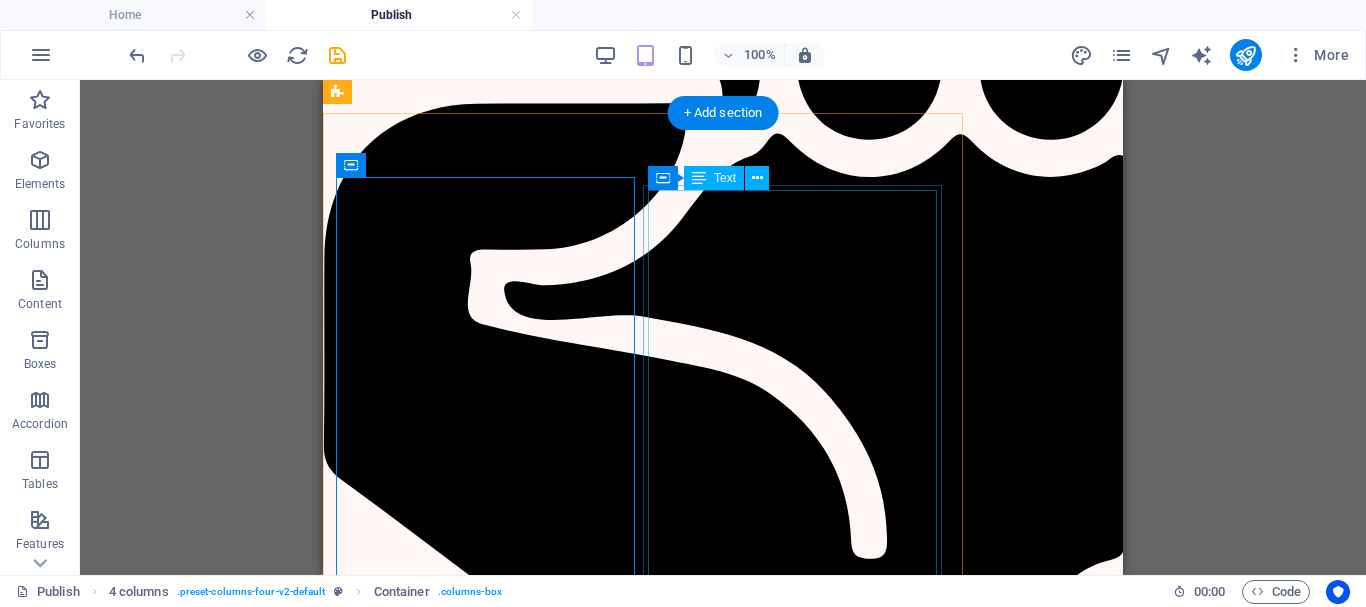 scroll, scrollTop: 3401, scrollLeft: 0, axis: vertical 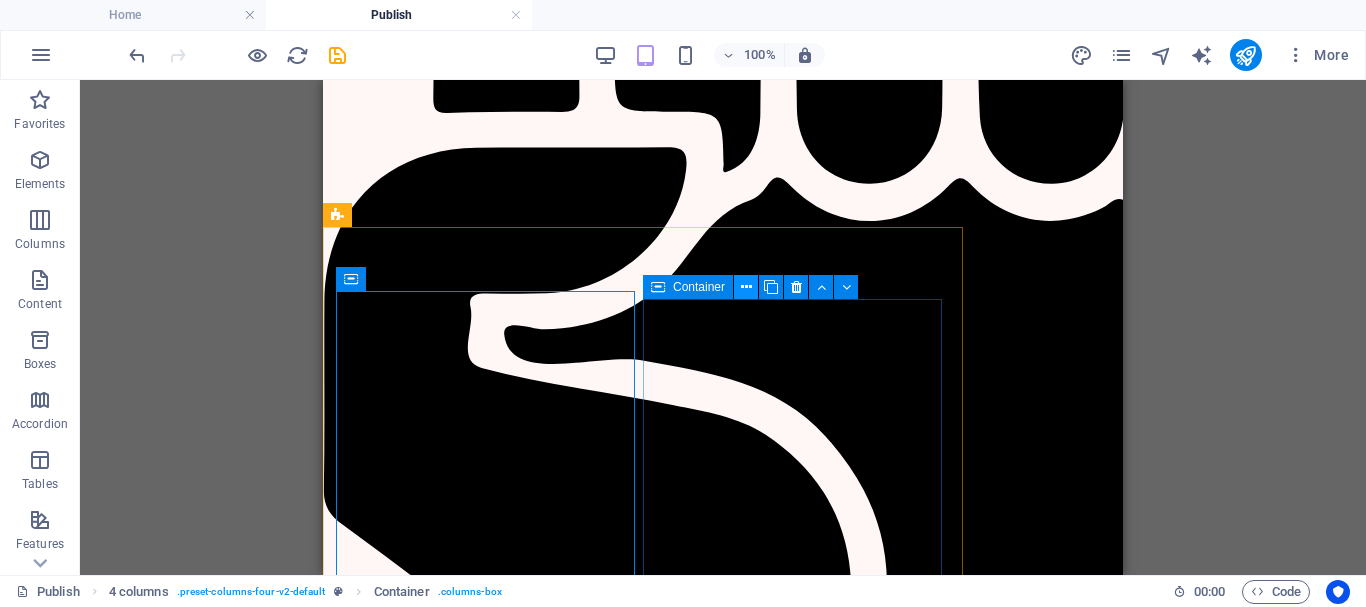 click at bounding box center (746, 287) 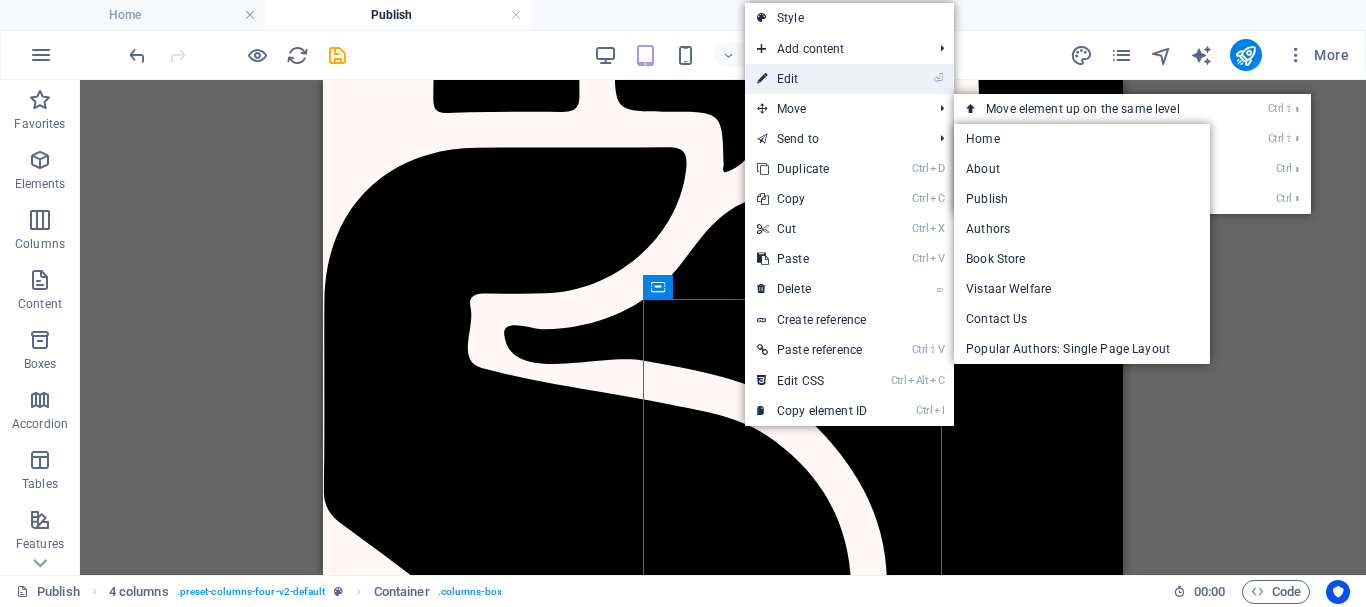 click on "⏎  Edit" at bounding box center (812, 79) 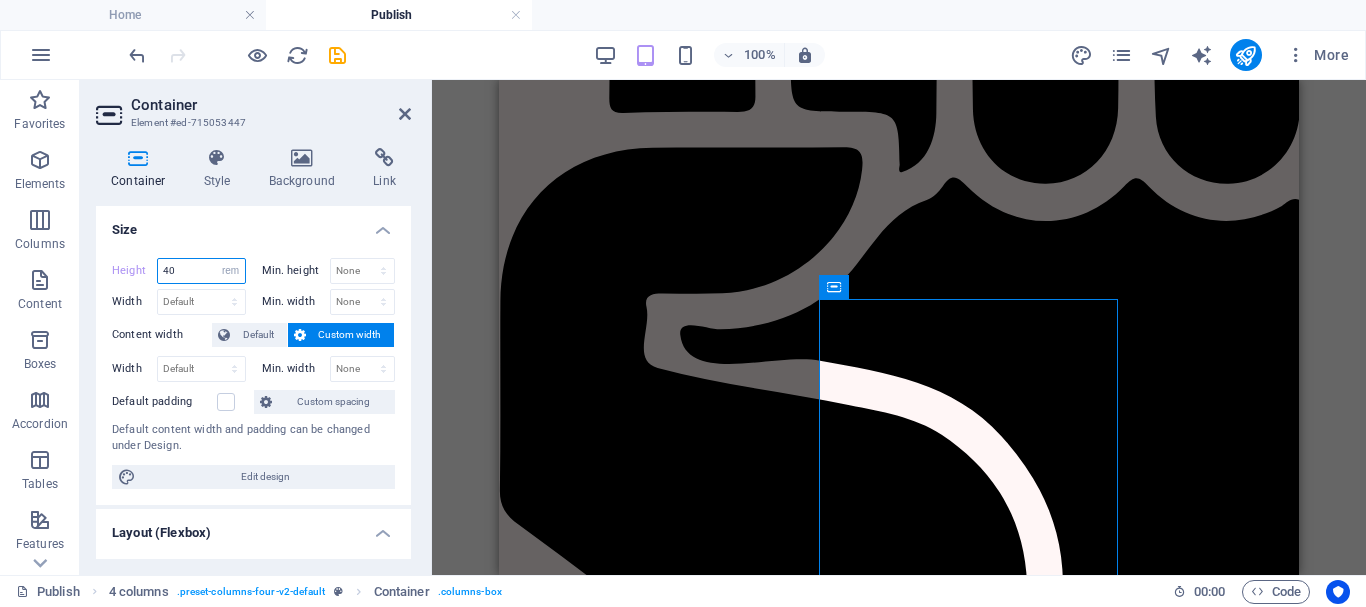 click on "40" at bounding box center (201, 271) 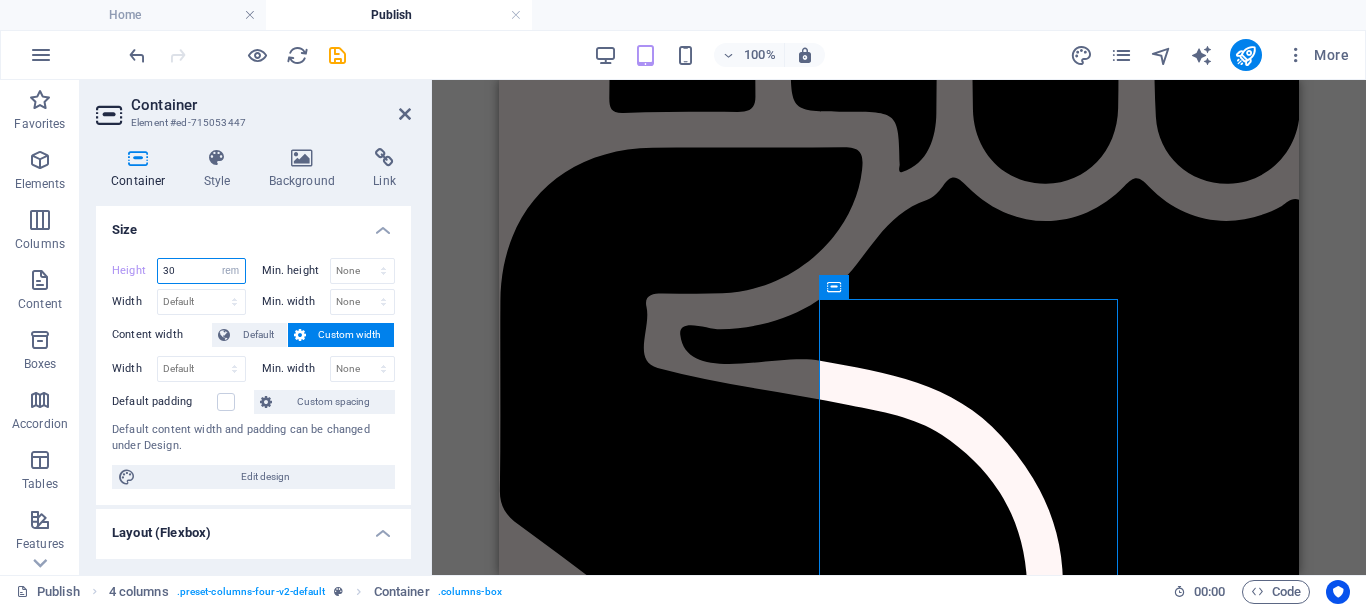 type on "30" 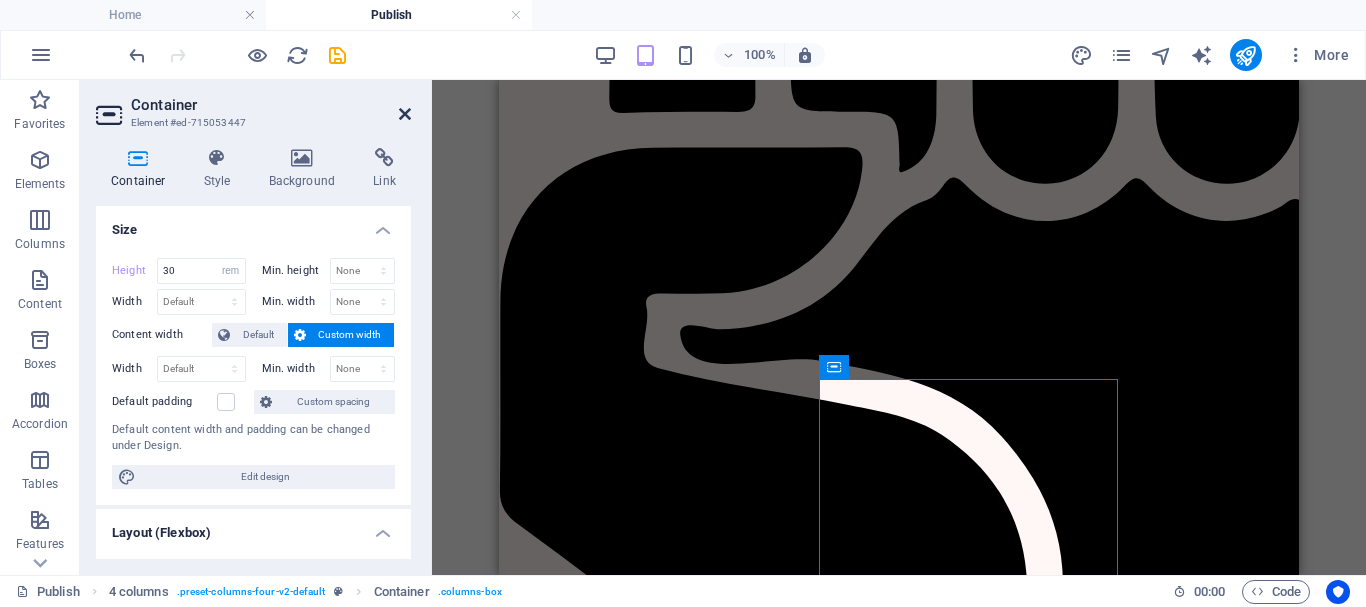 click at bounding box center (405, 114) 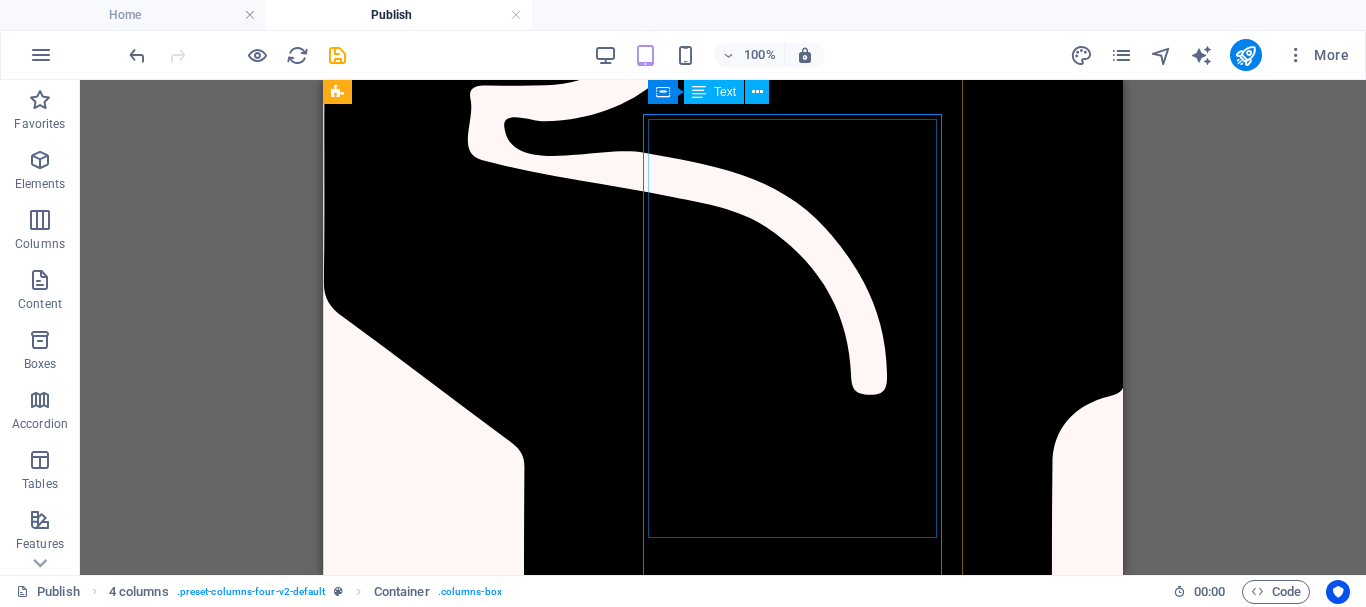 scroll, scrollTop: 3601, scrollLeft: 0, axis: vertical 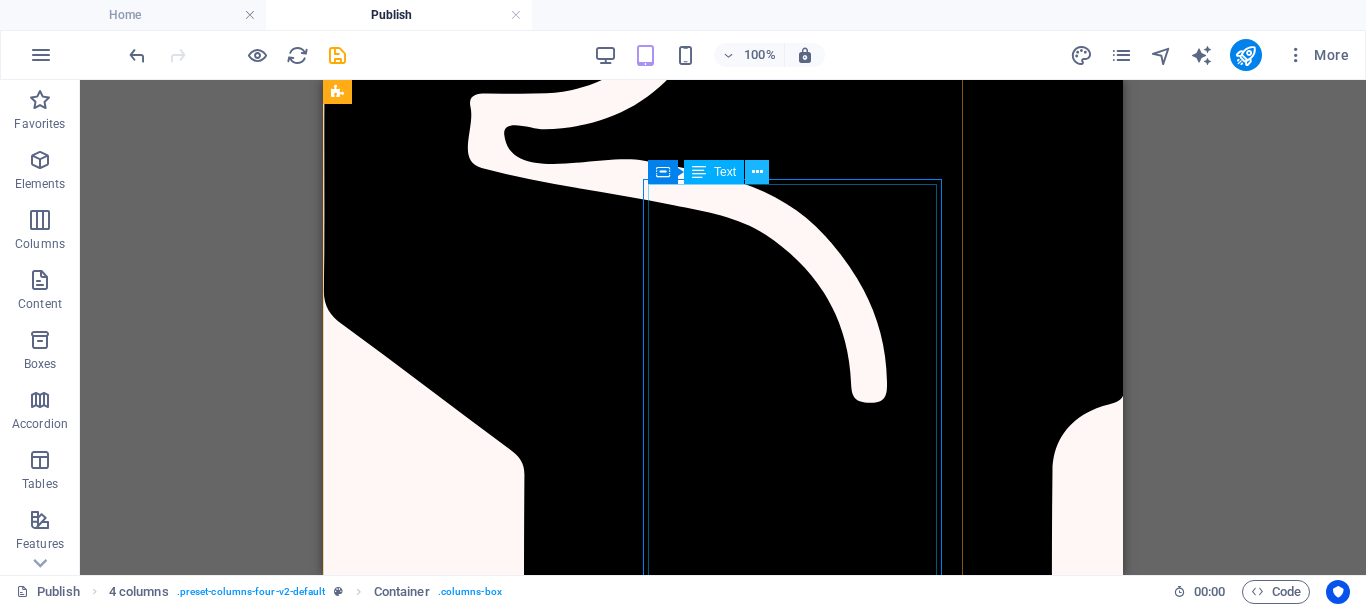 click at bounding box center (757, 172) 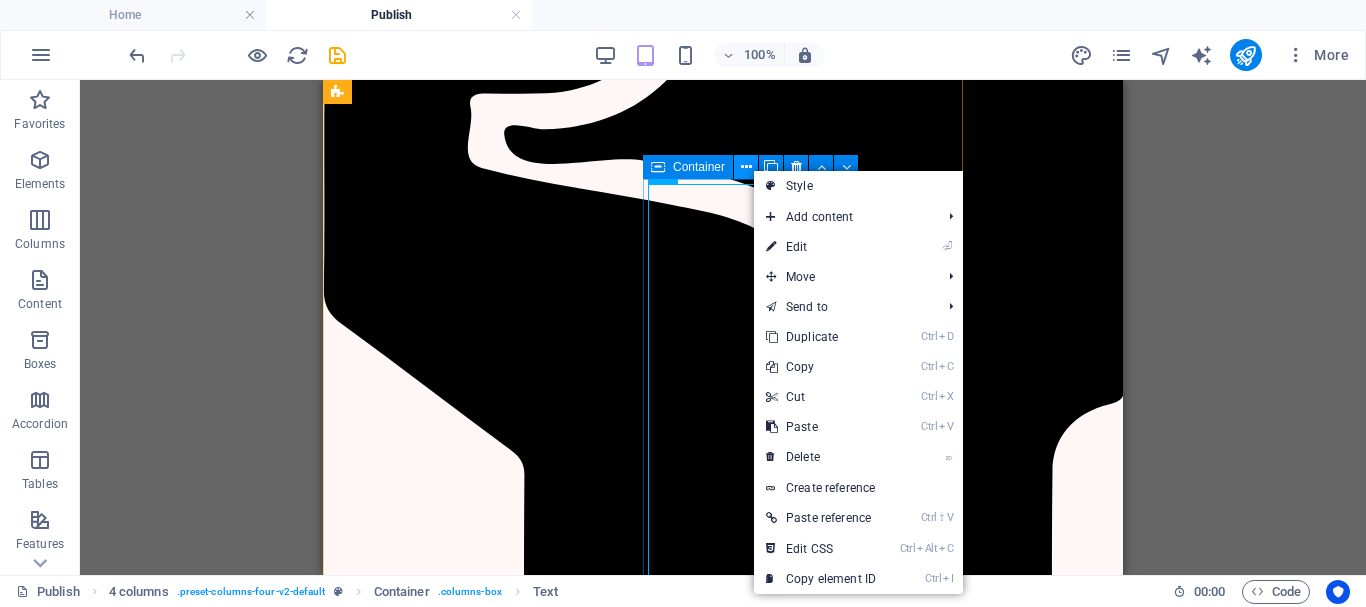 click at bounding box center (746, 167) 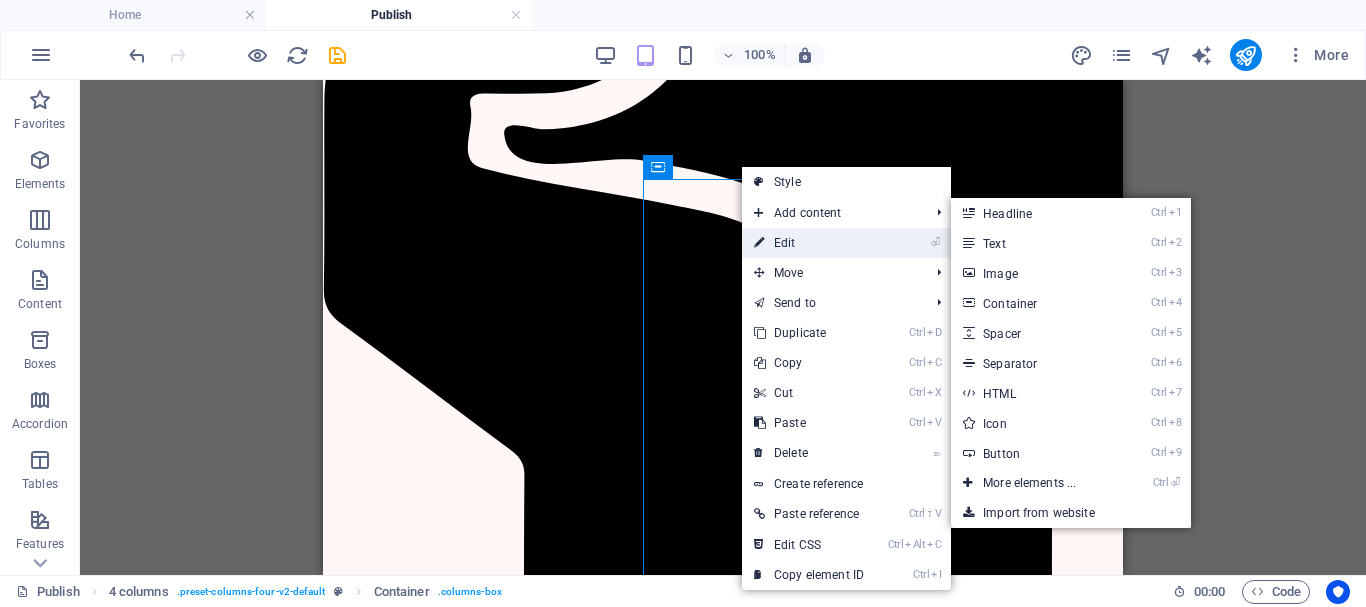 click on "⏎  Edit" at bounding box center (809, 243) 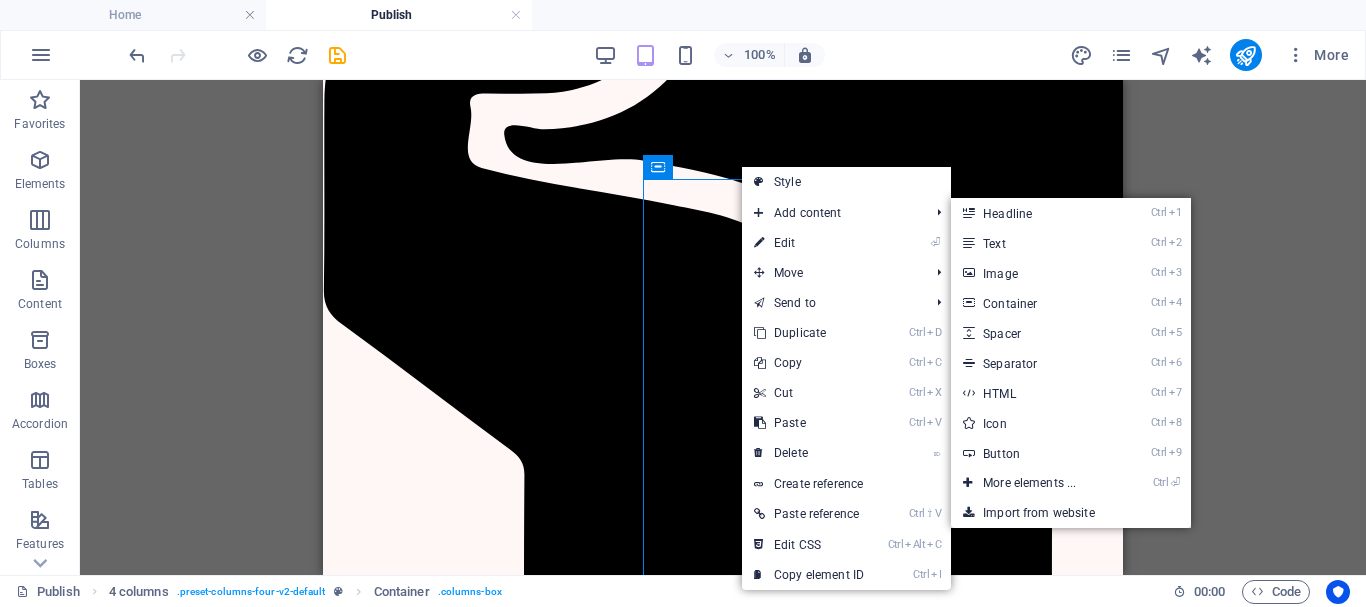 select on "rem" 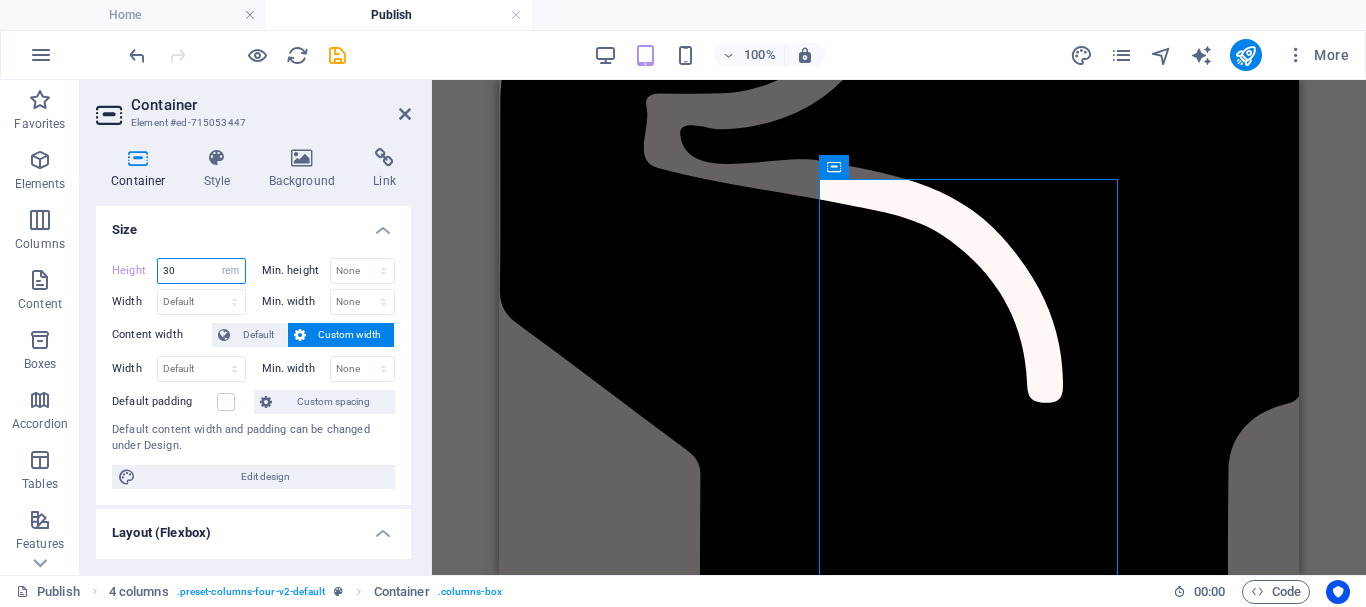 click on "30" at bounding box center [201, 271] 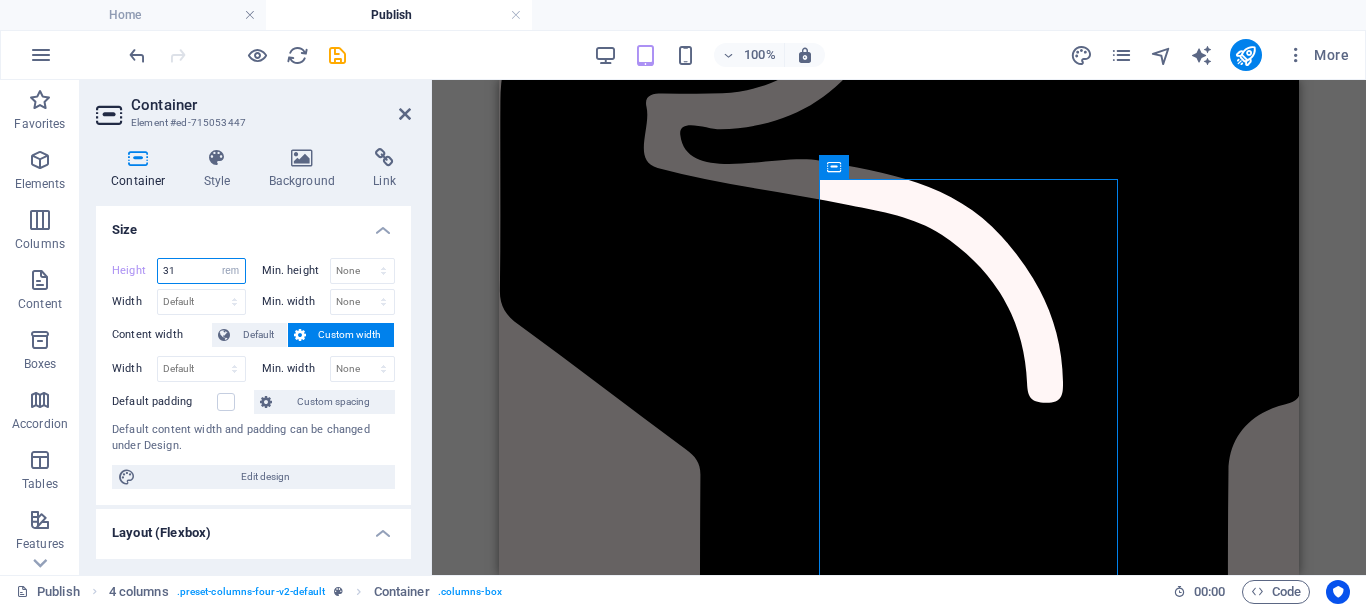type on "31" 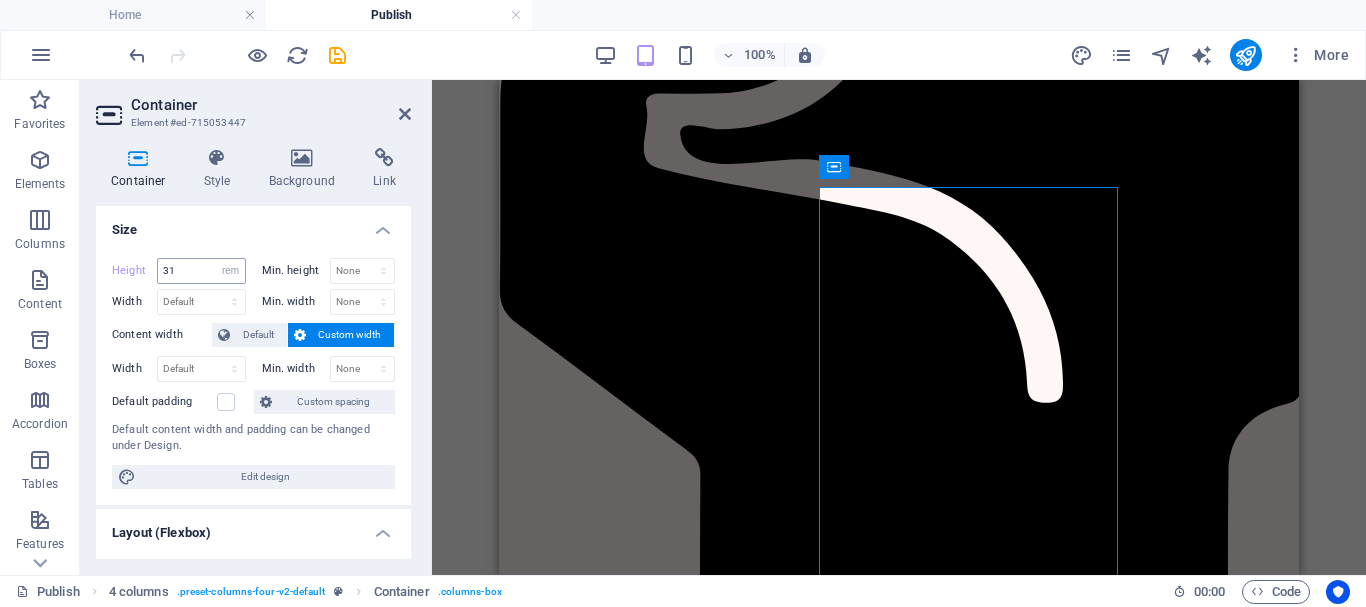 scroll, scrollTop: 3593, scrollLeft: 0, axis: vertical 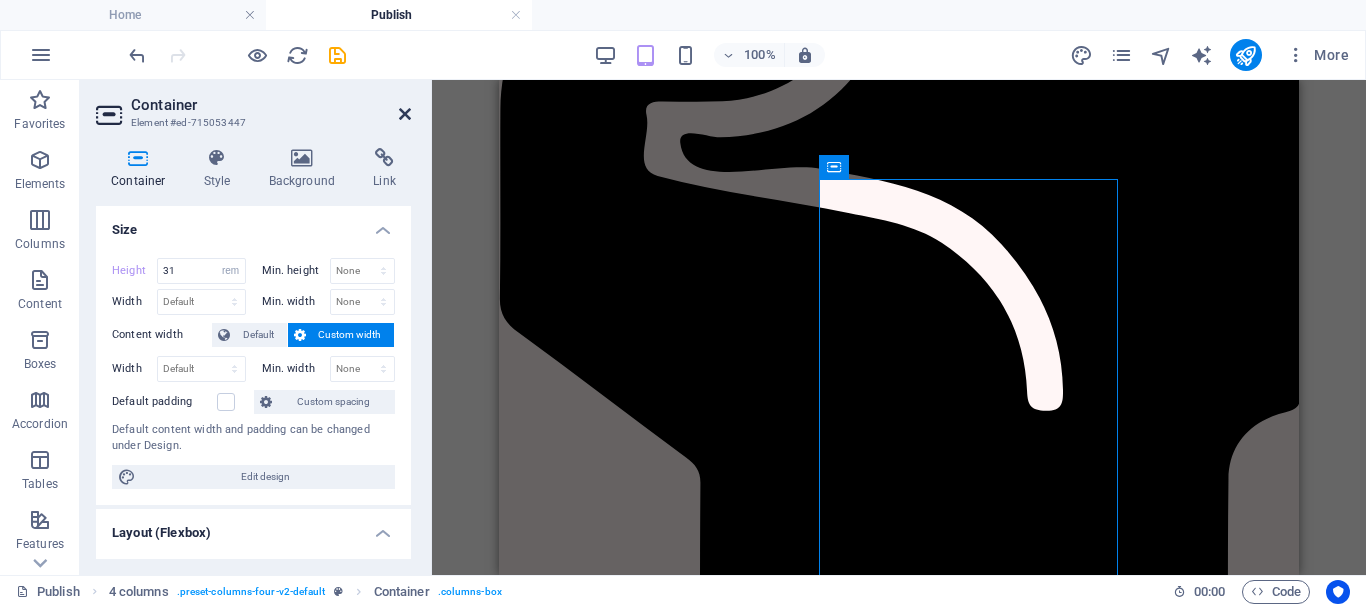 click at bounding box center (405, 114) 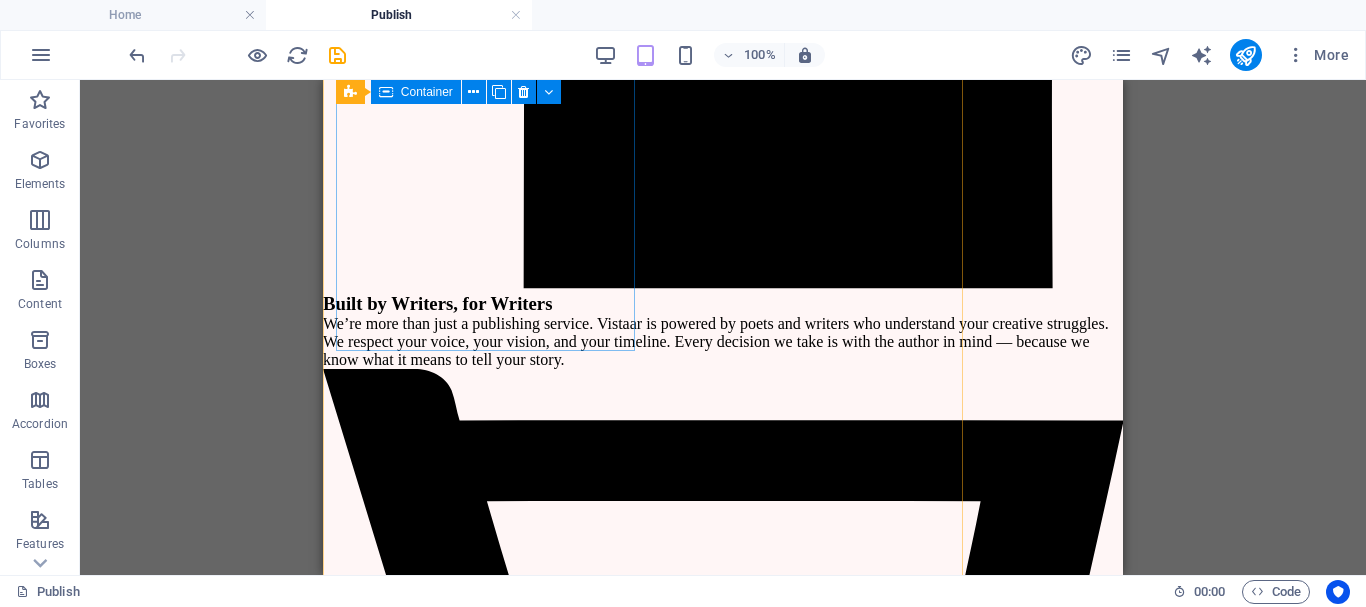 scroll, scrollTop: 3893, scrollLeft: 0, axis: vertical 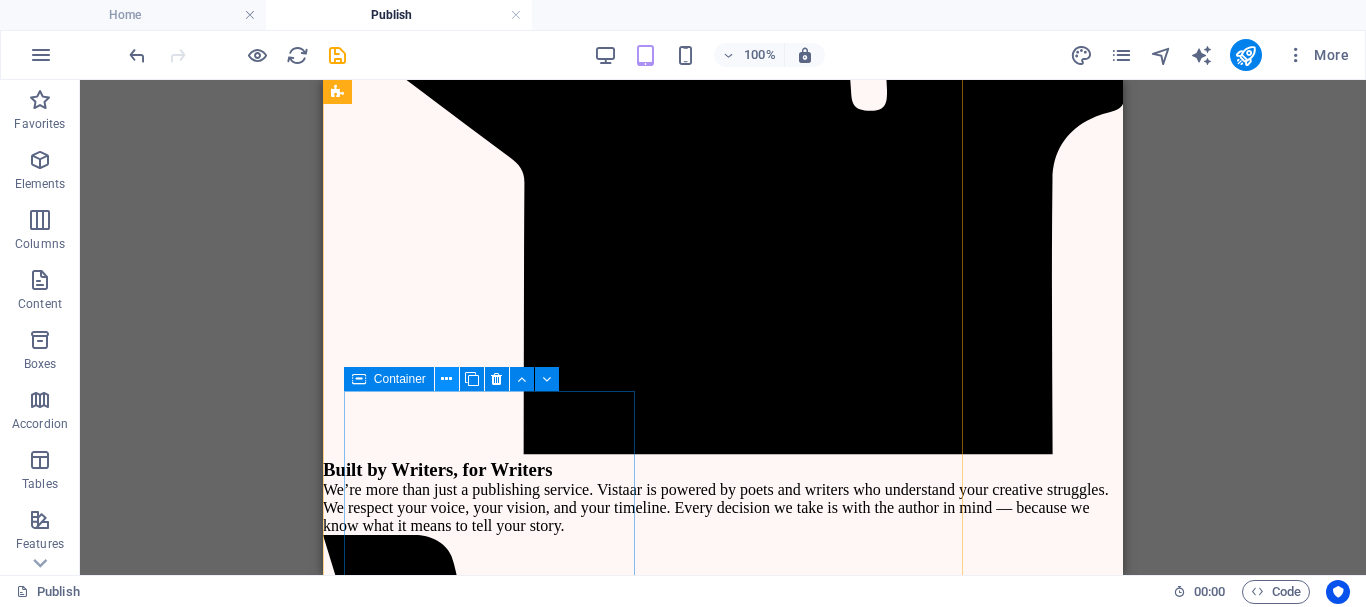 click at bounding box center [446, 379] 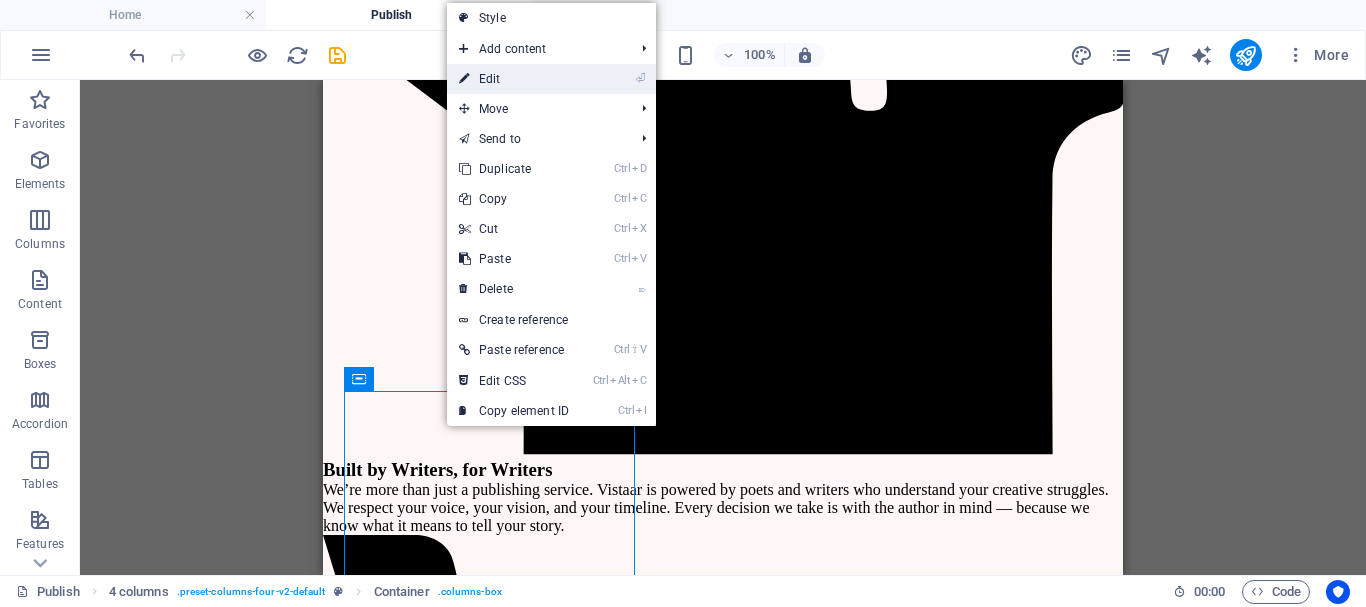 click on "⏎  Edit" at bounding box center [514, 79] 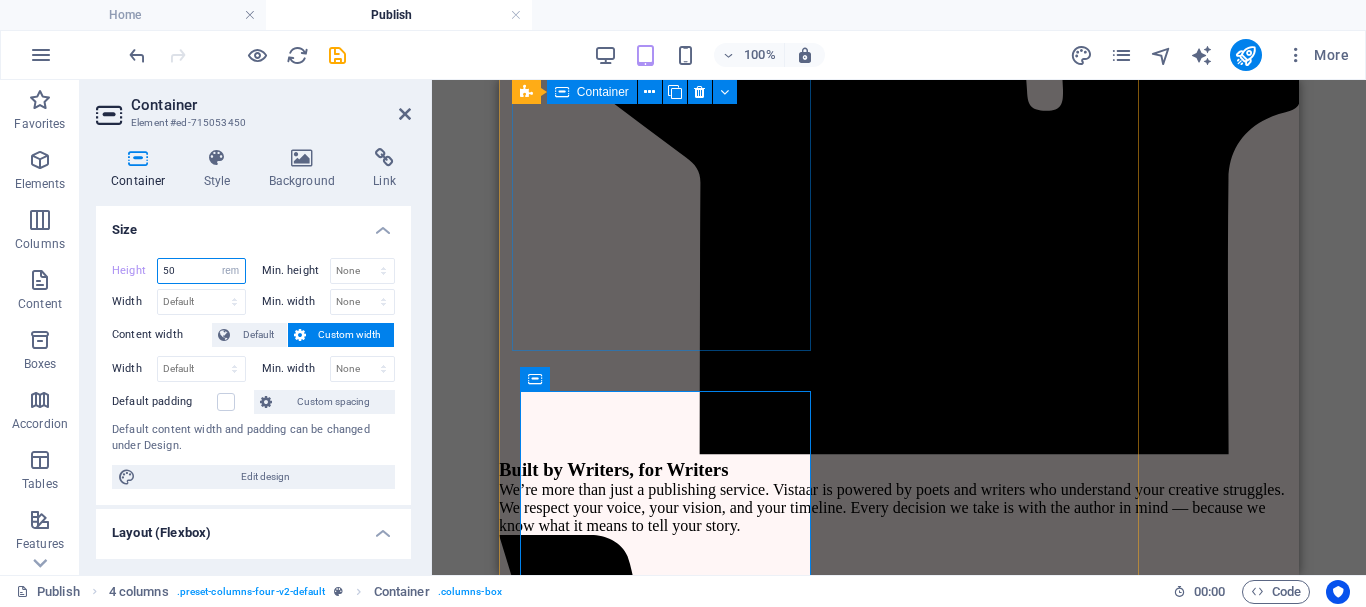 click on "50" at bounding box center [201, 271] 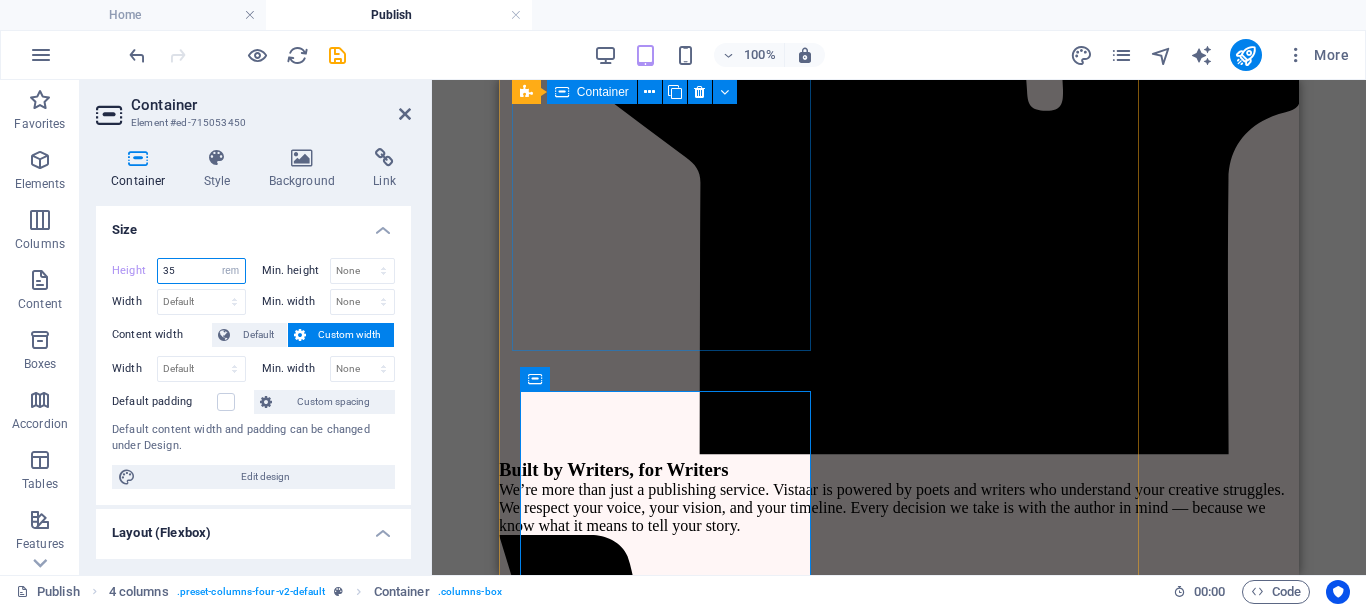 type on "35" 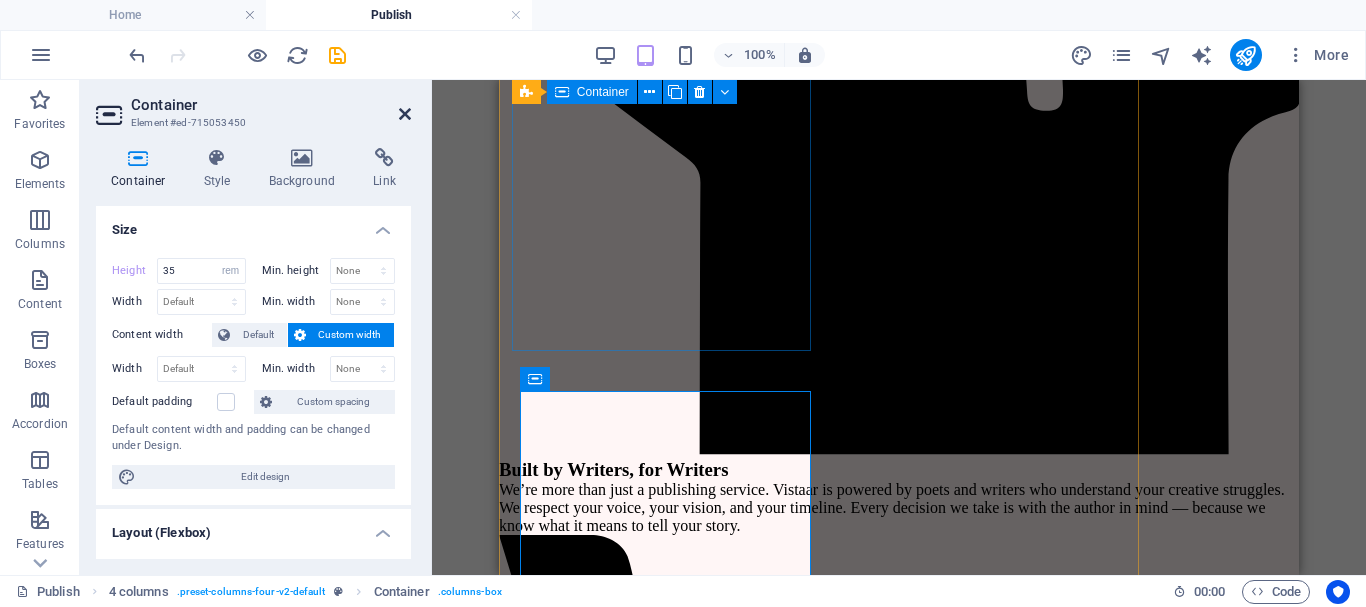 click at bounding box center [405, 114] 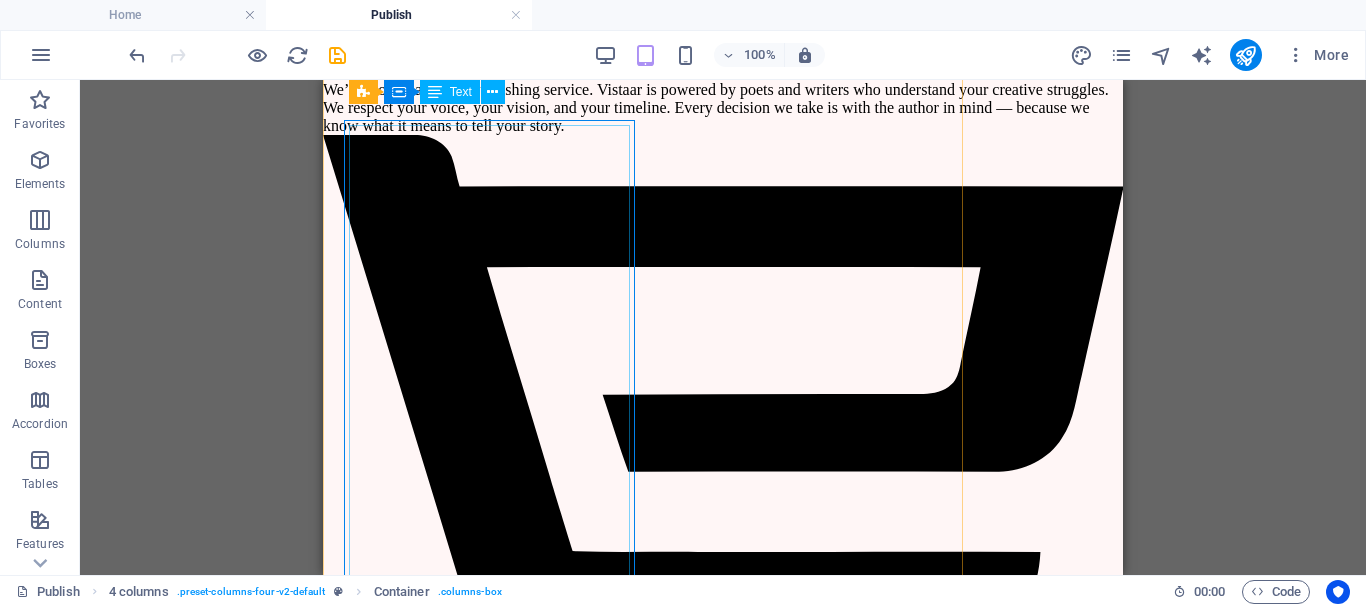scroll, scrollTop: 3893, scrollLeft: 0, axis: vertical 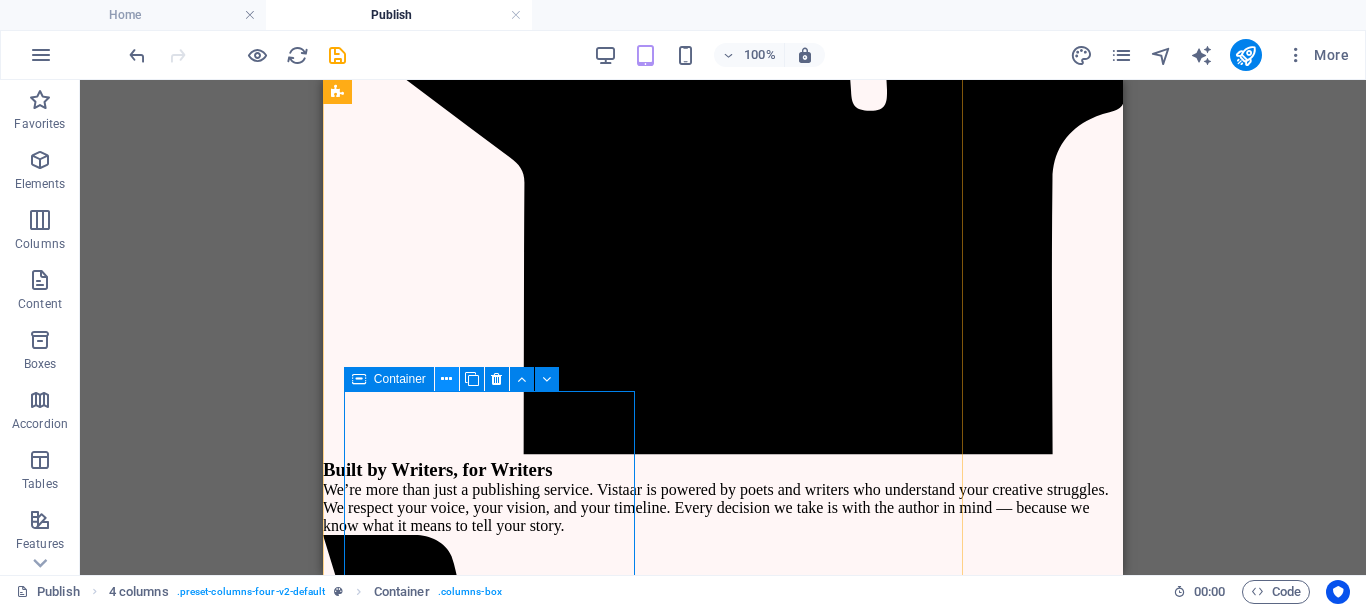 click at bounding box center [446, 379] 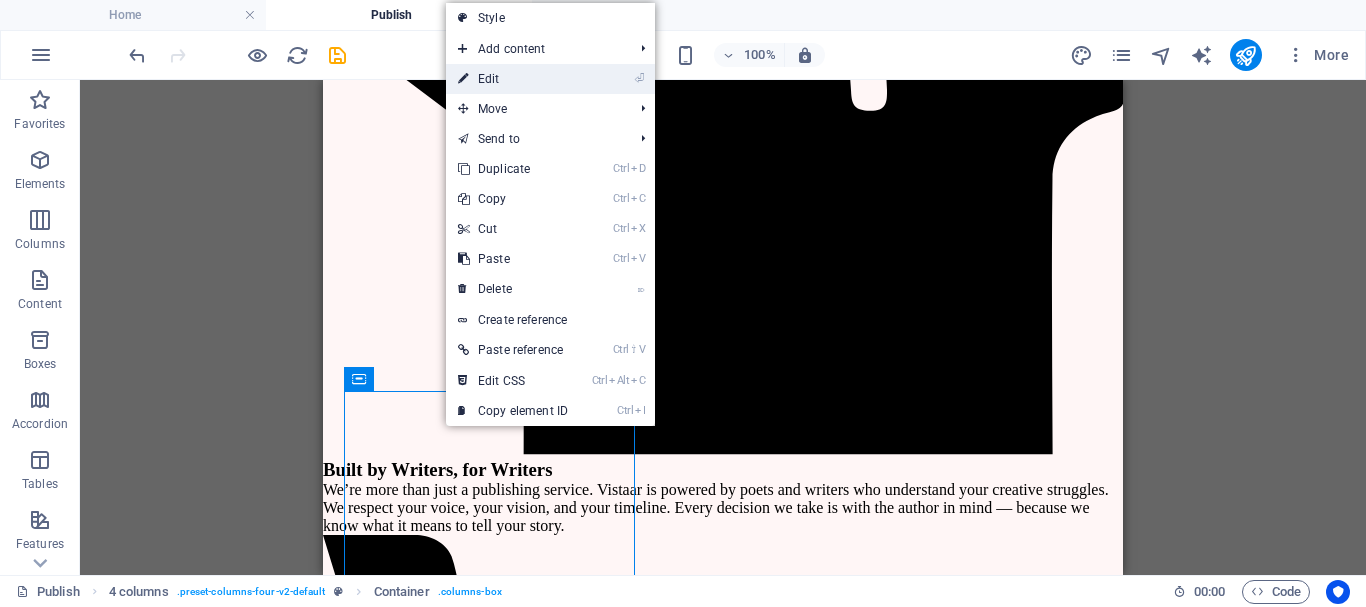click on "⏎  Edit" at bounding box center (513, 79) 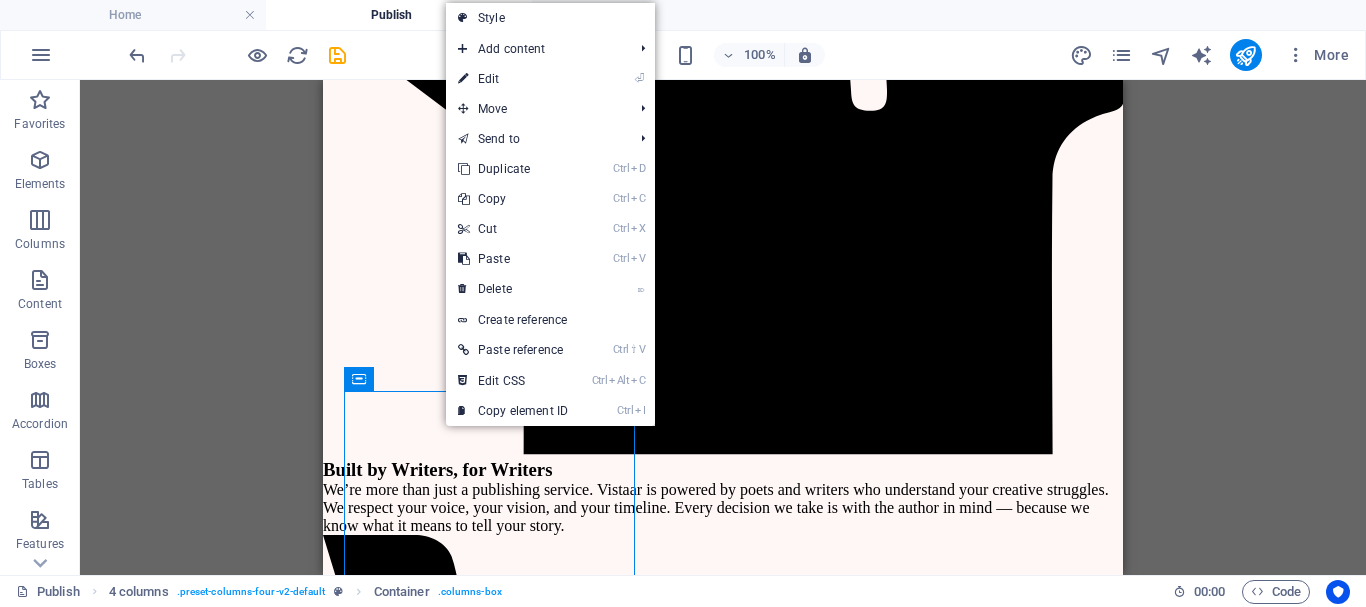 select on "rem" 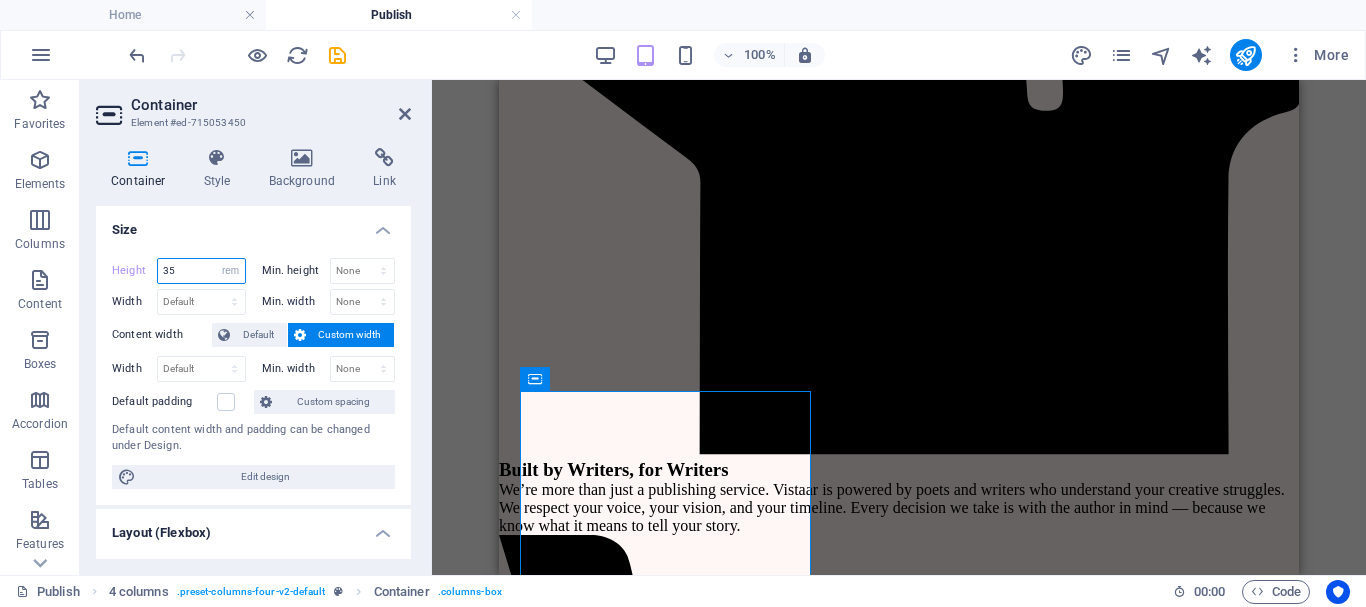 click on "35" at bounding box center [201, 271] 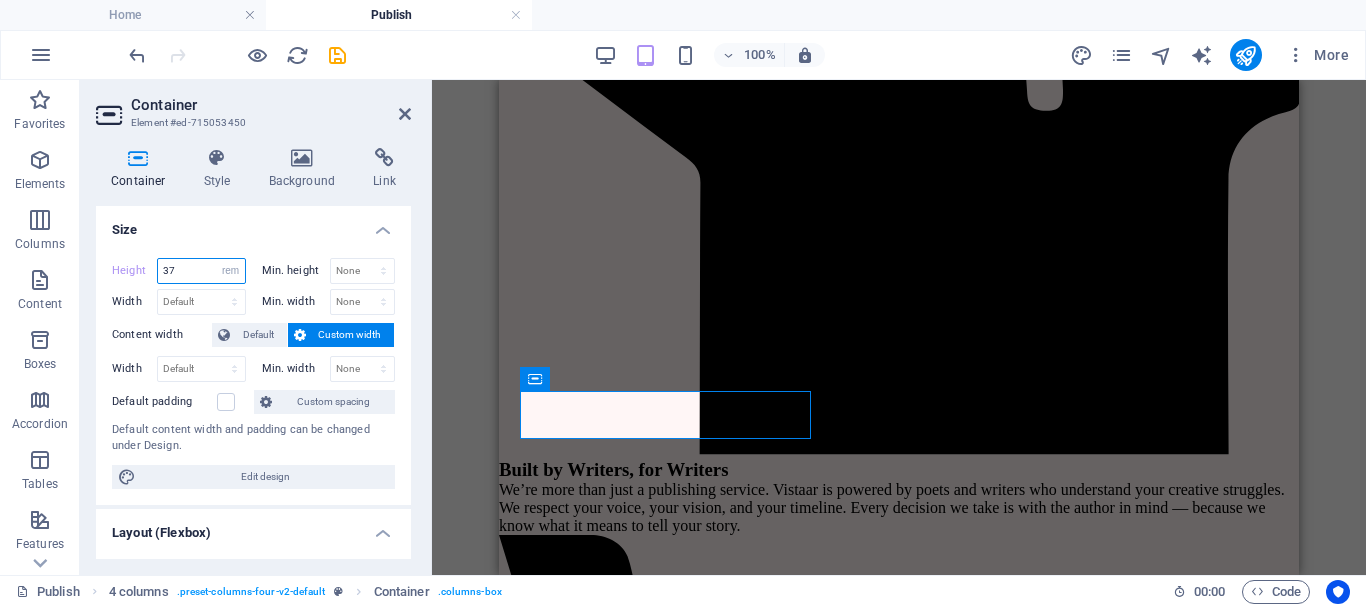 type on "37" 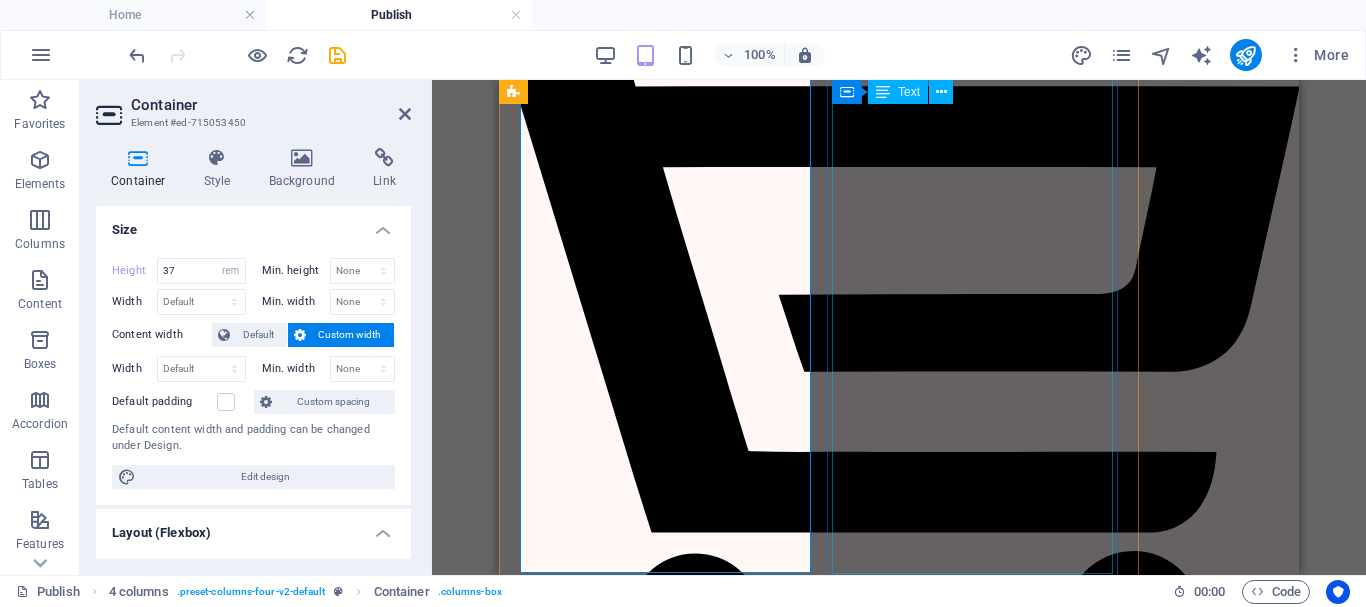 scroll, scrollTop: 4093, scrollLeft: 0, axis: vertical 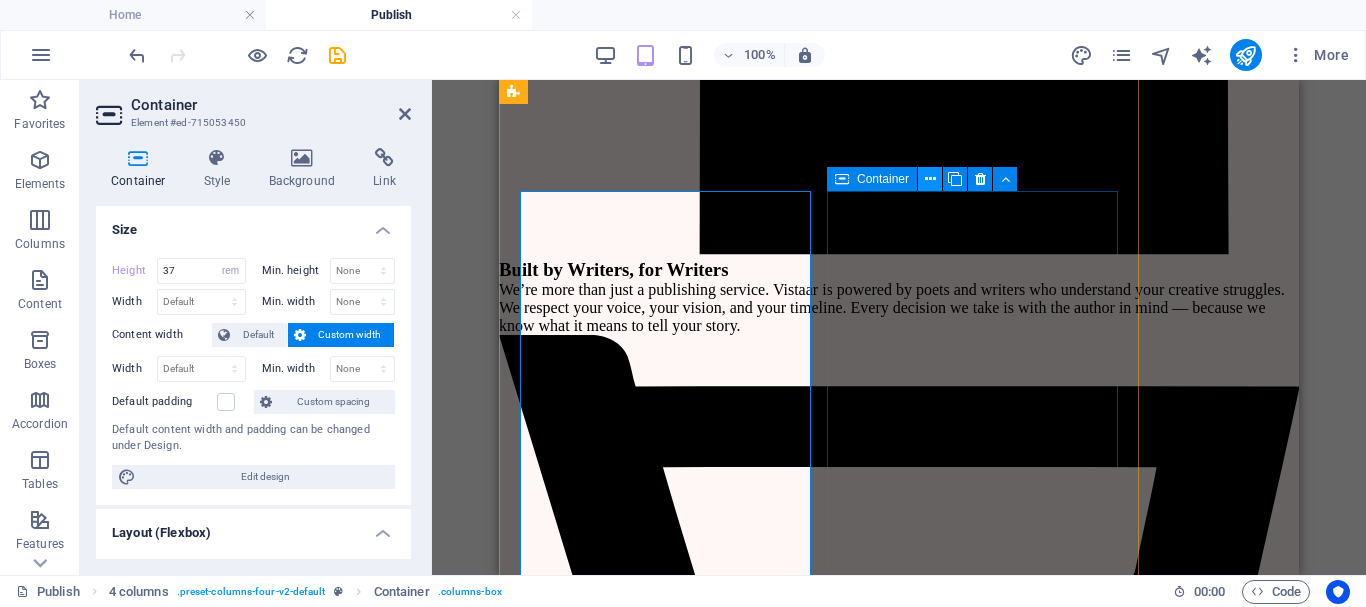 click at bounding box center (930, 179) 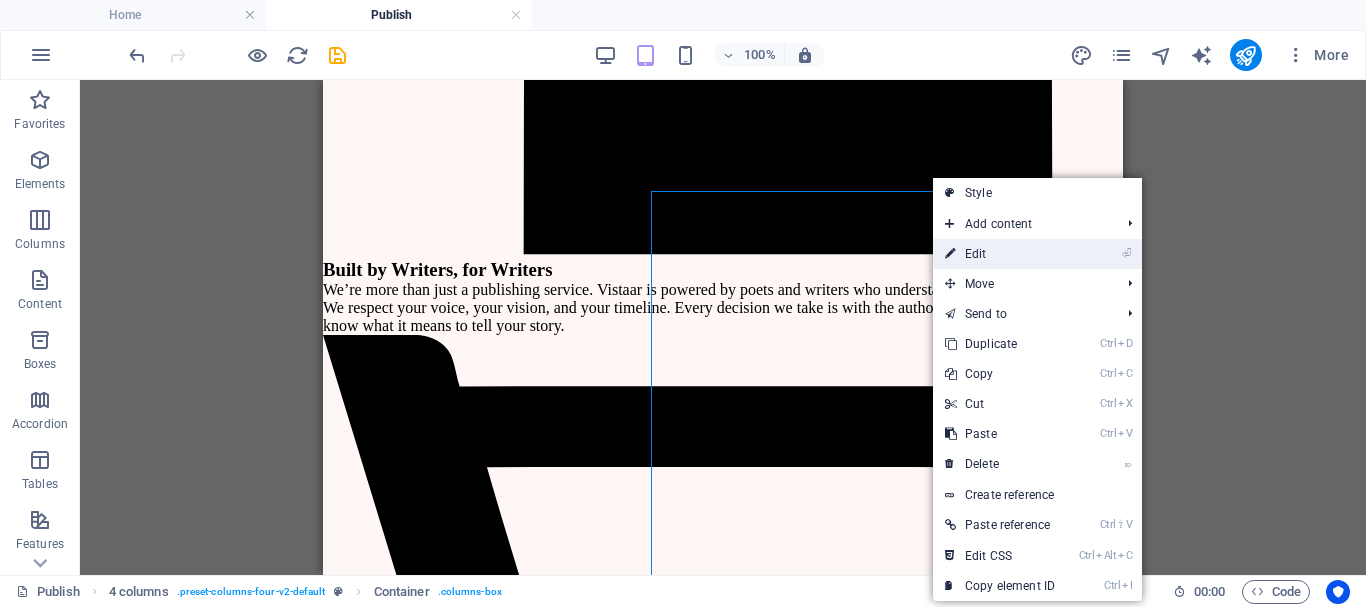 click on "⏎  Edit" at bounding box center [1000, 254] 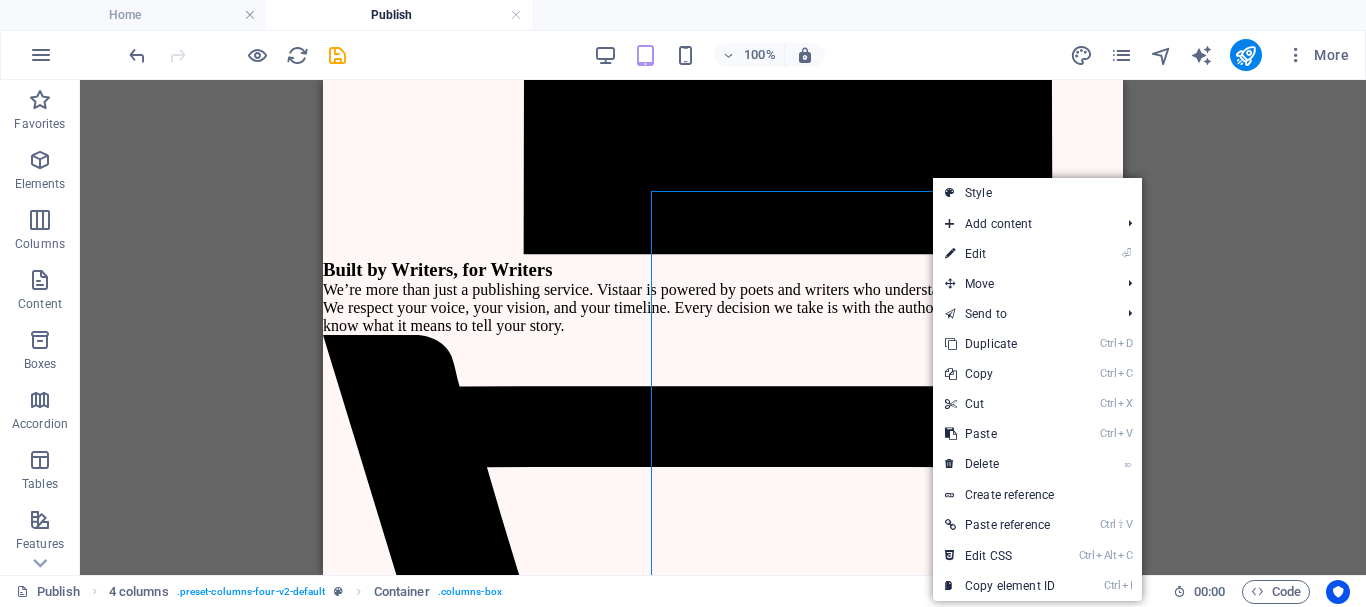select on "rem" 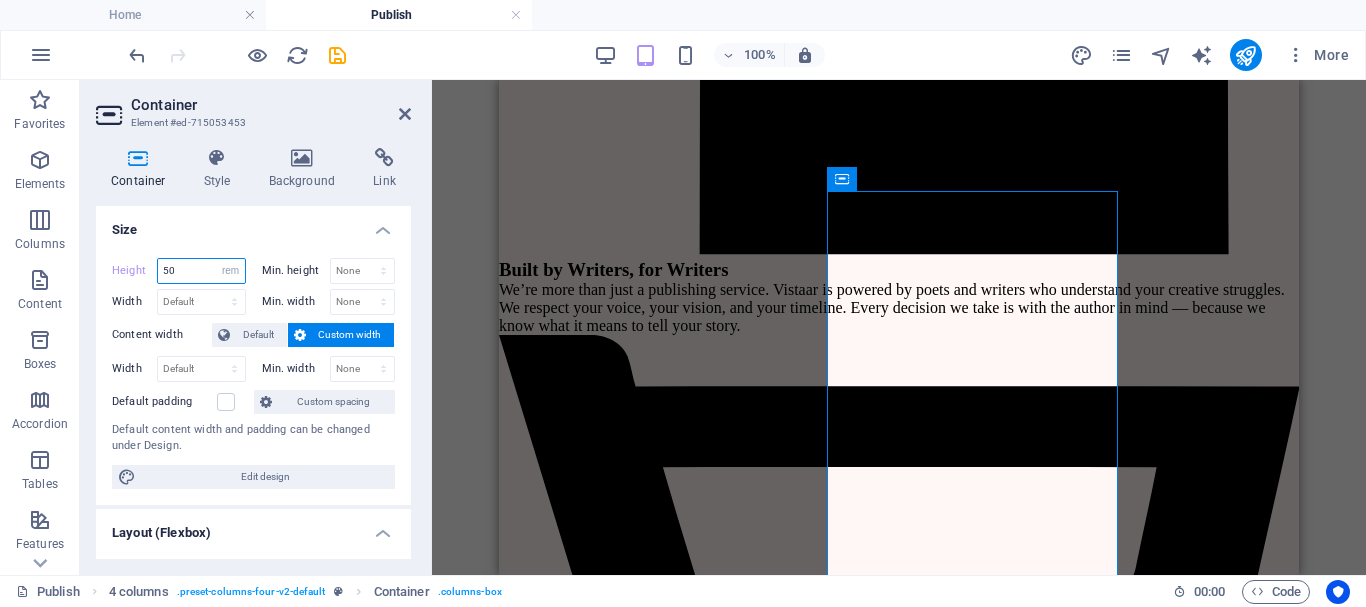 click on "50" at bounding box center (201, 271) 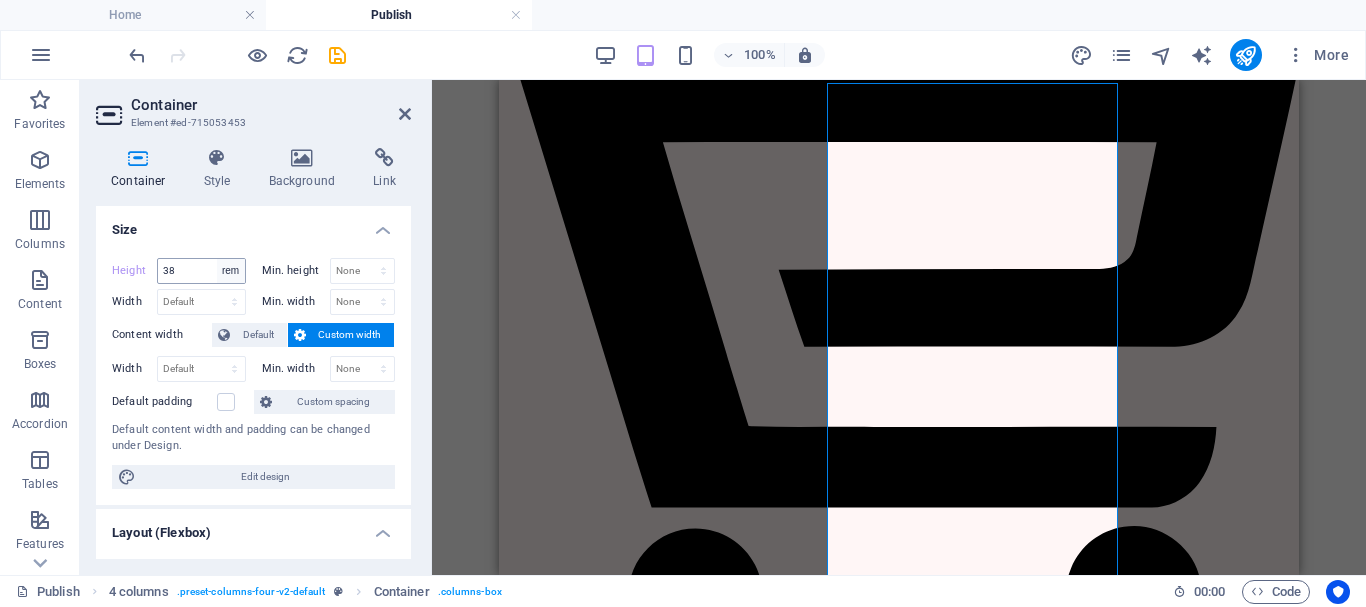 scroll, scrollTop: 4289, scrollLeft: 0, axis: vertical 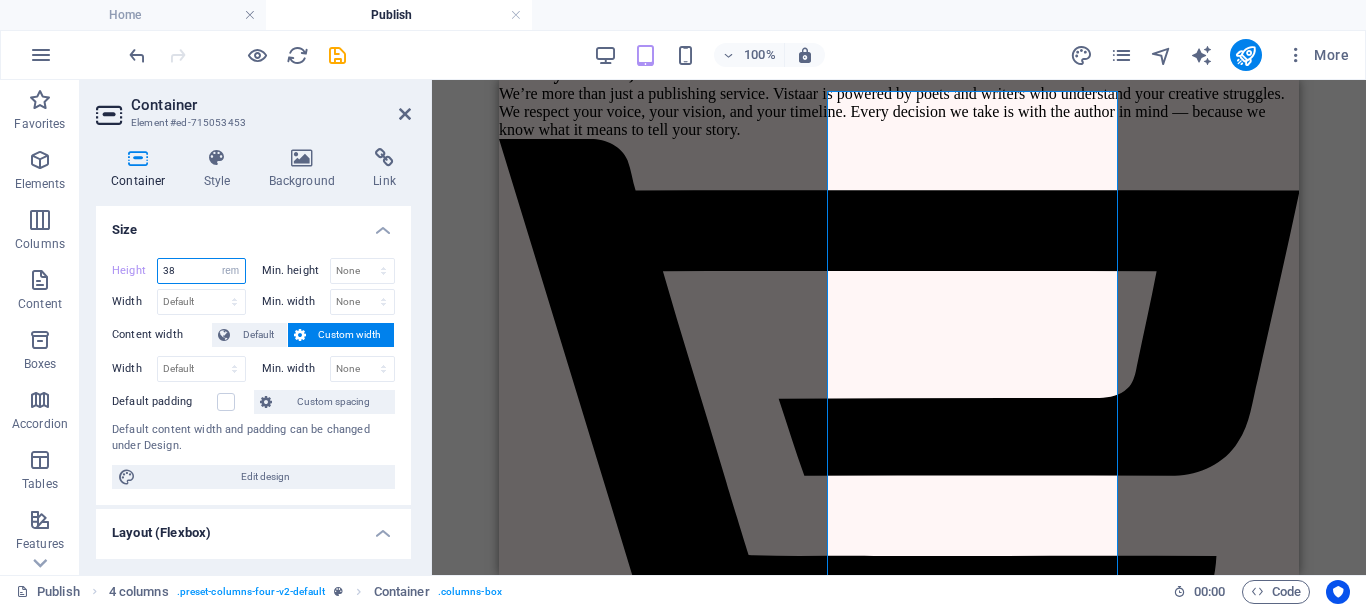 click on "38" at bounding box center [201, 271] 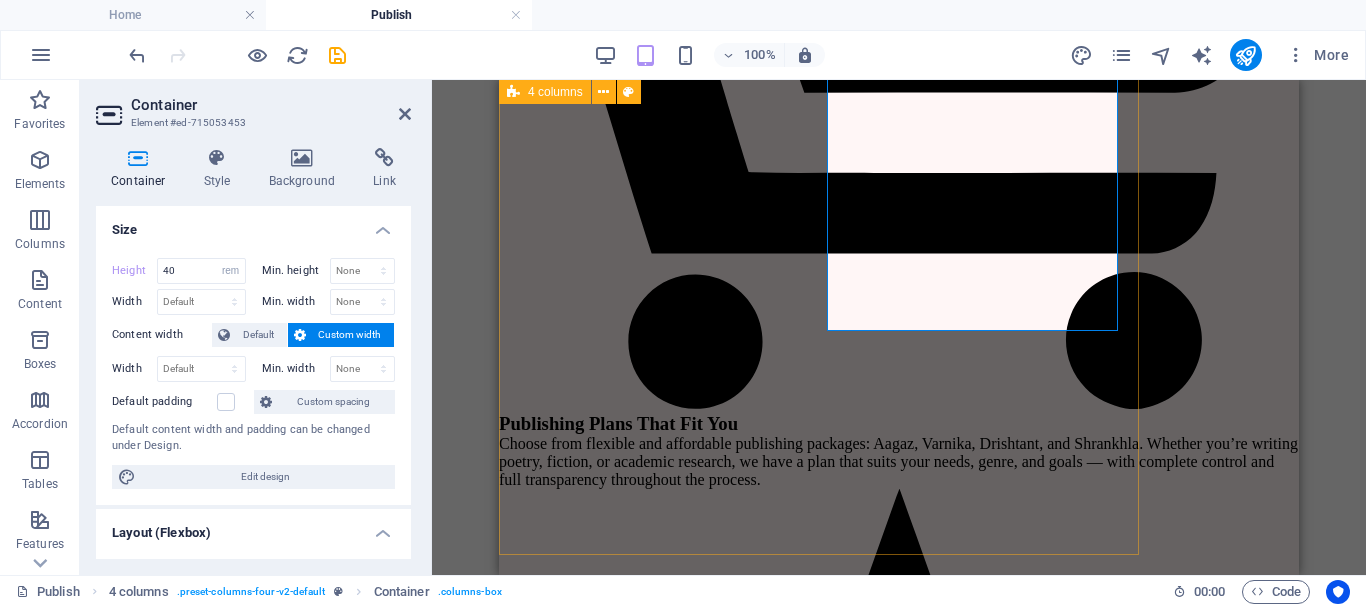 scroll, scrollTop: 4673, scrollLeft: 0, axis: vertical 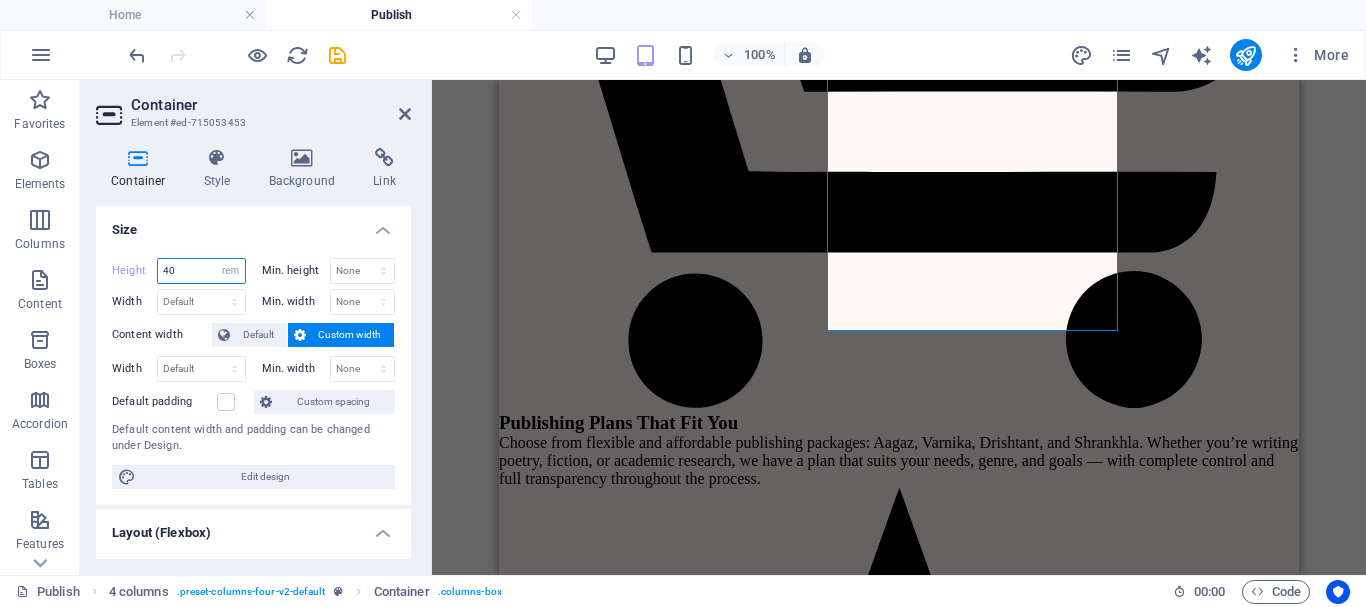 click on "40" at bounding box center (201, 271) 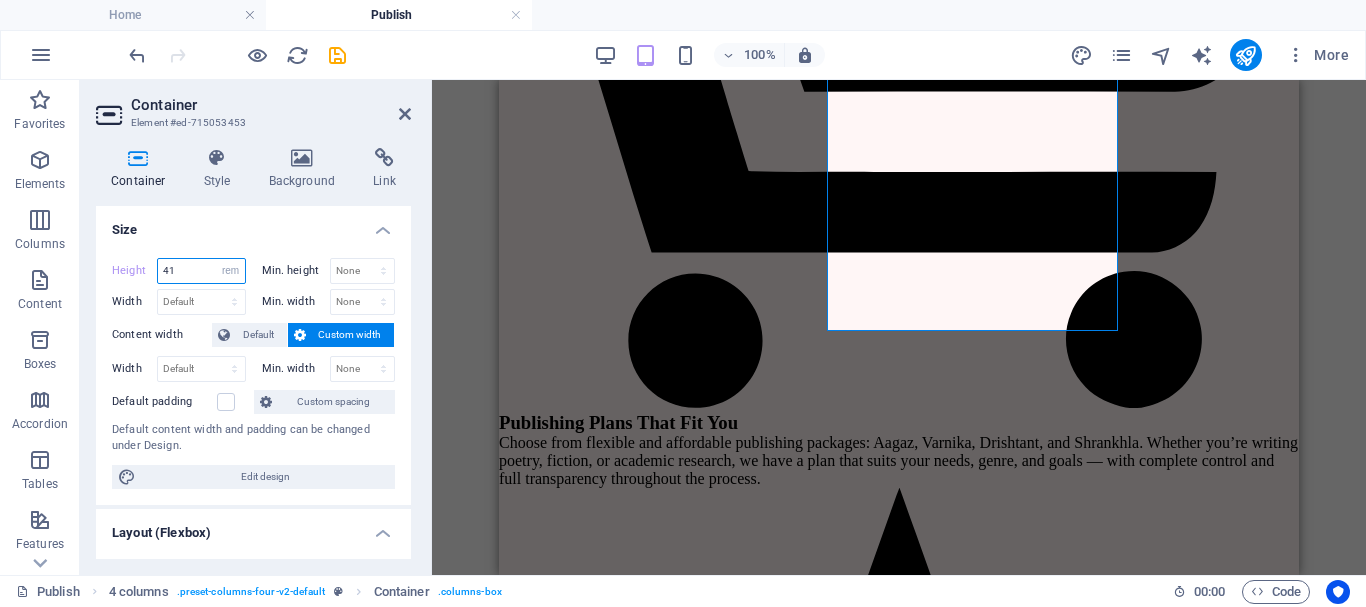 type on "41" 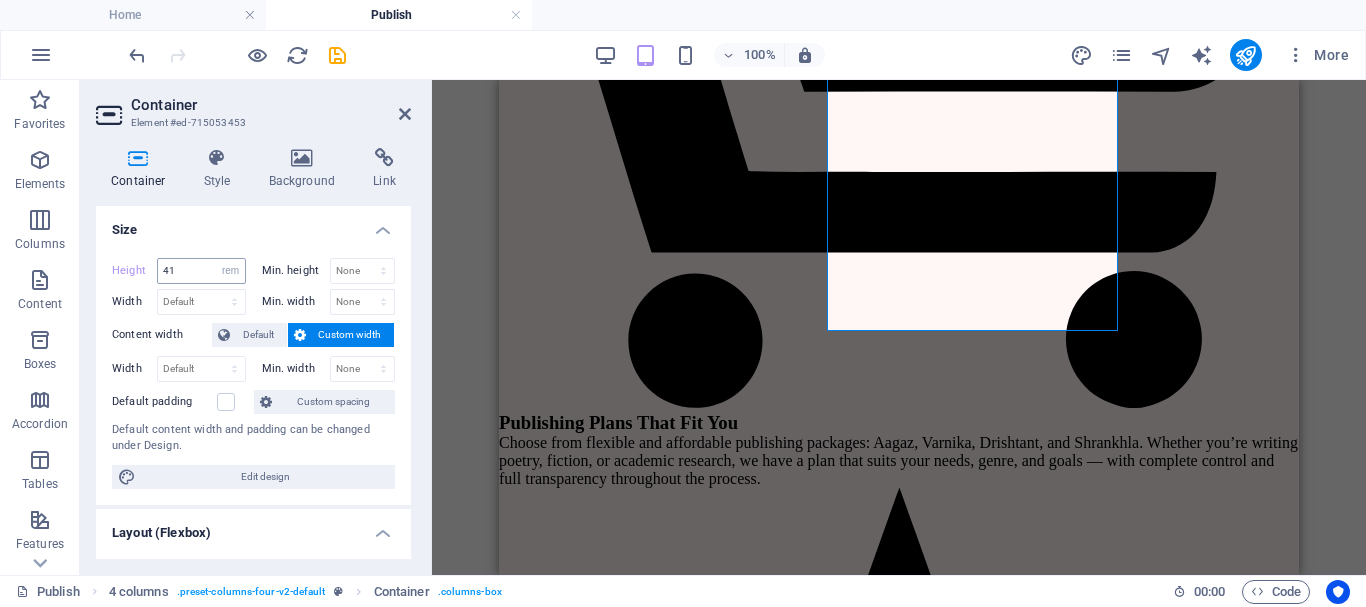 scroll, scrollTop: 4665, scrollLeft: 0, axis: vertical 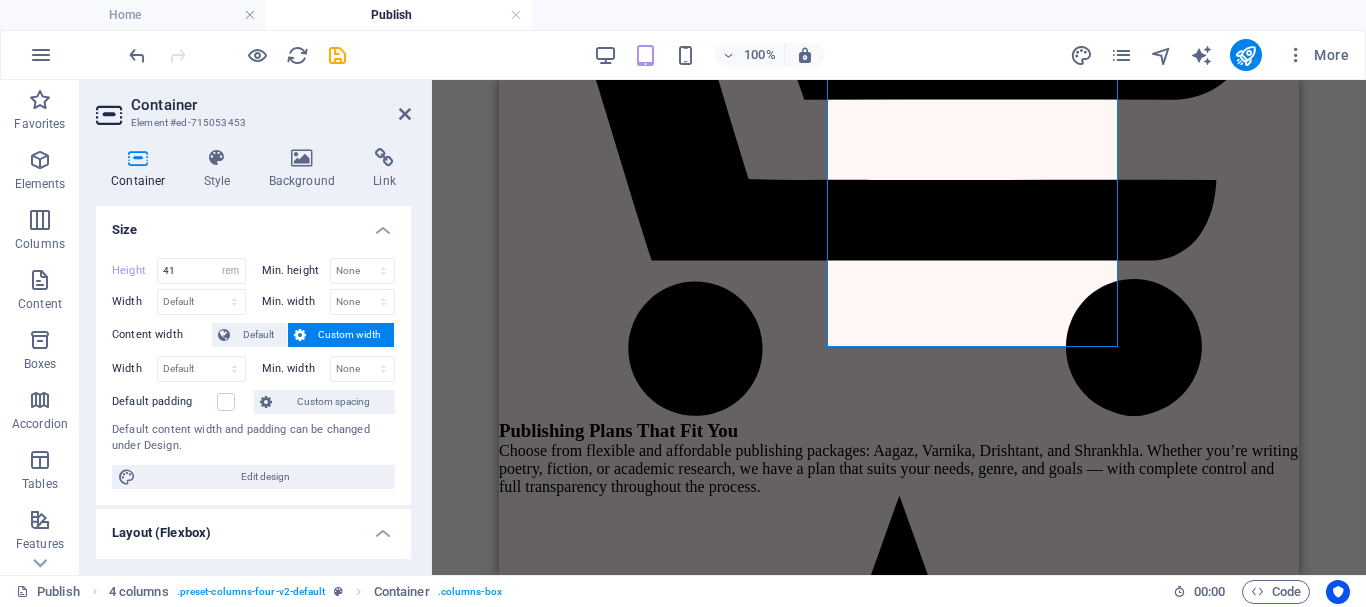 click on "Container Element #ed-715053453
Container Style Background Link Size Height 41 Default px rem % vh vw Min. height None px rem % vh vw Width Default px rem % em vh vw Min. width None px rem % vh vw Content width Default Custom width Width Default px rem % em vh vw Min. width None px rem % vh vw Default padding Custom spacing Default content width and padding can be changed under Design. Edit design Layout (Flexbox) Alignment Determines the flex direction. Default Main axis Determine how elements should behave along the main axis inside this container (justify content). Default Side axis Control the vertical direction of the element inside of the container (align items). Default Wrap Default On Off Fill Controls the distances and direction of elements on the y-axis across several lines (align content). Default Accessibility ARIA helps assistive technologies (like screen readers) to understand the role, state, and behavior of web elements Role The ARIA role defines the purpose of an element.  %" at bounding box center (256, 327) 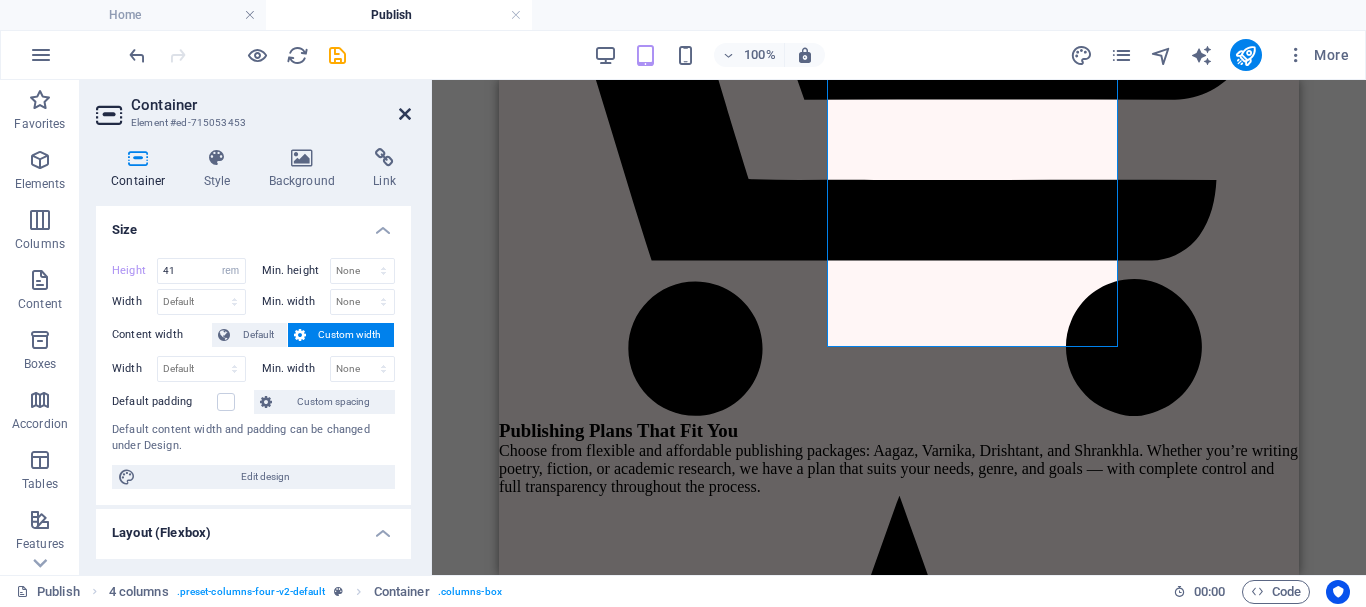 click at bounding box center (405, 114) 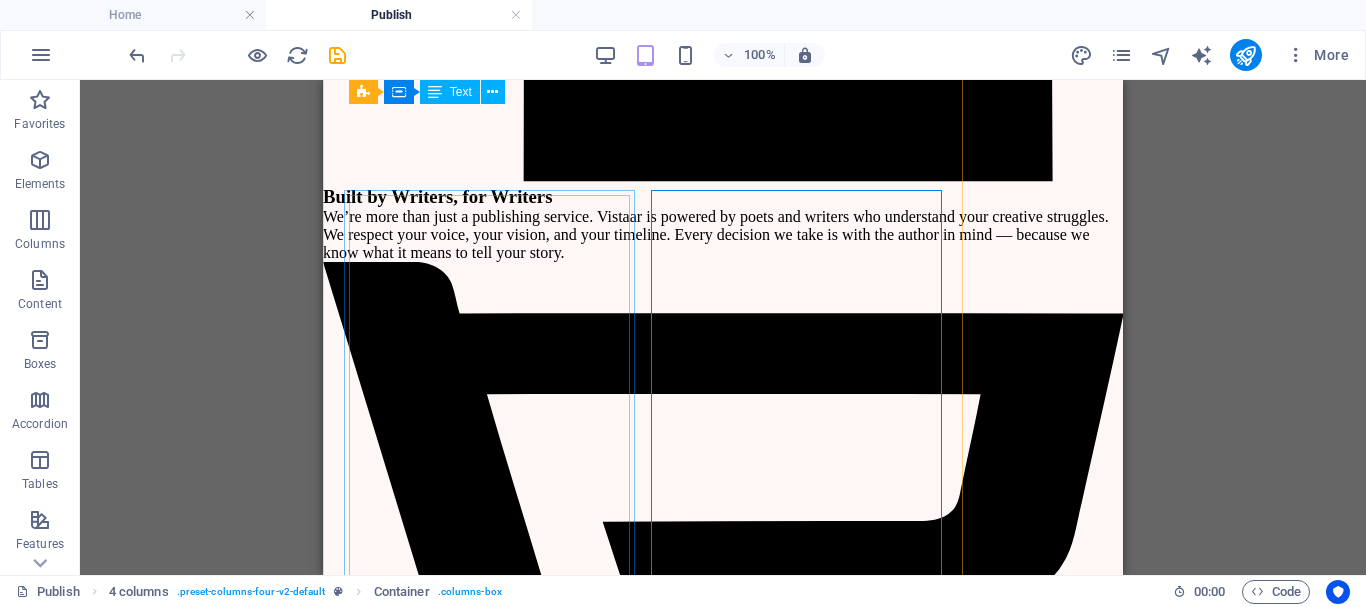 scroll, scrollTop: 4165, scrollLeft: 0, axis: vertical 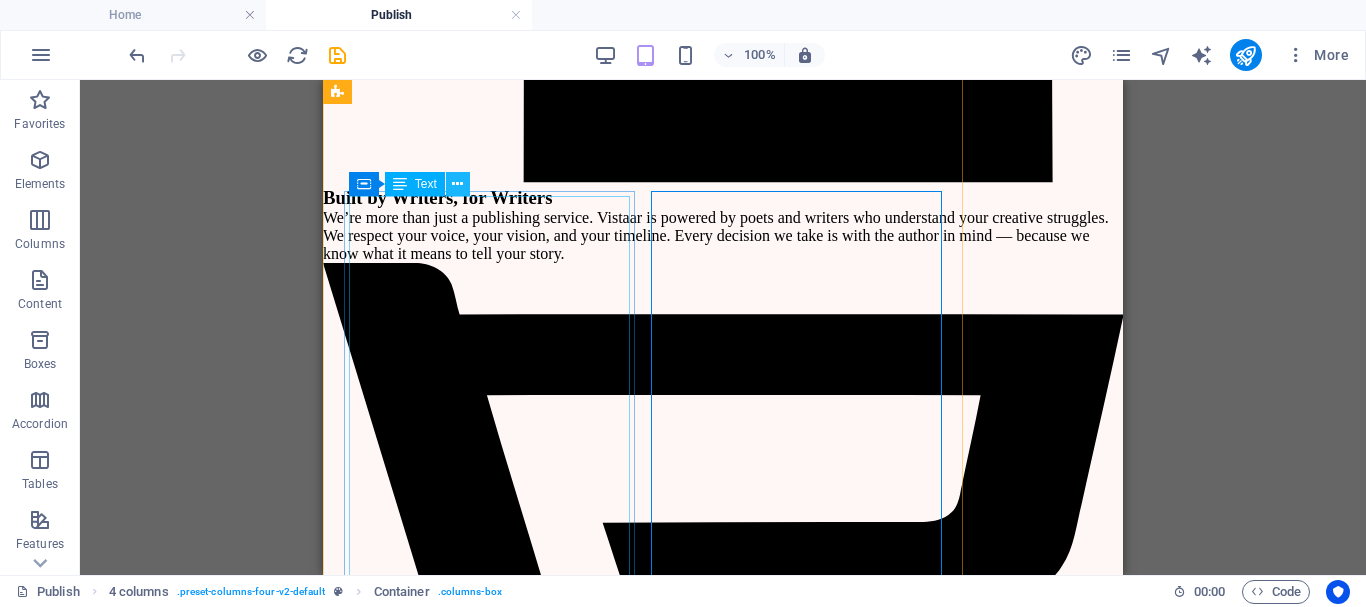 click at bounding box center [457, 184] 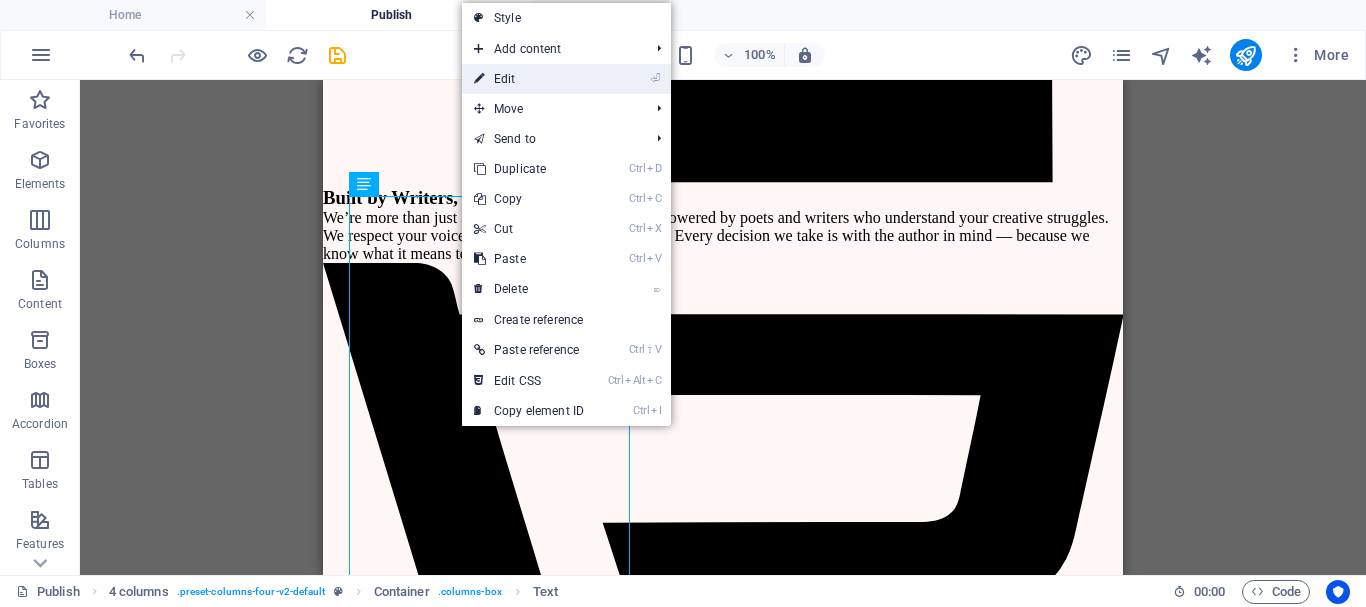 click on "⏎  Edit" at bounding box center (529, 79) 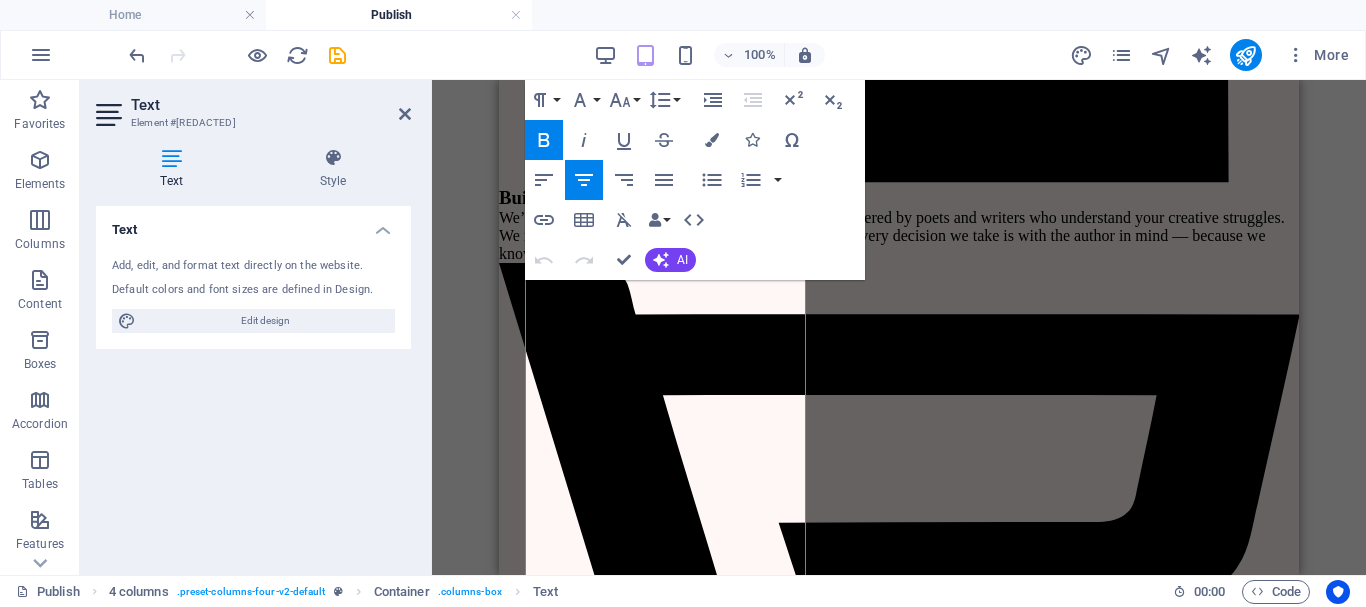 click on "Text" at bounding box center [271, 105] 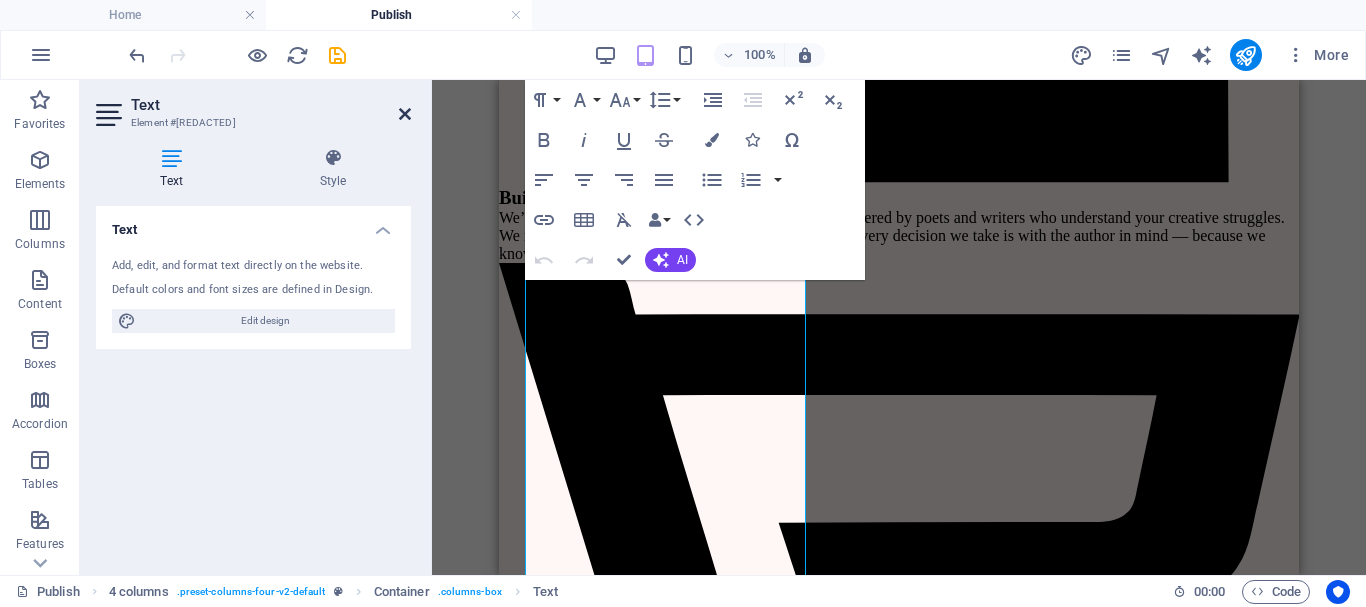 click at bounding box center [405, 114] 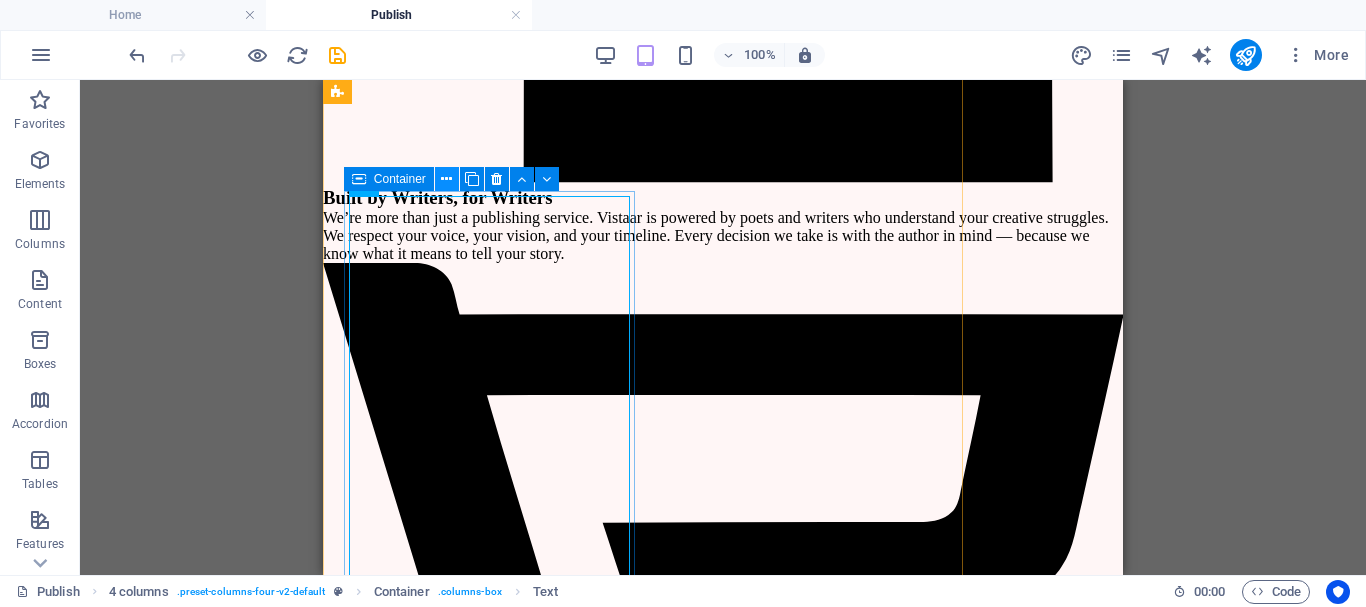 click at bounding box center (446, 179) 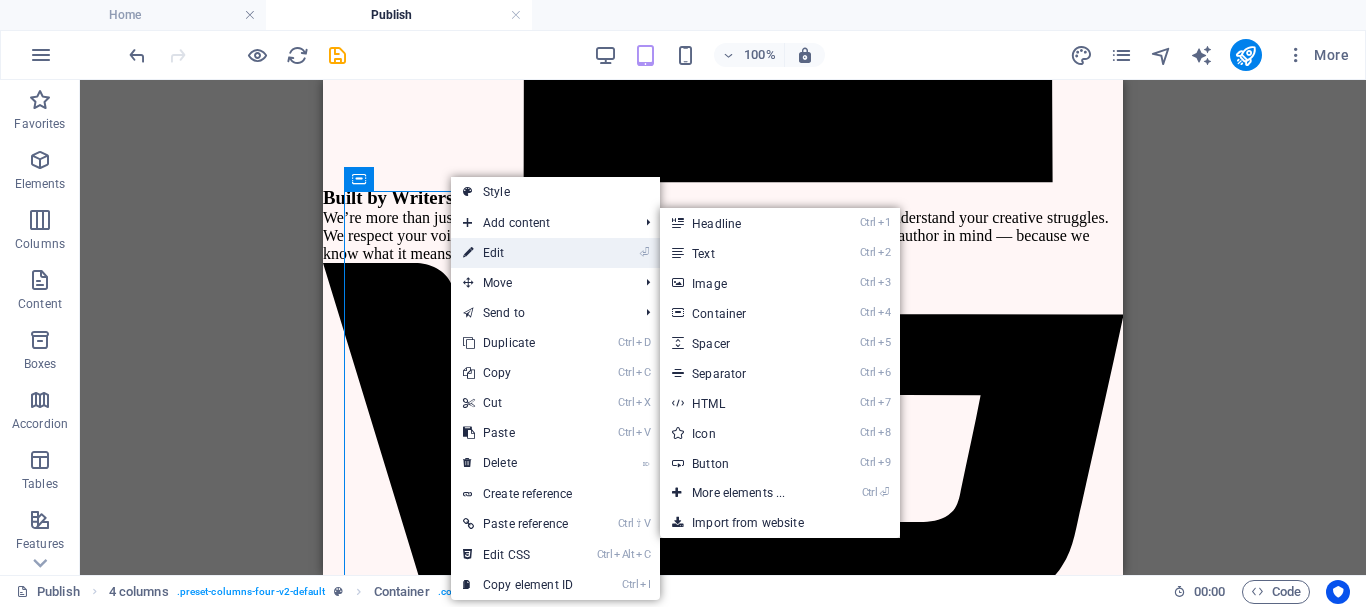 click on "⏎  Edit" at bounding box center [518, 253] 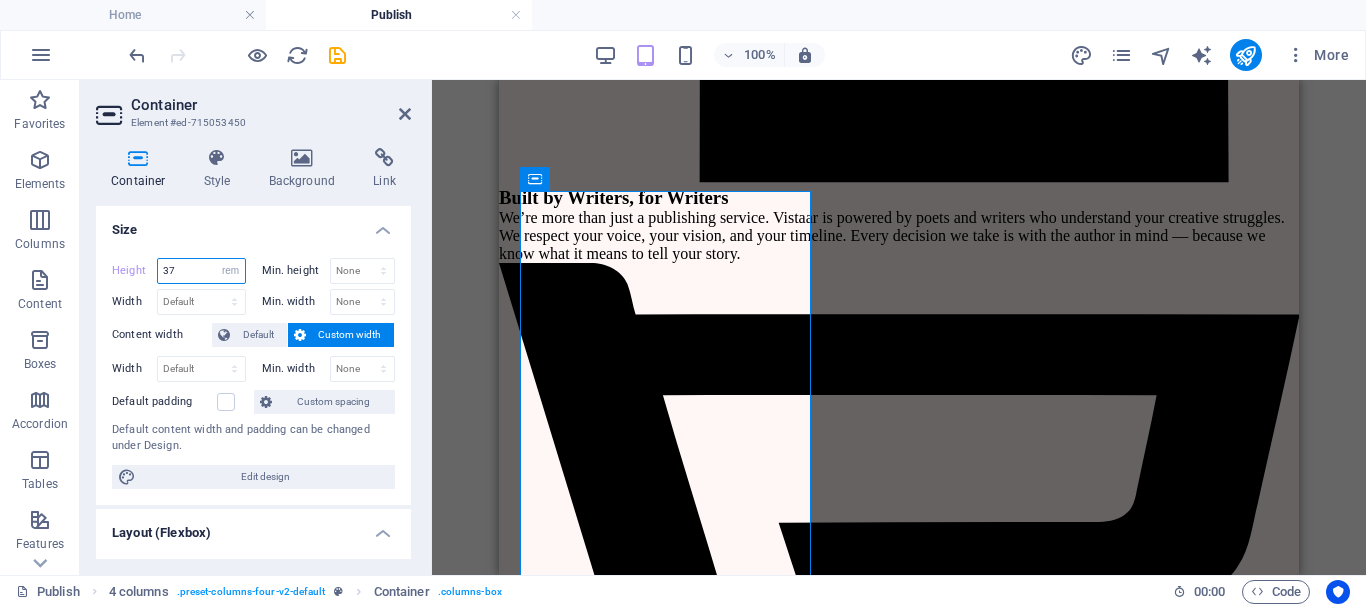 click on "37" at bounding box center [201, 271] 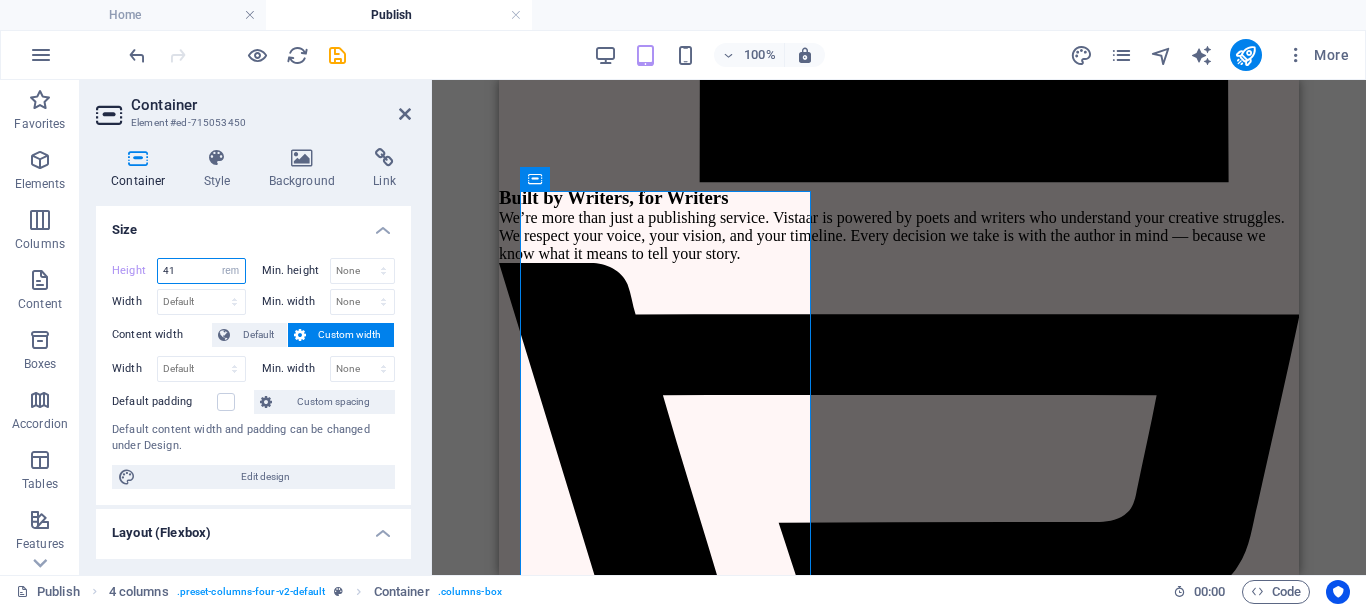 type on "41" 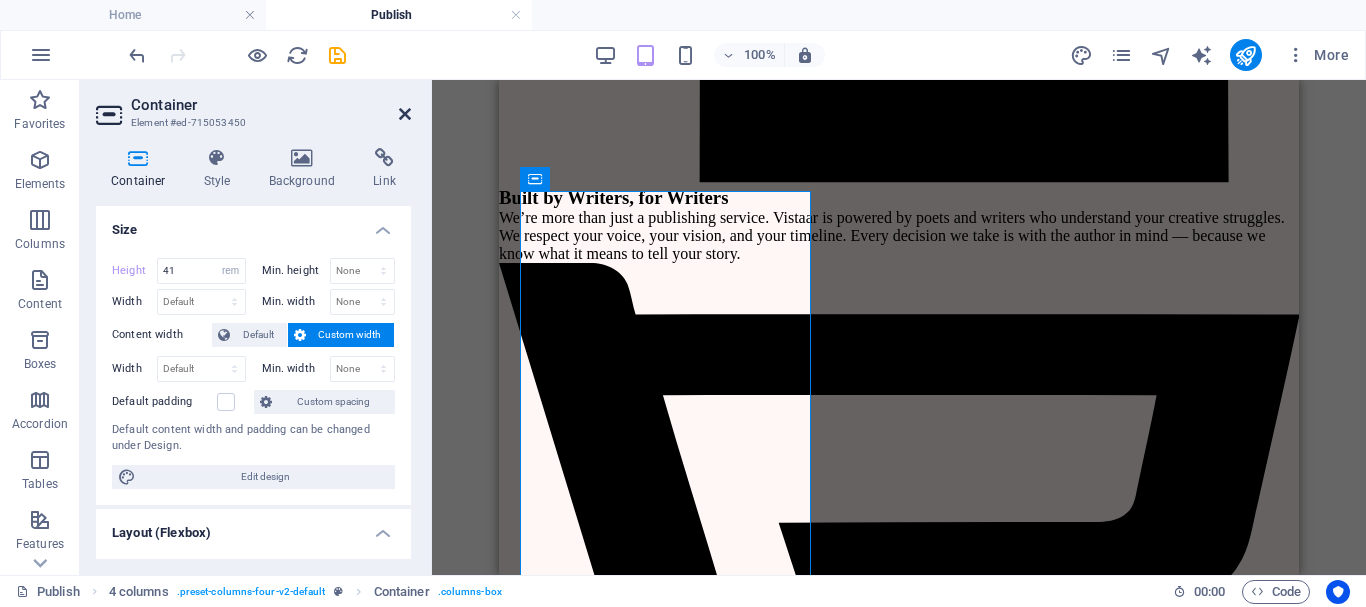 click at bounding box center (405, 114) 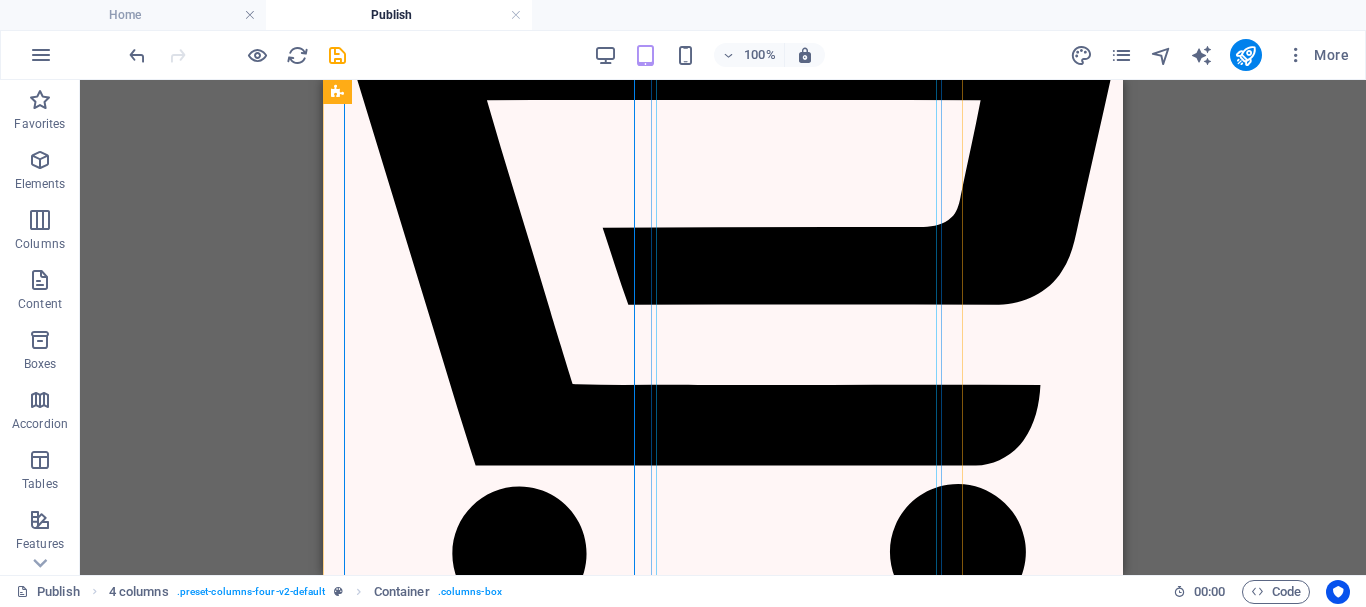 scroll, scrollTop: 4465, scrollLeft: 0, axis: vertical 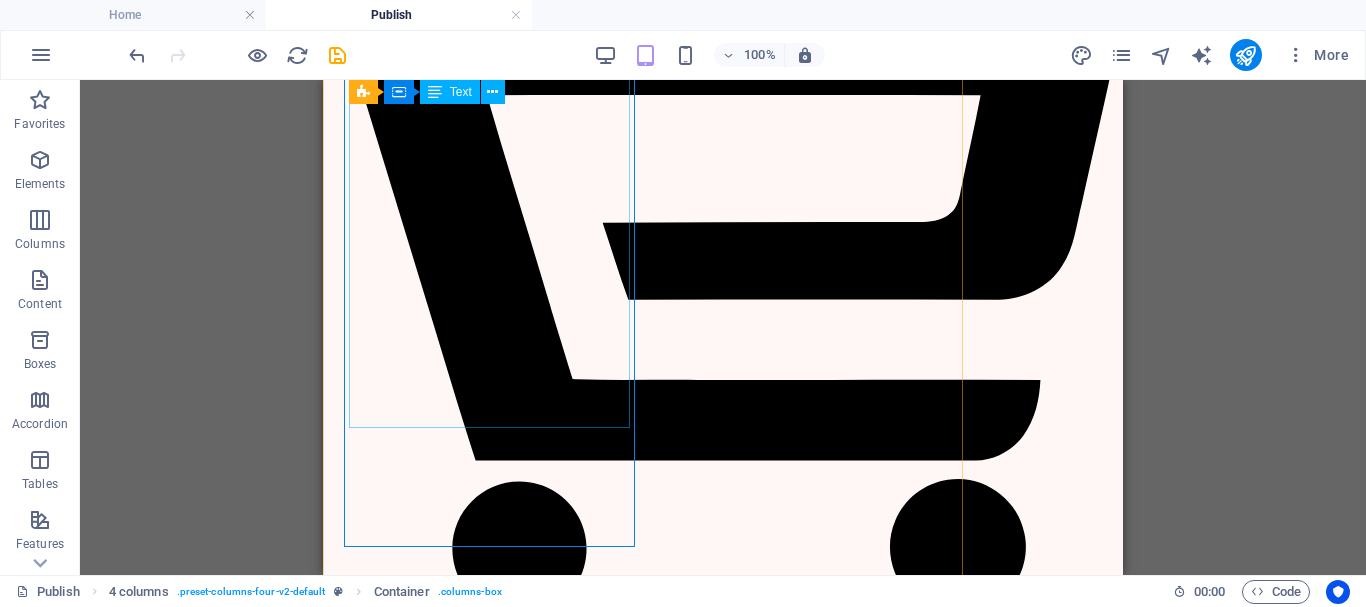 click on "दृष्टांत     (Advanced Plan)   "Set an example that lasts"   Agreement & ISBN     Digital Agreement                  Free ISBN Allocation             Unique Barcode                       Copyright Cert. (Govt.)           Framed Author Cert.                D igital Author Cert.      Book Specifications      Cover 300 GSM               Sunshine Paper B/W 100 GSM      Custom Designed Cover (4 Free Revision)      Comprehensive Interior Design ( 4 Free Rev.)      Sidestich + Perfect Binding   Pre-Publishing & Editing      Proofreading ( 4 Free Rev.)        Proof (PDF + Hardcopy proof 2 times      Comprehensive Editing (Grammar + Style) (4 Free Revision) Author Profit & Support      25% or 50% Royalty              Email & WhatsApp Support       Author Page on Publisher Website       Monthly Payments Marketing      4 Soc. Media Creatives" at bounding box center [643, 21573] 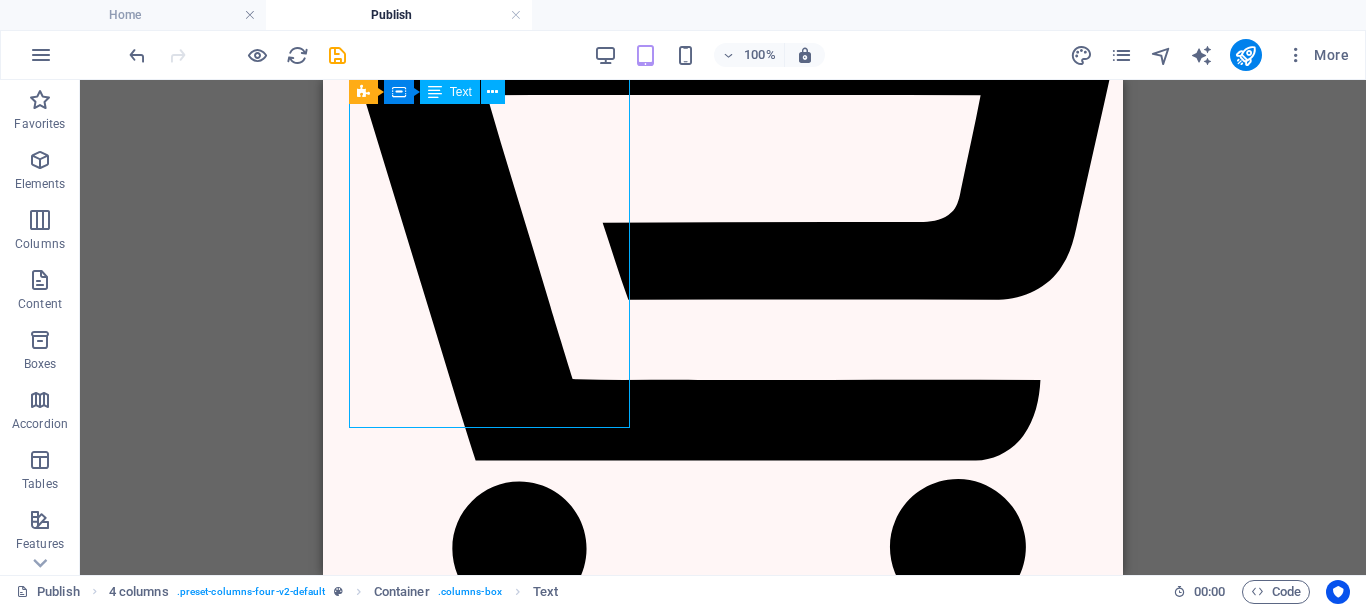 click on "दृष्टांत     (Advanced Plan)   "Set an example that lasts"   Agreement & ISBN     Digital Agreement                  Free ISBN Allocation             Unique Barcode                       Copyright Cert. (Govt.)           Framed Author Cert.                D igital Author Cert.      Book Specifications      Cover 300 GSM               Sunshine Paper B/W 100 GSM      Custom Designed Cover (4 Free Revision)      Comprehensive Interior Design ( 4 Free Rev.)      Sidestich + Perfect Binding   Pre-Publishing & Editing      Proofreading ( 4 Free Rev.)        Proof (PDF + Hardcopy proof 2 times      Comprehensive Editing (Grammar + Style) (4 Free Revision) Author Profit & Support      25% or 50% Royalty              Email & WhatsApp Support       Author Page on Publisher Website       Monthly Payments Marketing      4 Soc. Media Creatives" at bounding box center [643, 21573] 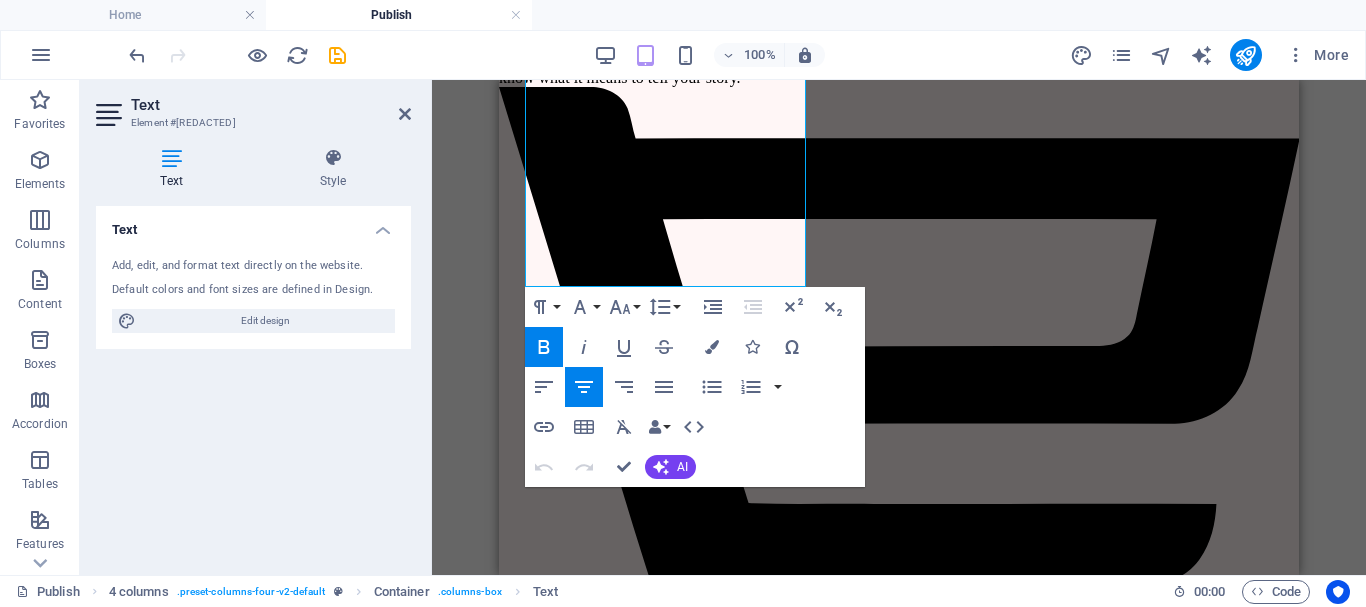 scroll, scrollTop: 4641, scrollLeft: 0, axis: vertical 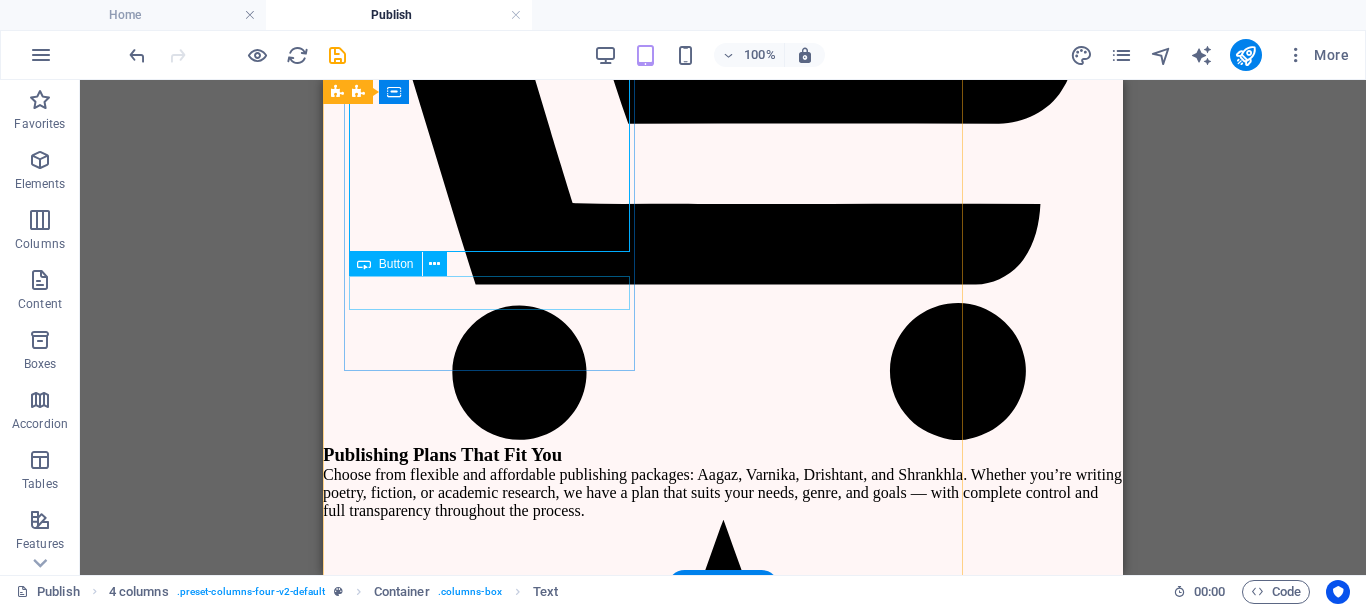 click on "Submit Now" at bounding box center (643, 38658) 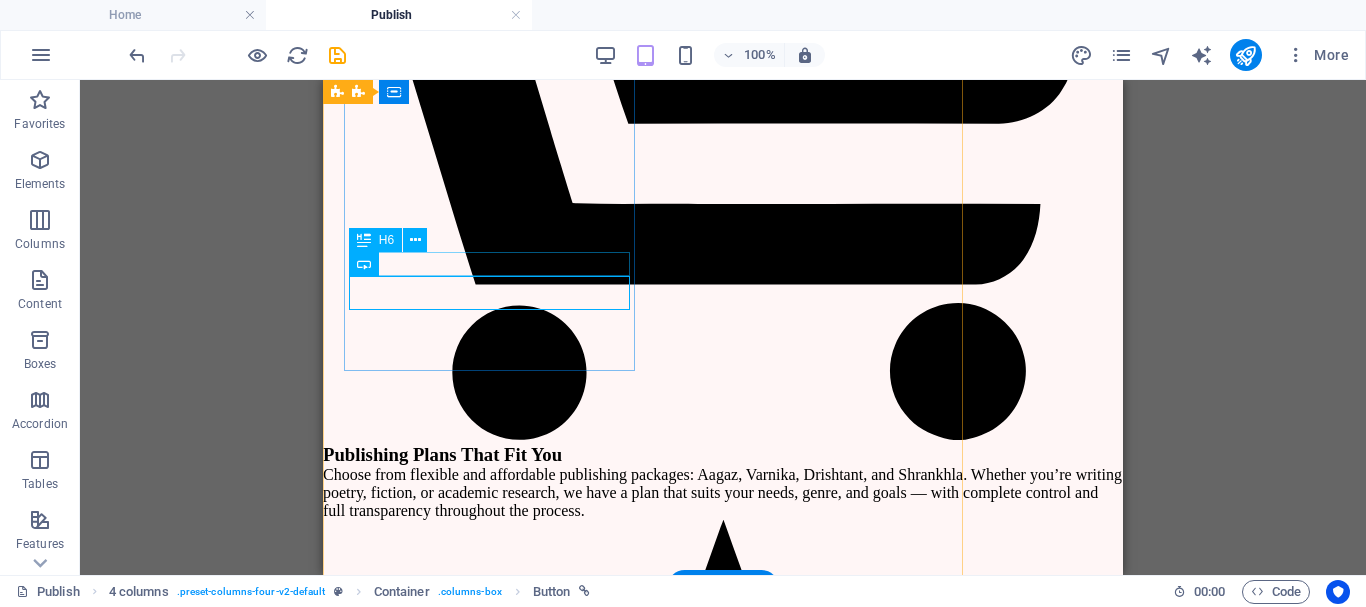 click on "I'm In – Let’s Begin!" at bounding box center (643, 38643) 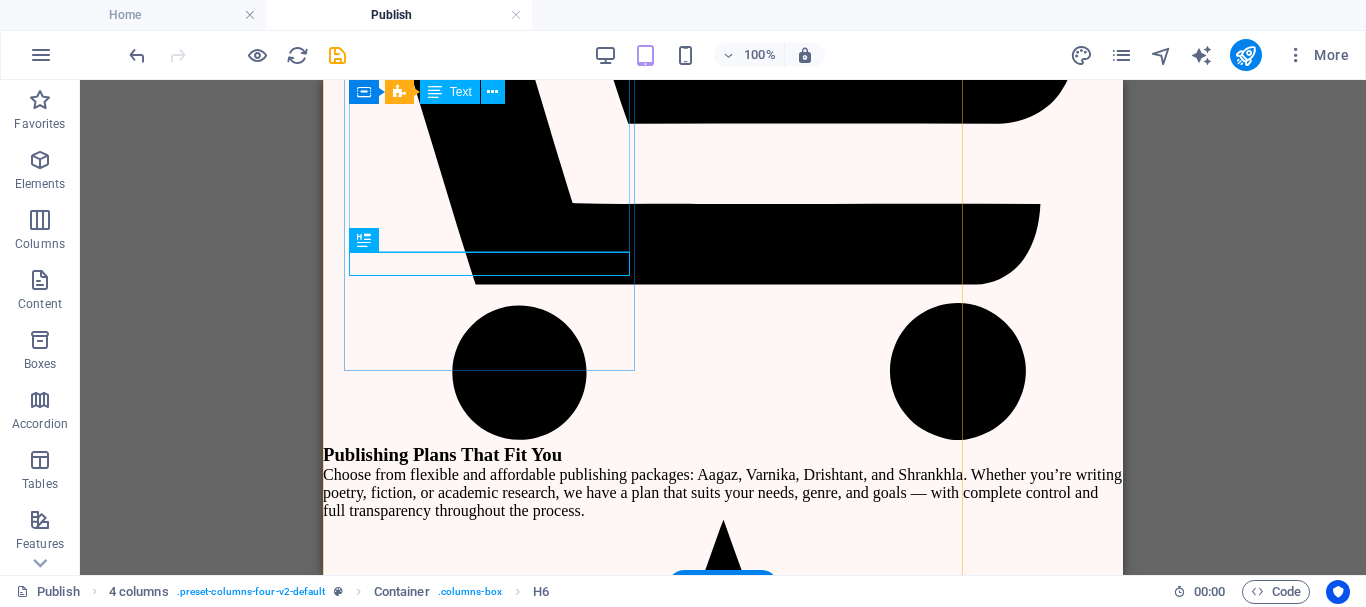 click on "दृष्टांत     (Advanced Plan)   "Set an example that lasts"   Agreement & ISBN     Digital Agreement                  Free ISBN Allocation             Unique Barcode                       Copyright Cert. (Govt.)           Framed Author Cert.                D igital Author Cert.      Book Specifications      Cover 300 GSM               Sunshine Paper B/W 100 GSM      Custom Designed Cover (4 Free Revision)      Comprehensive Interior Design ( 4 Free Rev.)      Sidestich + Perfect Binding   Pre-Publishing & Editing      Proofreading ( 4 Free Rev.)        Proof (PDF + Hardcopy proof 2 times      Comprehensive Editing (Grammar + Style) (4 Free Revision) Author Profit & Support      25% or 50% Royalty              Email & WhatsApp Support       Author Page on Publisher Website       Monthly Payments Marketing      4 Soc. Media Creatives" at bounding box center [643, 21397] 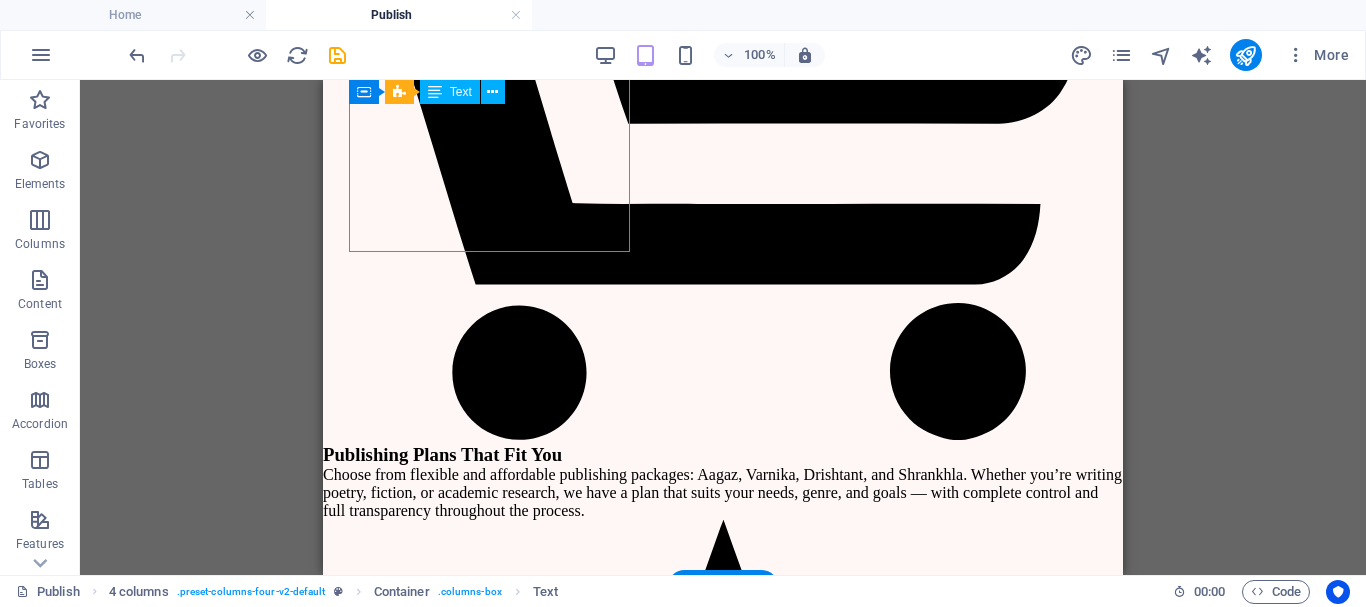 click on "दृष्टांत     (Advanced Plan)   "Set an example that lasts"   Agreement & ISBN     Digital Agreement                  Free ISBN Allocation             Unique Barcode                       Copyright Cert. (Govt.)           Framed Author Cert.                D igital Author Cert.      Book Specifications      Cover 300 GSM               Sunshine Paper B/W 100 GSM      Custom Designed Cover (4 Free Revision)      Comprehensive Interior Design ( 4 Free Rev.)      Sidestich + Perfect Binding   Pre-Publishing & Editing      Proofreading ( 4 Free Rev.)        Proof (PDF + Hardcopy proof 2 times      Comprehensive Editing (Grammar + Style) (4 Free Revision) Author Profit & Support      25% or 50% Royalty              Email & WhatsApp Support       Author Page on Publisher Website       Monthly Payments Marketing      4 Soc. Media Creatives" at bounding box center (643, 21397) 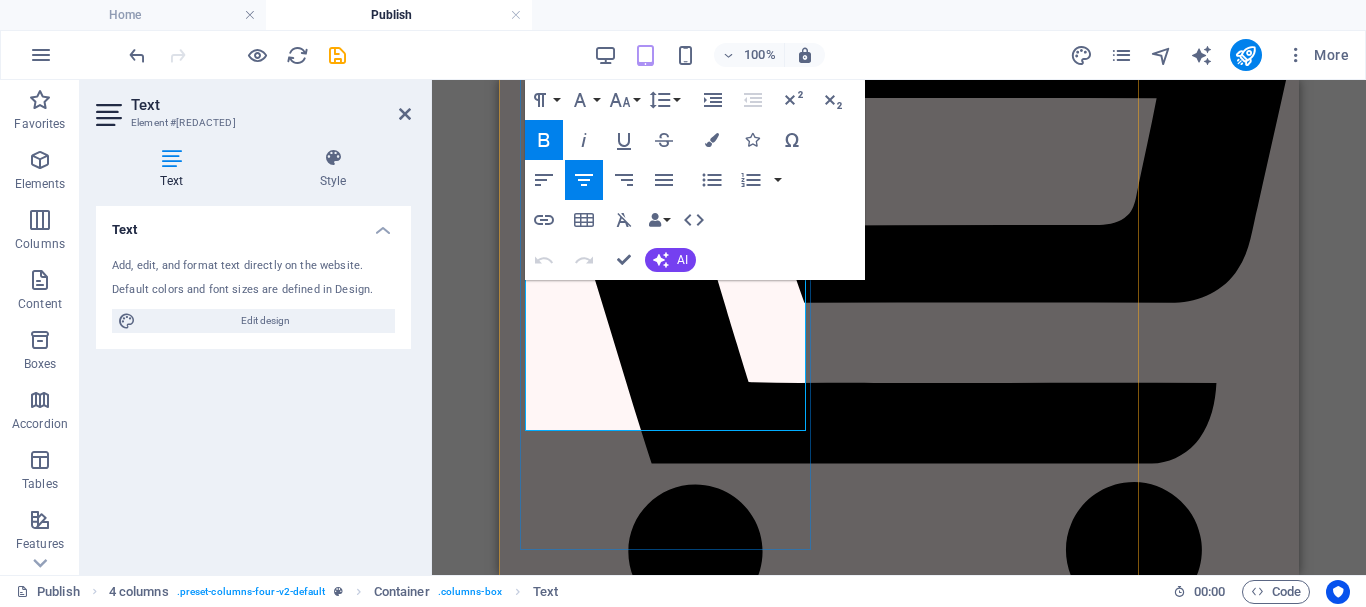 scroll, scrollTop: 4541, scrollLeft: 0, axis: vertical 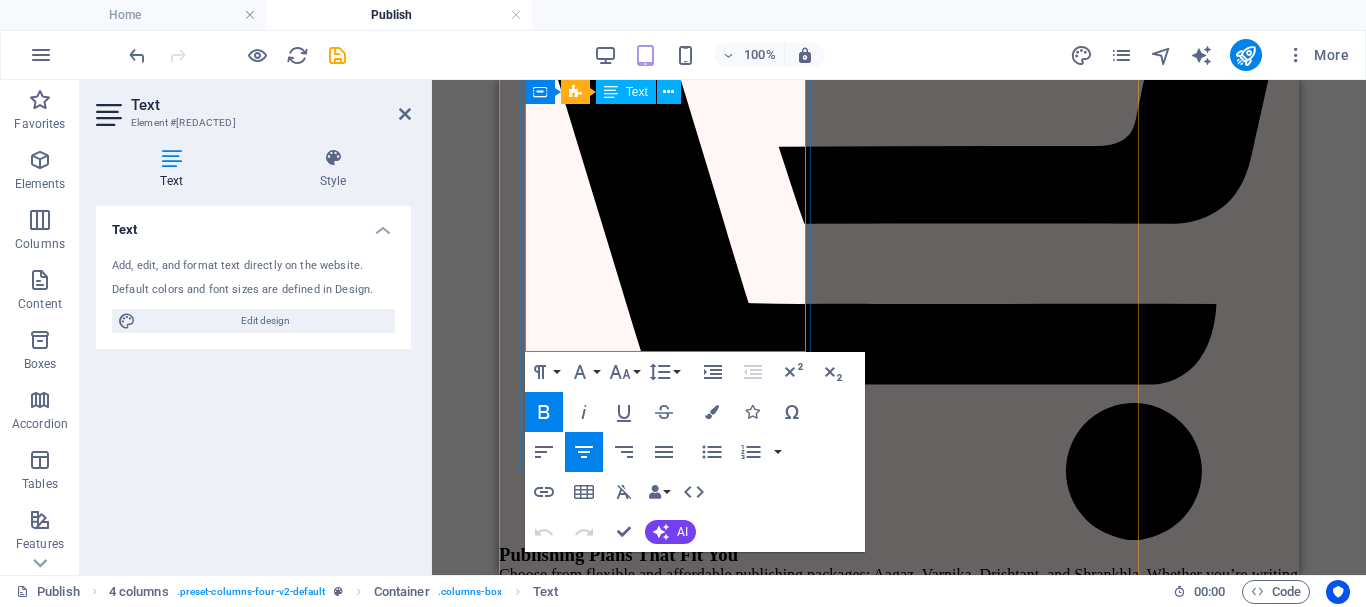 click on "Unlimited Inventory Management." at bounding box center (819, 38115) 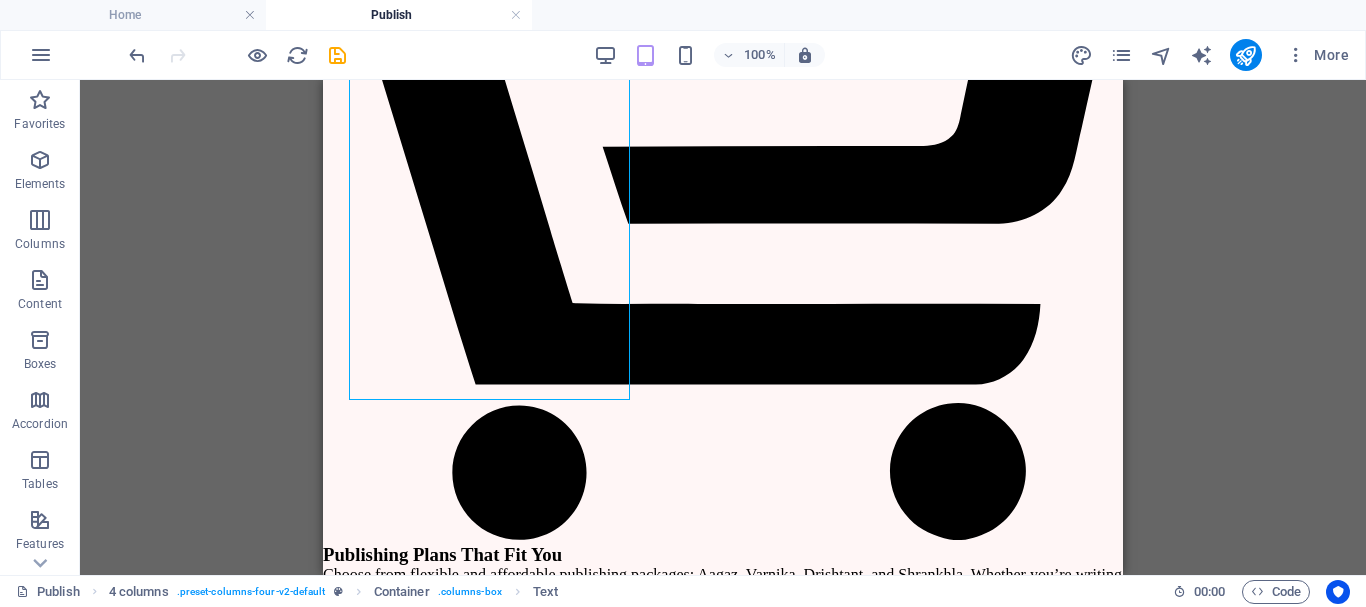click on "Vistaar Publishers Ribbon
Where
Writers,
Poetry,
&
Stories
Find
Success
📞 [PHONE]
✉️ [EMAIL]
Vistaar Publishers Navigation
Home
About
Publish
Authors
Book Store
Vistaar Welfare
Contact Us
Dreaming of Publishing? It Starts Right Here Submit   {{ 'content.forms.privacy'|trans }} Unreadable? Load new Why Publish Your Book With Us? At  Vistaar Publishers , we b elieve  that every  Poem , every  Story  matters — and every  Author/Poet  deserves a partner who understands the true  soul of literature . Our mission is to offer a  Smooth and Supportive  publishing experience for every writer. We guide you at every step — from  Manuscript to Marketplace  — with personal care and professional expertise. ✅   and" at bounding box center (723, 2210) 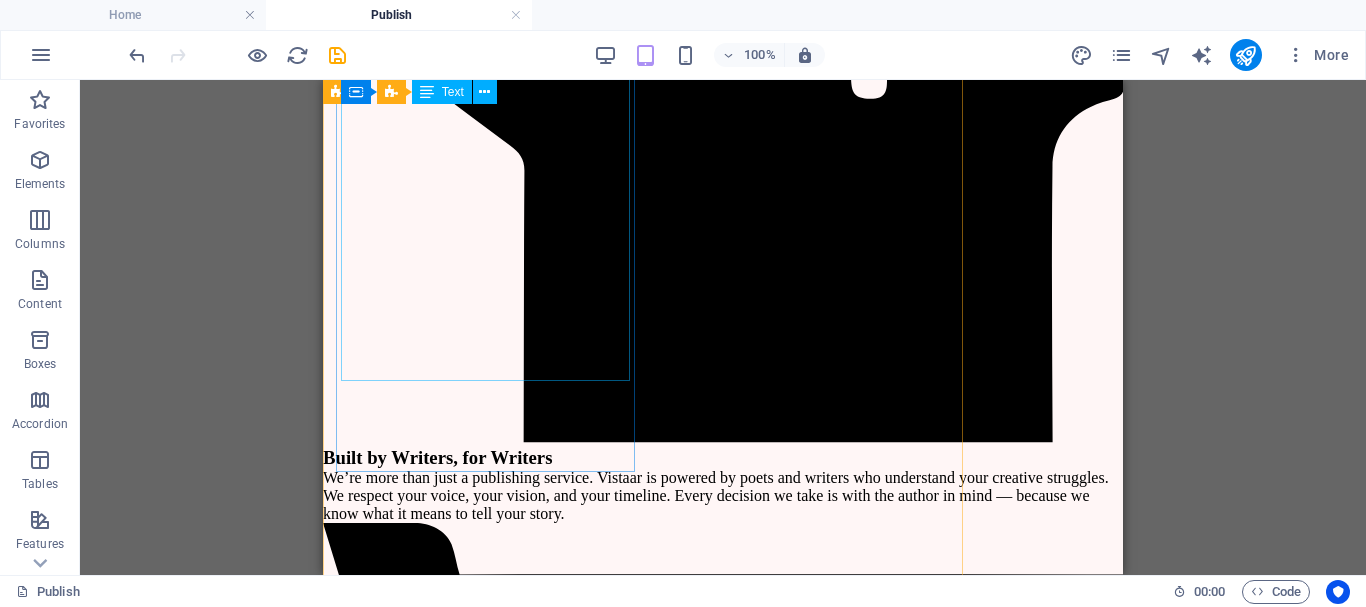 scroll, scrollTop: 3841, scrollLeft: 0, axis: vertical 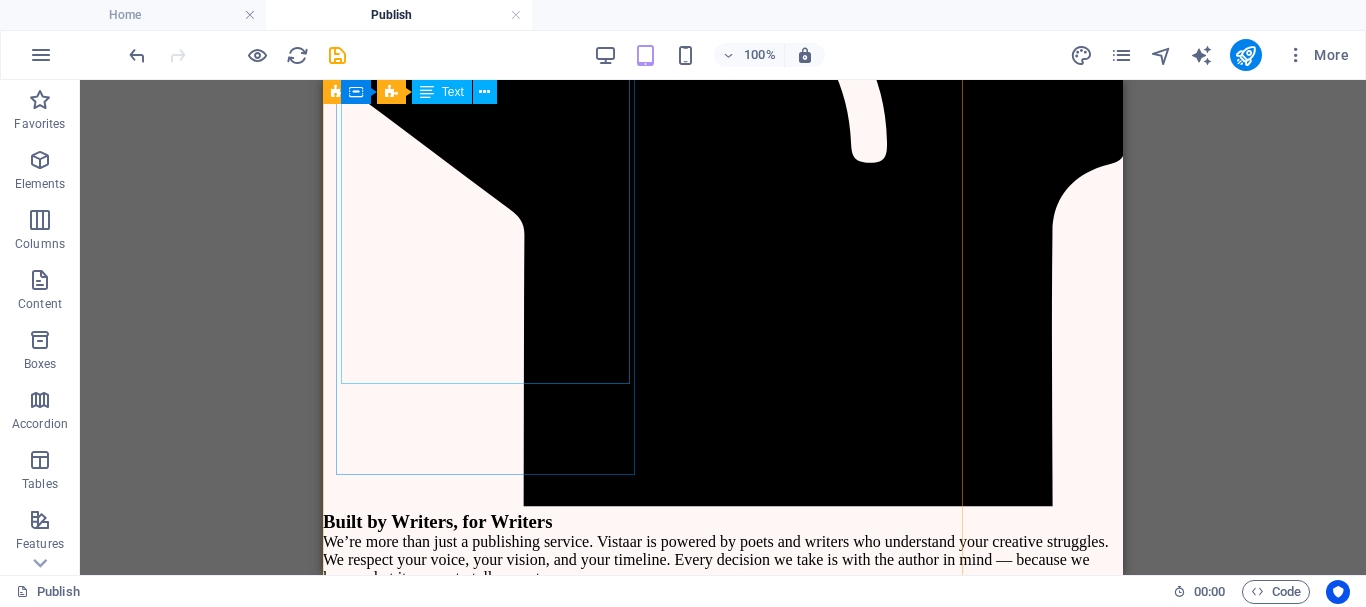 click on "Editing (1 Free Revision)                    Digital Proof (PDF         Proofreading (1 Free Revision) Author Profit & Support      15% or 40% Royalty               Monthly Royalty Payments      Buy from our Website, Amazon, Flipkart & Events Marketing     1 Social Media Creative         Email & WhatsApp Support      Unltd. Inv Mgmt.               Author’s Profile on our Website.      Will be kept at NDWBF and other fair" at bounding box center (643, 13680) 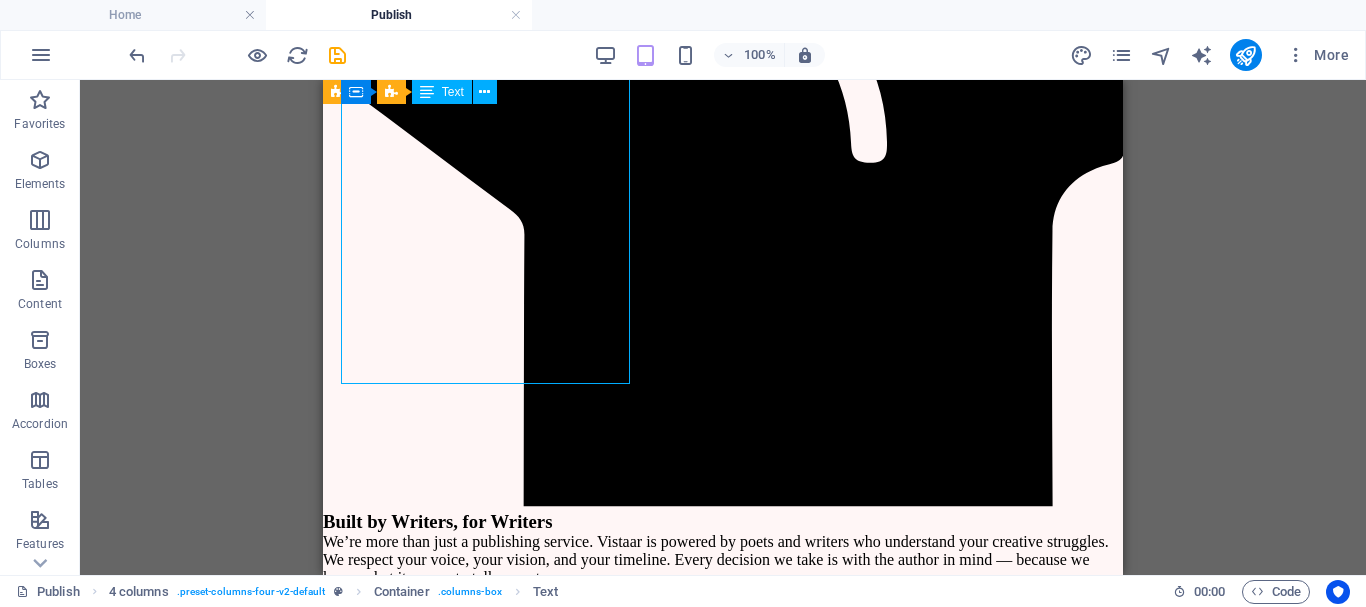 click on "Editing (1 Free Revision)                    Digital Proof (PDF         Proofreading (1 Free Revision) Author Profit & Support      15% or 40% Royalty               Monthly Royalty Payments      Buy from our Website, Amazon, Flipkart & Events Marketing     1 Social Media Creative         Email & WhatsApp Support      Unltd. Inv Mgmt.               Author’s Profile on our Website.      Will be kept at NDWBF and other fair" at bounding box center [643, 13680] 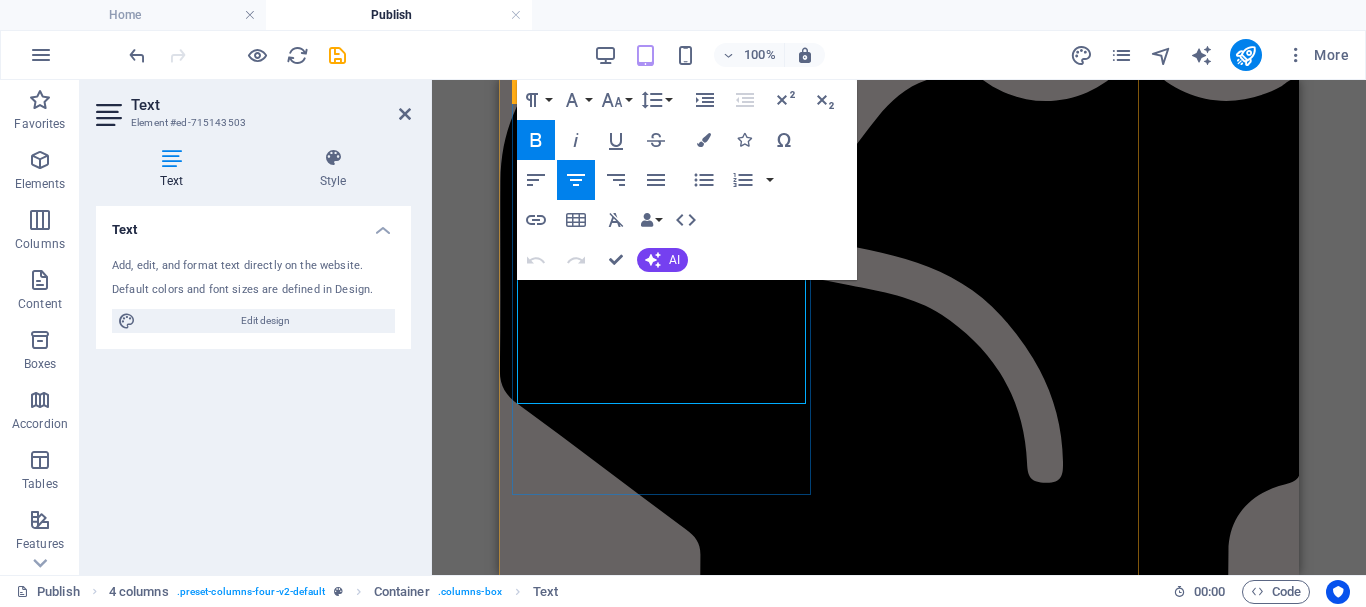 scroll, scrollTop: 3821, scrollLeft: 0, axis: vertical 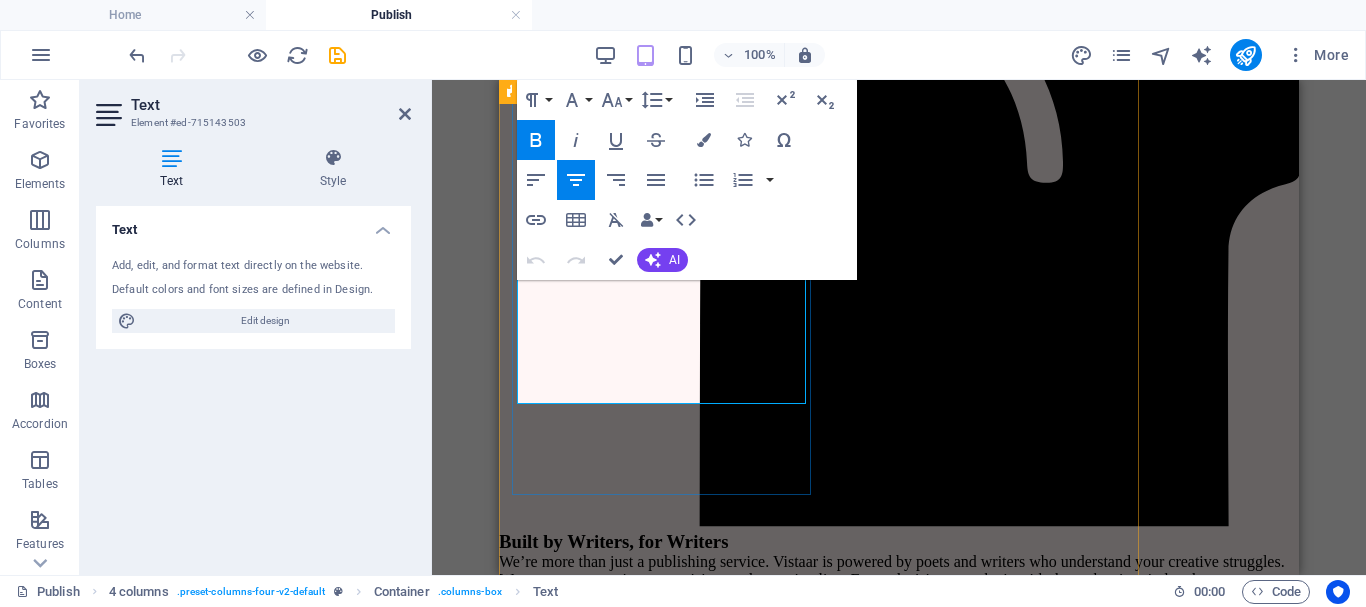 click on "आग़ाज़    (Starter Plan)   Begin Your Journey! Agreement & ISBN        Digital Agreement                 Free ISBN Allocation               Unique Barcode                        Digital Author Certificate Book Specification    Paperback, 230 GSM               Paper B/W 60 GSM      Basic Cover Design (1 Free Revision) Pre-Publishing & Editing         Editing (1 Free Revision)                    Digital Proof (PDF         Proofreading (1 Free Revision) Author Profit & Support      15% or 40% Royalty               Monthly Royalty Payments      Buy from our Website, Amazon, Flipkart & Events Marketing     1 Social Media Creative         Email & WhatsApp Support      Unltd. Inv Mgmt.               Author’s Profile on our Website.      Will be kept at NDWBF and other fair I’m Ready – Let’s Go! Submit Now" at bounding box center (819, 4239) 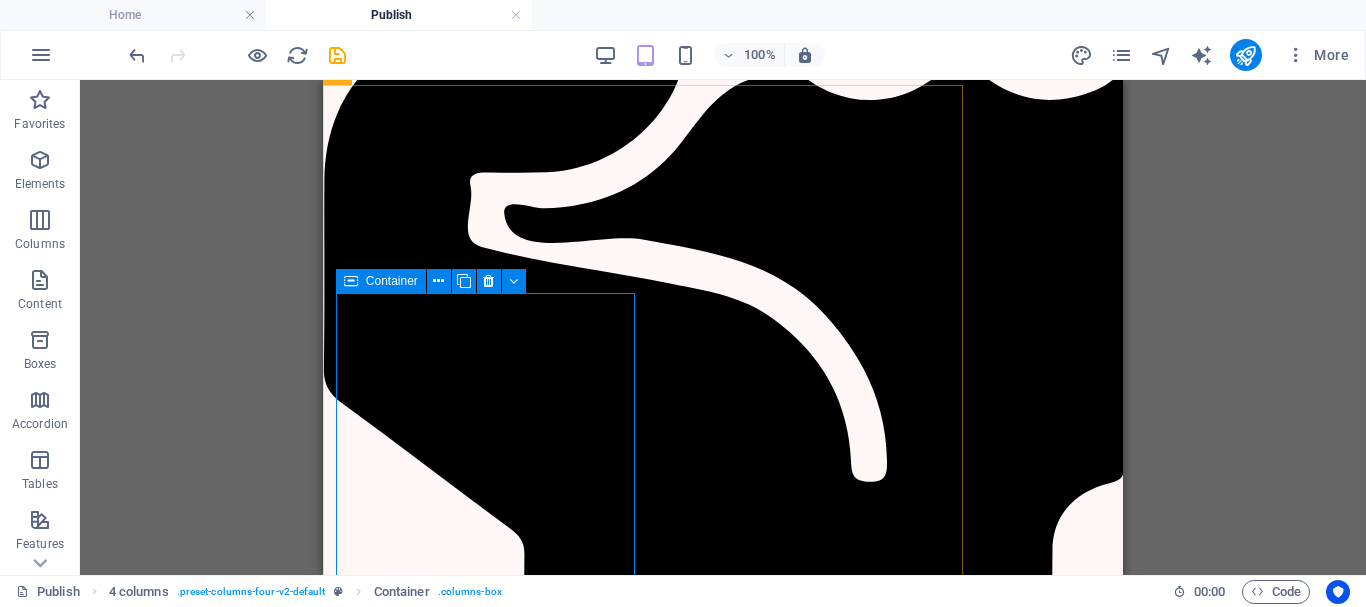 scroll, scrollTop: 3521, scrollLeft: 0, axis: vertical 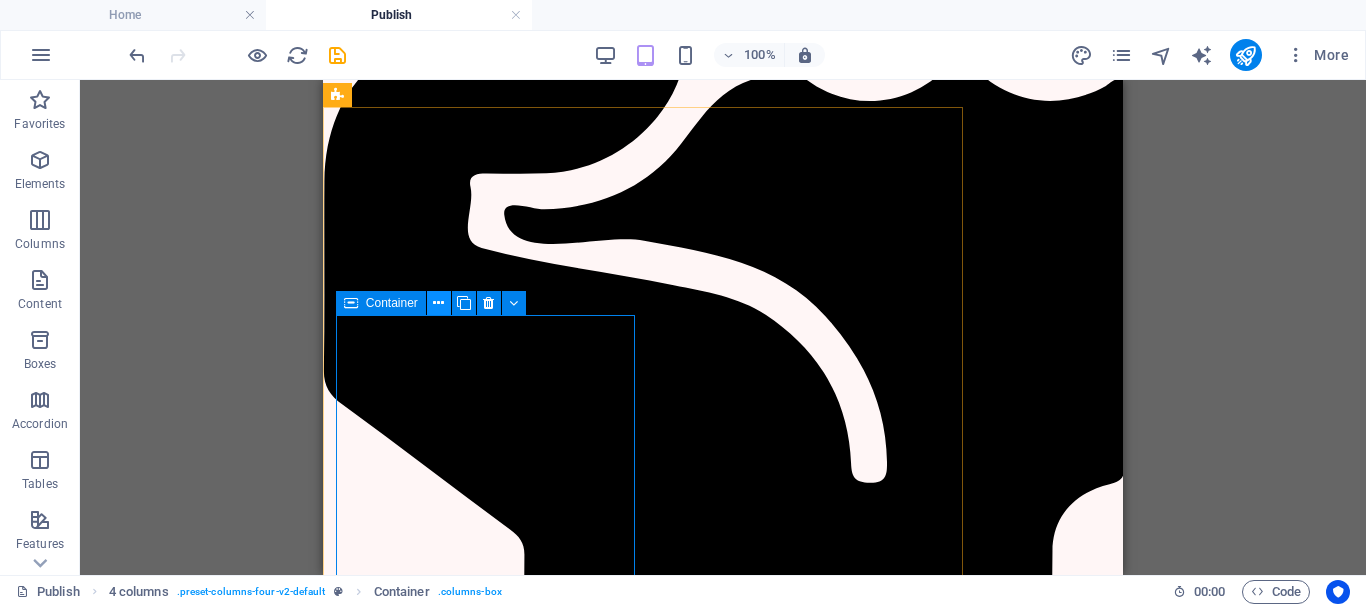 click at bounding box center (438, 303) 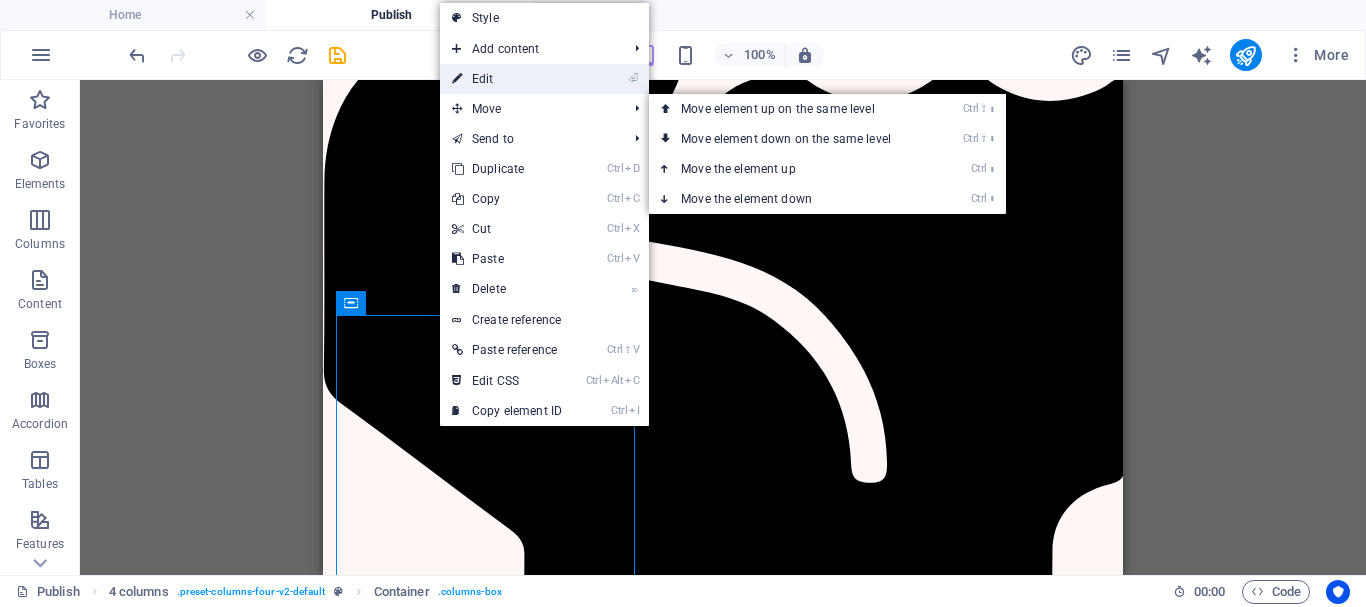 click on "⏎  Edit" at bounding box center [507, 79] 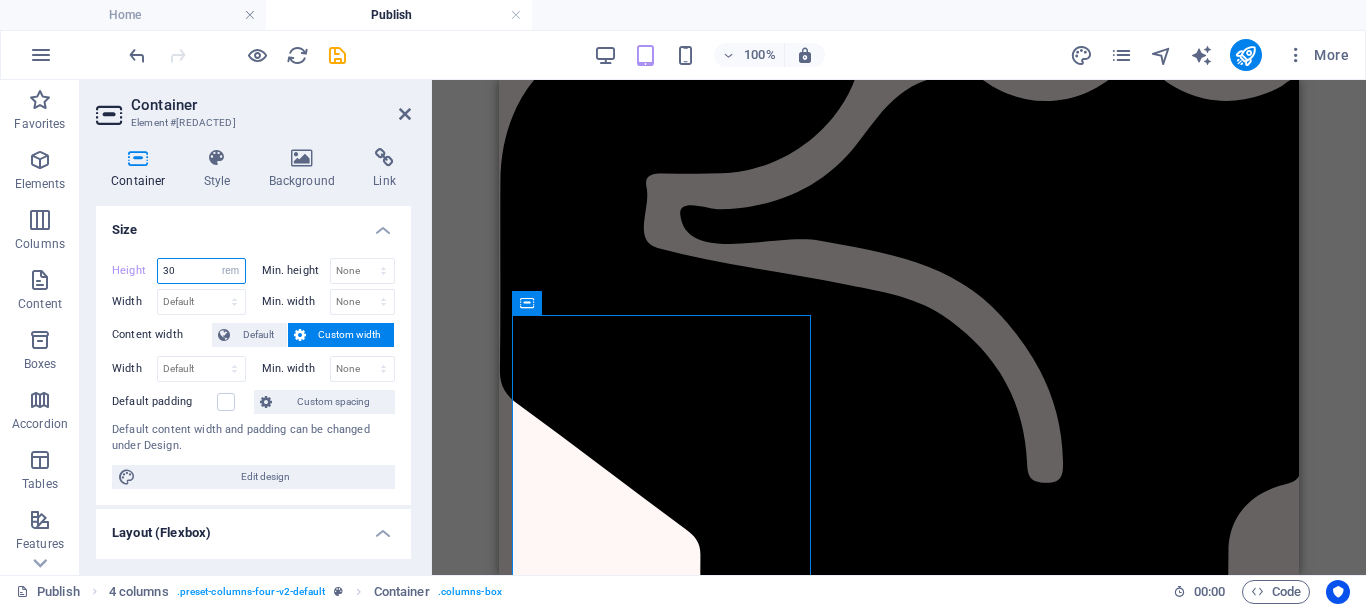 click on "30" at bounding box center [201, 271] 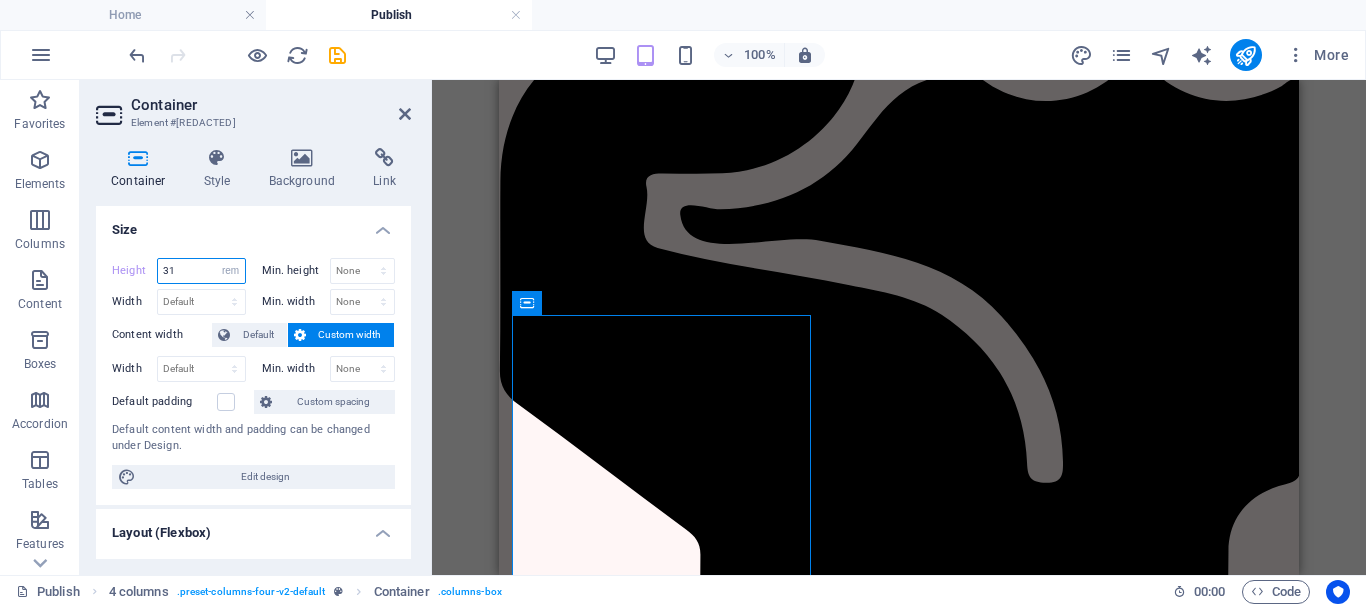 type on "31" 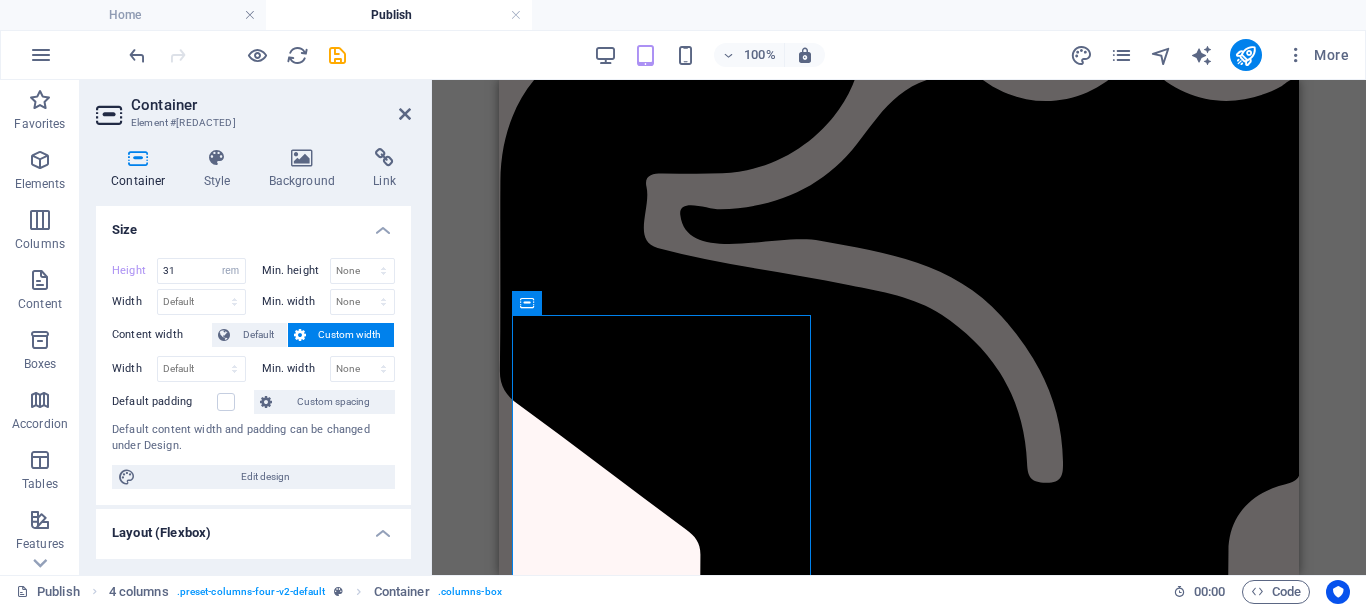click on "Container Element #ed-715053441
Container Style Background Link Size Height 31 Default px rem % vh vw Min. height None px rem % vh vw Width Default px rem % em vh vw Min. width None px rem % vh vw Content width Default Custom width Width Default px rem % em vh vw Min. width None px rem % vh vw Default padding Custom spacing Default content width and padding can be changed under Design. Edit design Layout (Flexbox) Alignment Determines the flex direction. Default Main axis Determine how elements should behave along the main axis inside this container (justify content). Default Side axis Control the vertical direction of the element inside of the container (align items). Default Wrap Default On Off Fill Controls the distances and direction of elements on the y-axis across several lines (align content). Default Accessibility ARIA helps assistive technologies (like screen readers) to understand the role, state, and behavior of web elements Role The ARIA role defines the purpose of an element.  %" at bounding box center [256, 327] 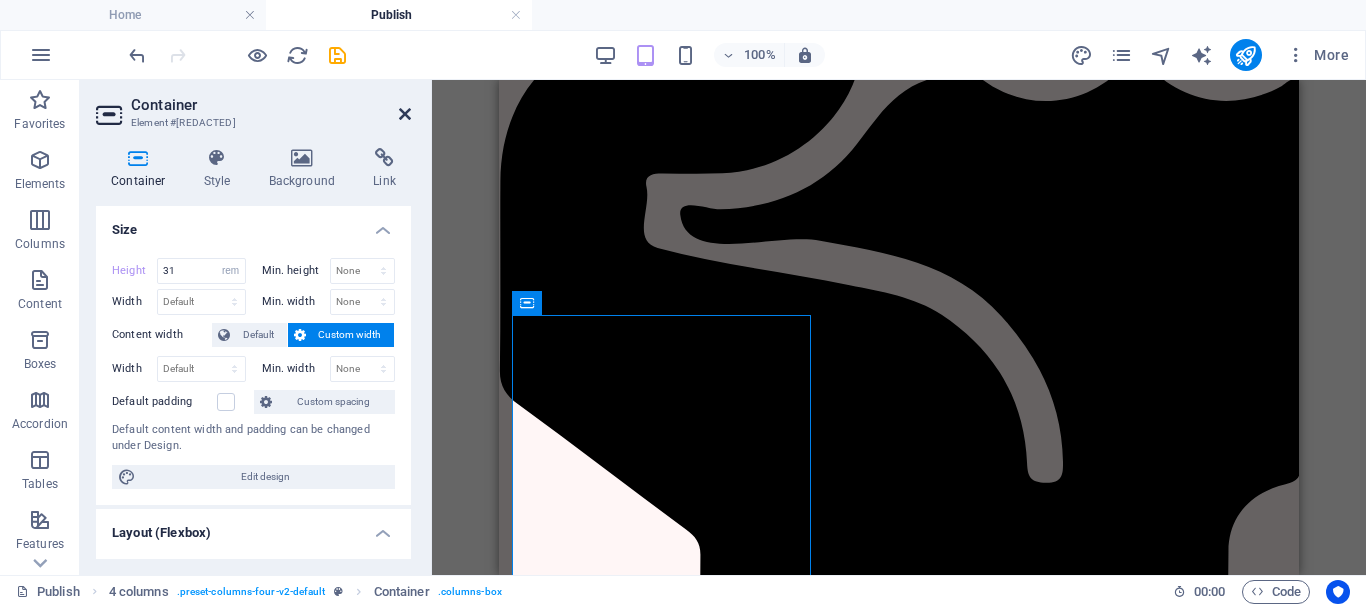 drag, startPoint x: 400, startPoint y: 112, endPoint x: 332, endPoint y: 234, distance: 139.67104 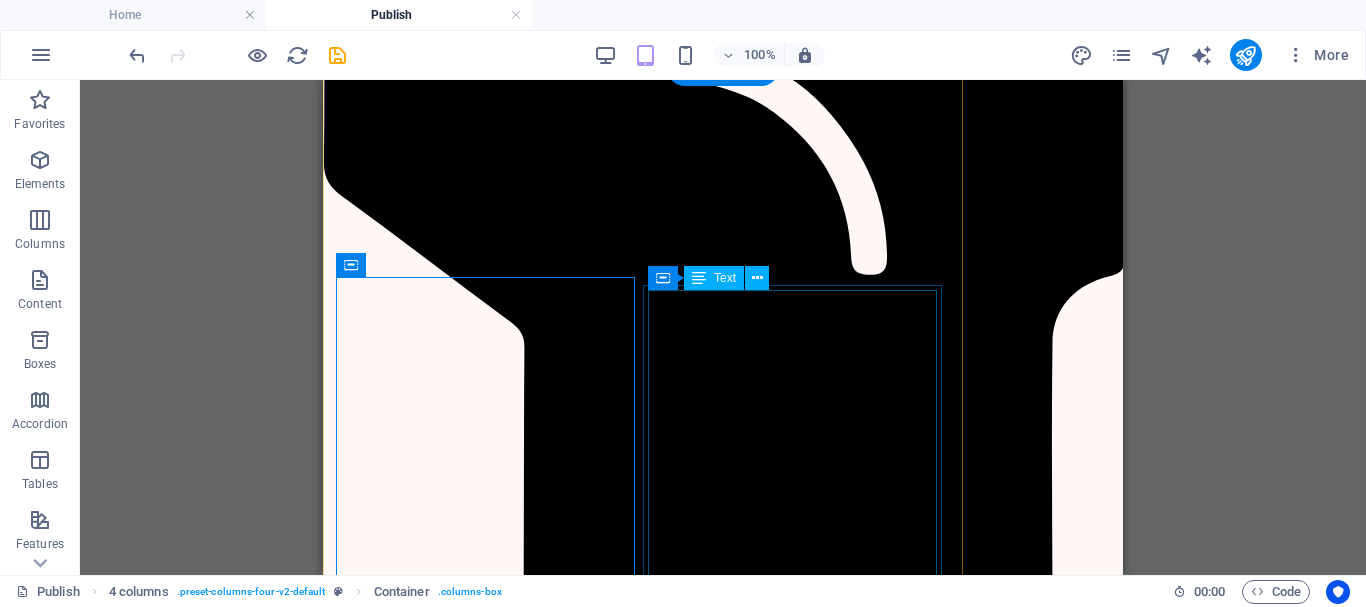 scroll, scrollTop: 3921, scrollLeft: 0, axis: vertical 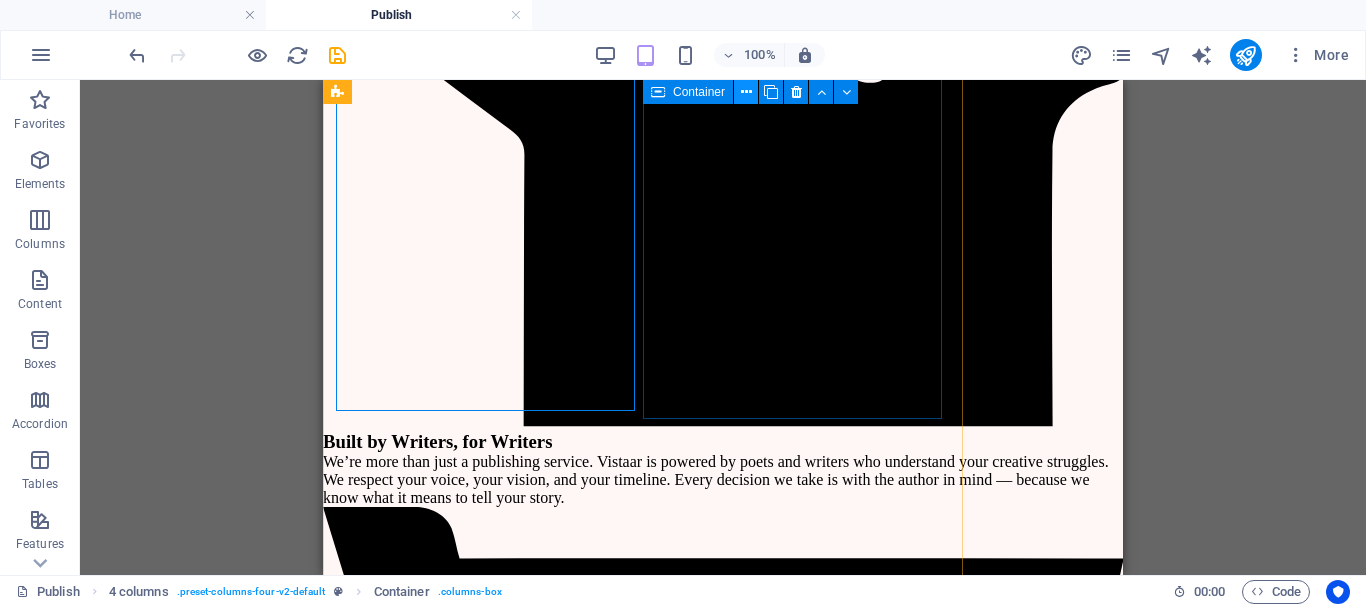 click at bounding box center (746, 92) 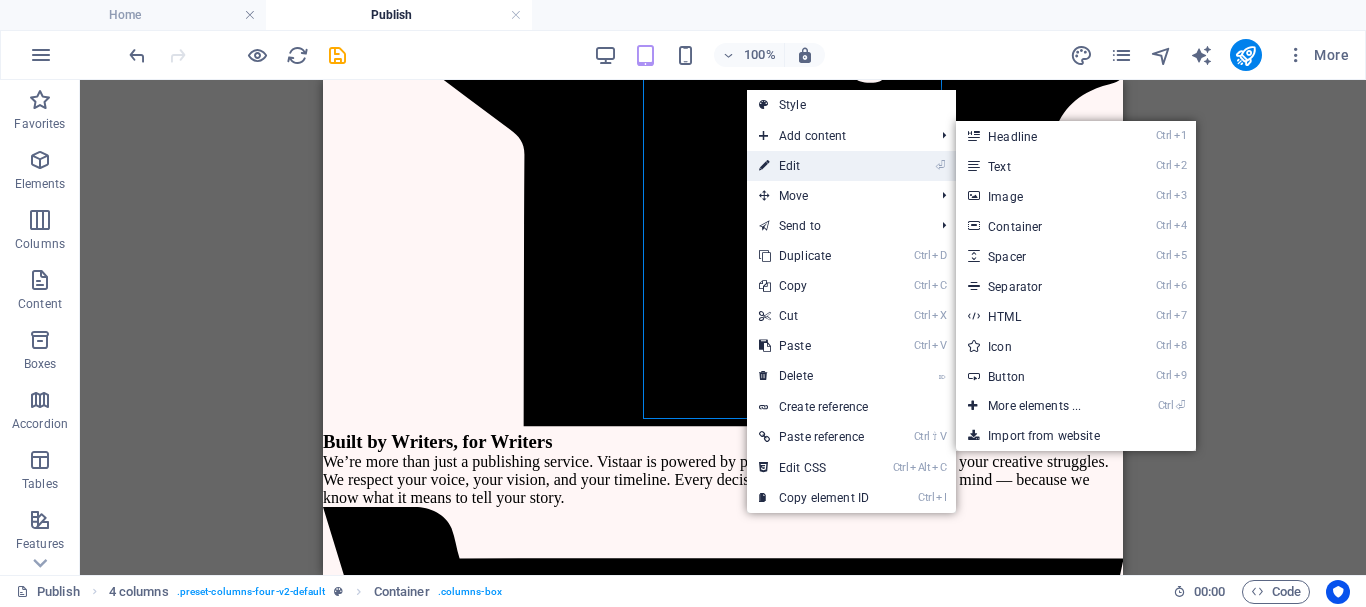 click on "⏎  Edit" at bounding box center (814, 166) 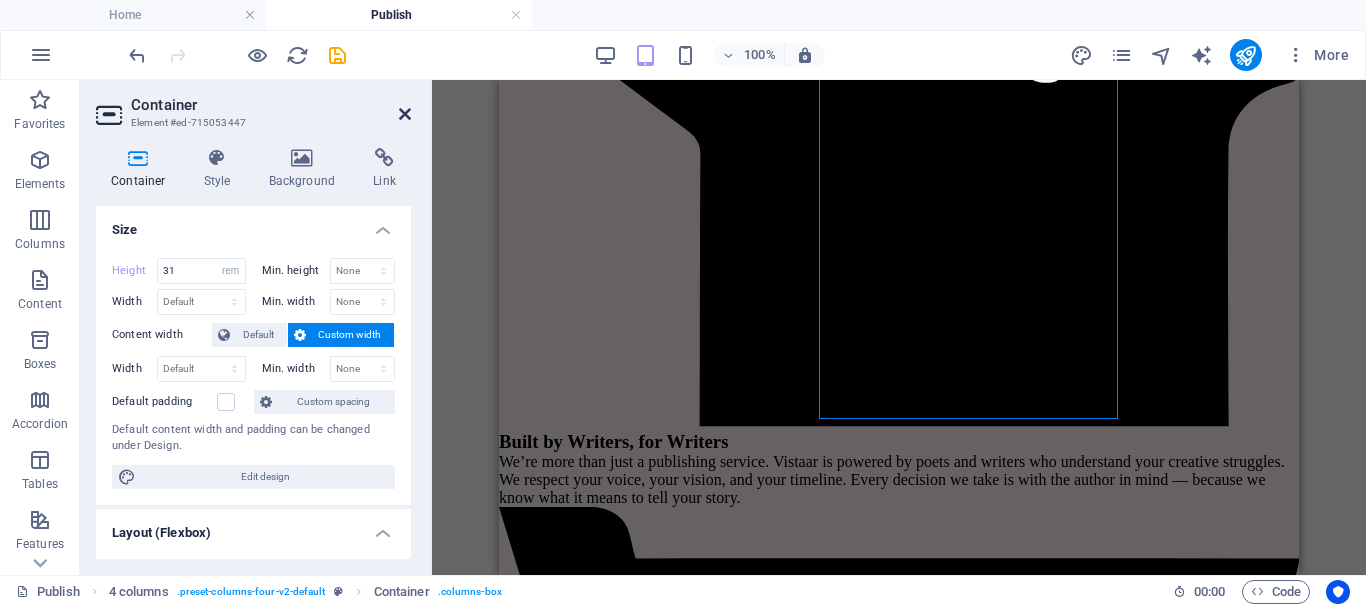 click at bounding box center [405, 114] 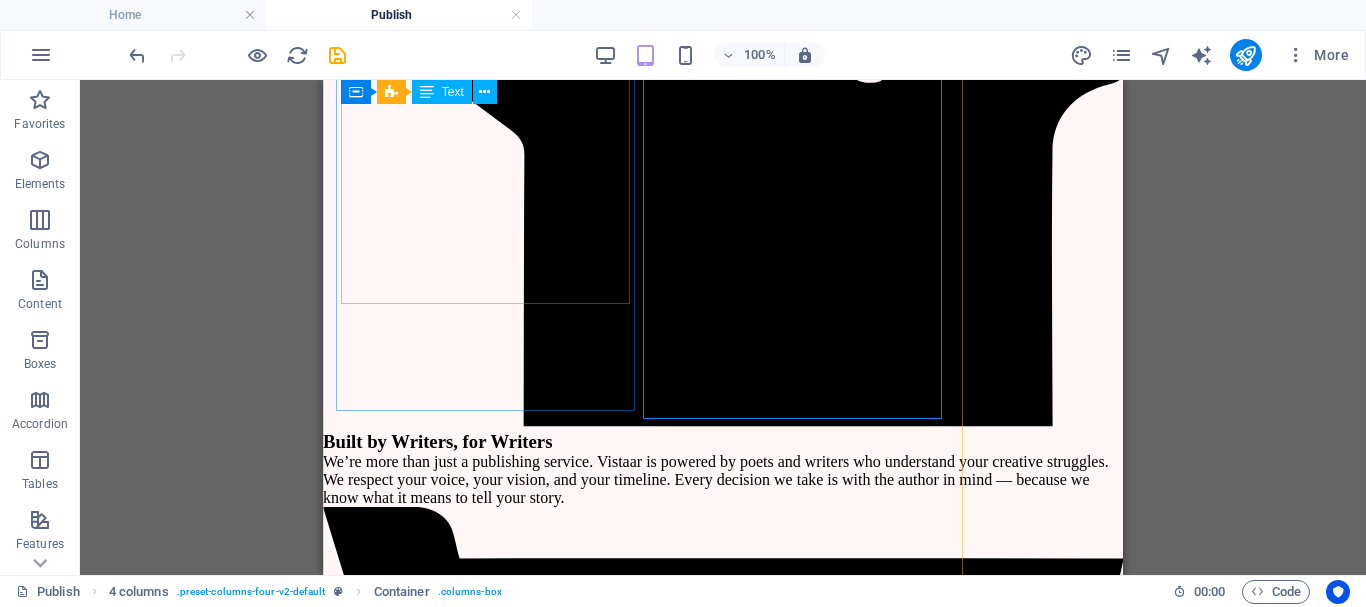 click on "Editing (1 Free Revision)                    Digital Proof (PDF         Proofreading (1 Free Revision) Author Profit & Support      15% or 40% Royalty               Monthly Royalty Payments      Buy from our Website, Amazon, Flipkart & Events Marketing     1 Social Media Creative         Email & WhatsApp Support      Unltd. Inv Mgmt.               Author’s Profile on our Website.      Will be kept at NDWBF and other fair" at bounding box center (643, 13600) 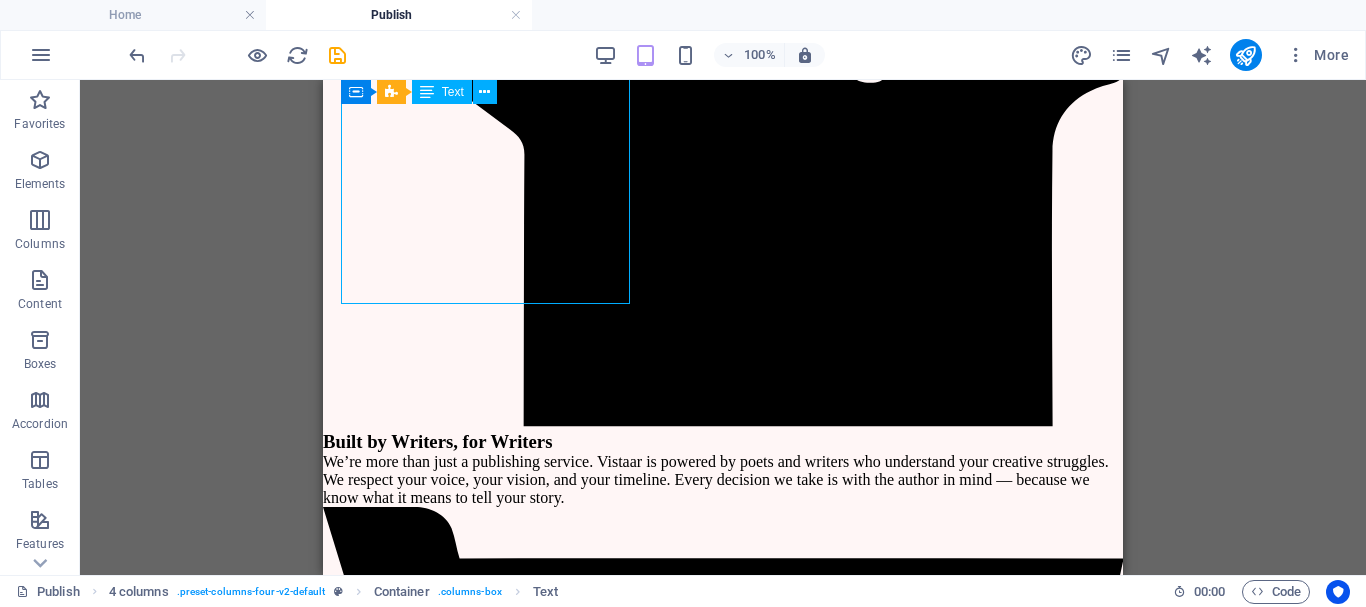 click on "Editing (1 Free Revision)                    Digital Proof (PDF         Proofreading (1 Free Revision) Author Profit & Support      15% or 40% Royalty               Monthly Royalty Payments      Buy from our Website, Amazon, Flipkart & Events Marketing     1 Social Media Creative         Email & WhatsApp Support      Unltd. Inv Mgmt.               Author’s Profile on our Website.      Will be kept at NDWBF and other fair" at bounding box center [643, 13600] 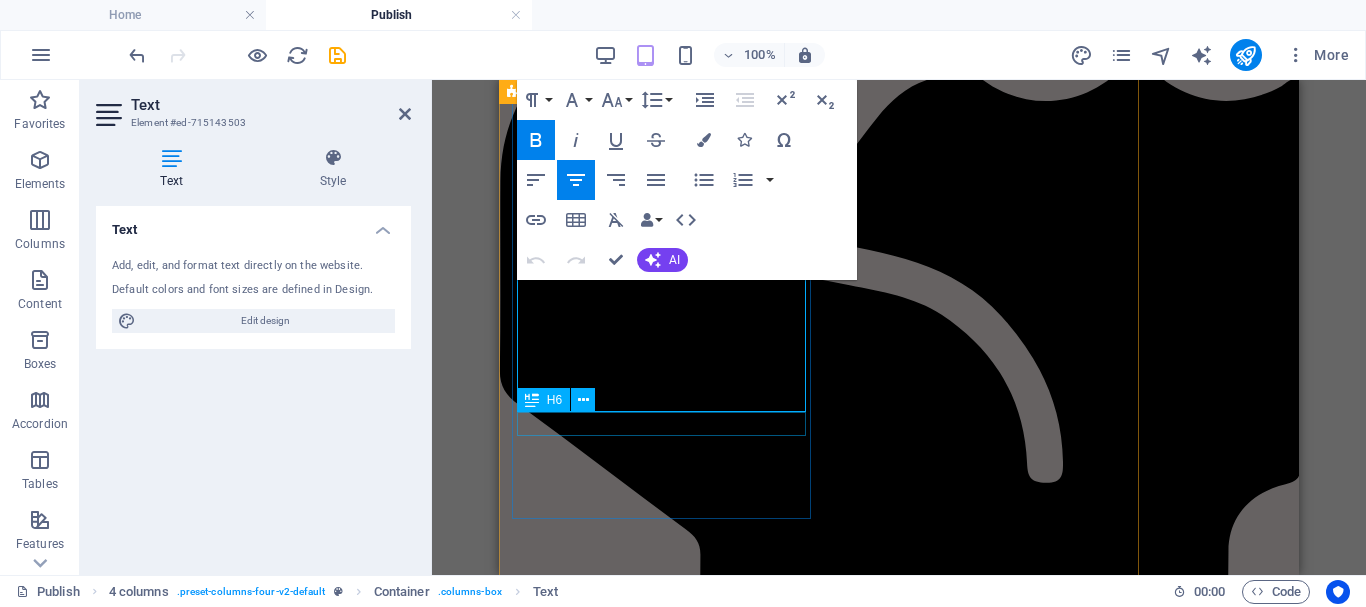scroll, scrollTop: 3921, scrollLeft: 0, axis: vertical 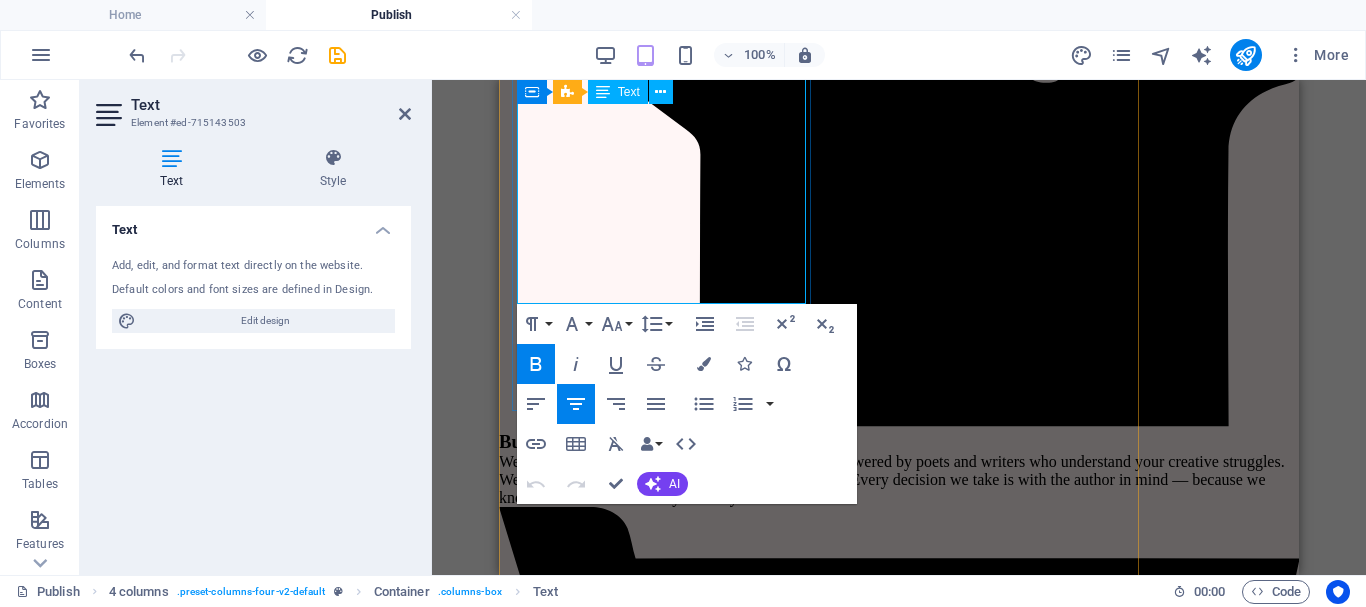click on "Will be kept at NDWBF and other fair" at bounding box center [819, 22764] 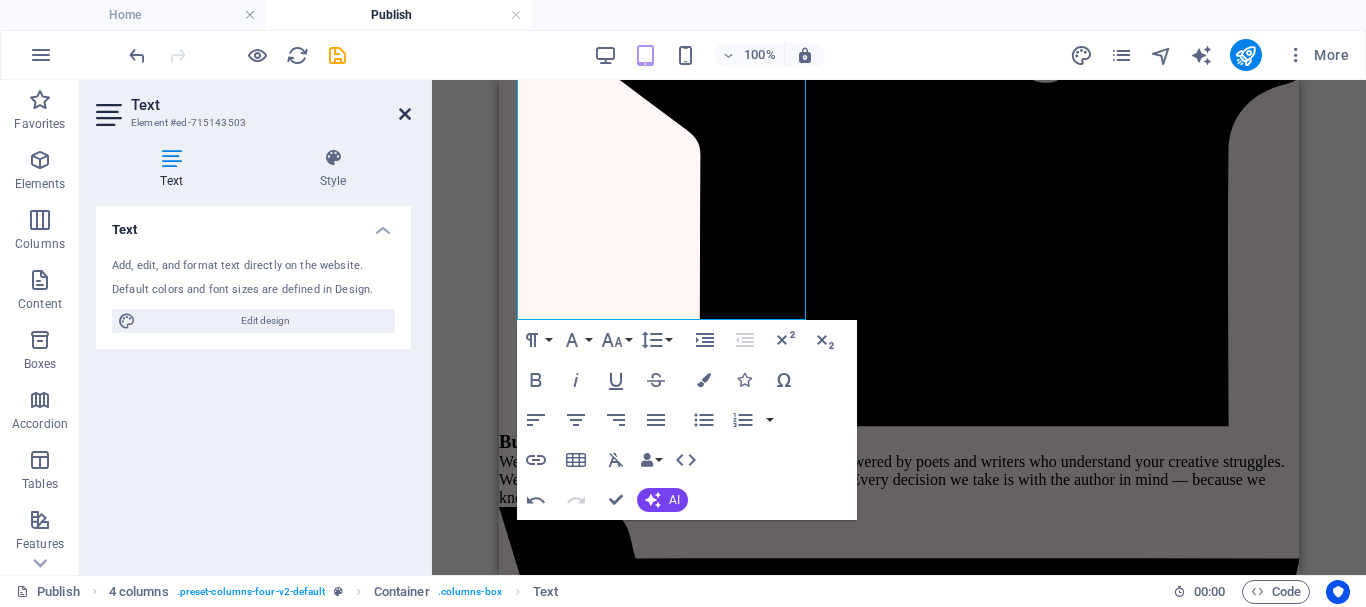 click at bounding box center (405, 114) 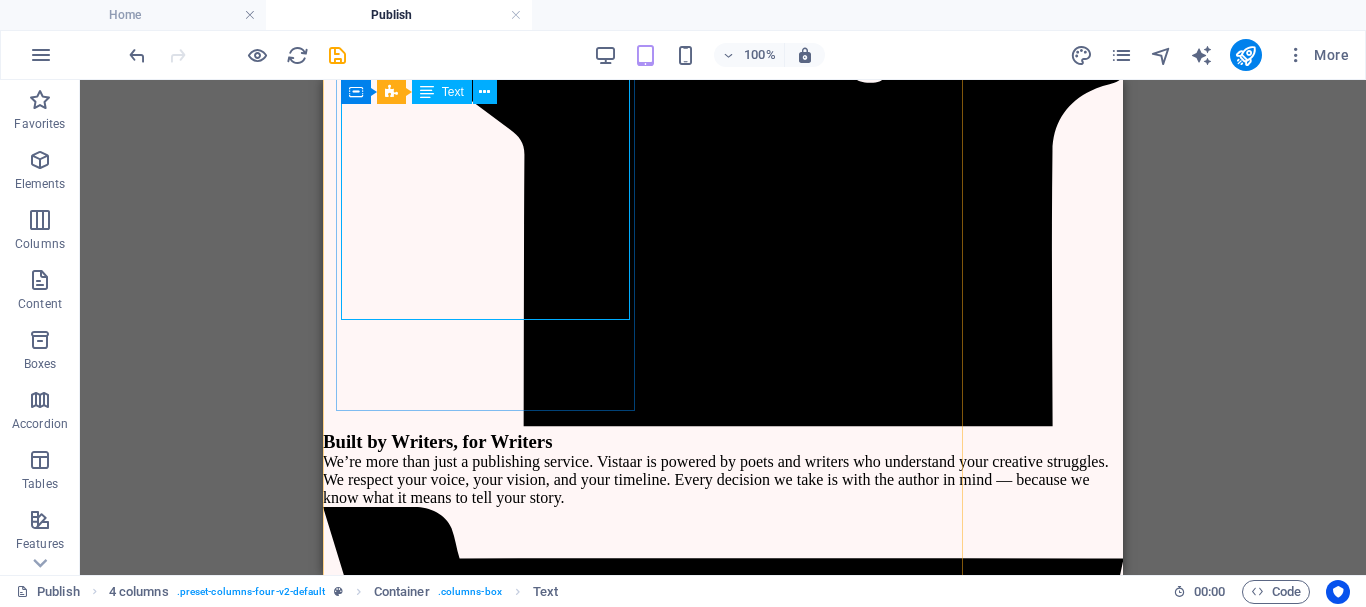 click on "Editing (1 Free Revision)                    Digital Proof (PDF         Proofreading (1 Free Revision) Author Profit & Support      15% or 40% Royalty               Monthly Royalty Payments      Buy from our Website, Amazon, Flipkart & Events Marketing     1 Social Media Creative         Email & WhatsApp Support      Unltd. Inv Mgmt.               Author’s Profile on our Website.      Will be kept at NDWBF and other fair" at bounding box center (643, 13608) 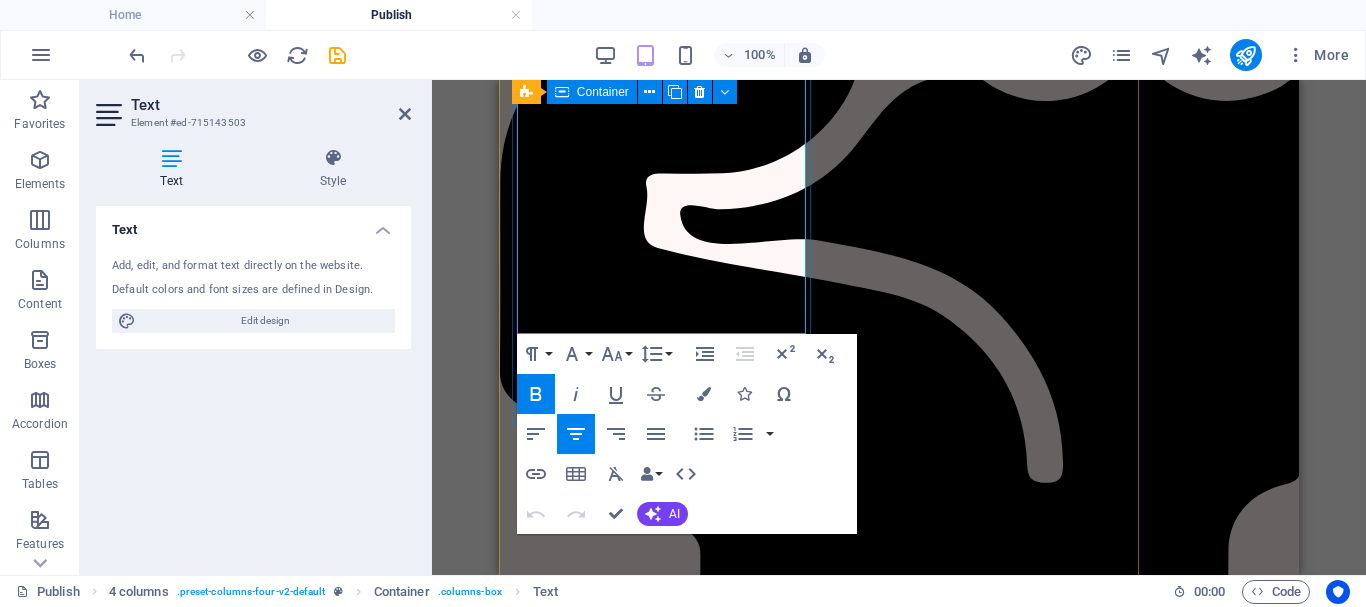 scroll, scrollTop: 3921, scrollLeft: 0, axis: vertical 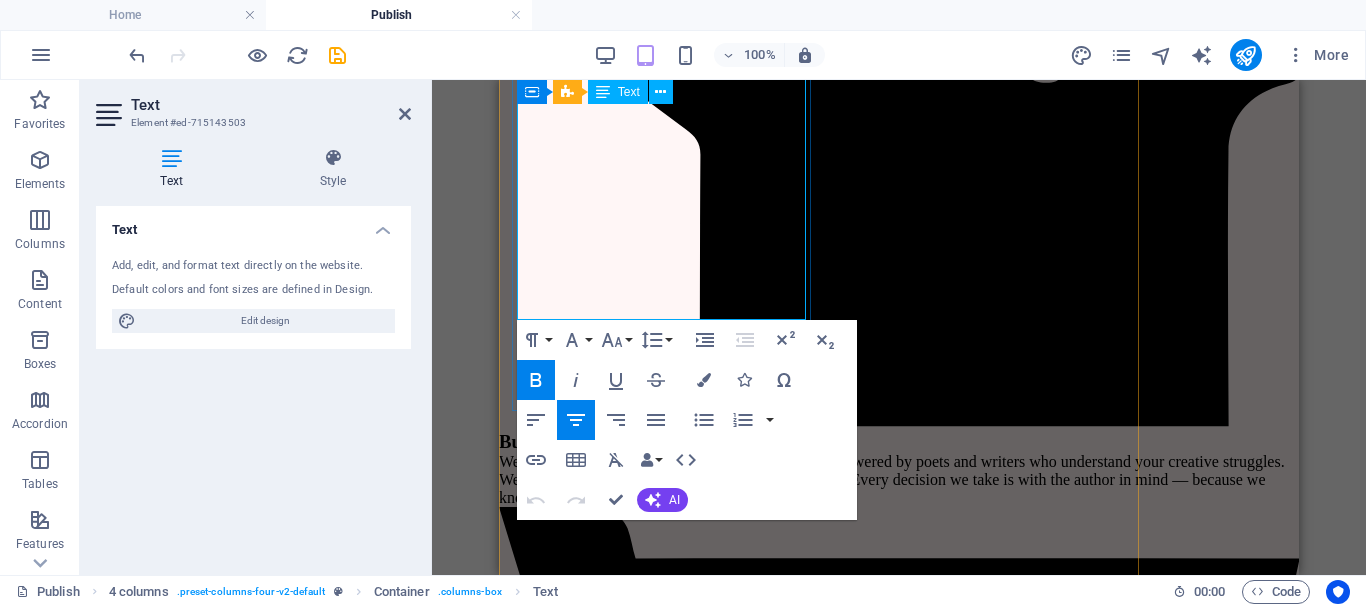 click at bounding box center (819, 23310) 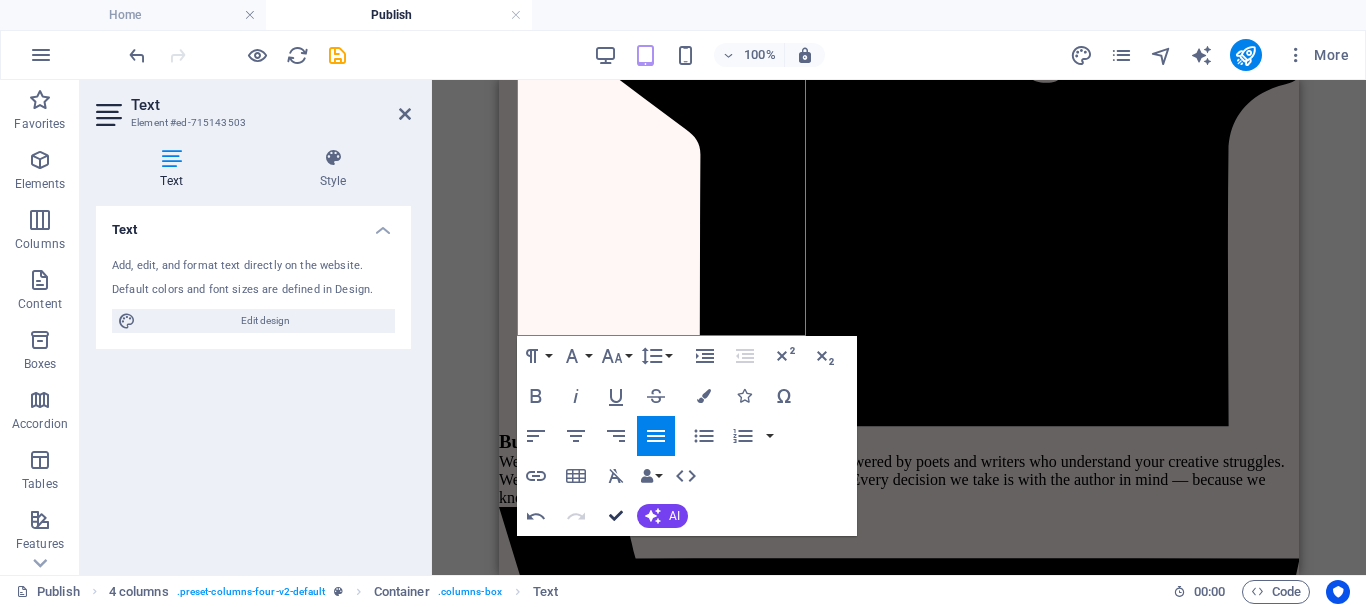 drag, startPoint x: 619, startPoint y: 501, endPoint x: 295, endPoint y: 417, distance: 334.71182 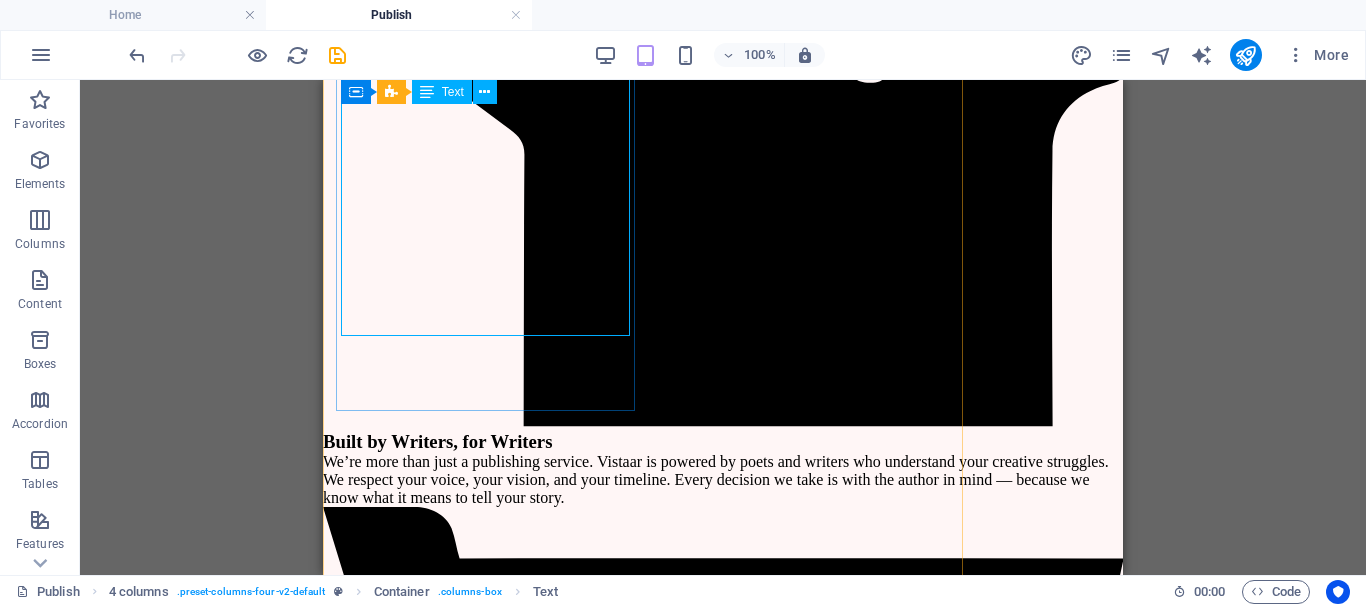 click on "Editing (1 Free Revision)                    Digital Proof (PDF         Proofreading (1 Free Revision) Author Profit & Support      15% or 40% Royalty               Monthly Royalty Payments      Buy from our Website, Amazon, Flipkart & Events Marketing     1 Social Media Creative         Email & WhatsApp Support      Unltd. Inv Mgmt.               Author’s Profile on our Website.      Will be kept at NDWBF and other fair" at bounding box center (643, 13616) 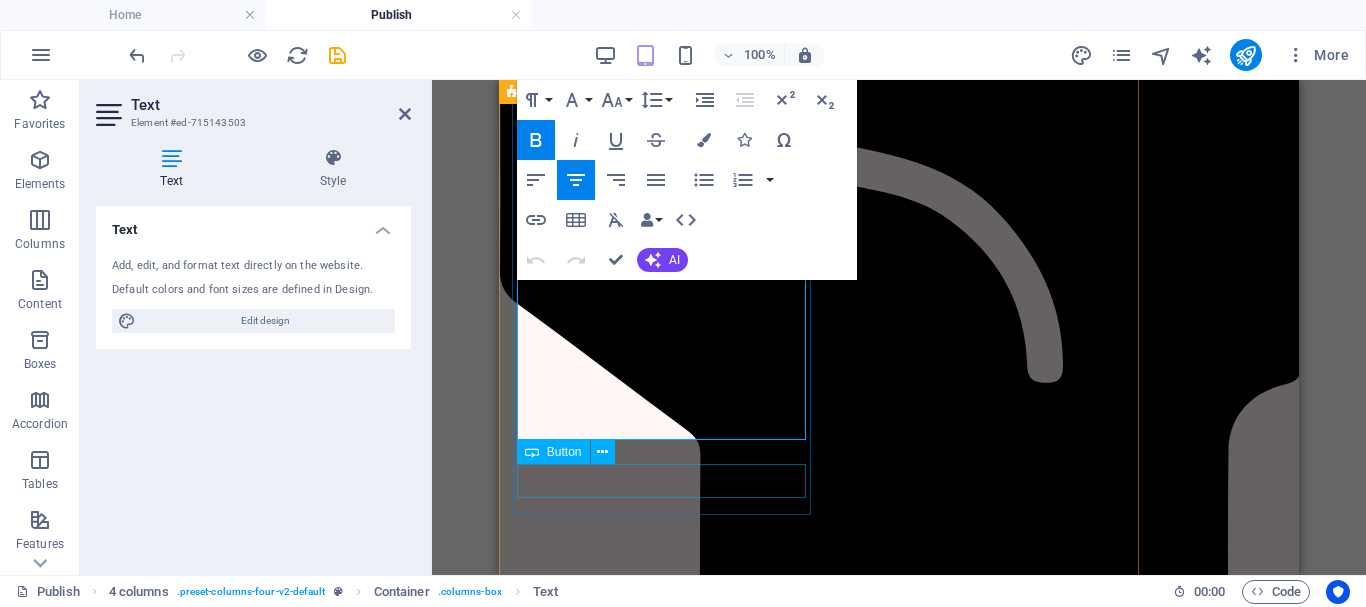 scroll, scrollTop: 3821, scrollLeft: 0, axis: vertical 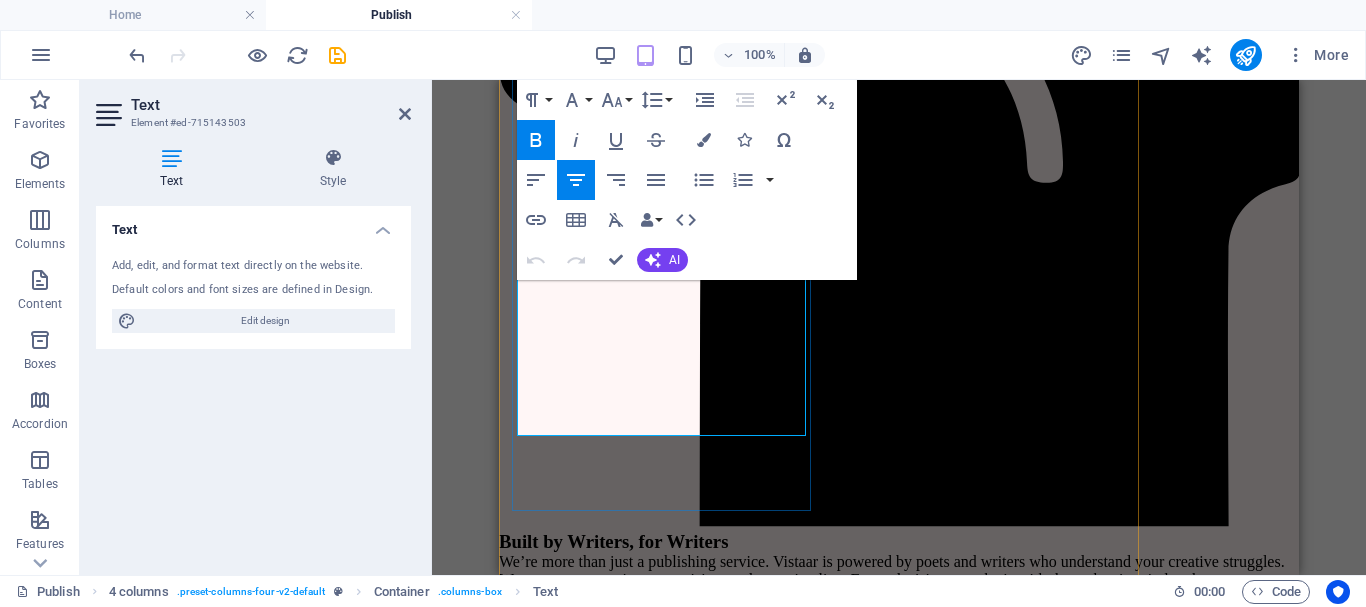click on "Will be kept at NDWBF and other fair" at bounding box center (819, 22864) 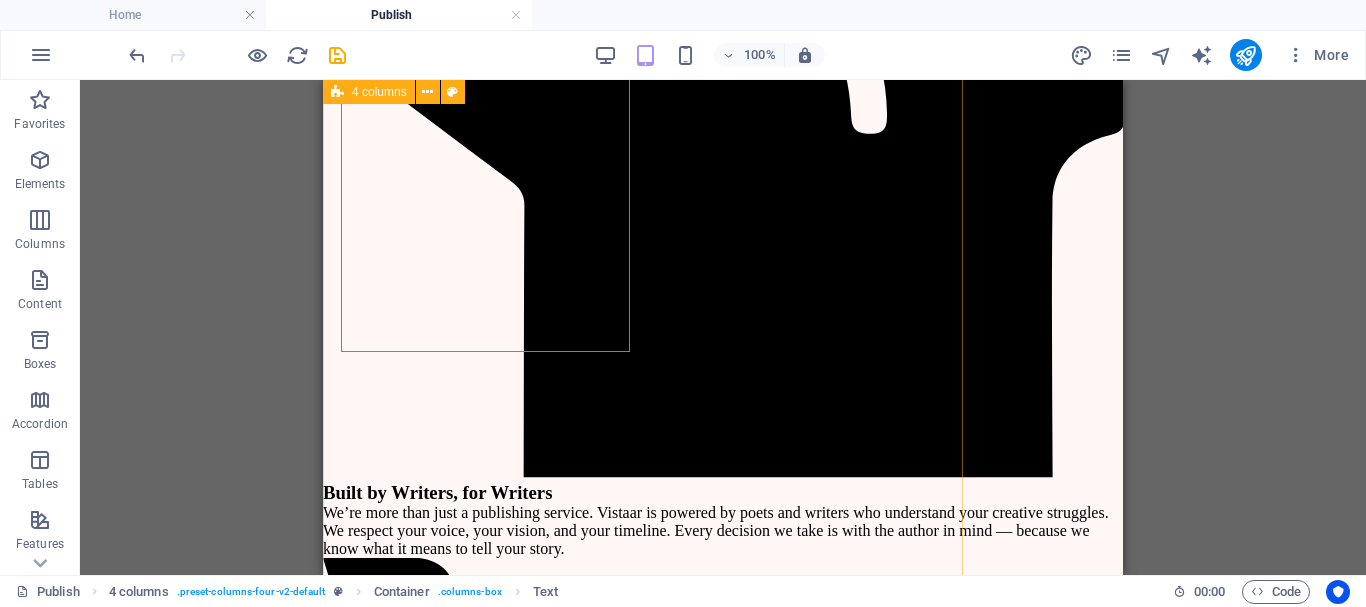 scroll, scrollTop: 3921, scrollLeft: 0, axis: vertical 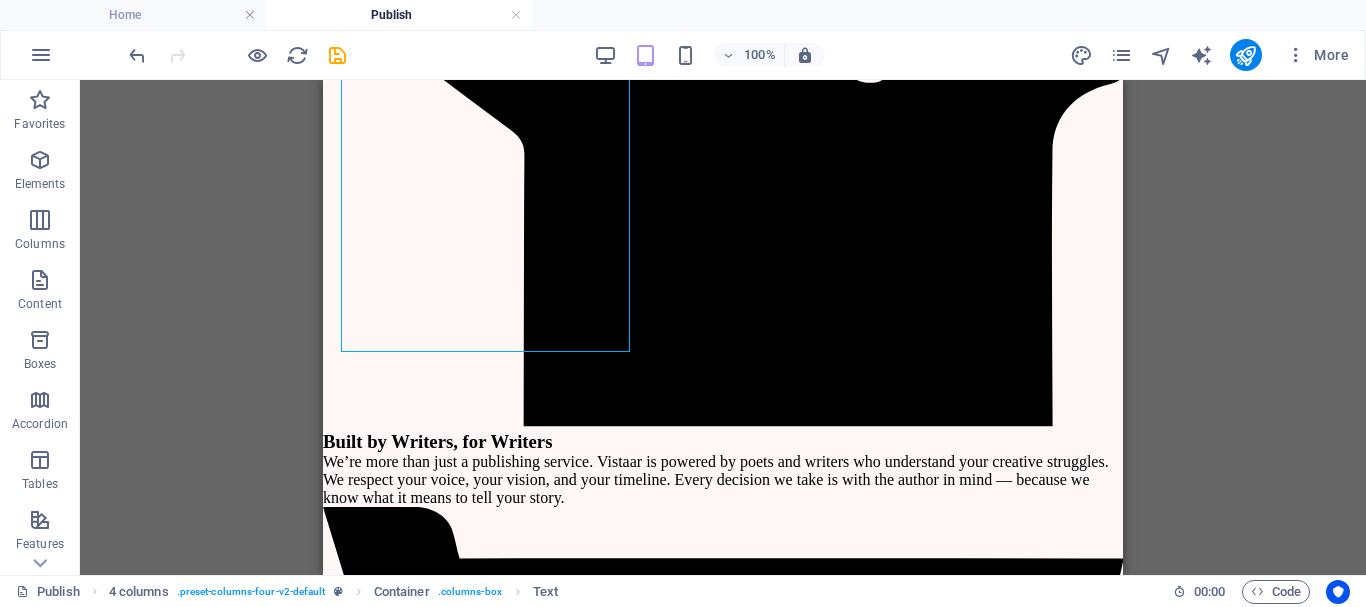 click on "Company [FIRST] [LAST] Street [ZIP] [CITY] [EMAIL] [PHONE] Mobile Fax Custom field 1 Custom field 2 Custom field 3 Custom field 4 Custom field 5 Custom field 6 HTML Undo Redo Confirm (Ctrl+⏎) AI Improve Make shorter Make longer Fix spelling & grammar Translate to English Generate text Close All icon sets... IcoFont Ionicons FontAwesome Brands FontAwesome Duotone FontAwesome Solid FontAwesome Regular" at bounding box center (723, 327) 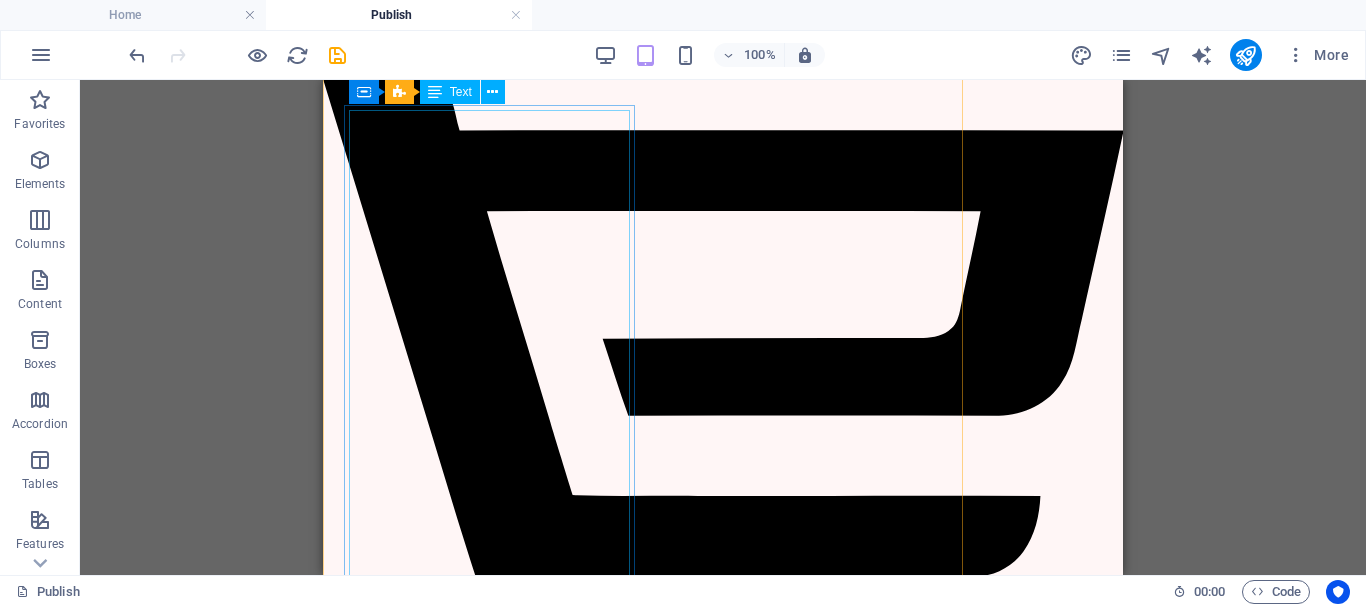 scroll, scrollTop: 4221, scrollLeft: 0, axis: vertical 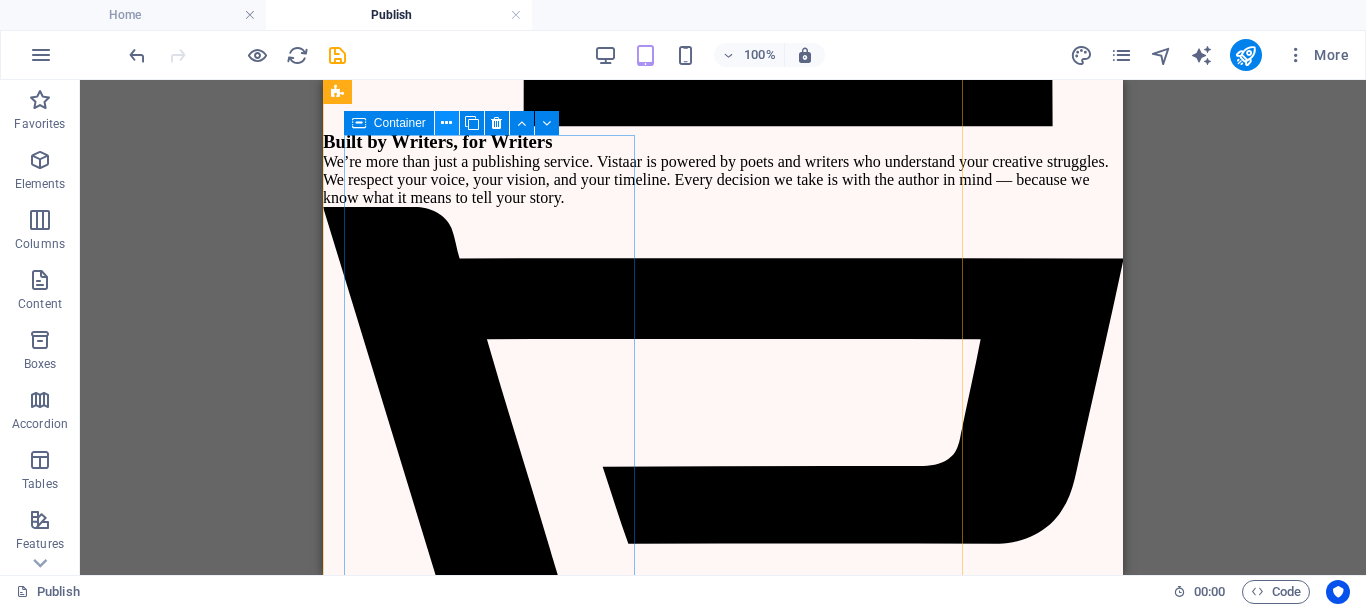 click at bounding box center [447, 123] 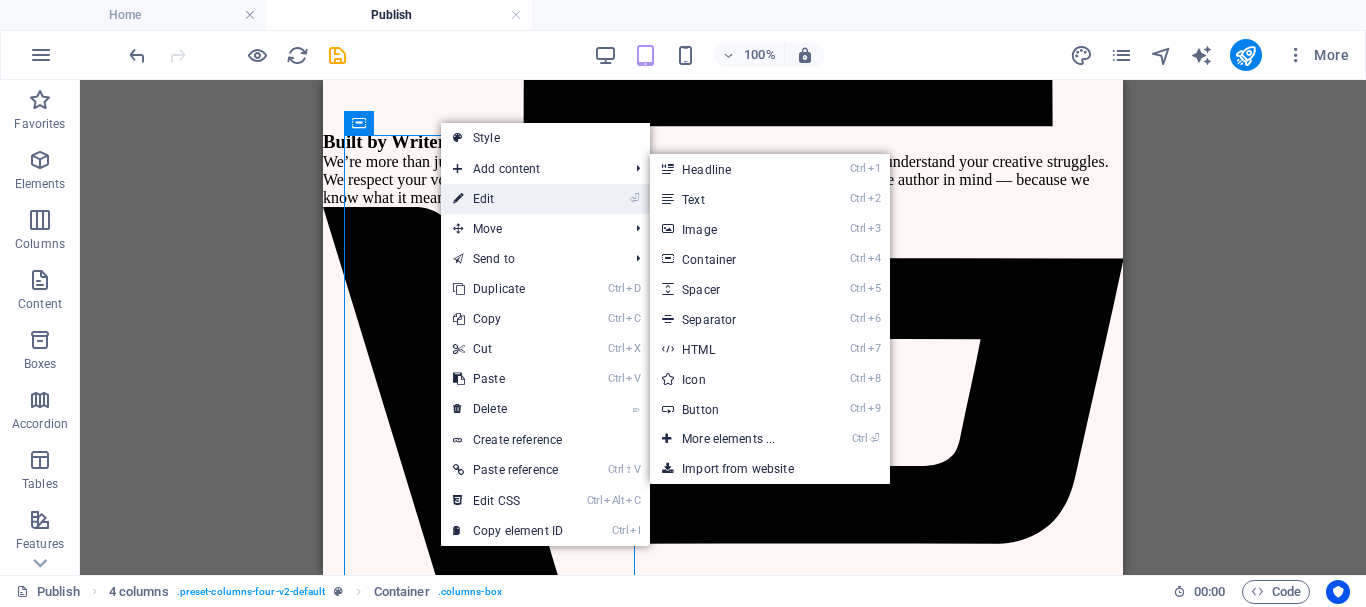 click on "⏎  Edit" at bounding box center [508, 199] 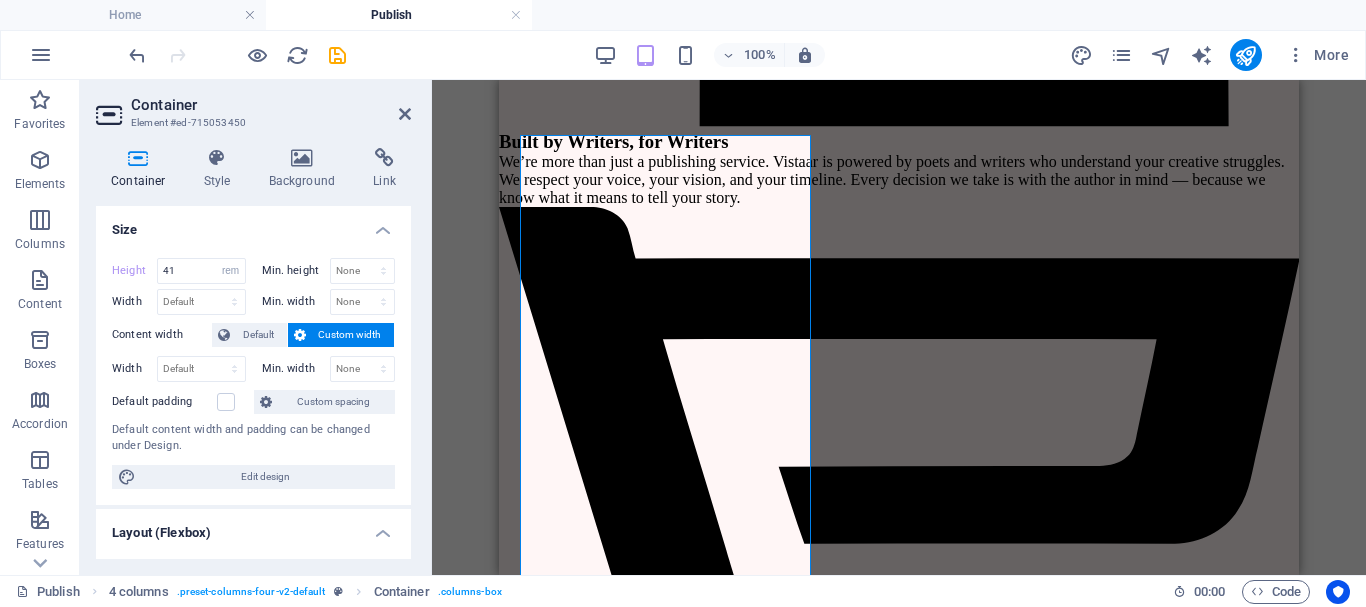 click on "Vistaar Publishers Ribbon
Where
Writers,
Poetry,
&
Stories
Find
Success
📞 [PHONE]
✉️ [EMAIL]
Vistaar Publishers Navigation
Home
About
Publish
Authors
Book Store
Vistaar Welfare
Contact Us
Dreaming of Publishing? It Starts Right Here Submit   {{ 'content.forms.privacy'|trans }} Unreadable? Load new Why Publish Your Book With Us? At  Vistaar Publishers , we b elieve  that every  Poem , every  Story  matters — and every  Author/Poet  deserves a partner who understands the true  soul of literature . Our mission is to offer a  Smooth and Supportive  publishing experience for every writer. We guide you at every step — from  Manuscript to Marketplace  — with personal care and professional expertise. ✅   and" at bounding box center (899, 2530) 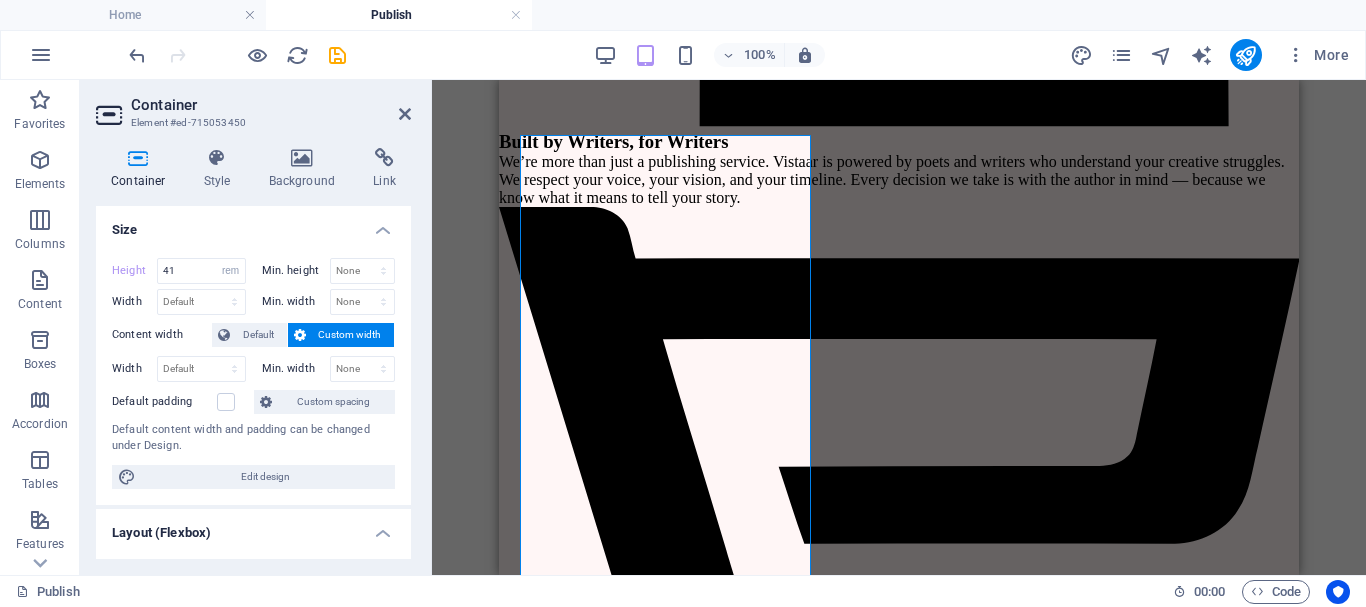 click on "Container   H2   Container   Horizontal Form   HTML   Form button   Form   Checkbox   Captcha   Email   Text   Floating Image   Container   Text   Container   Image   Text   Spacer   H2   Floating Image   Text   Text   H2   Grid   Grid   Container   Container   H3   Container   Text   Container   H3   Container   Container   Text   Grid   Container   Container   H3   Container   Container   Container   Container   Grid   Text   Separator   Text   4 columns   Text   Container   Text   Container   Container   Container   Container   H3   Container   Text   Icon   Container   H3   Container   Container   Text   Text   Horizontal Form   Email   Form   Checkbox   Captcha   HTML   Input   Text   H6   Button   Button   H6   Button   Text   4 columns   Container   H6   Button   H6" at bounding box center [899, 327] 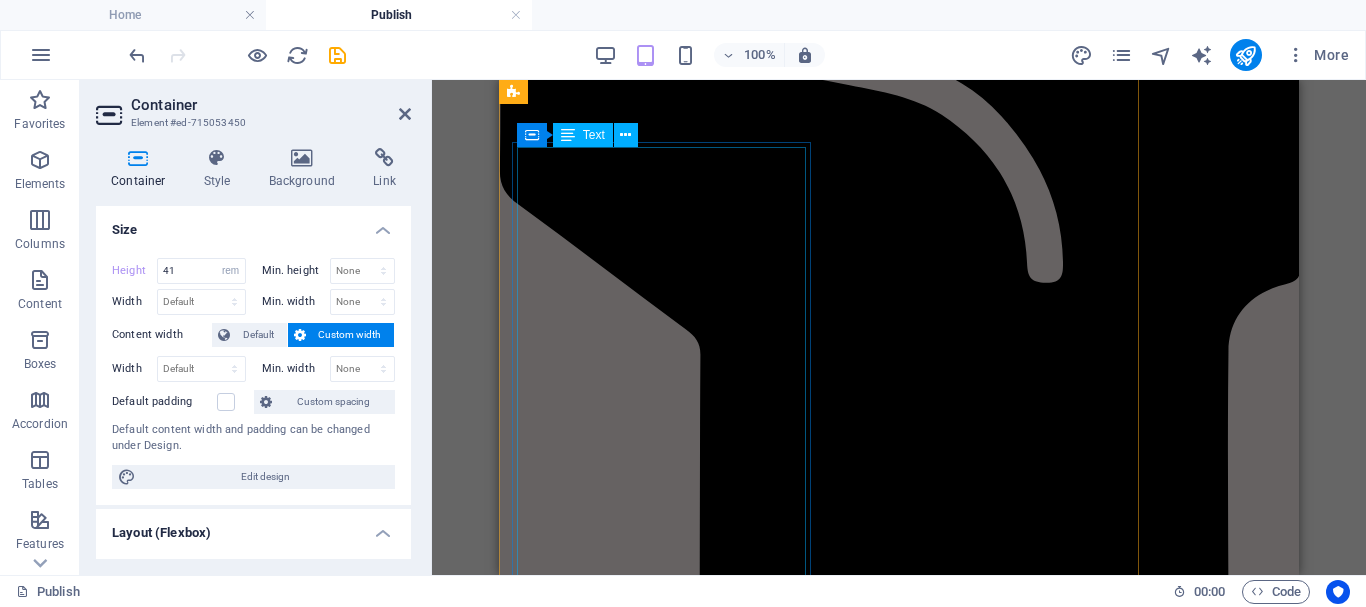 scroll, scrollTop: 3521, scrollLeft: 0, axis: vertical 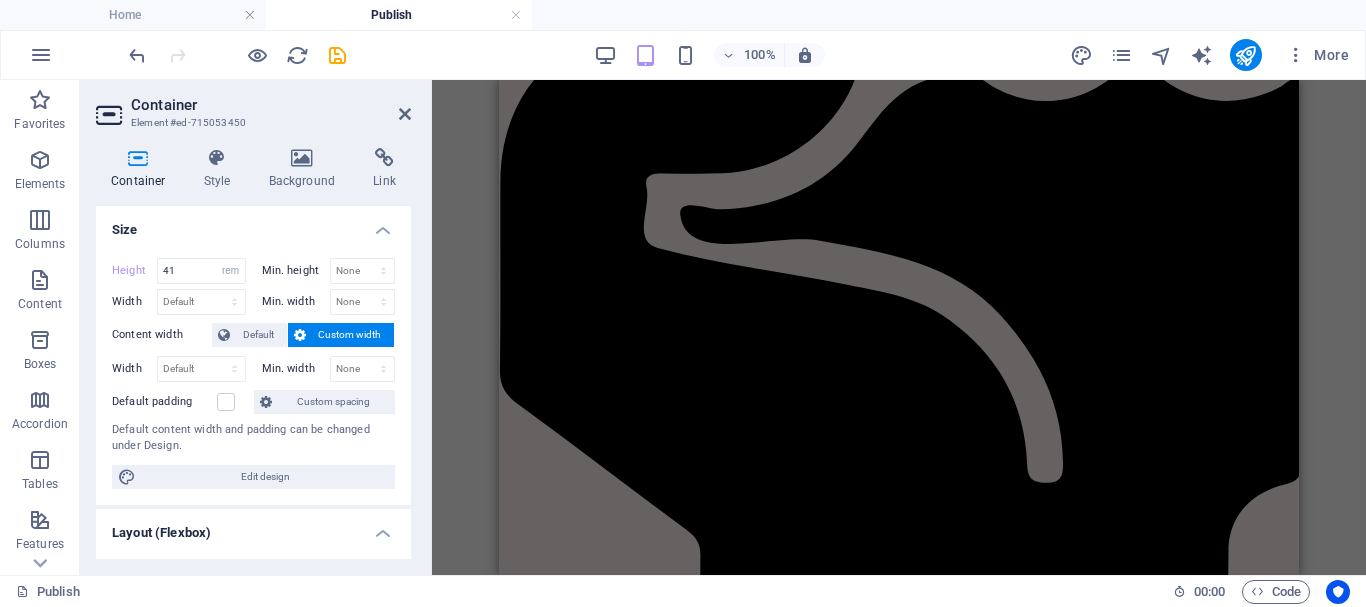 click on "Container   H2   Container   Horizontal Form   HTML   Form button   Form   Checkbox   Captcha   Email   Text   Floating Image   Container   Text   Container   Image   Text   Spacer   H2   Floating Image   Text   Text   H2   Grid   Grid   Container   Container   H3   Container   Text   Container   H3   Container   Container   Text   Grid   Container   Container   H3   Container   Container   Container   Container   Grid   Text   Separator   Text   4 columns   Container   Text   Container   Text   Container   Container   Container   Container   H3   Container   Text   Icon   Container   H3   Container   Container   Text   Text   Horizontal Form   Email   Form   Checkbox   Captcha   HTML   Input   Text   H6   Button   Button   H6   Button   Text   Container   H6   Button   H6" at bounding box center (899, 327) 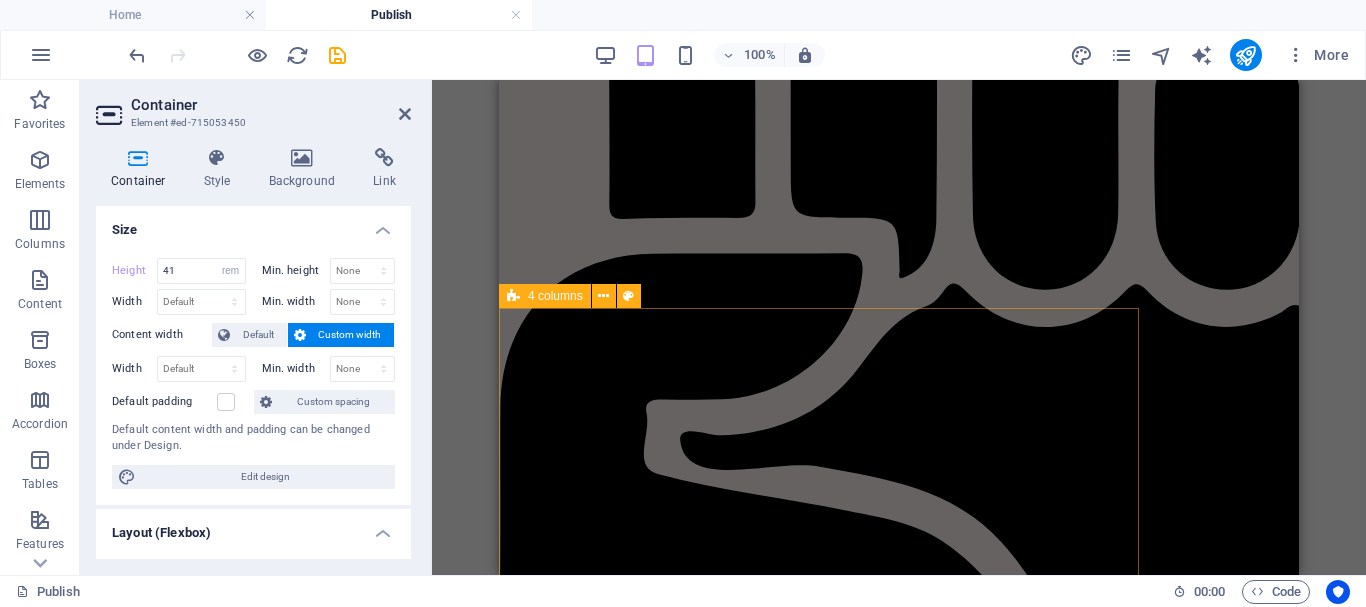 scroll, scrollTop: 3321, scrollLeft: 0, axis: vertical 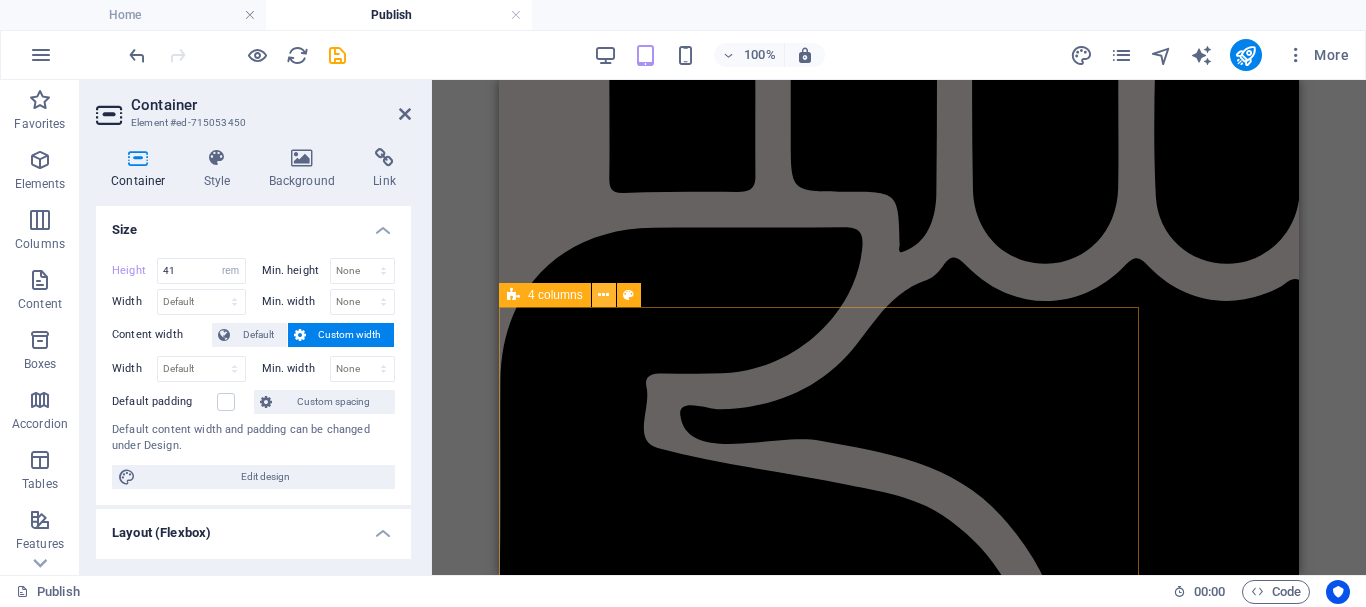 click at bounding box center [603, 295] 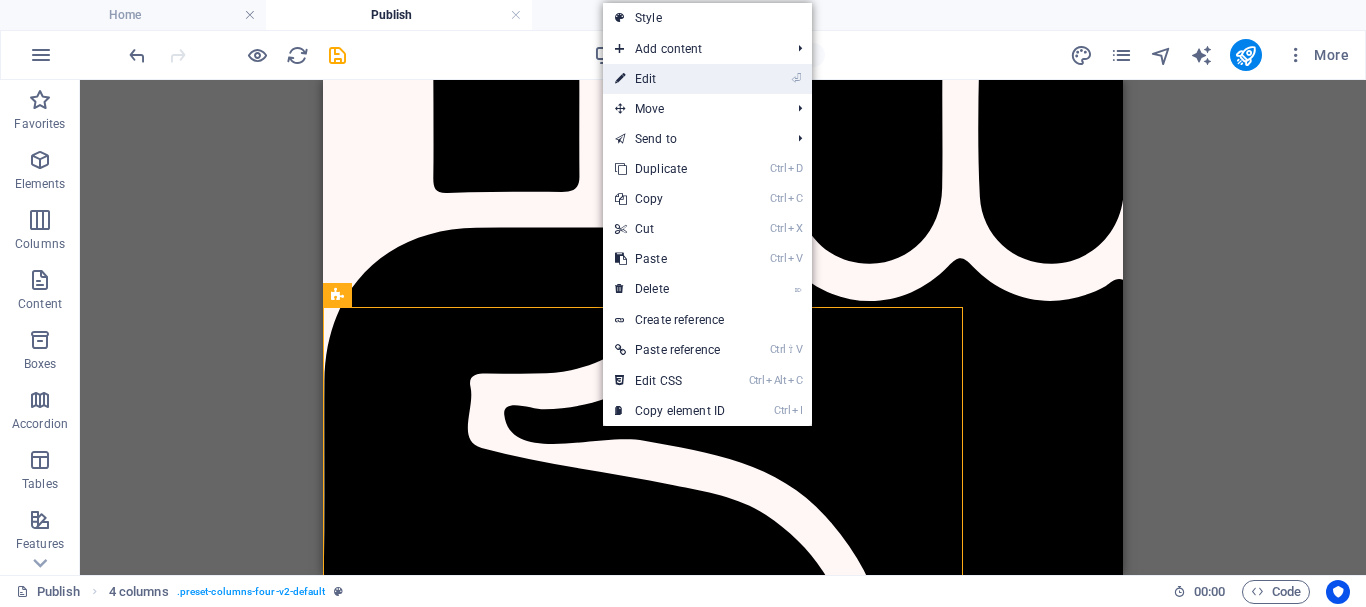click on "⏎  Edit" at bounding box center [670, 79] 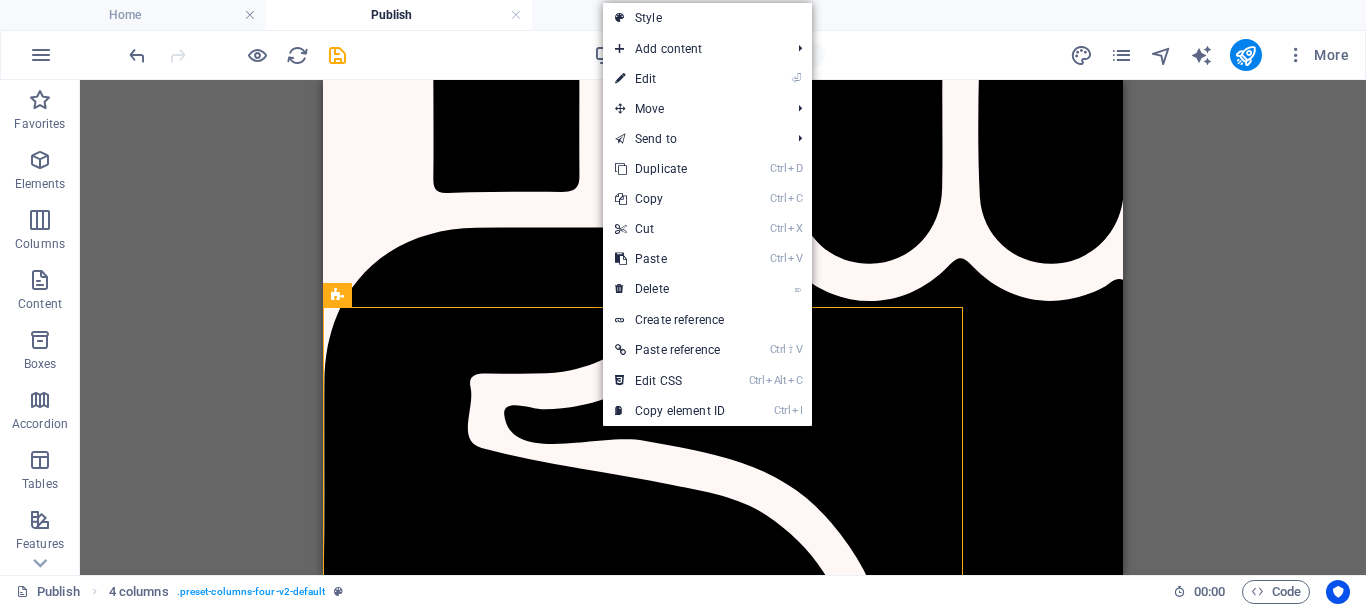 select on "rem" 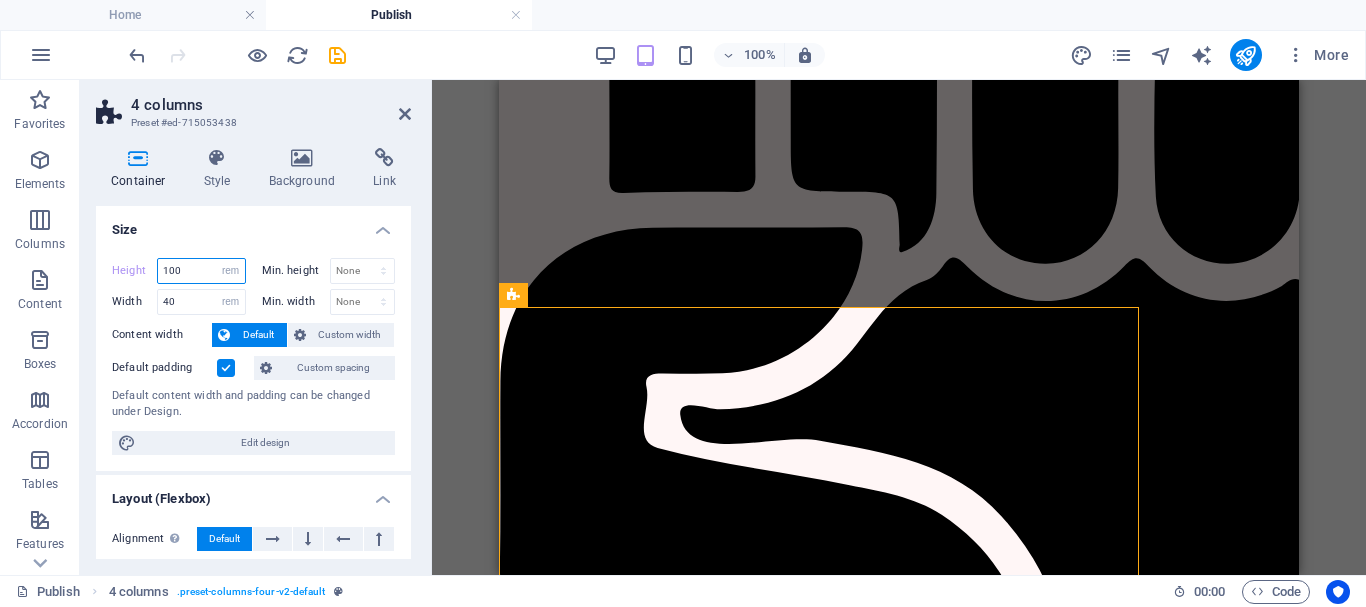 click on "100" at bounding box center [201, 271] 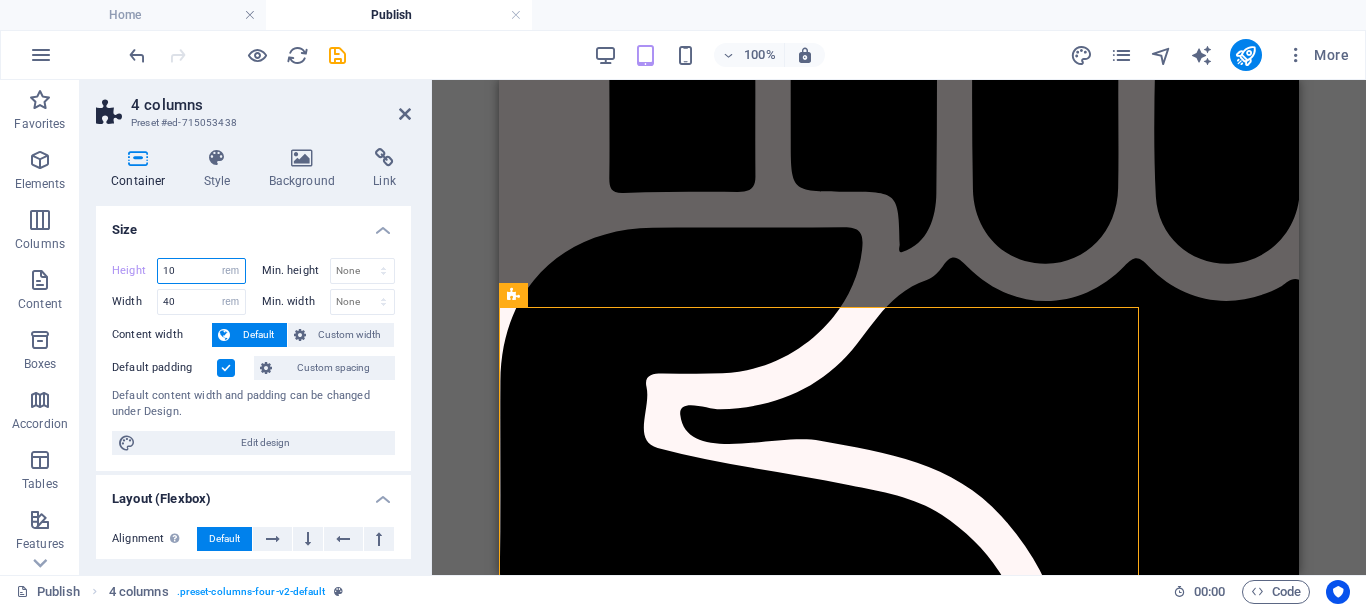 type on "1" 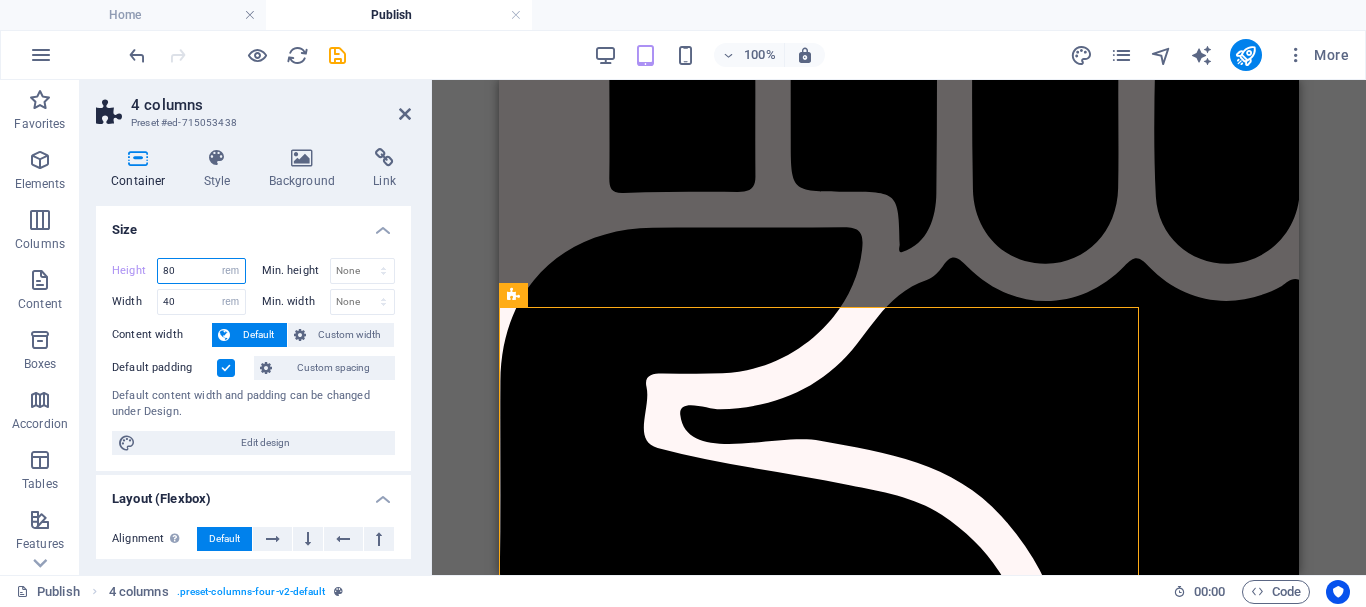 type on "80" 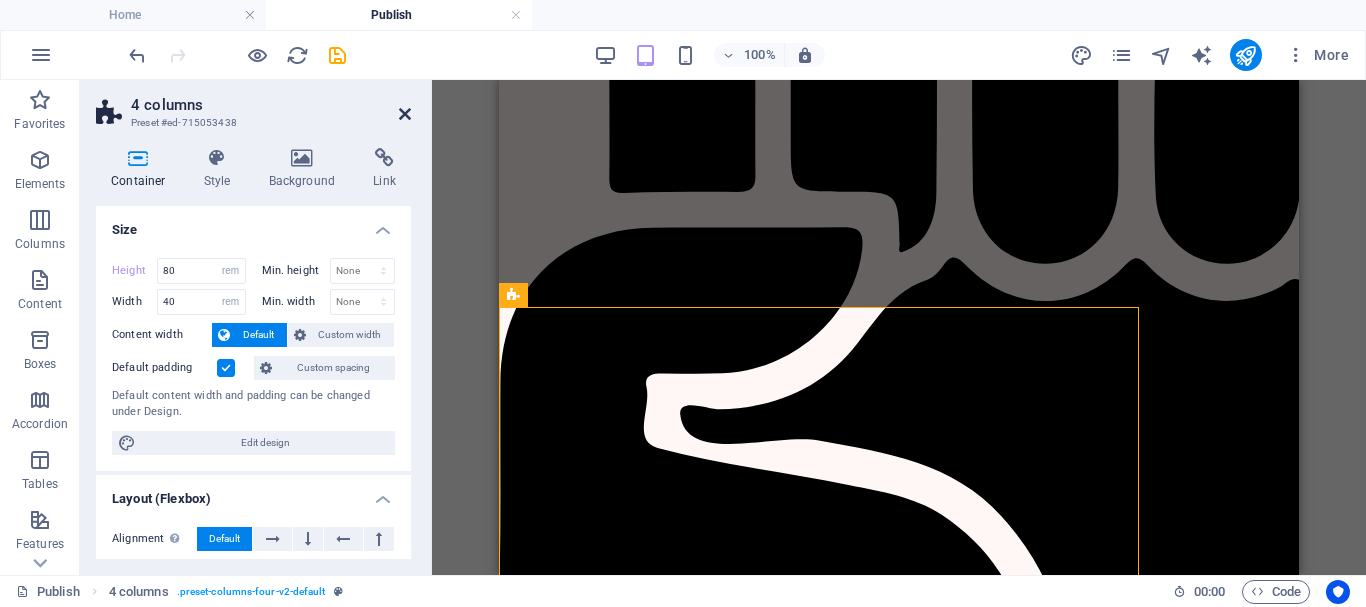 click at bounding box center [405, 114] 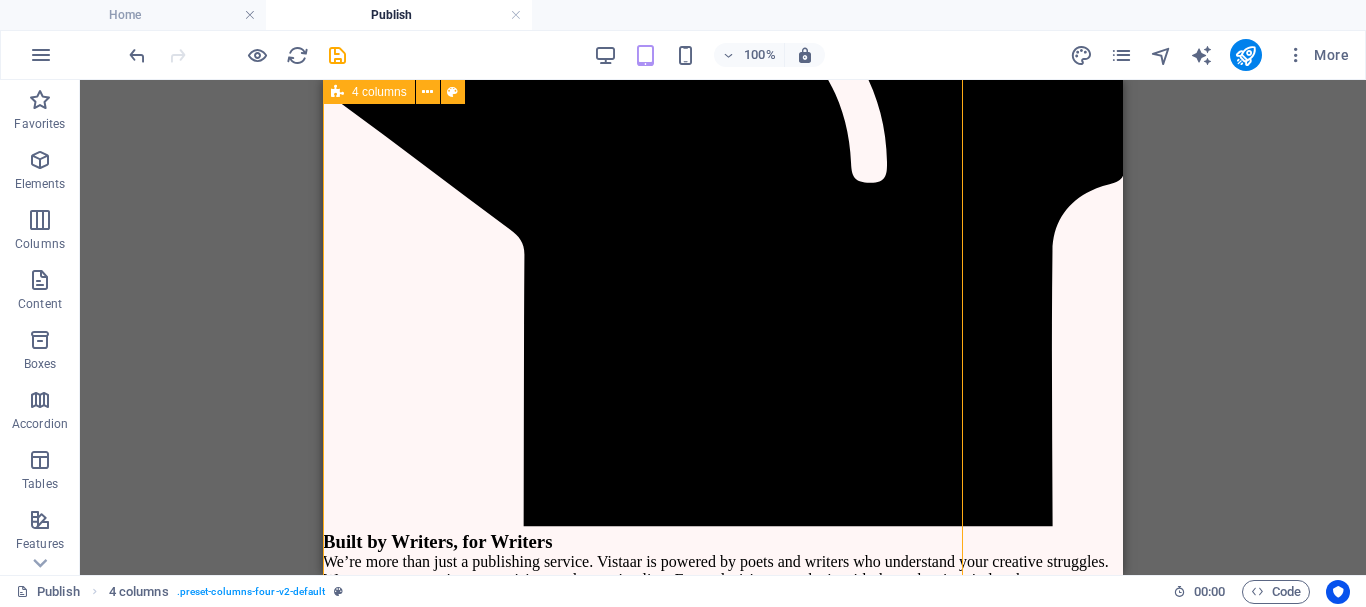 scroll, scrollTop: 3421, scrollLeft: 0, axis: vertical 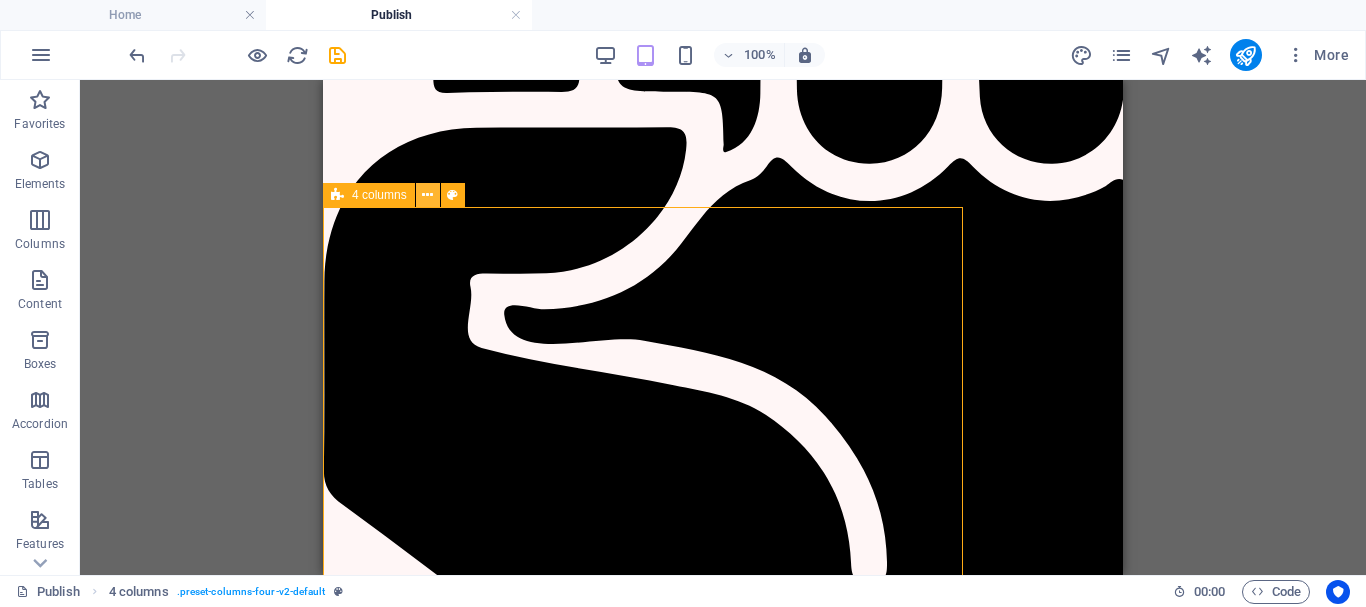 click at bounding box center [427, 195] 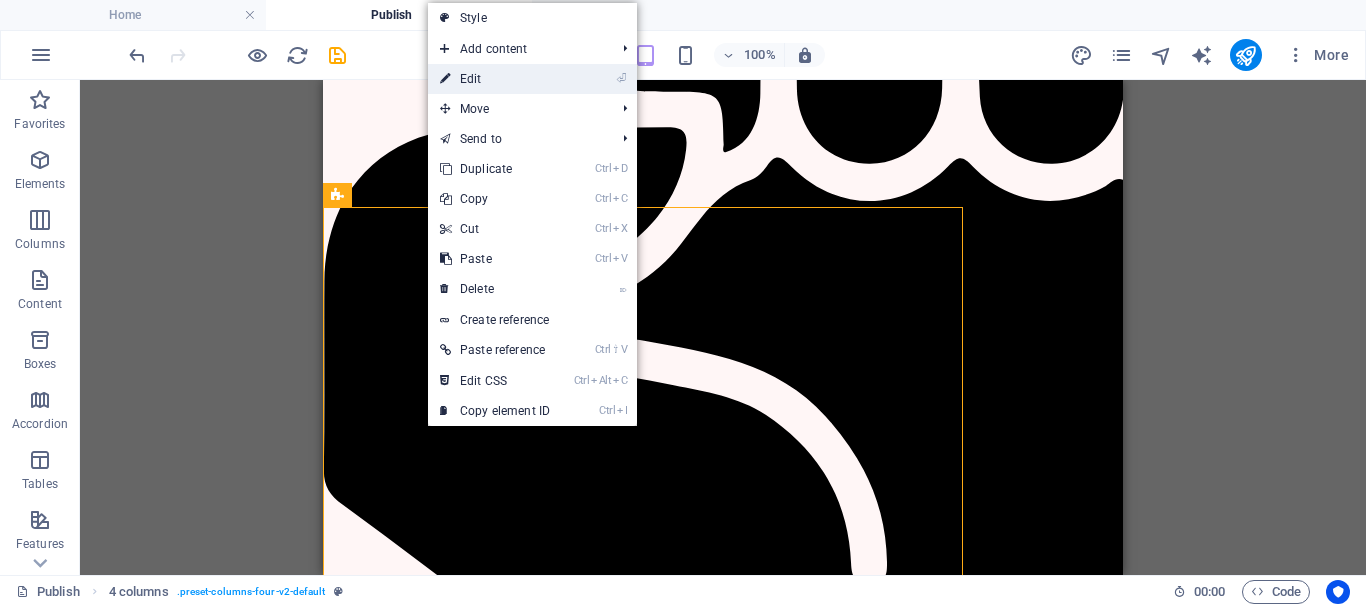 click on "⏎  Edit" at bounding box center (495, 79) 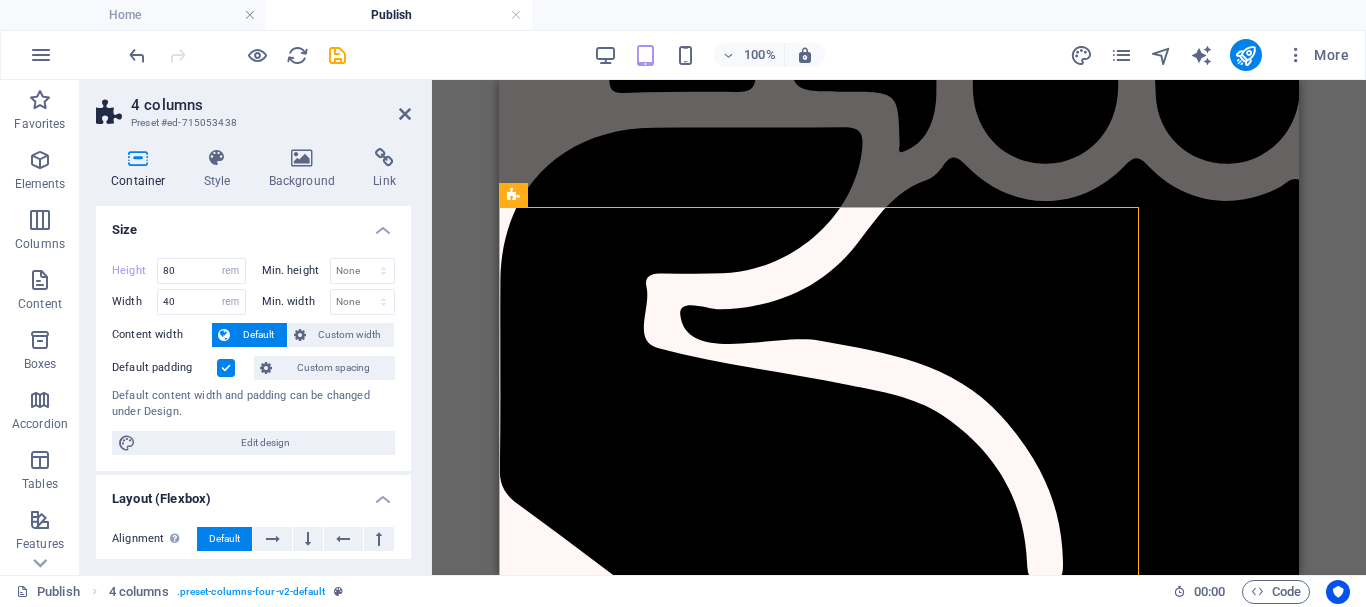 scroll, scrollTop: 200, scrollLeft: 0, axis: vertical 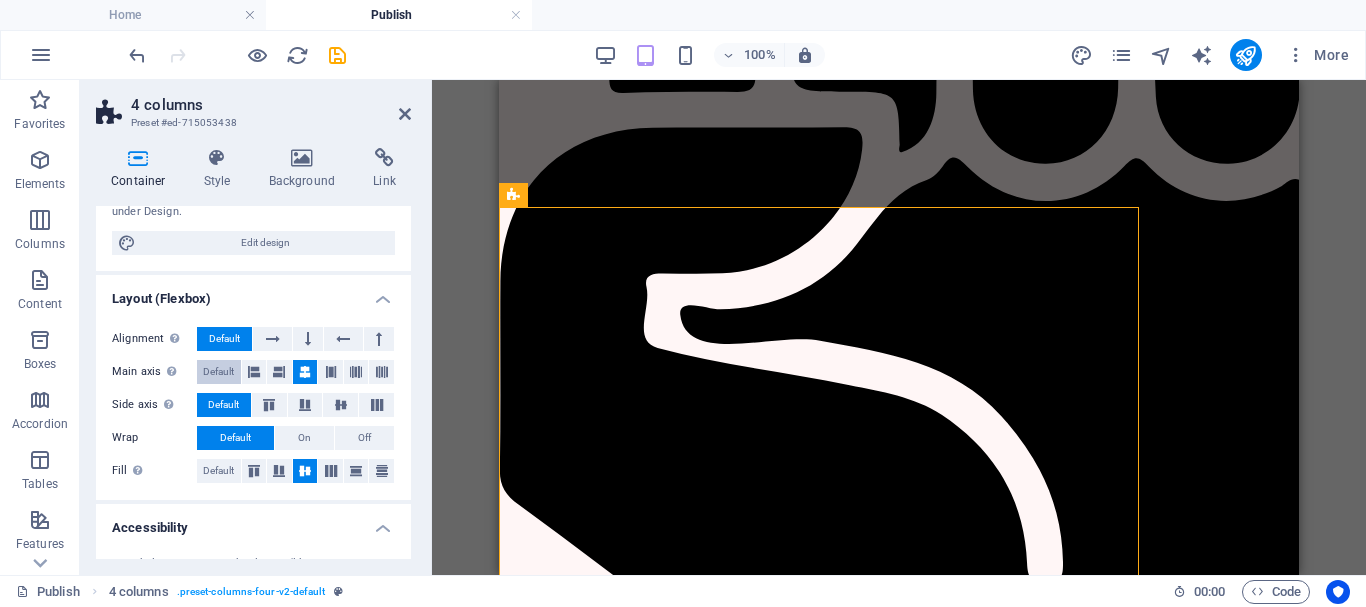 click on "Default" at bounding box center [218, 372] 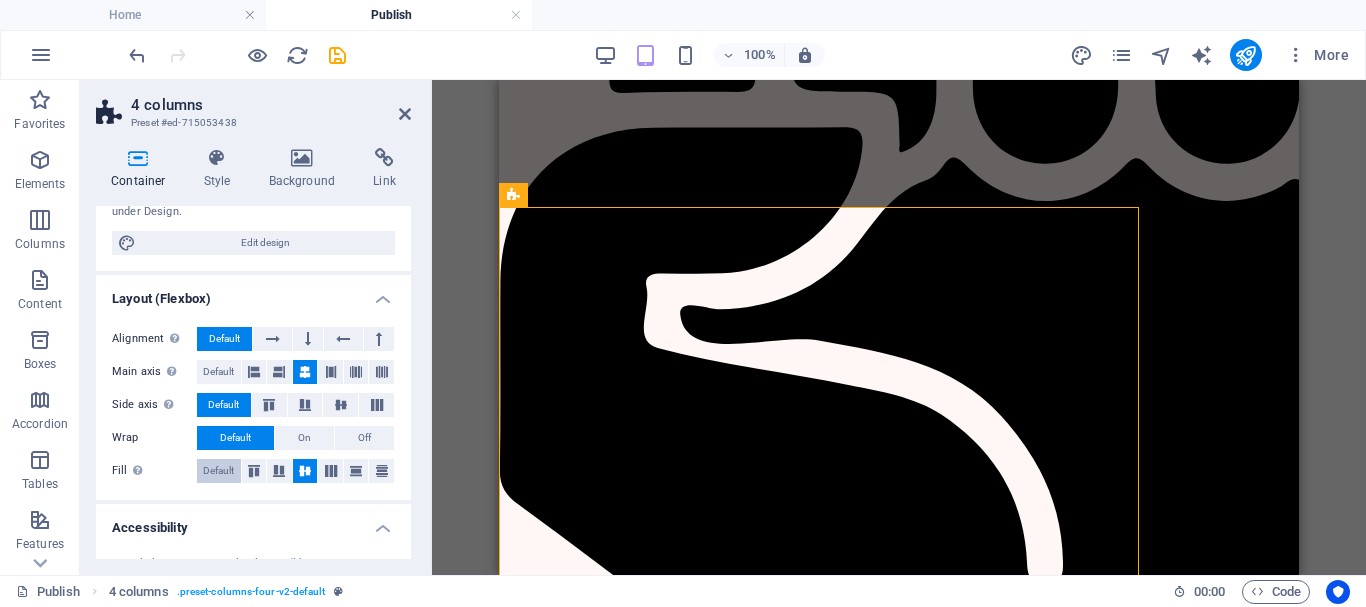click on "Default" at bounding box center [218, 471] 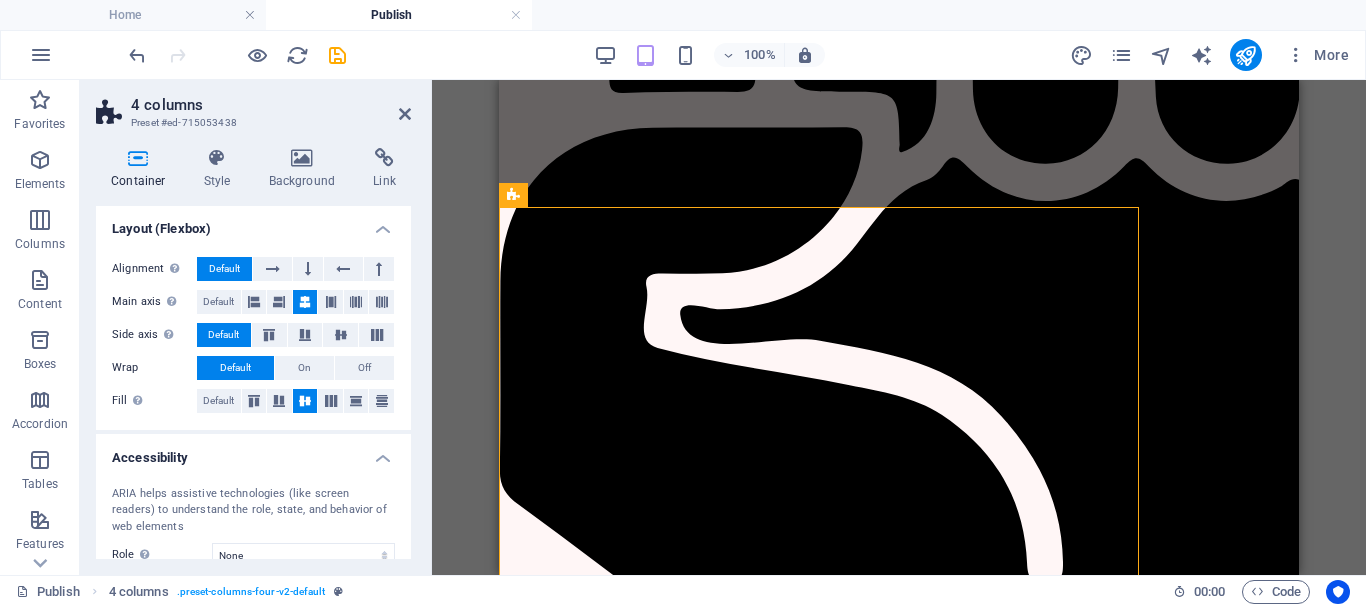 scroll, scrollTop: 122, scrollLeft: 0, axis: vertical 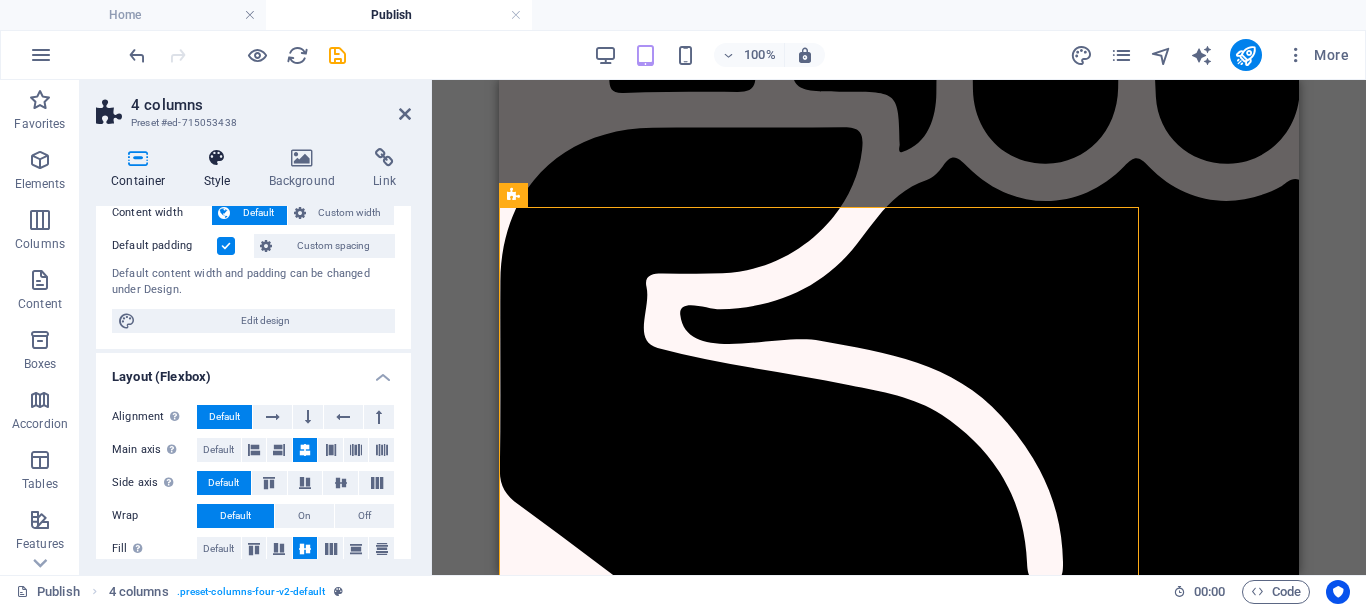 click at bounding box center (217, 158) 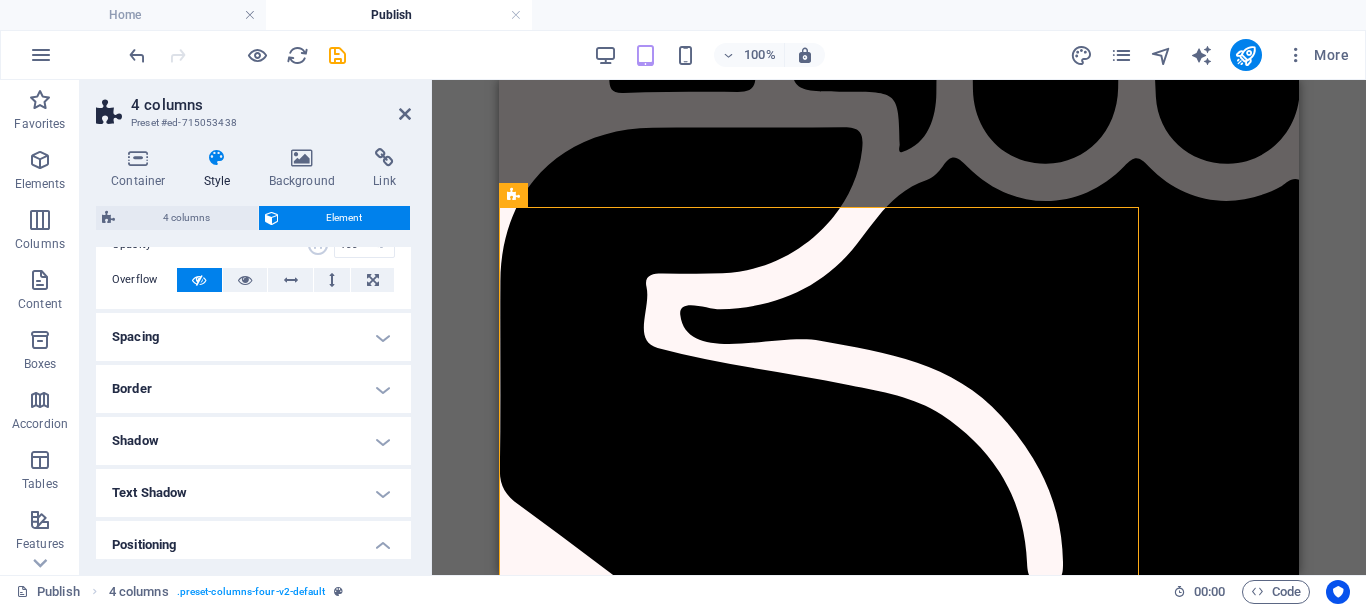scroll, scrollTop: 300, scrollLeft: 0, axis: vertical 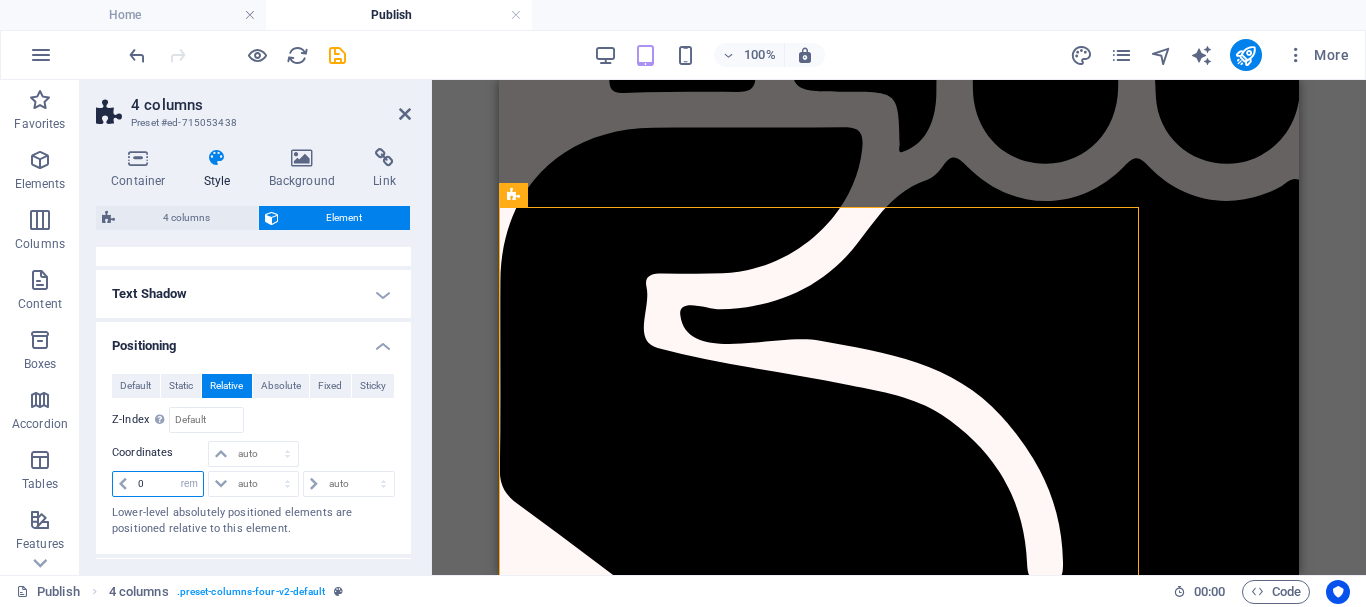 click on "0" at bounding box center (168, 484) 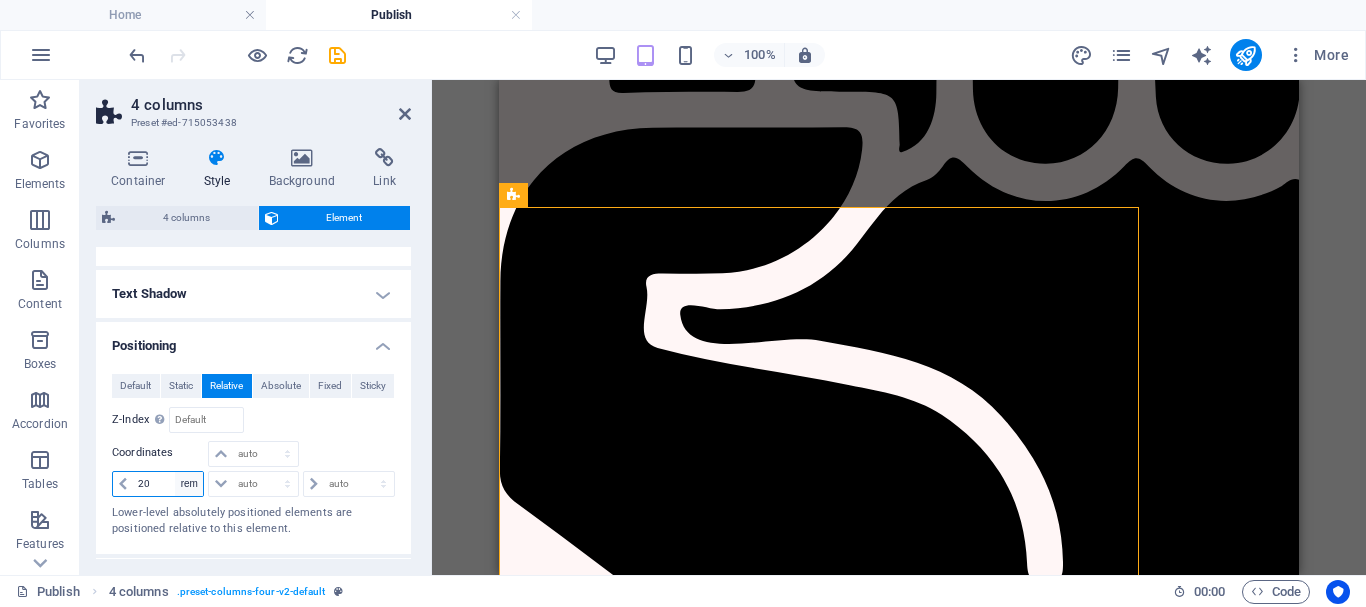 type on "20" 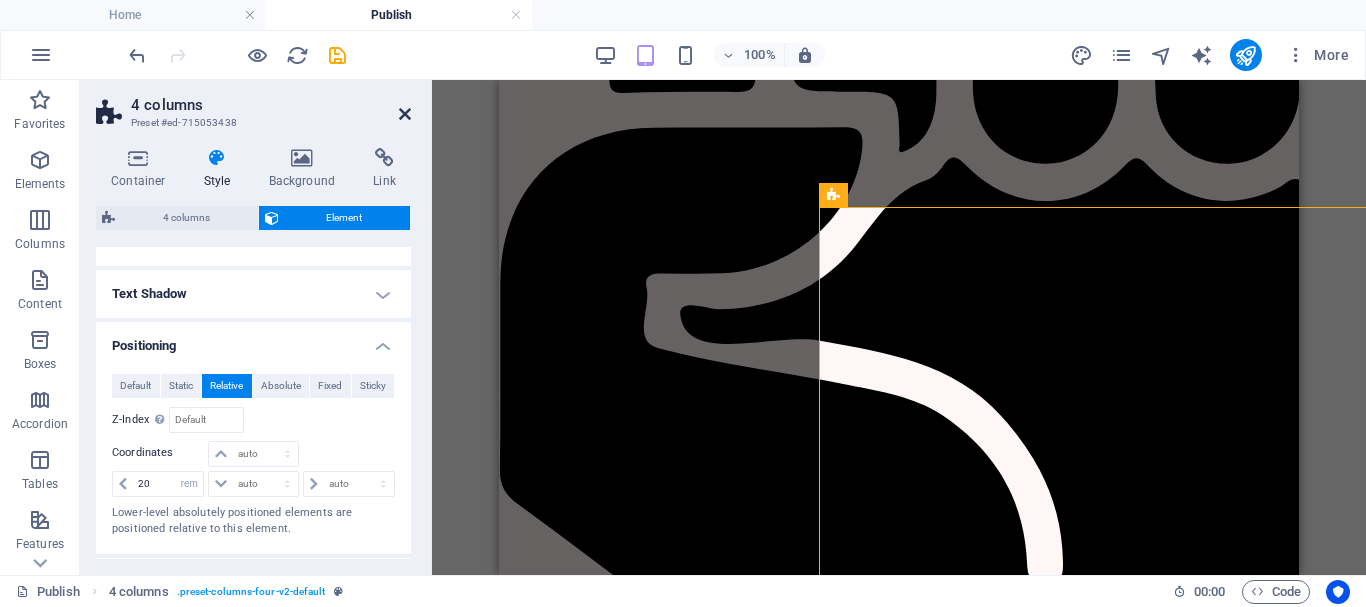 click at bounding box center (405, 114) 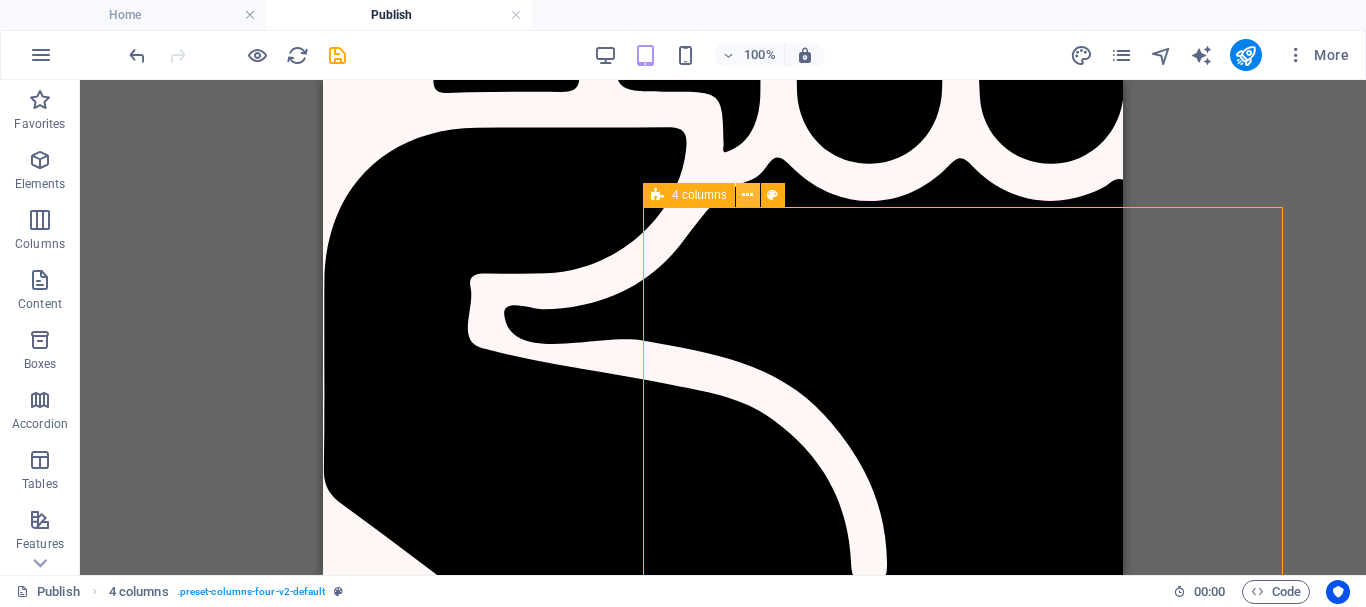 click at bounding box center (747, 195) 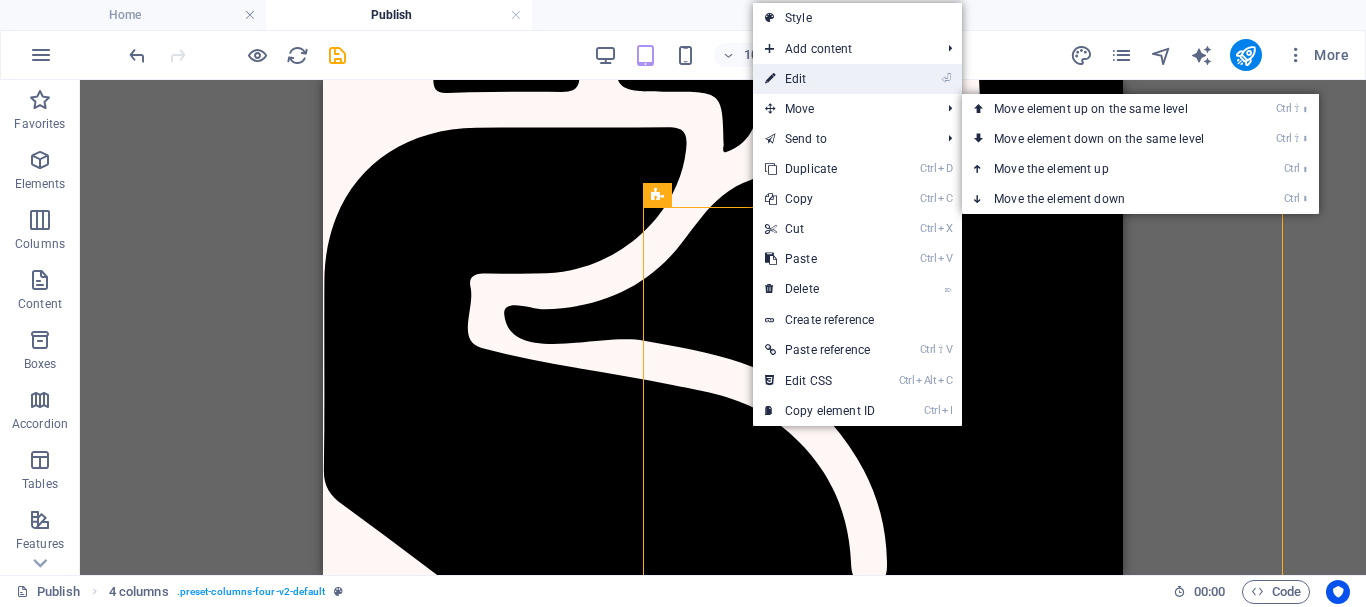 click on "⏎  Edit" at bounding box center [820, 79] 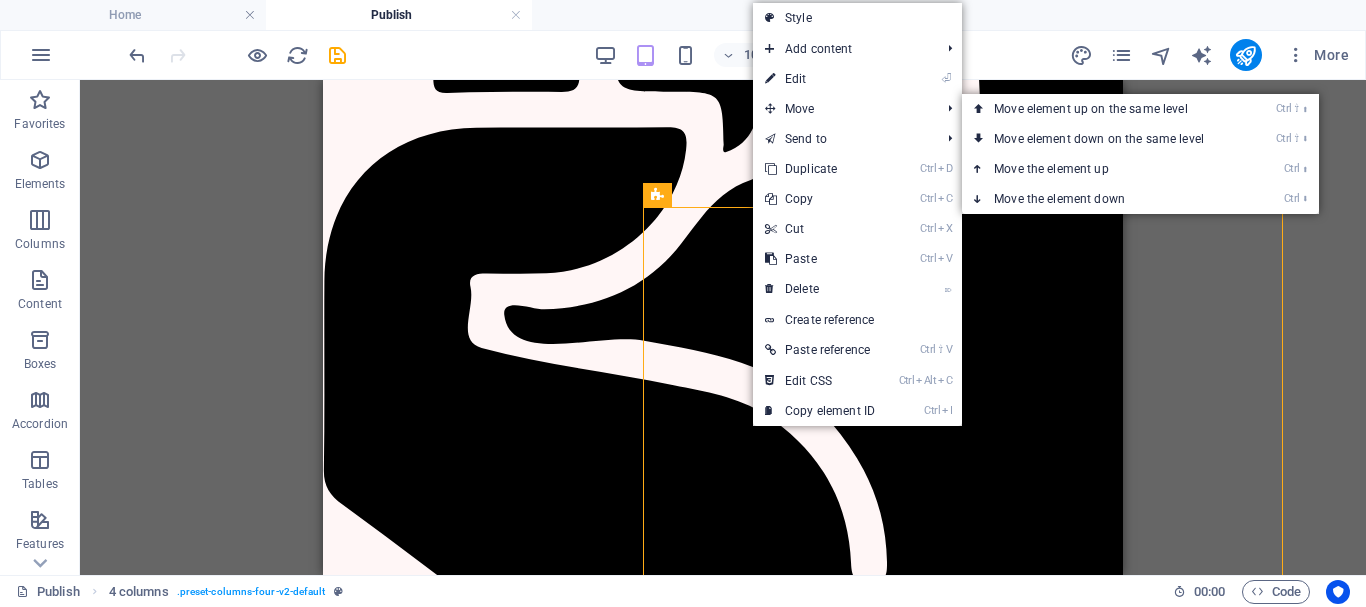 select on "rem" 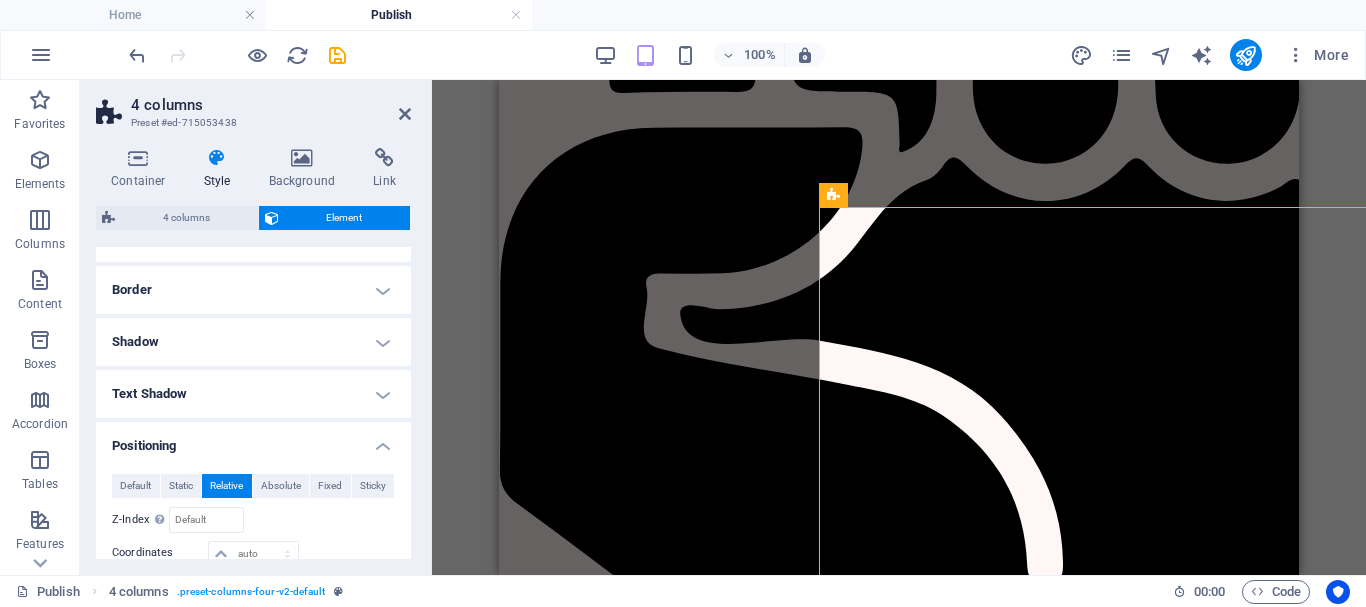 scroll, scrollTop: 300, scrollLeft: 0, axis: vertical 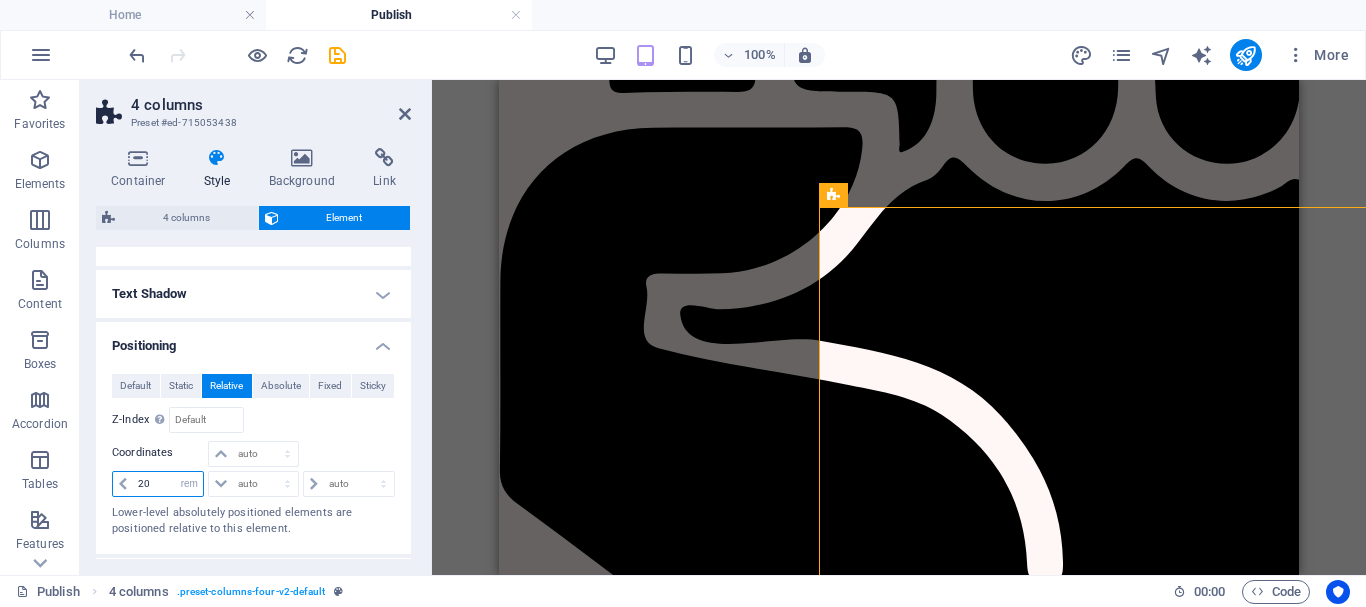 click on "20" at bounding box center (168, 484) 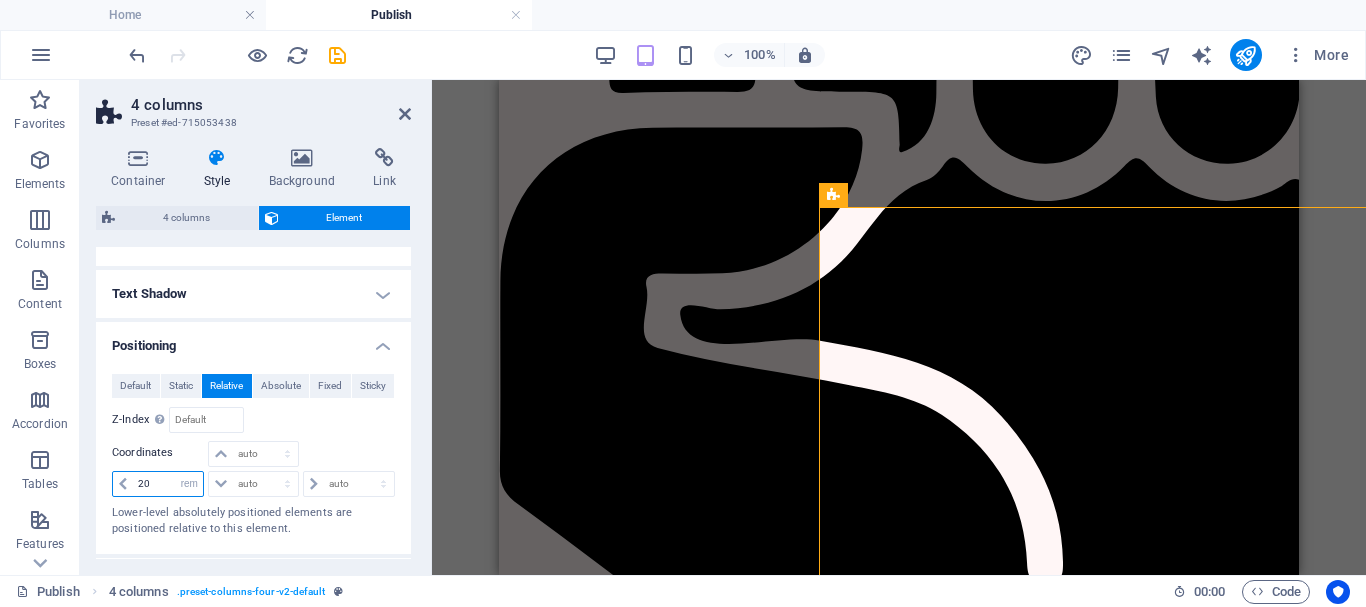 type on "2" 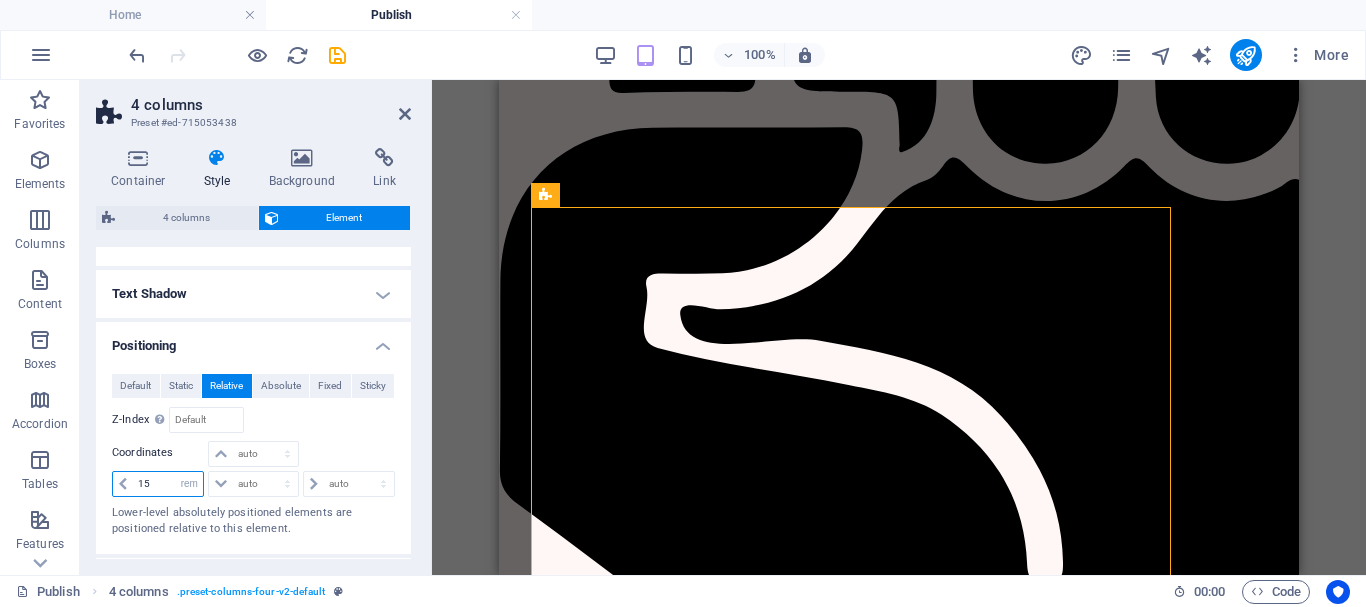 type on "15" 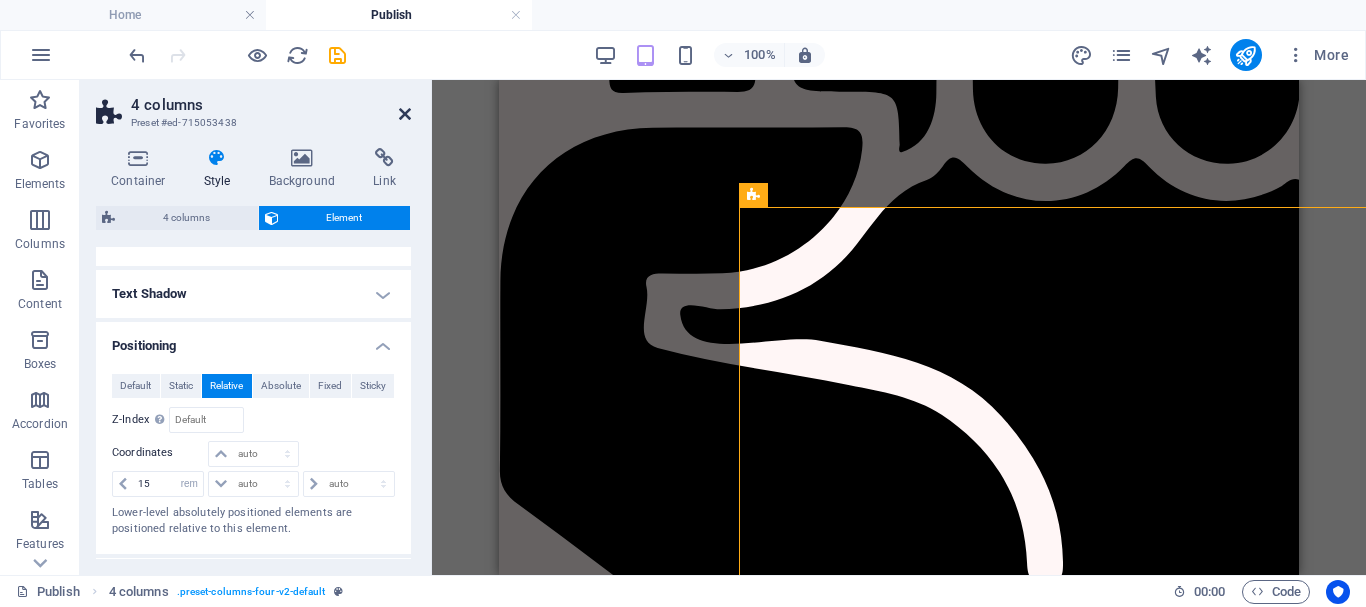 click at bounding box center (405, 114) 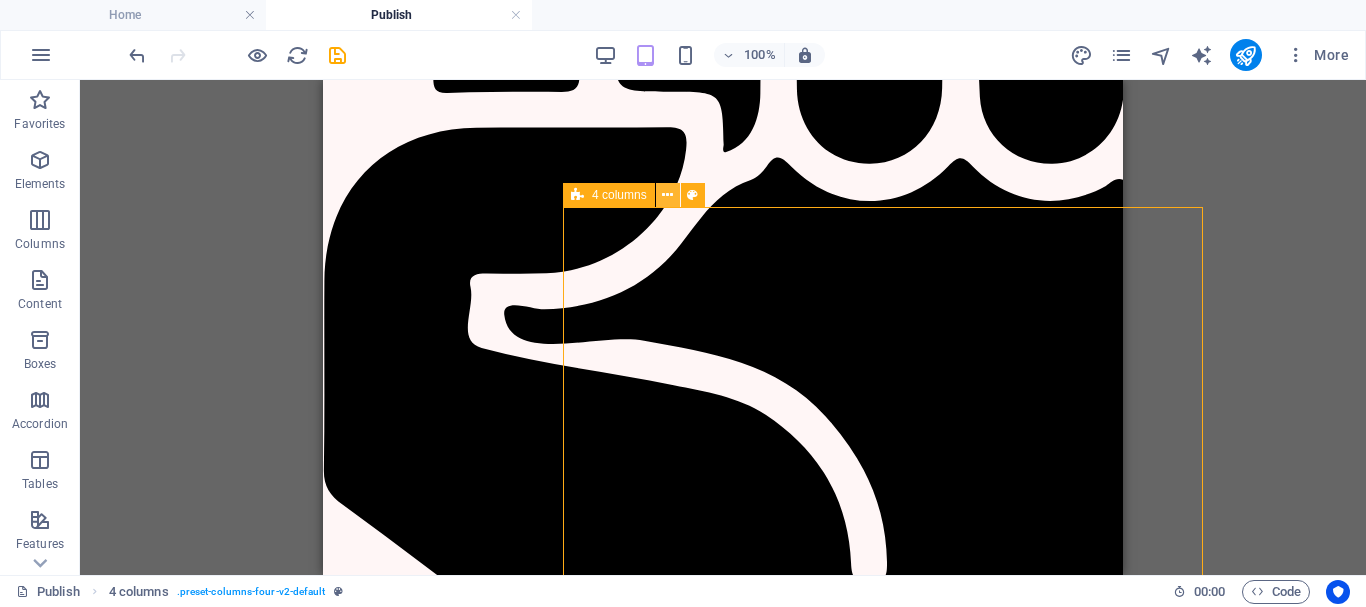 click at bounding box center (667, 195) 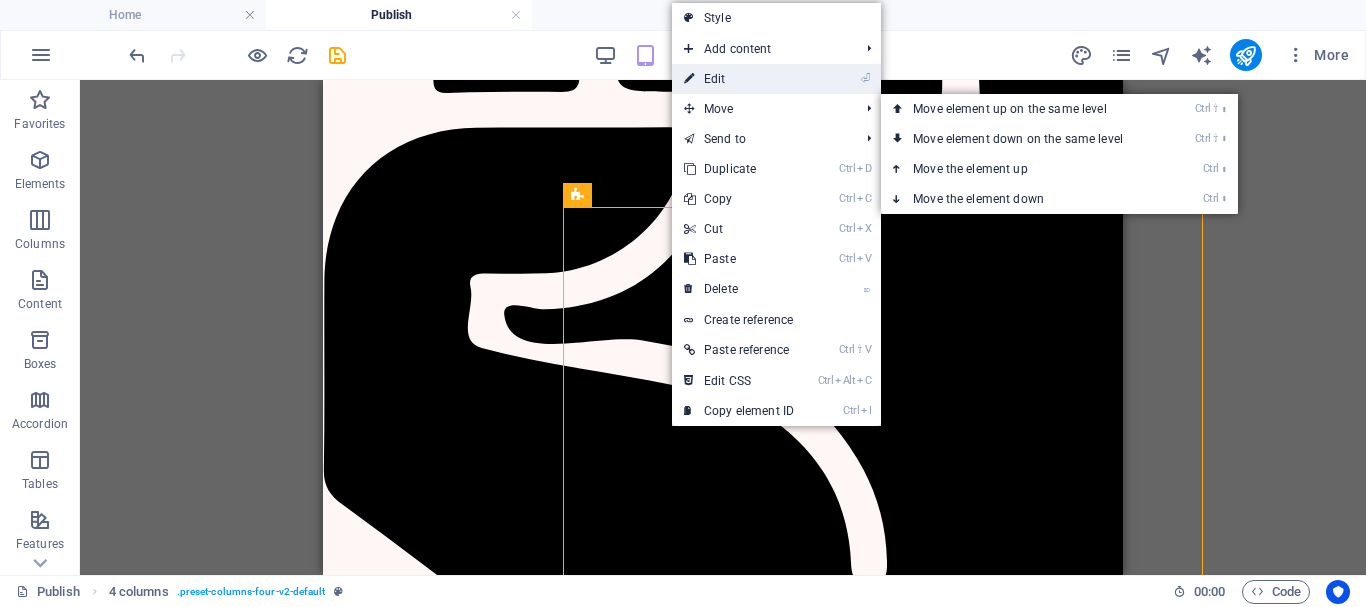 click on "⏎  Edit" at bounding box center (739, 79) 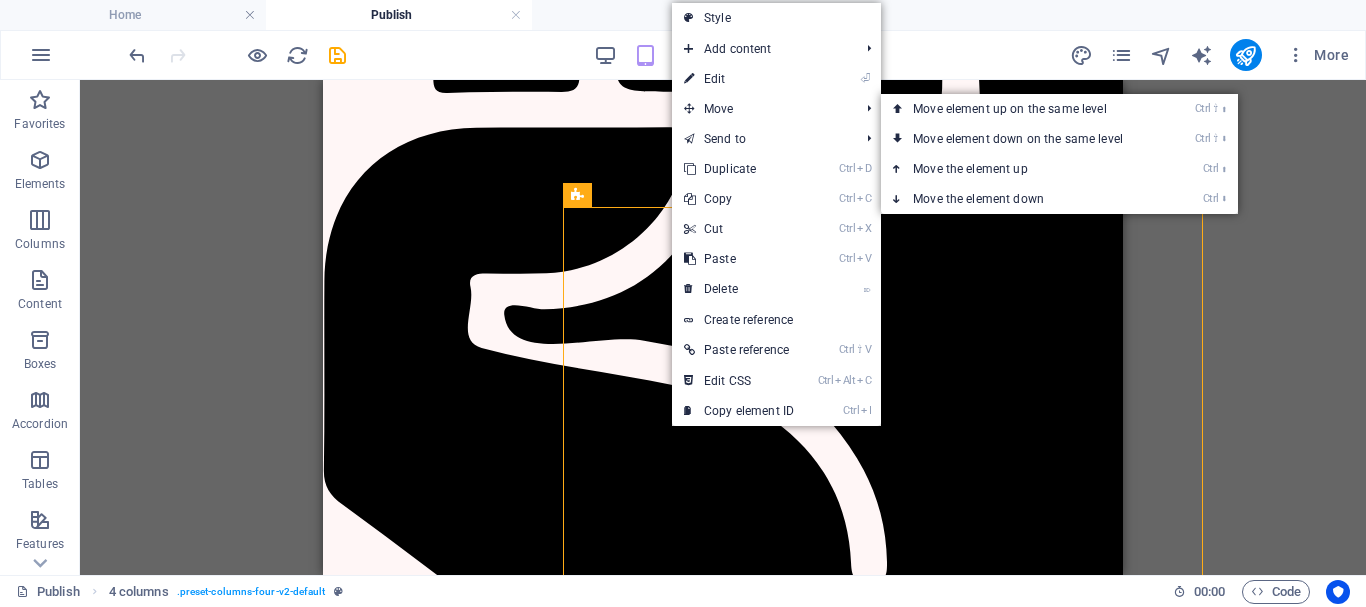 select on "rem" 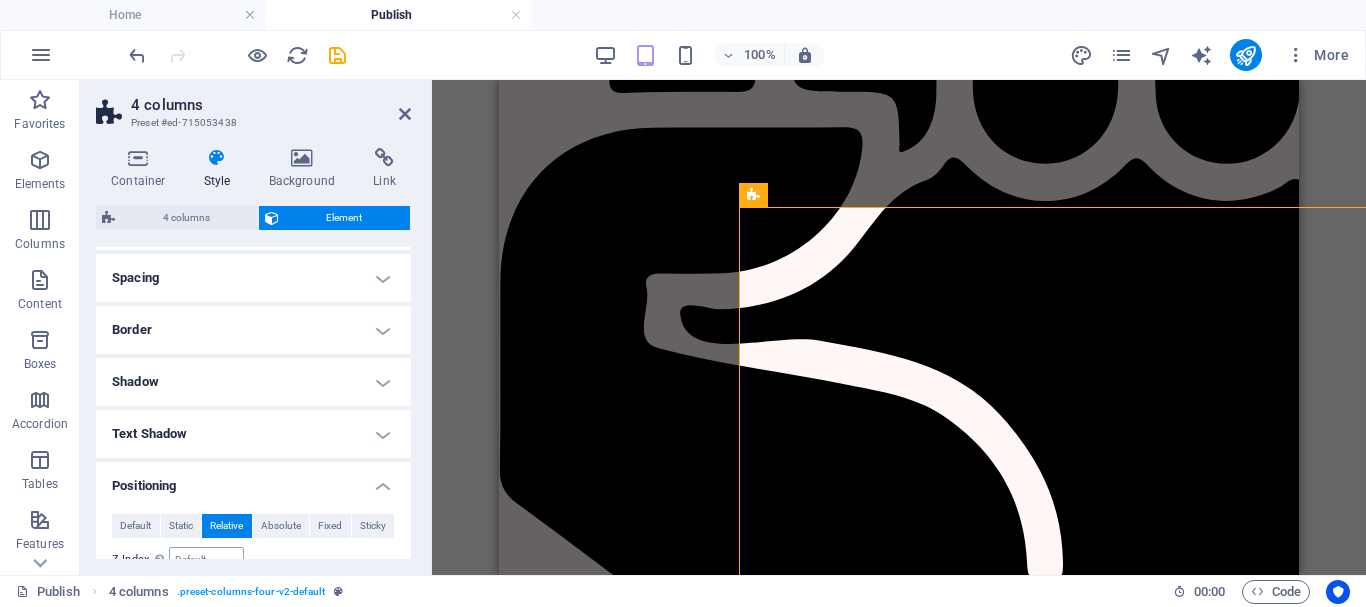scroll, scrollTop: 300, scrollLeft: 0, axis: vertical 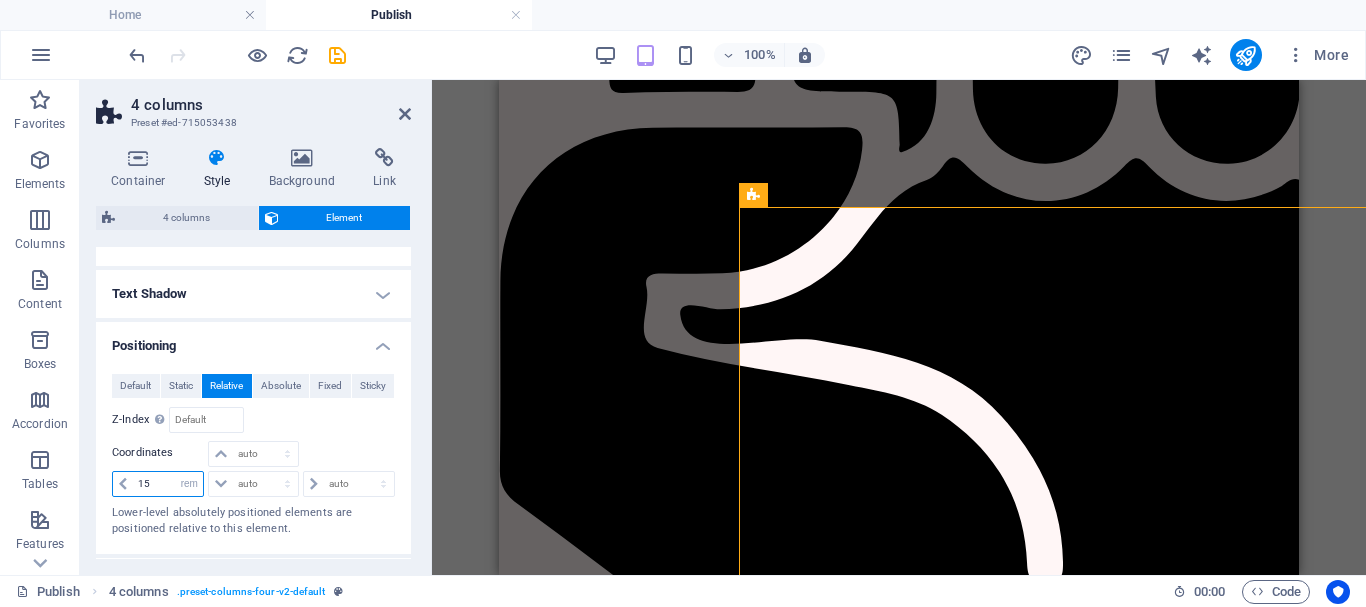 click on "15" at bounding box center (168, 484) 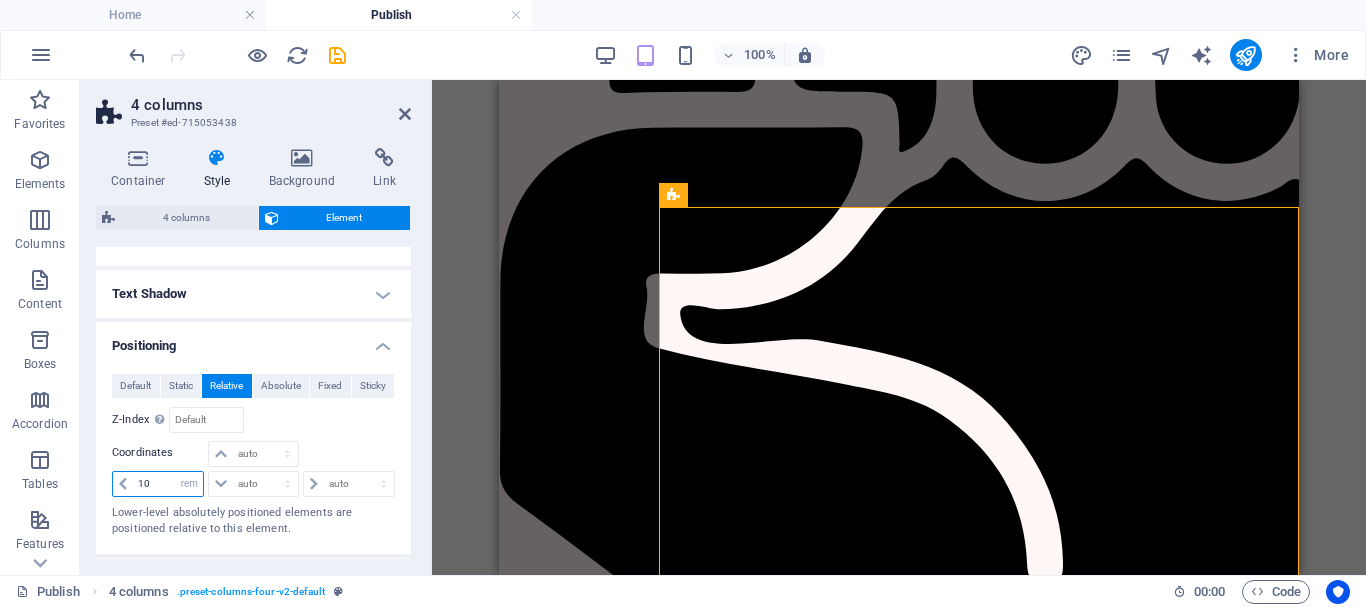 click on "10" at bounding box center [168, 484] 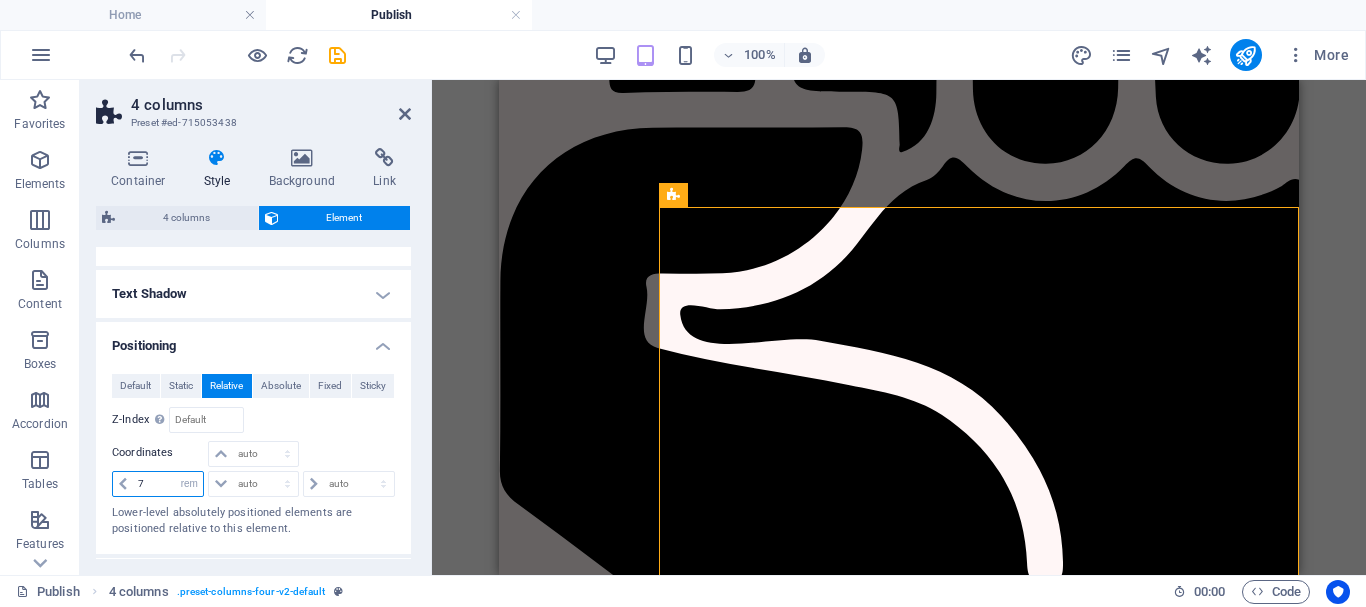 type on "7" 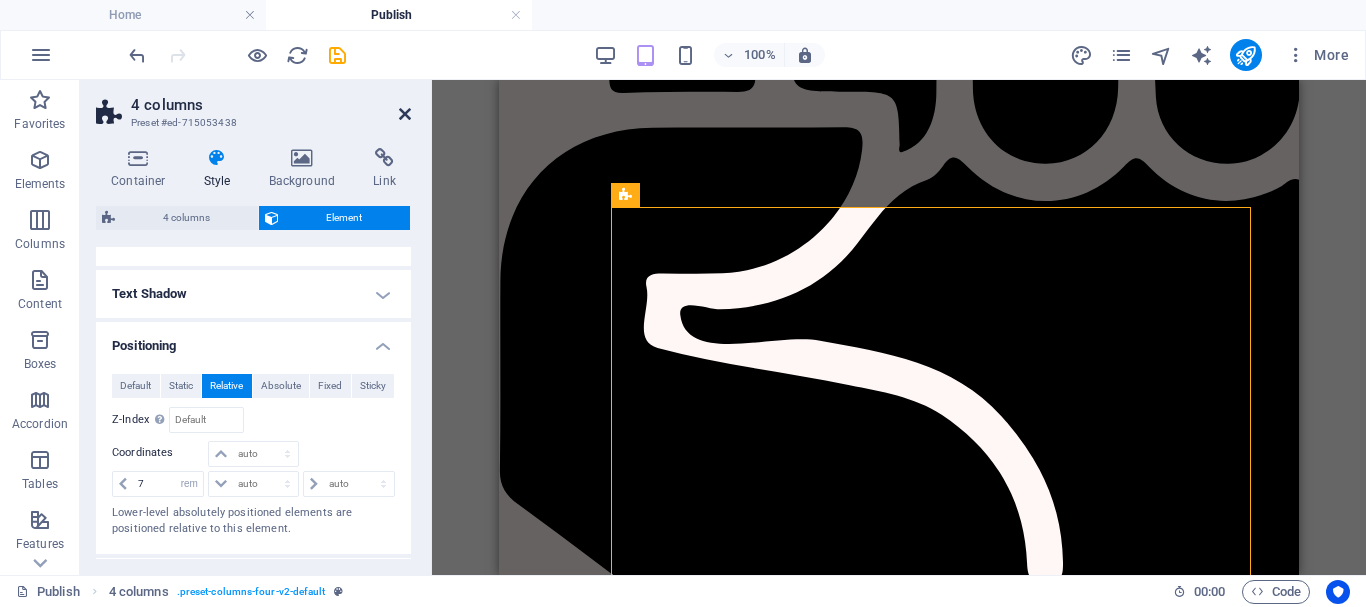click at bounding box center (405, 114) 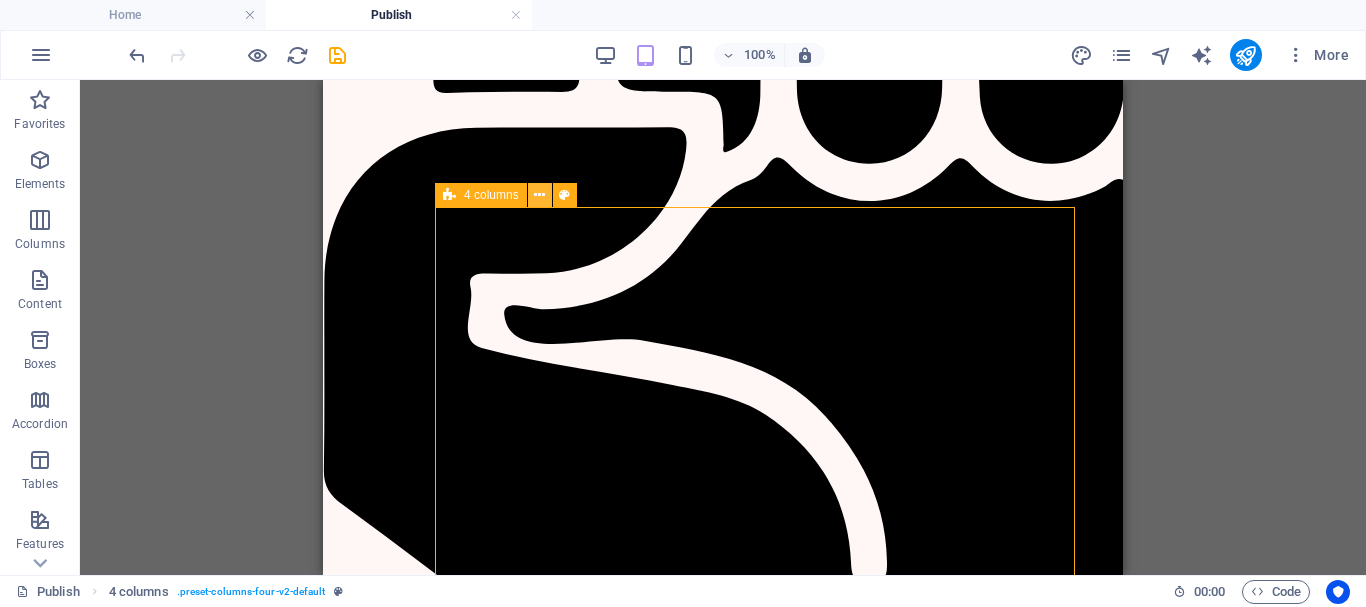 click at bounding box center (540, 195) 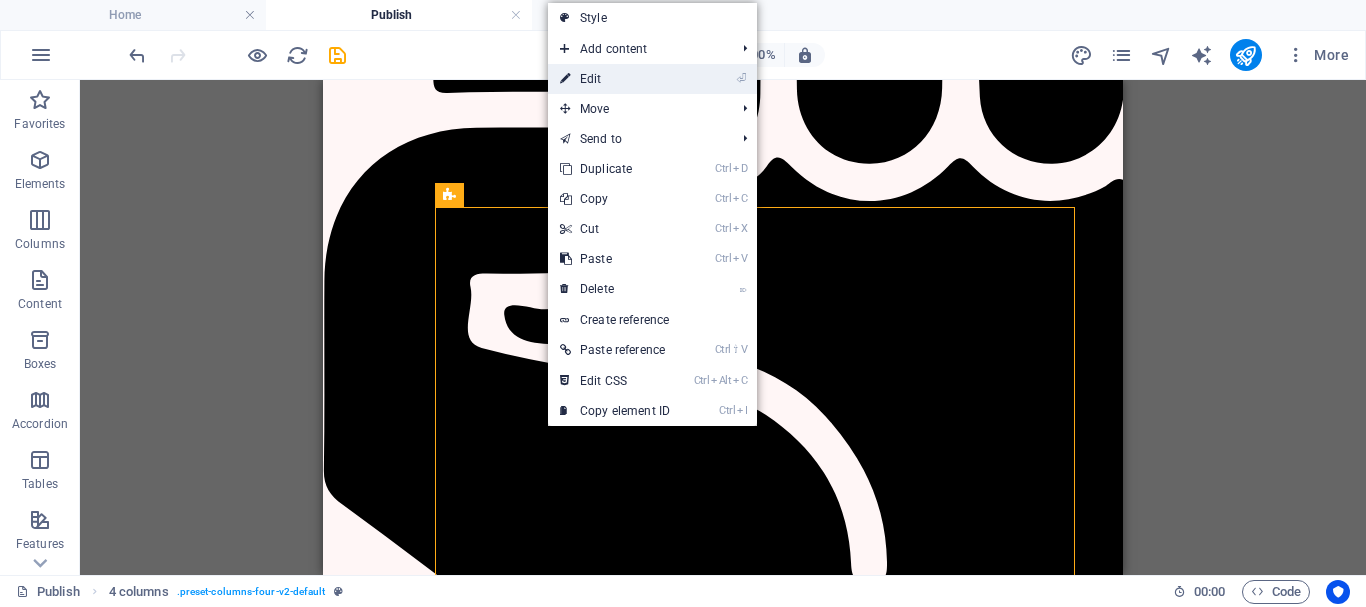 click on "⏎  Edit" at bounding box center [615, 79] 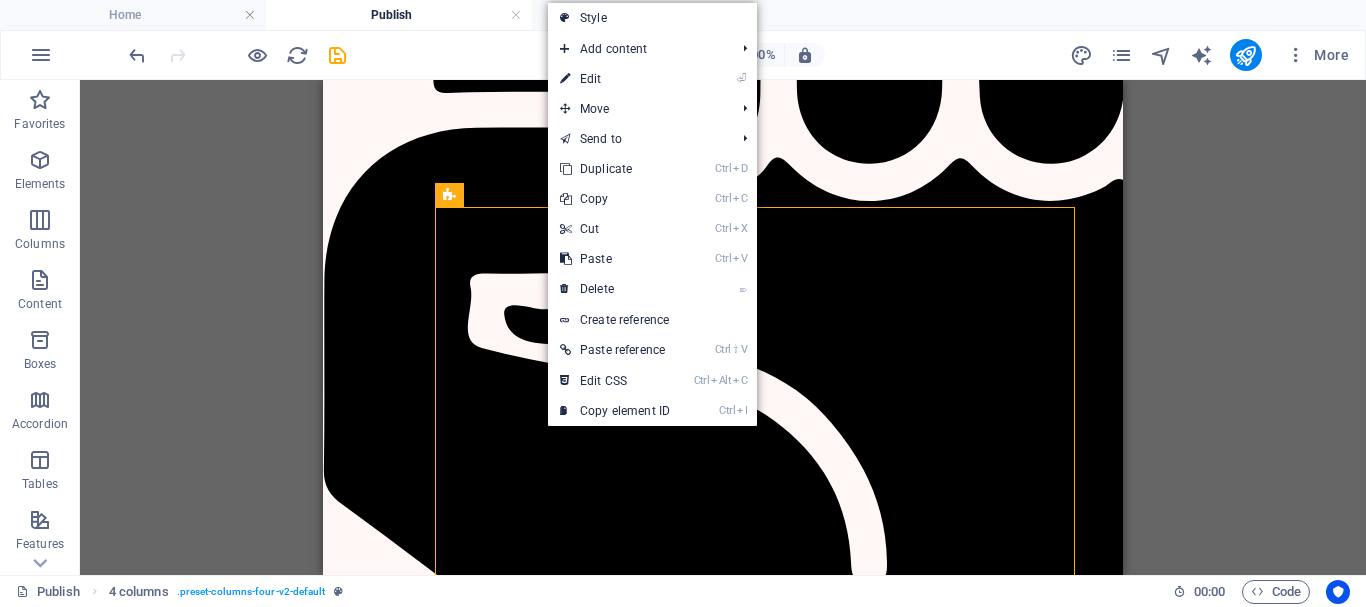 select on "rem" 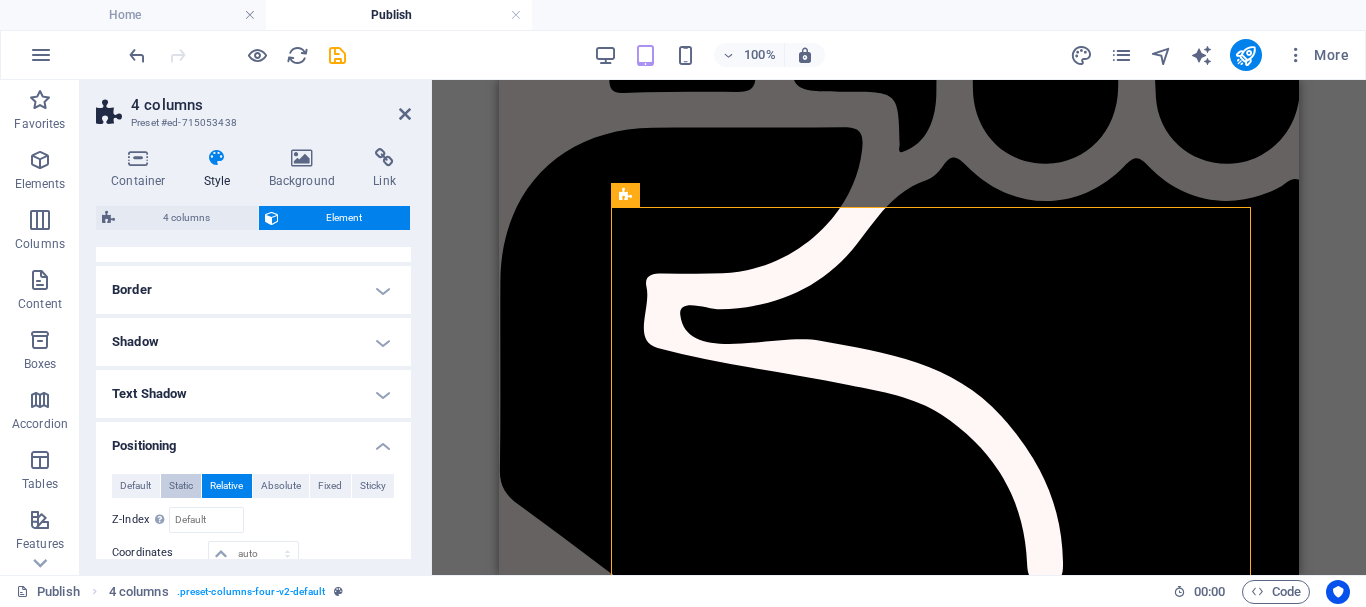 scroll, scrollTop: 300, scrollLeft: 0, axis: vertical 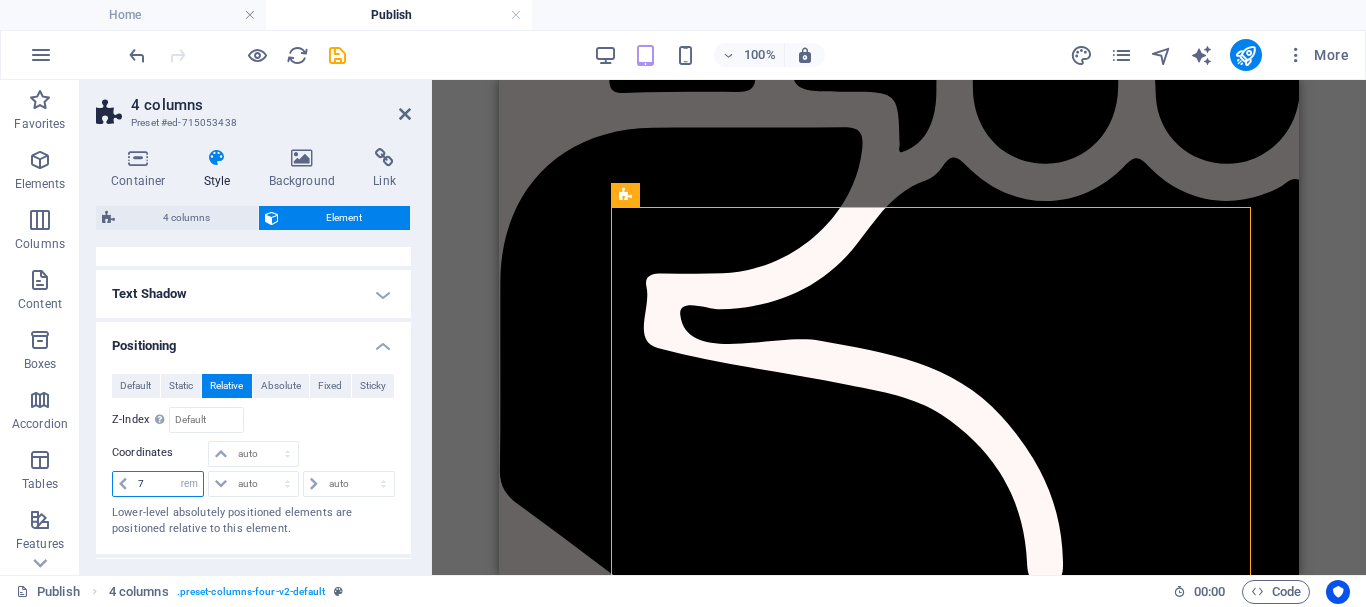 click on "7" at bounding box center [168, 484] 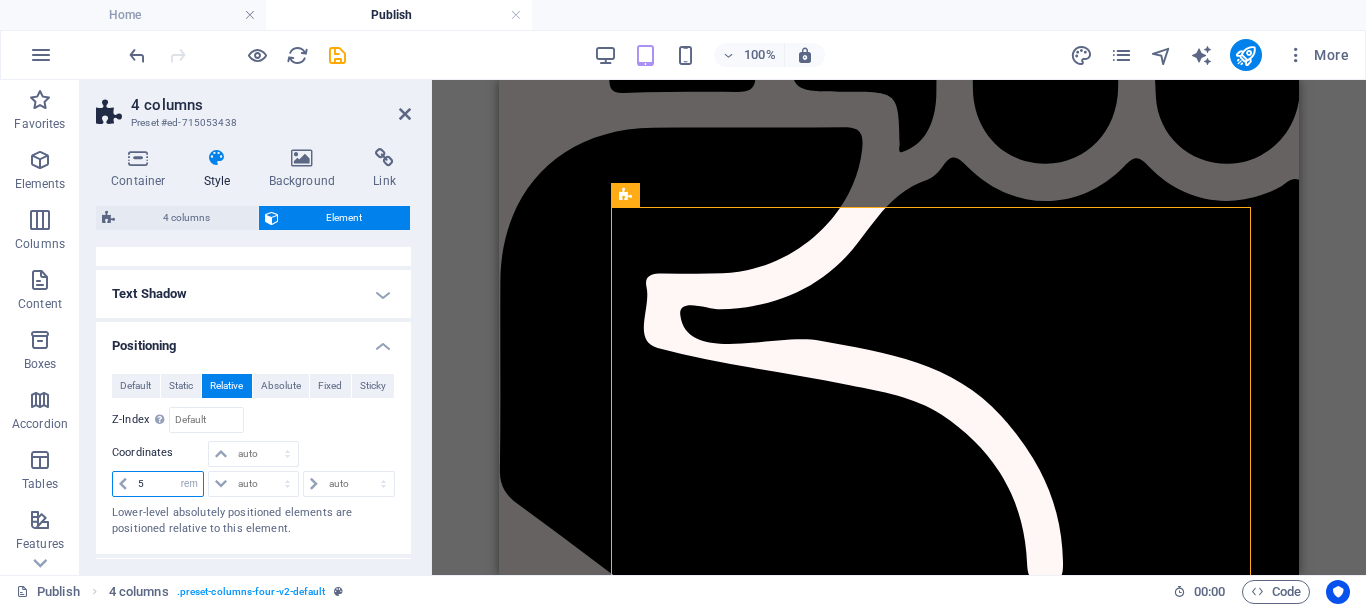 type on "5" 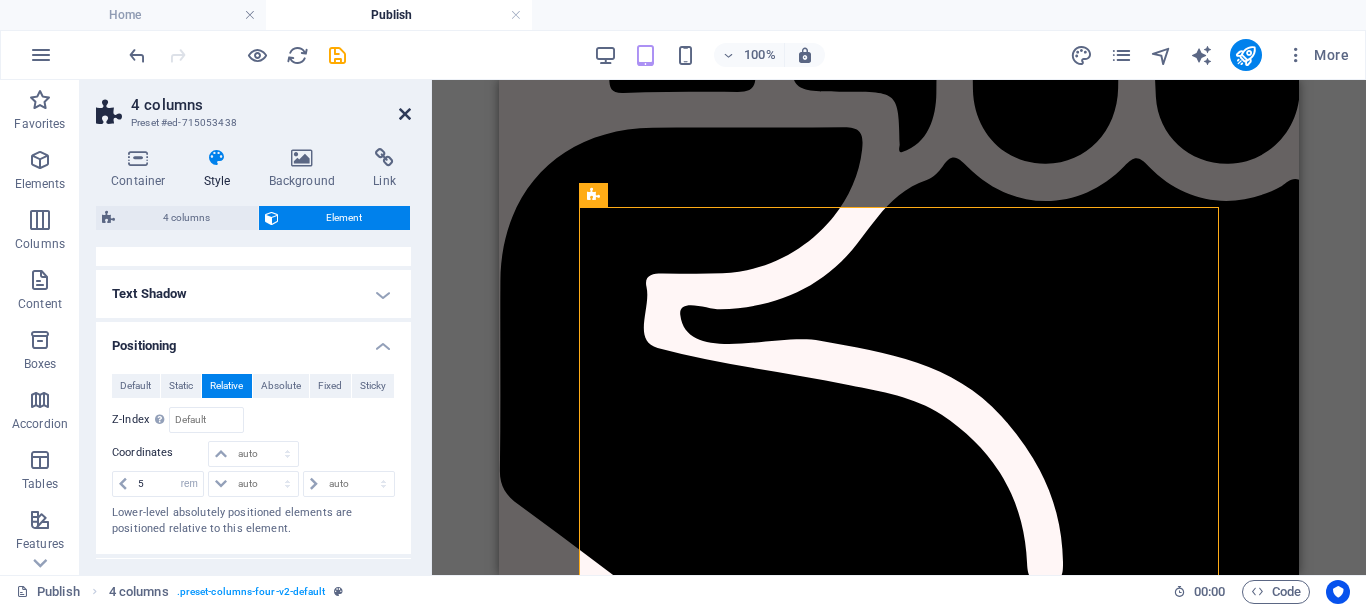 click on "4 columns Preset #ed-715053438" at bounding box center (253, 106) 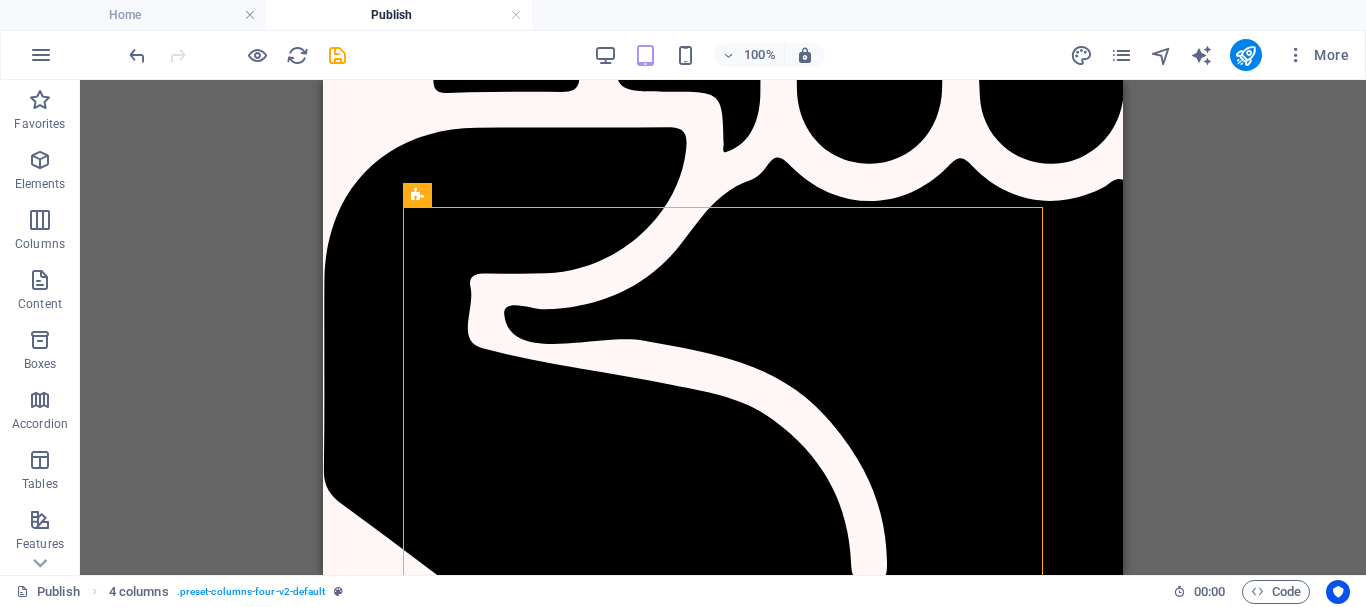 click on "Drag here to replace the existing content. Press “Ctrl” if you want to create a new element.
Container   H2   Container   Horizontal Form   HTML   Form button   Form   Checkbox   Captcha   Email   Text   Floating Image   Container   Text   Container   Image   Text   Spacer   H2   Floating Image   Text   Text   H2   Grid   Grid   Container   Container   H3   Container   Text   Container   H3   Container   Container   Text   Grid   Container   Container   H3   Container   Container   Container   Container   Grid   Text   Separator   Text   4 columns   Container   Text   4 columns   Container   Container   Text   Container   Container   Container   Container   H3   Container   Text   Icon   Container   H3   Container   Container   Text   Text   Horizontal Form   Email   Form   Checkbox   Captcha   HTML   Input   Container   Text   H6   Button   Button   H6   Button   Container   Text   Container   H6   Button   H6" at bounding box center [723, 327] 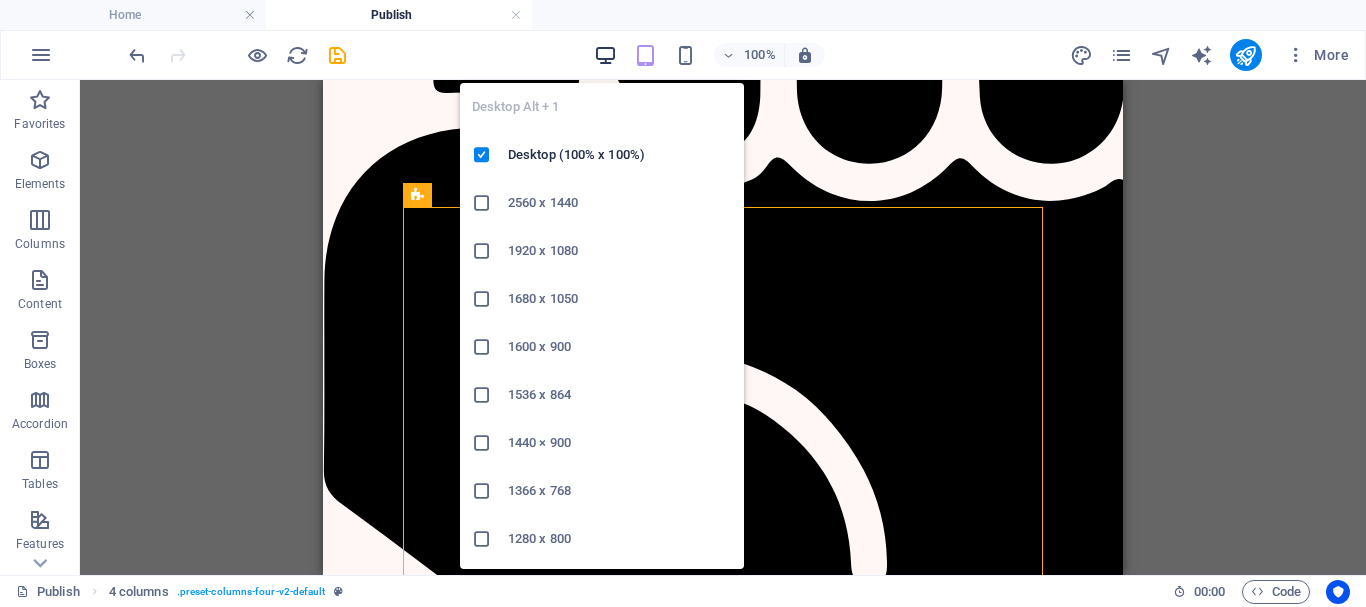 click at bounding box center [605, 55] 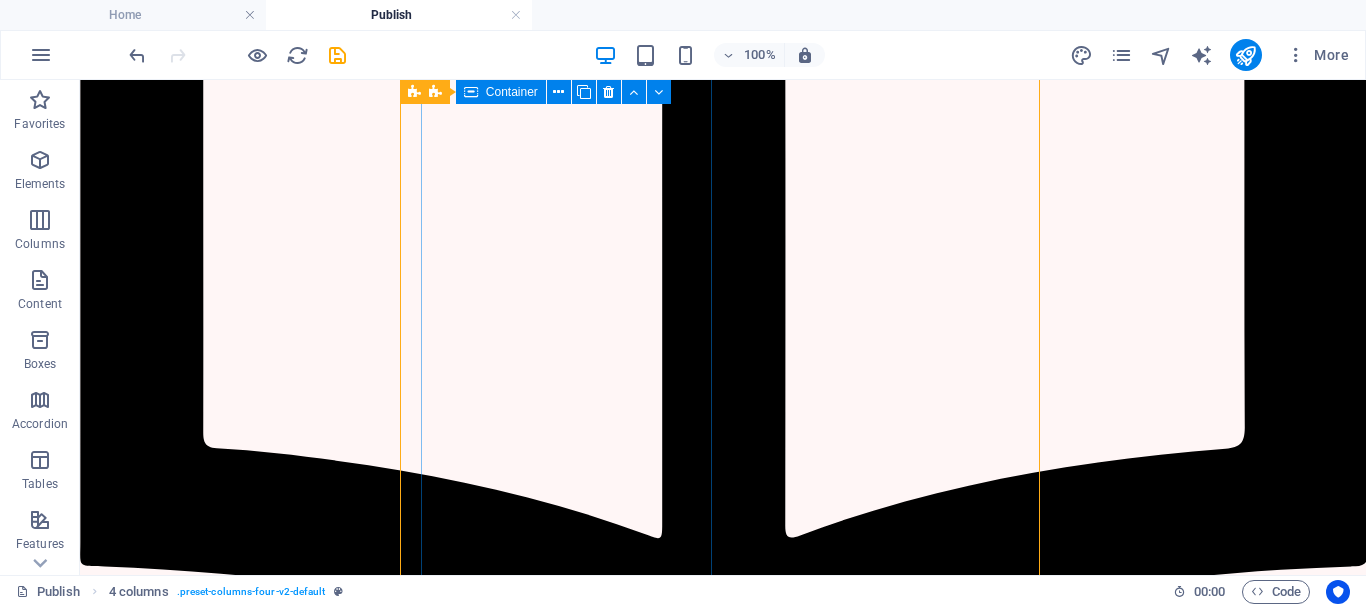 scroll, scrollTop: 3306, scrollLeft: 0, axis: vertical 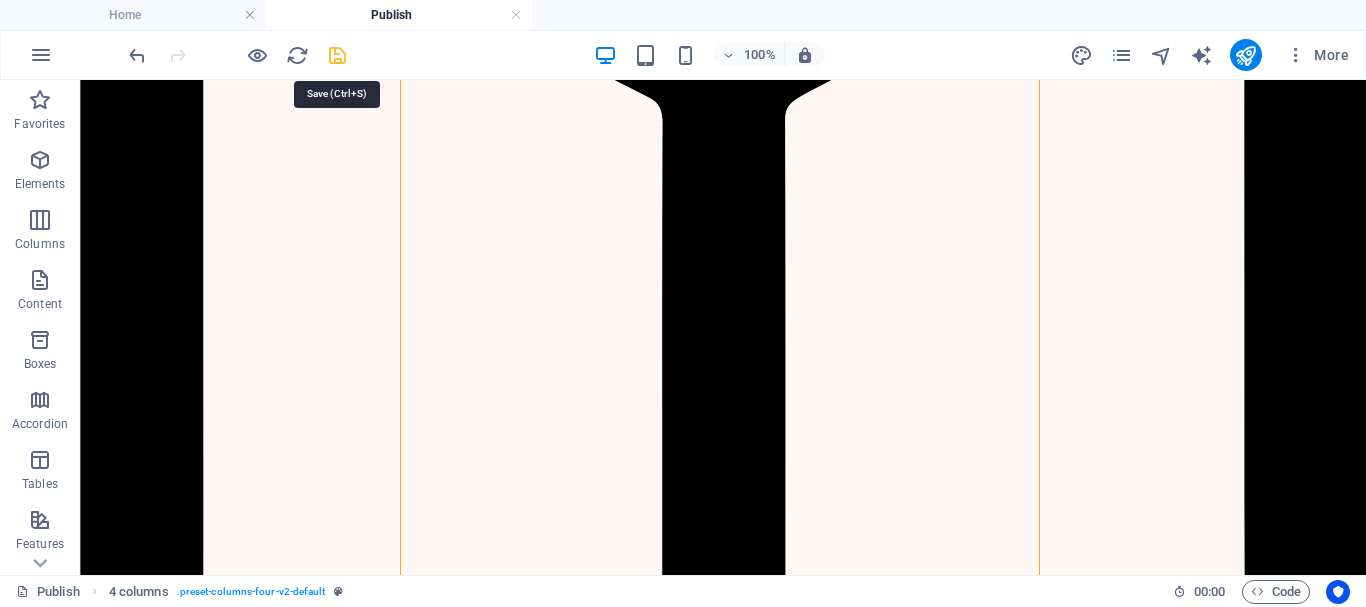 click at bounding box center [337, 55] 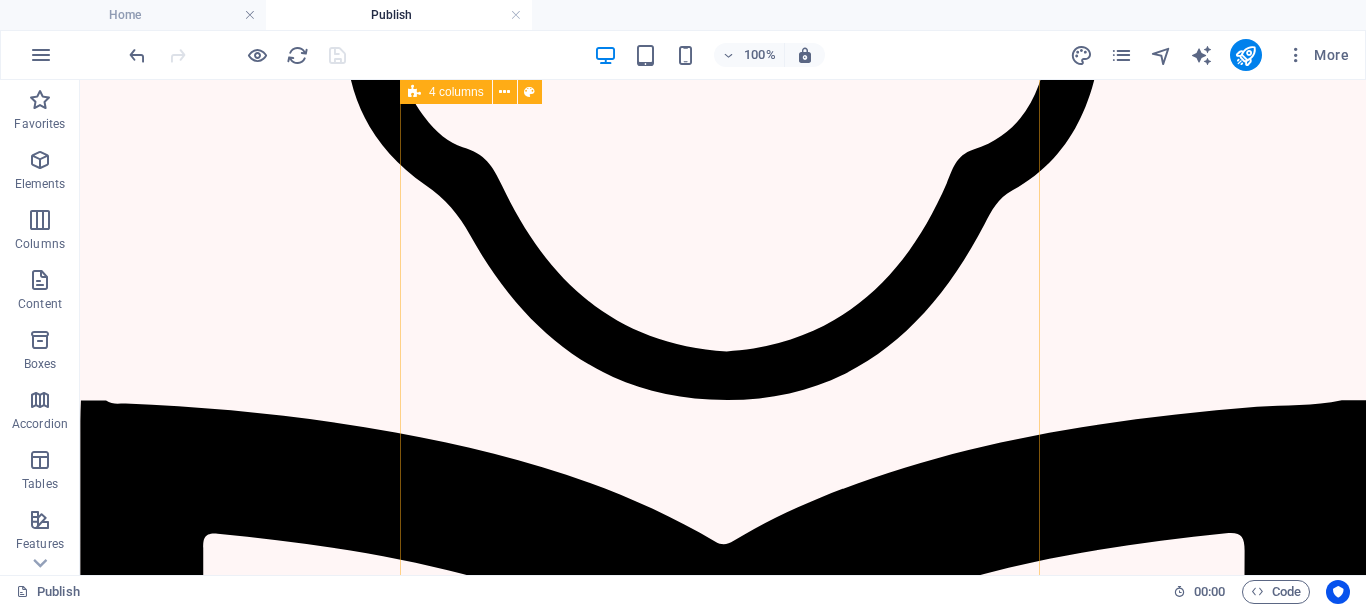 scroll, scrollTop: 2506, scrollLeft: 0, axis: vertical 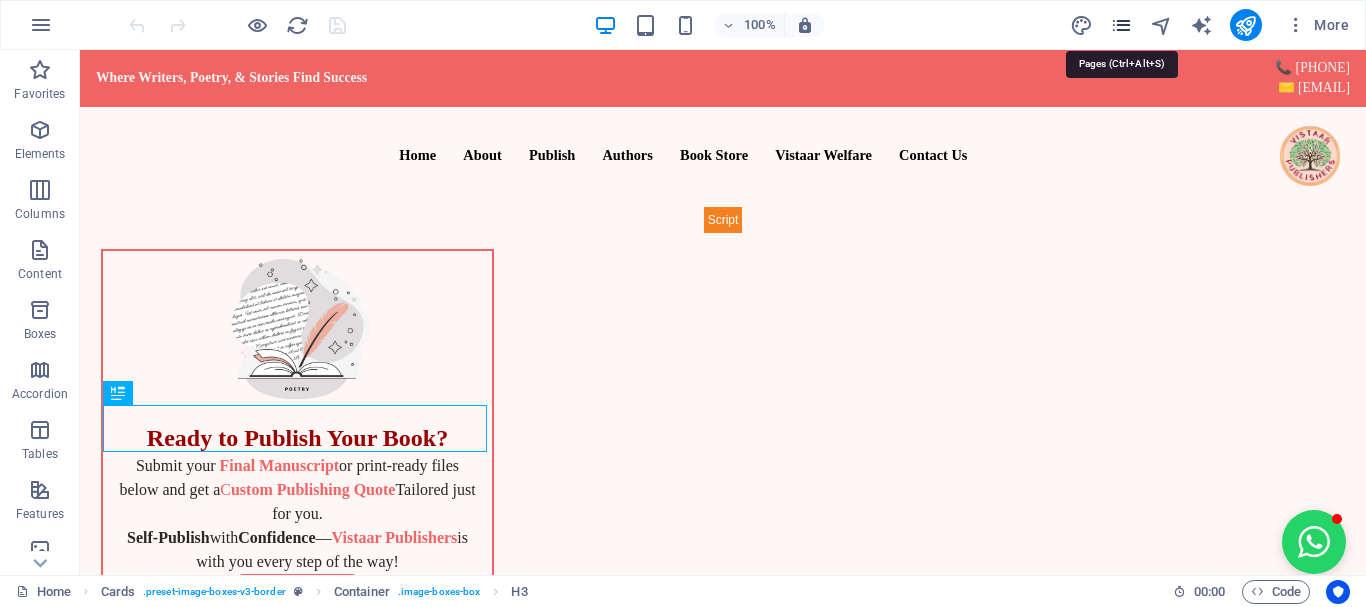 click at bounding box center (1121, 25) 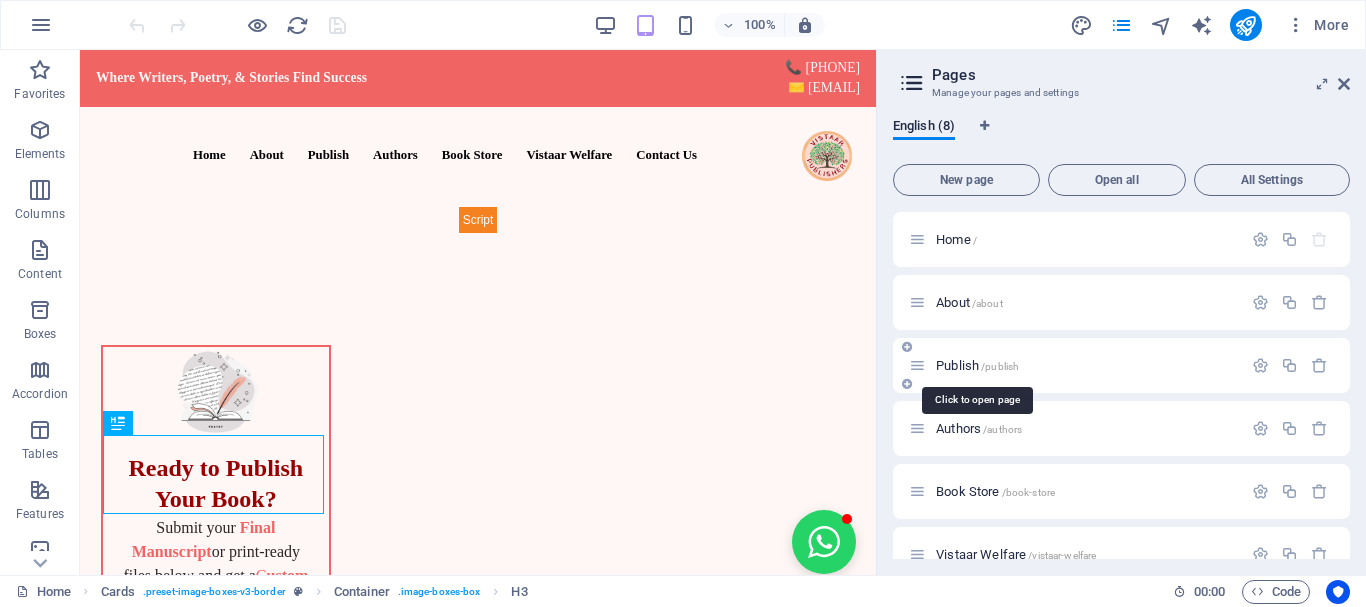 click on "Publish /publish" at bounding box center (977, 365) 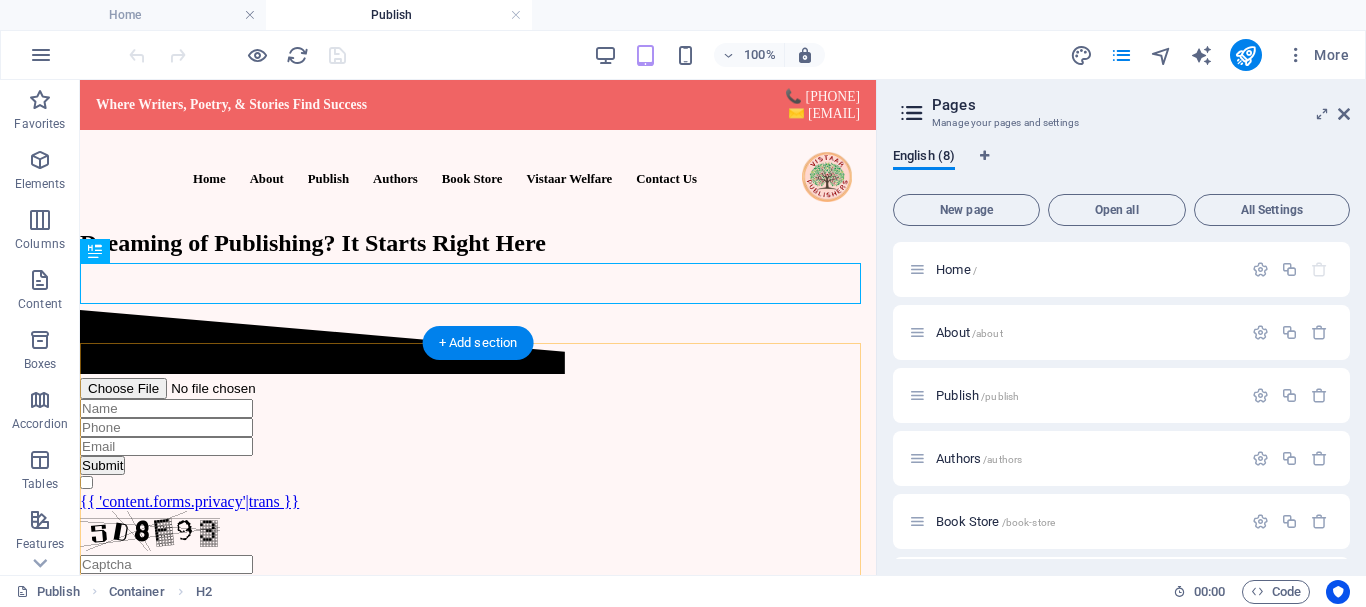 scroll, scrollTop: 0, scrollLeft: 0, axis: both 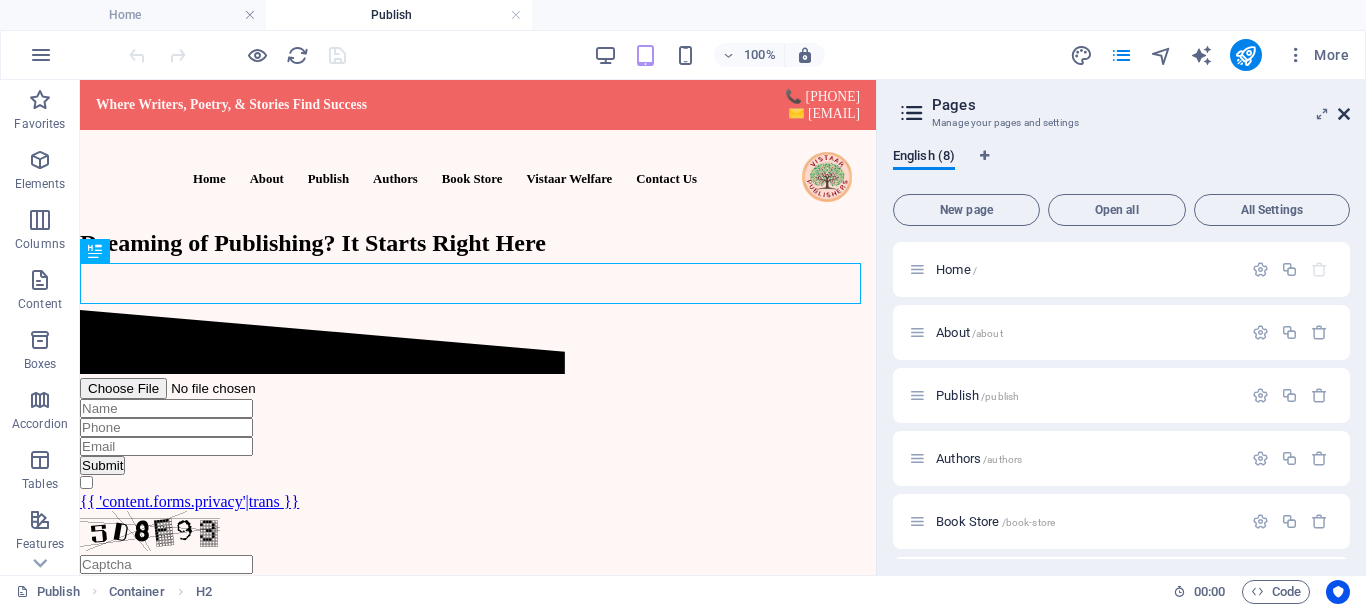 click at bounding box center [1344, 114] 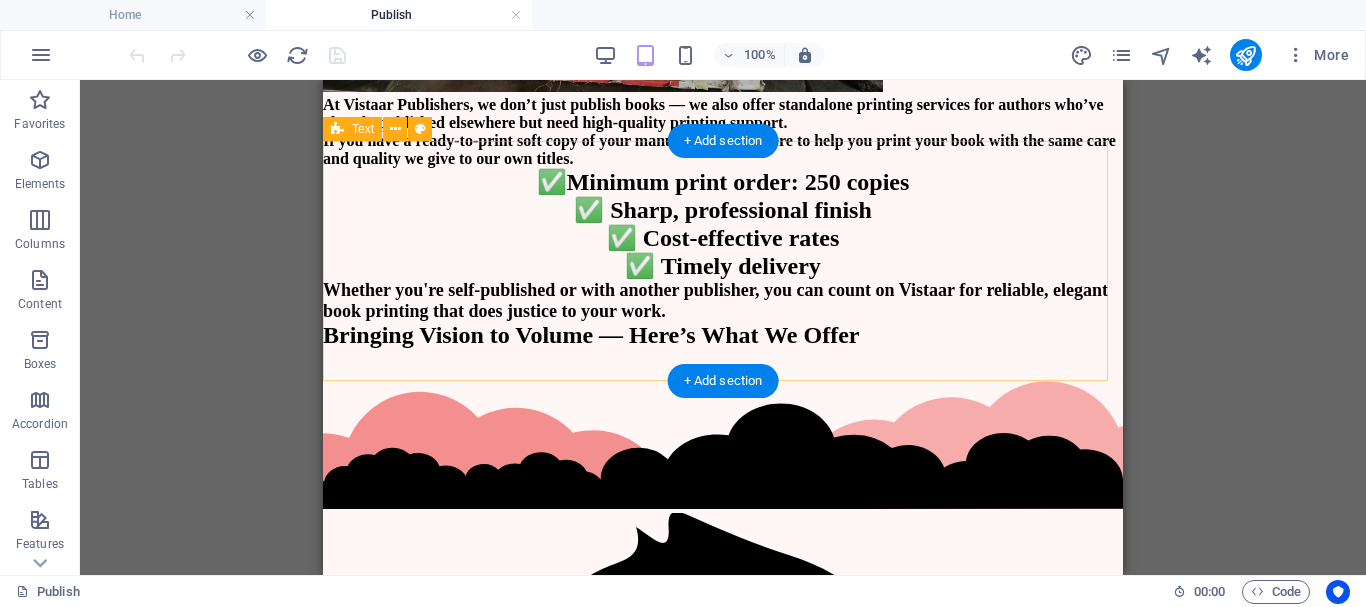 scroll, scrollTop: 1600, scrollLeft: 0, axis: vertical 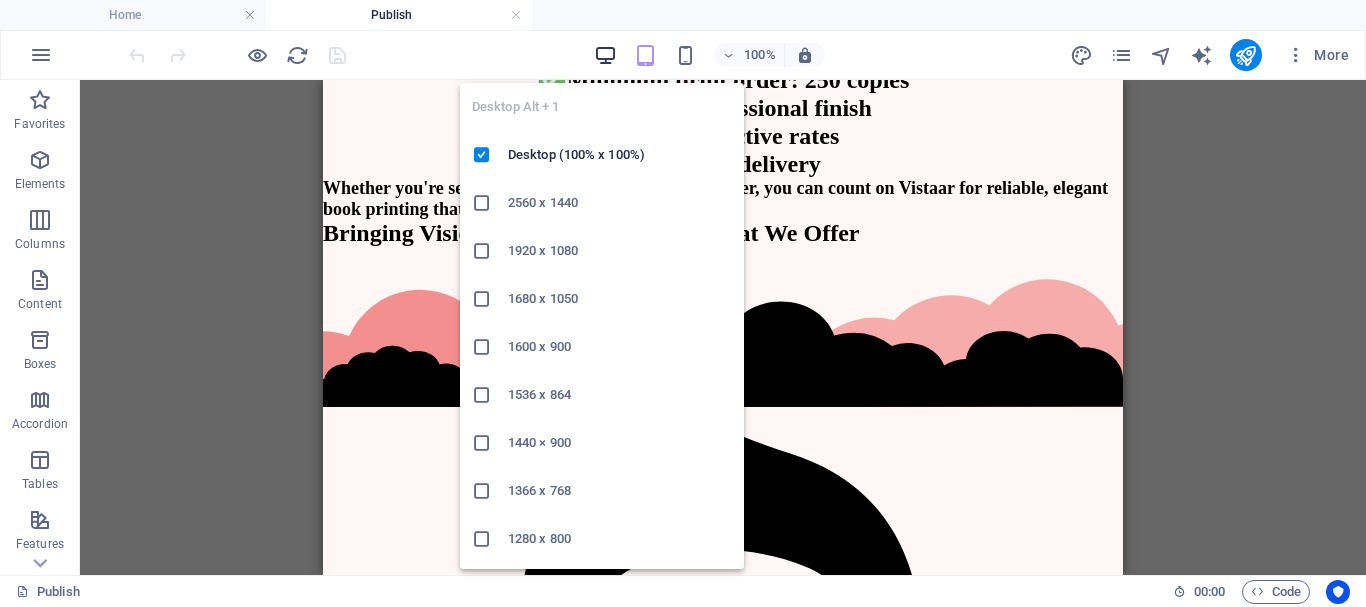 click at bounding box center [605, 55] 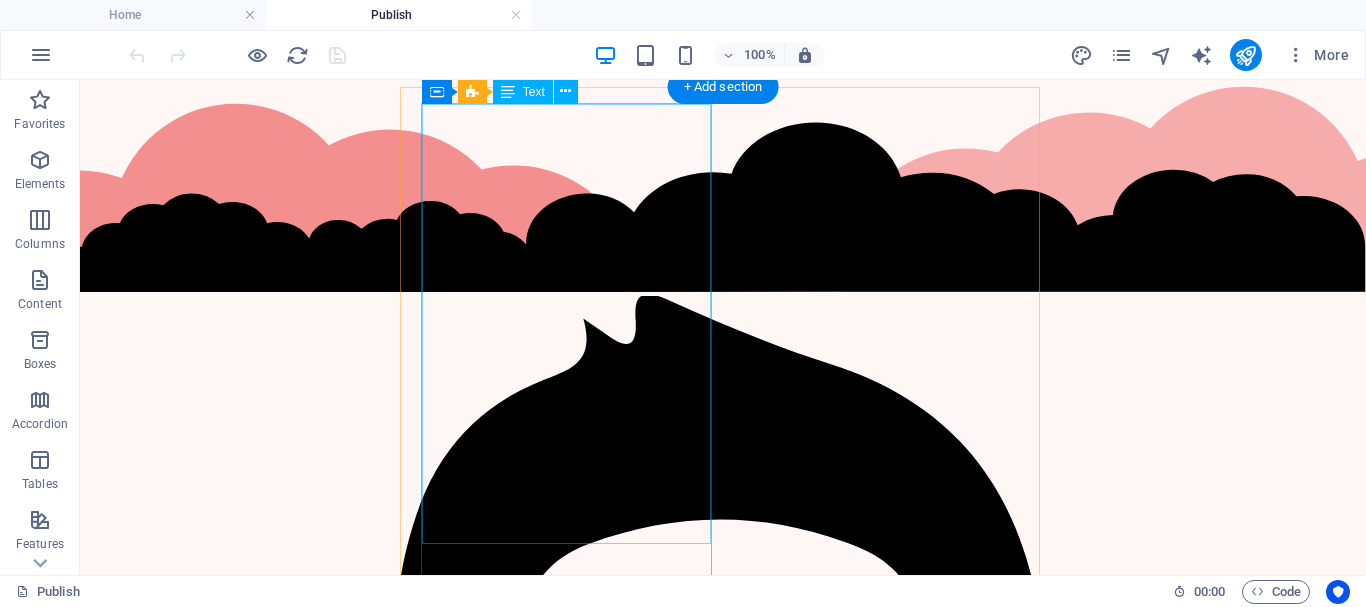 scroll, scrollTop: 2000, scrollLeft: 0, axis: vertical 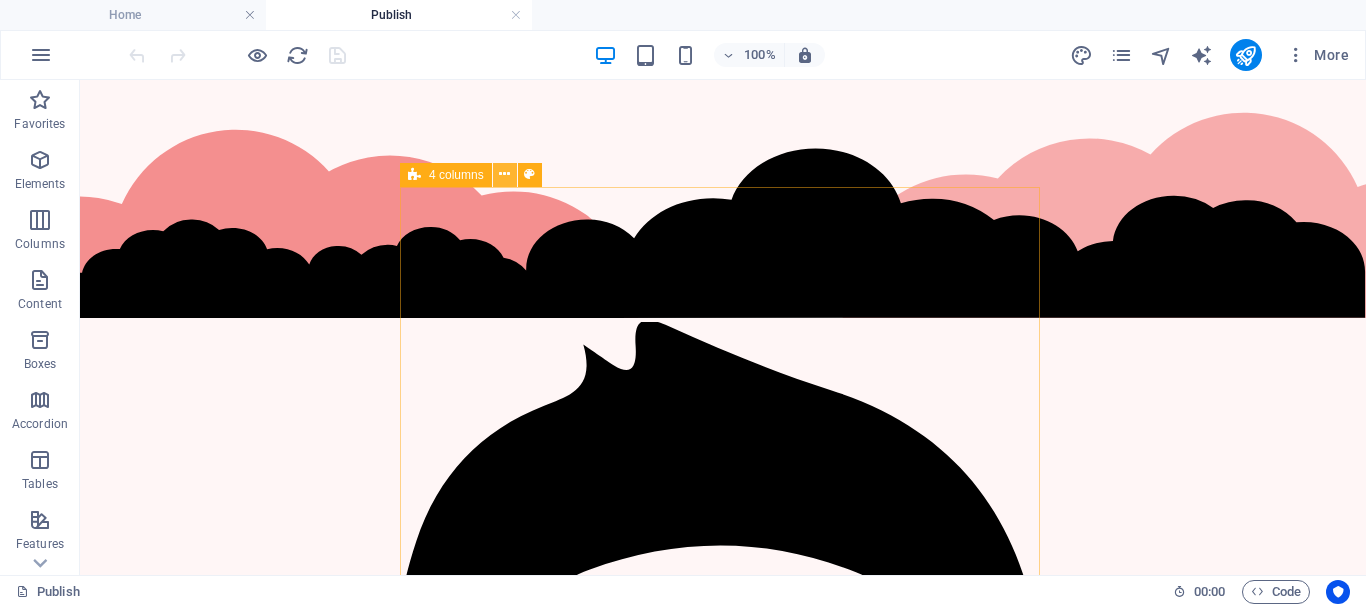 click at bounding box center [505, 175] 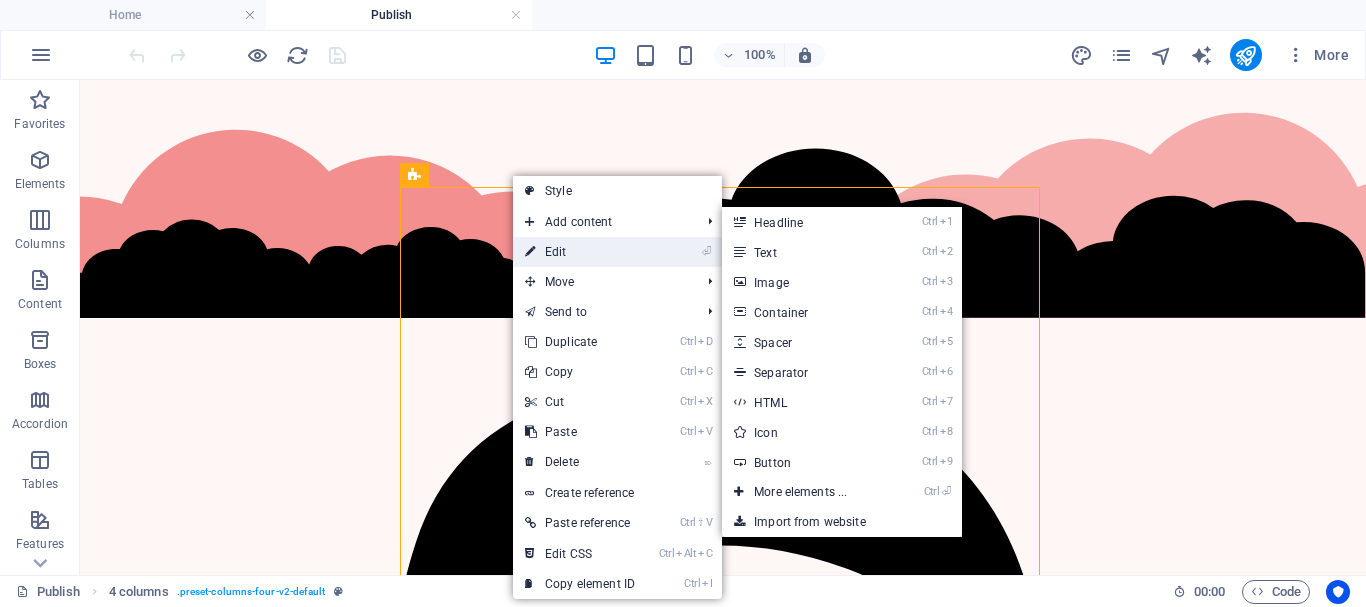 click on "⏎  Edit" at bounding box center (580, 252) 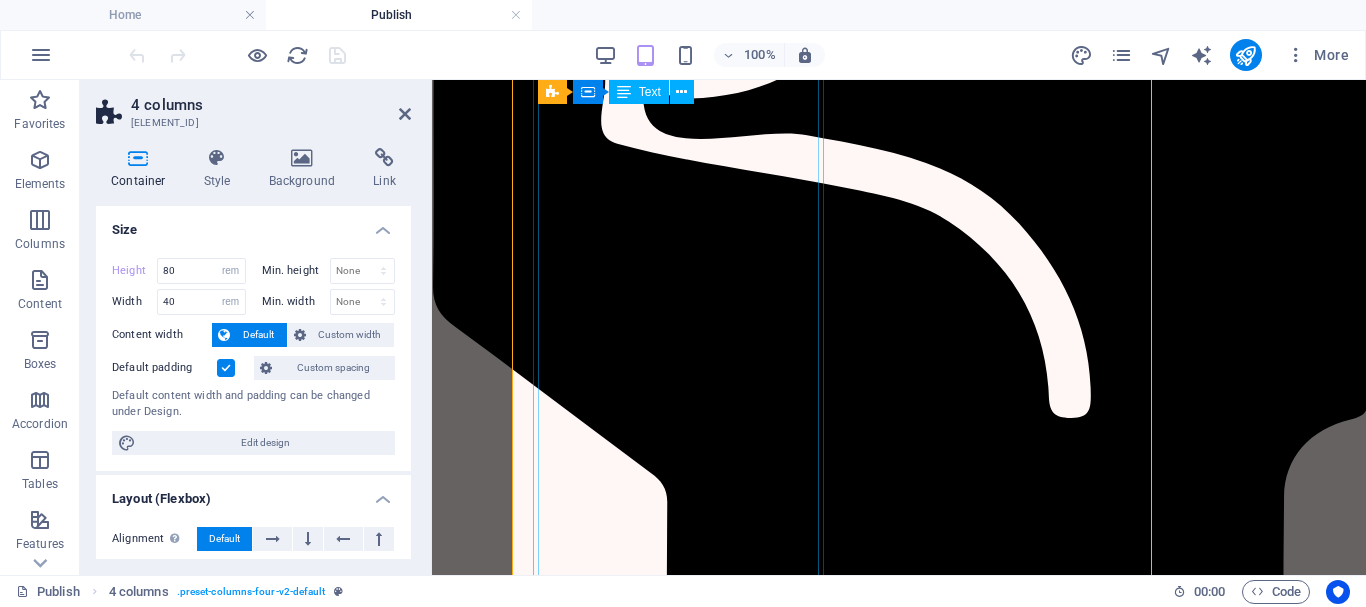scroll, scrollTop: 4213, scrollLeft: 0, axis: vertical 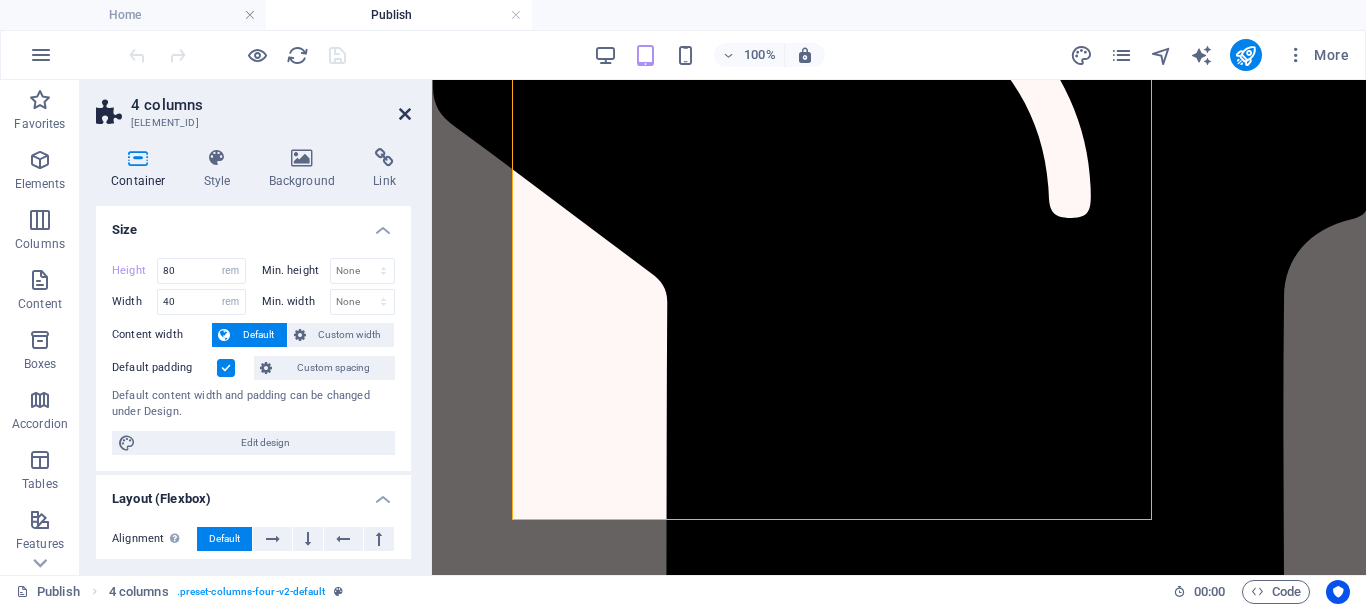 drag, startPoint x: 405, startPoint y: 114, endPoint x: 330, endPoint y: 29, distance: 113.35784 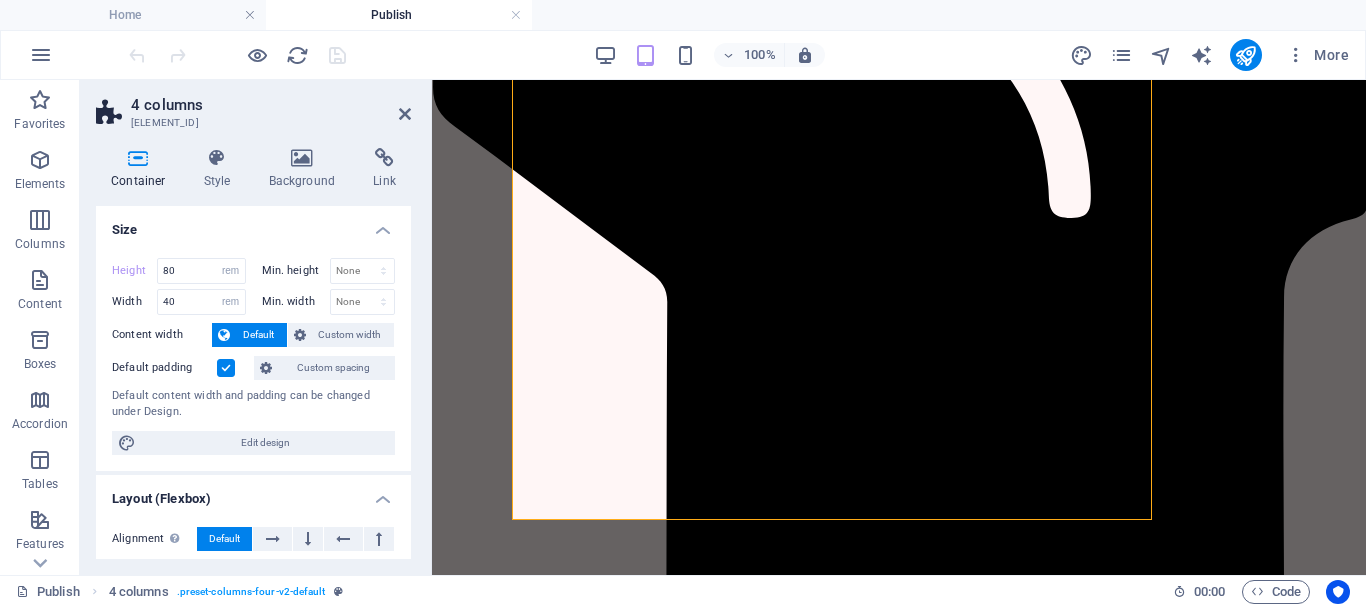 scroll, scrollTop: 2811, scrollLeft: 0, axis: vertical 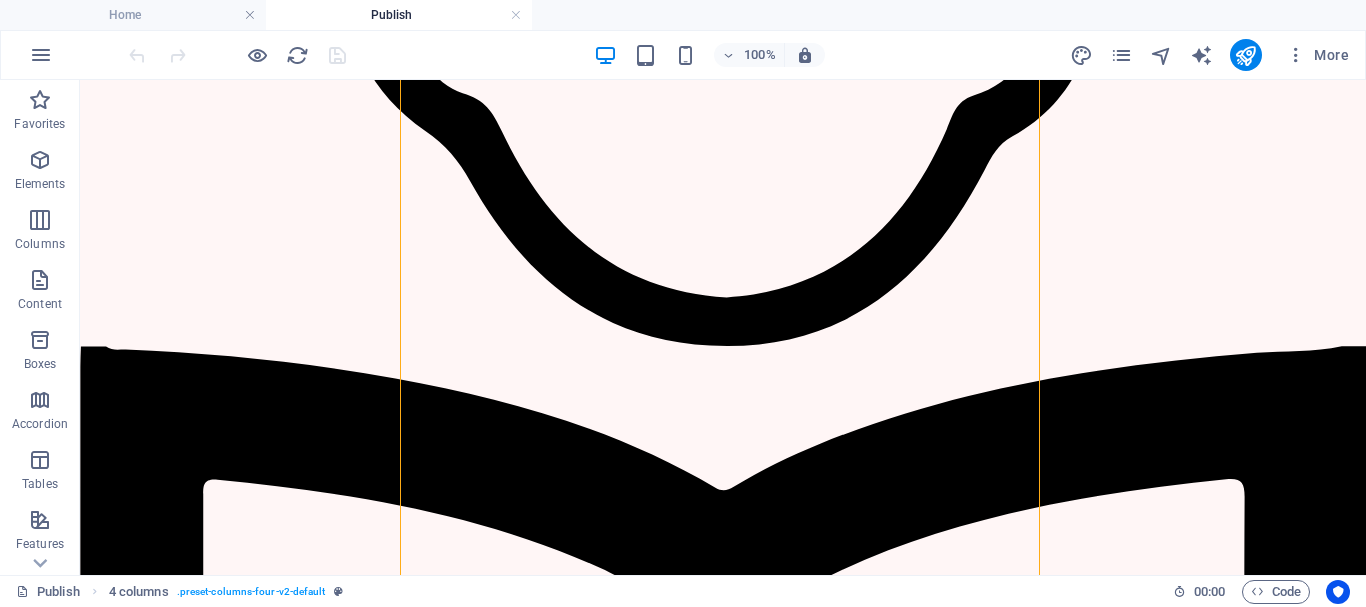 click on "Vistaar Publishers Ribbon
Where
Writers,
Poetry,
&
Stories
Find
Success
📞 +91 [PHONE]
✉️ contact@[EXAMPLE.COM]
Vistaar Publishers Navigation
Home
About
Publish
Authors
Book Store
Vistaar Welfare
Contact Us
Dreaming of Publishing? It Starts Right Here Submit   {{ 'content.forms.privacy'|trans }} Unreadable? Load new Why Publish Your Book With Us? At  Vistaar Publishers , we b elieve  that every  Poem , every  Story  matters — and every  Author/Poet  deserves a partner who understands the true  soul of literature . Our mission is to offer a  Smooth and Supportive  publishing experience for every writer. We guide you at every step — from  Manuscript to Marketplace  — with personal care and professional expertise. ✅   and" at bounding box center [723, 20027] 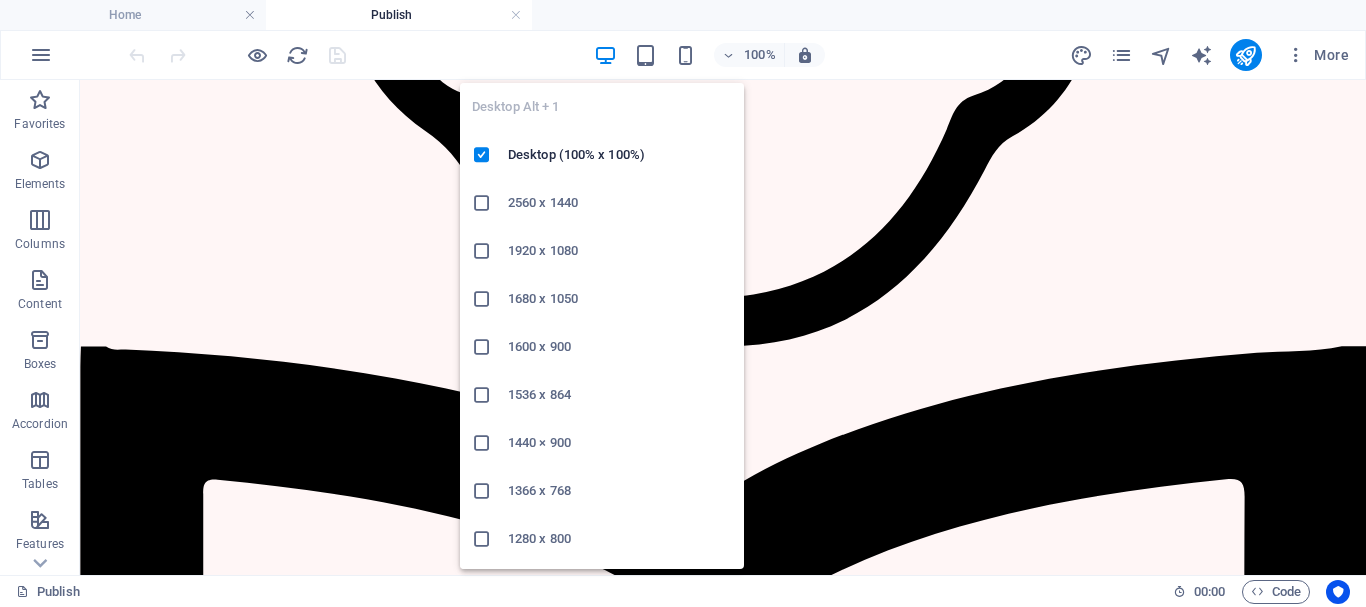 click at bounding box center (605, 55) 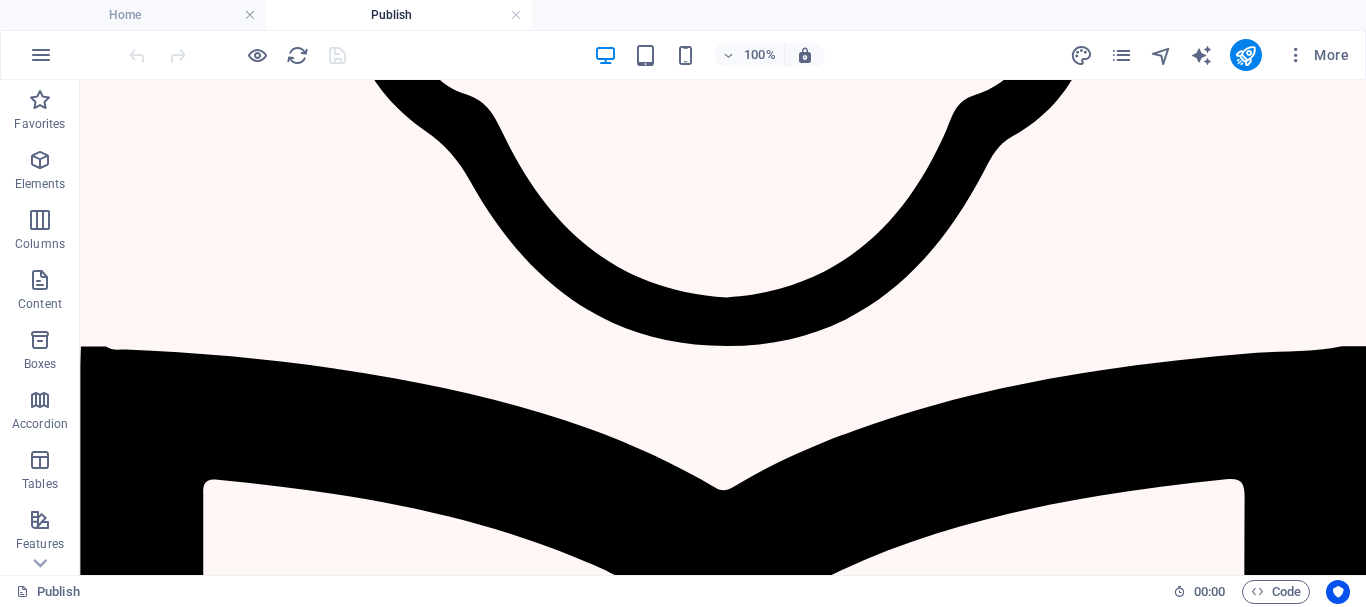 click on "Vistaar Publishers Ribbon
Where
Writers,
Poetry,
&
Stories
Find
Success
📞 [PHONE]
✉️ [EMAIL]
Vistaar Publishers Navigation
Home
About
Publish
Authors
Book Store
Vistaar Welfare
Contact Us
Dreaming of Publishing? It Starts Right Here Submit   {{ 'content.forms.privacy'|trans }} Unreadable? Load new Why Publish Your Book With Us? At  Vistaar Publishers , we b elieve  that every  Poem , every  Story  matters — and every  Author/Poet  deserves a partner who understands the true  soul of literature . Our mission is to offer a  Smooth and Supportive  publishing experience for every writer. We guide you at every step — from  Manuscript to Marketplace  — with personal care and professional expertise. ✅   and" at bounding box center [723, 20027] 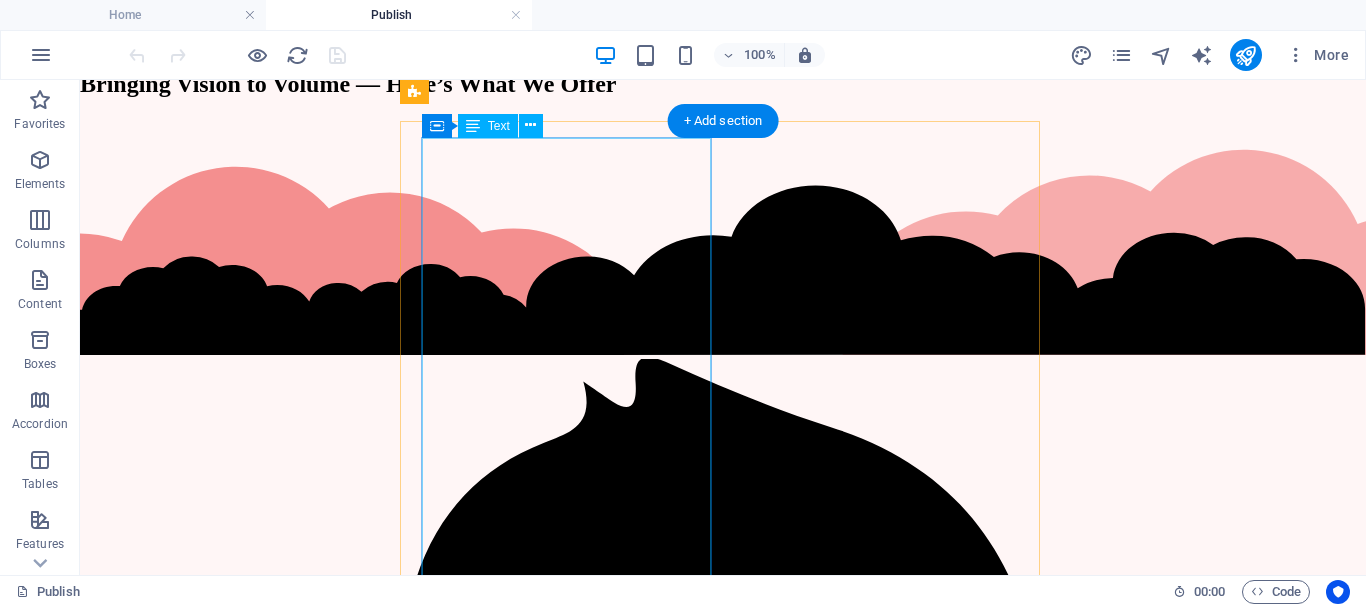 scroll, scrollTop: 1911, scrollLeft: 0, axis: vertical 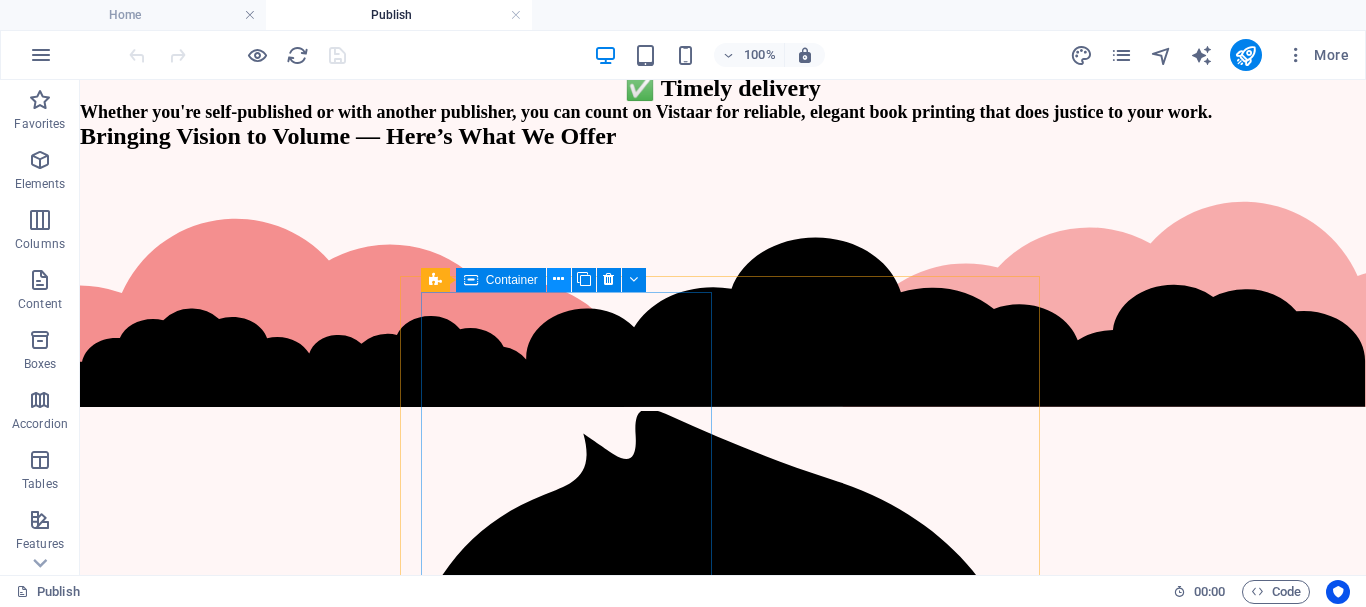 click at bounding box center [558, 279] 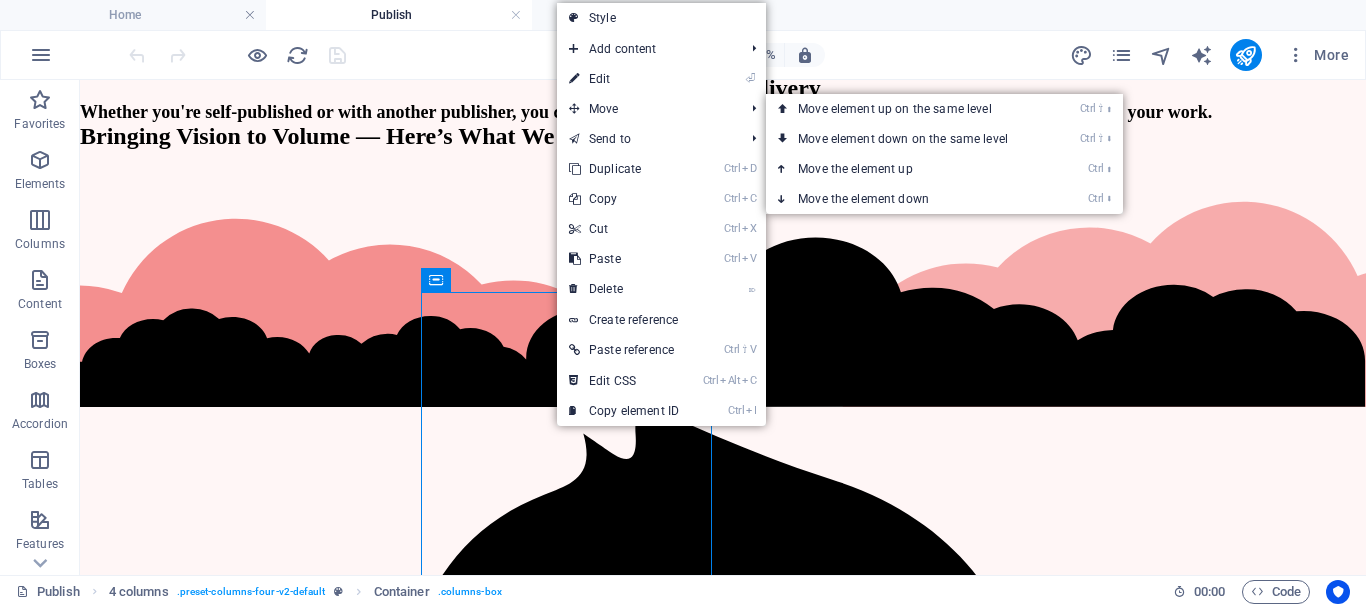click on "⏎  Edit" at bounding box center [624, 79] 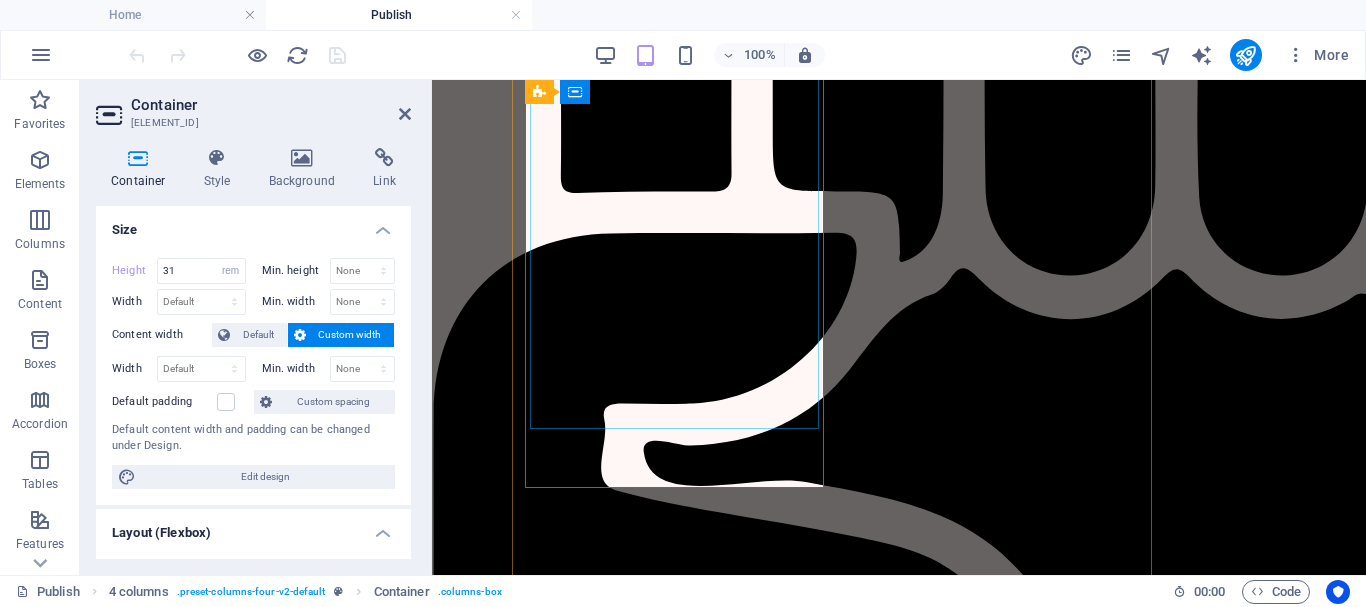 scroll, scrollTop: 3724, scrollLeft: 0, axis: vertical 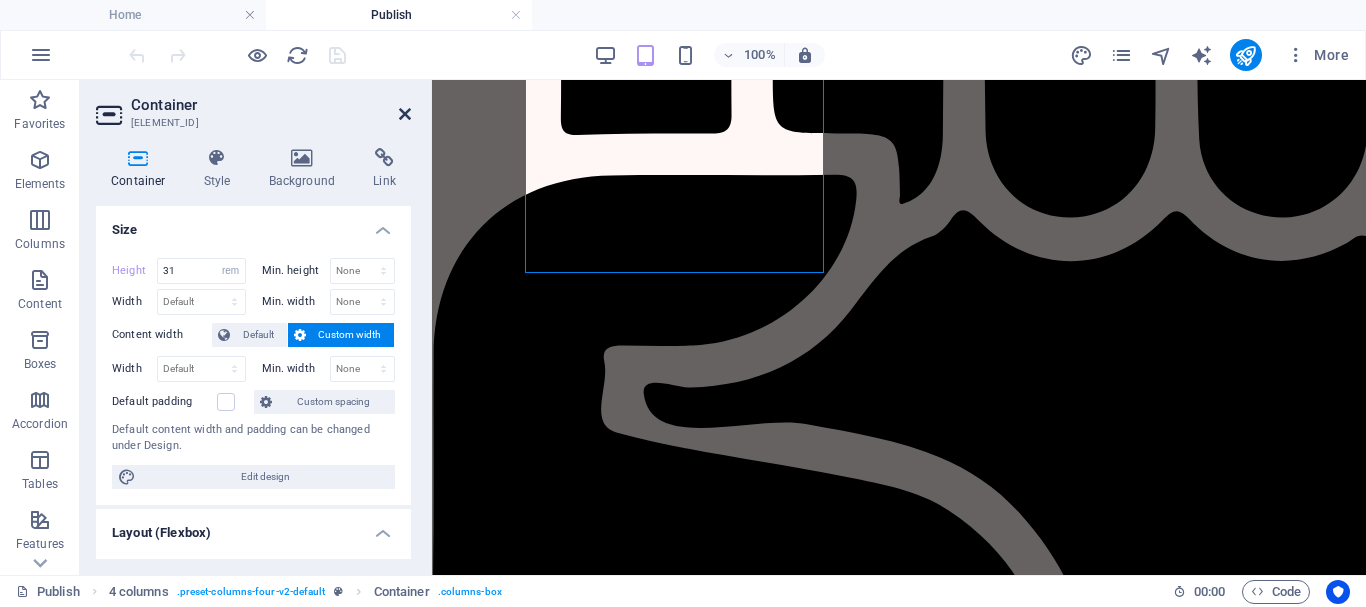 drag, startPoint x: 409, startPoint y: 116, endPoint x: 319, endPoint y: 40, distance: 117.79643 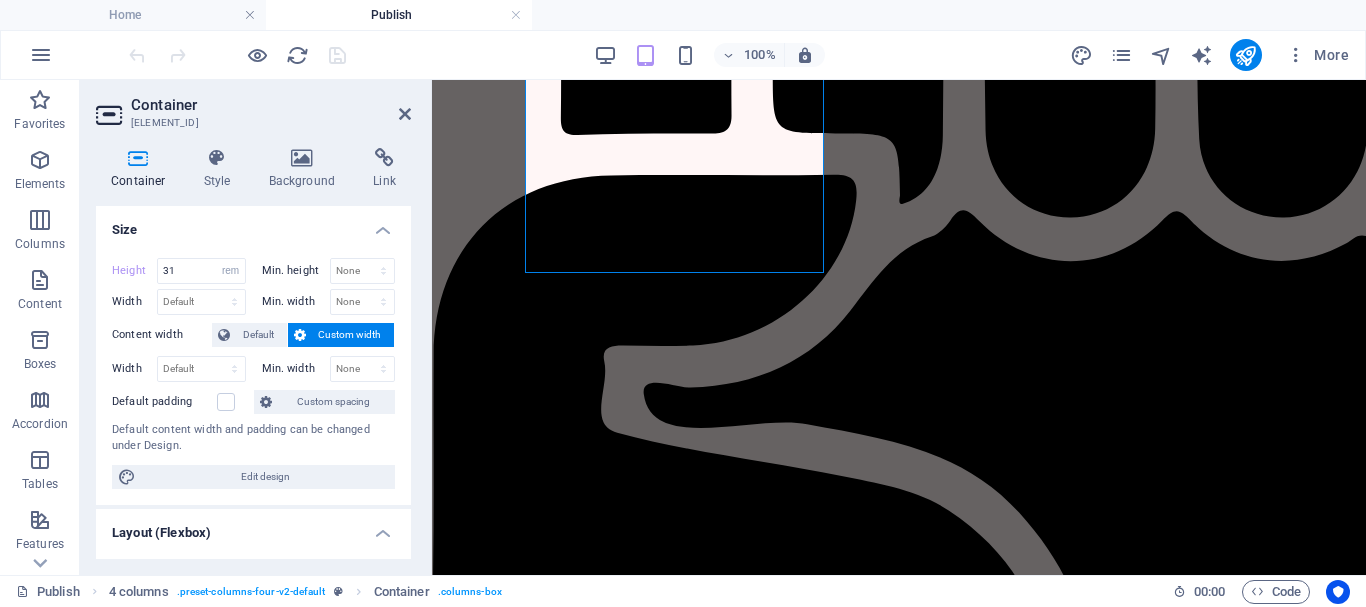 scroll, scrollTop: 2267, scrollLeft: 0, axis: vertical 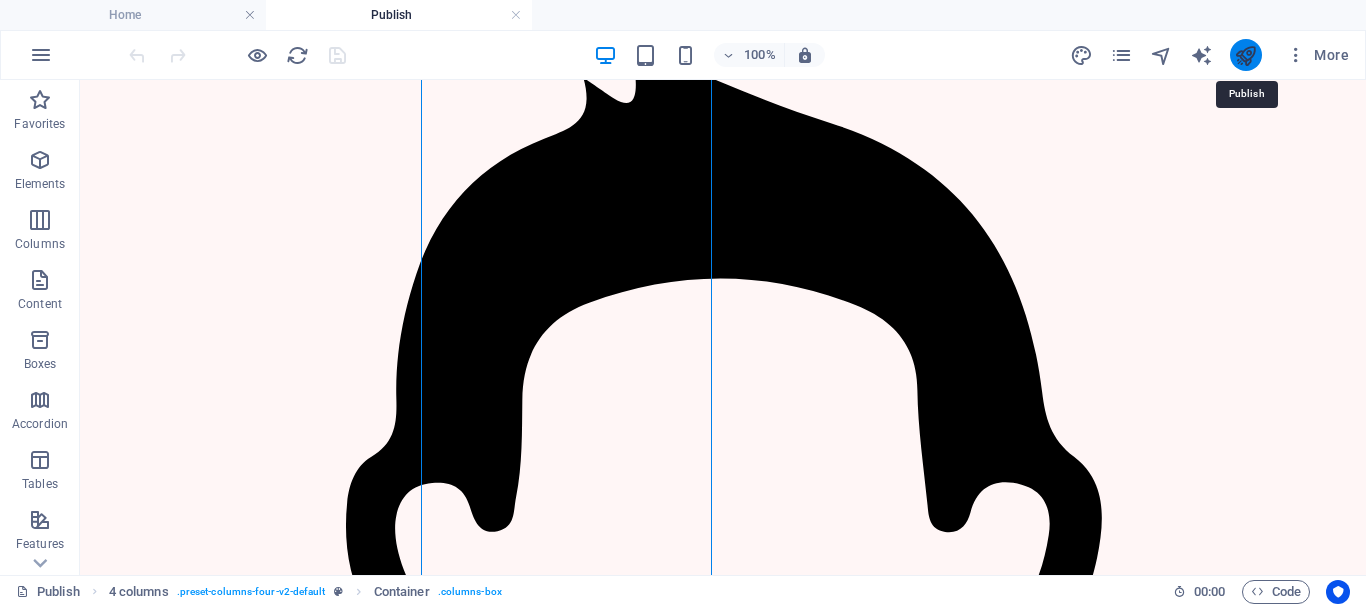 click at bounding box center [1245, 55] 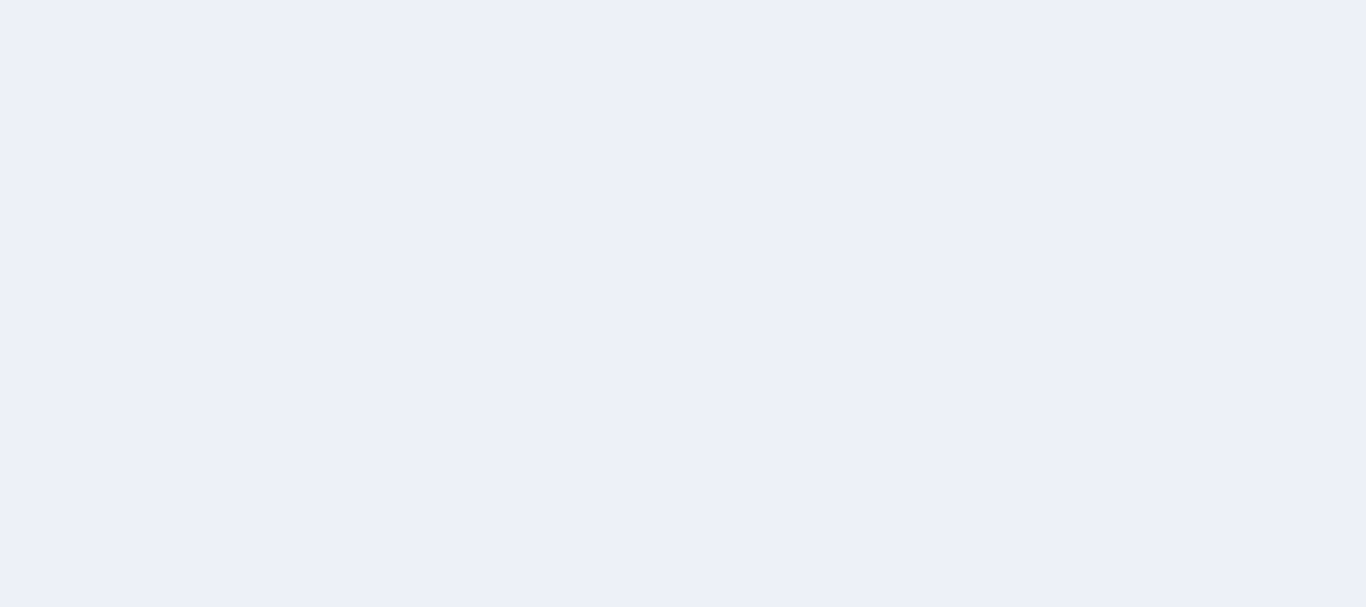 scroll, scrollTop: 0, scrollLeft: 0, axis: both 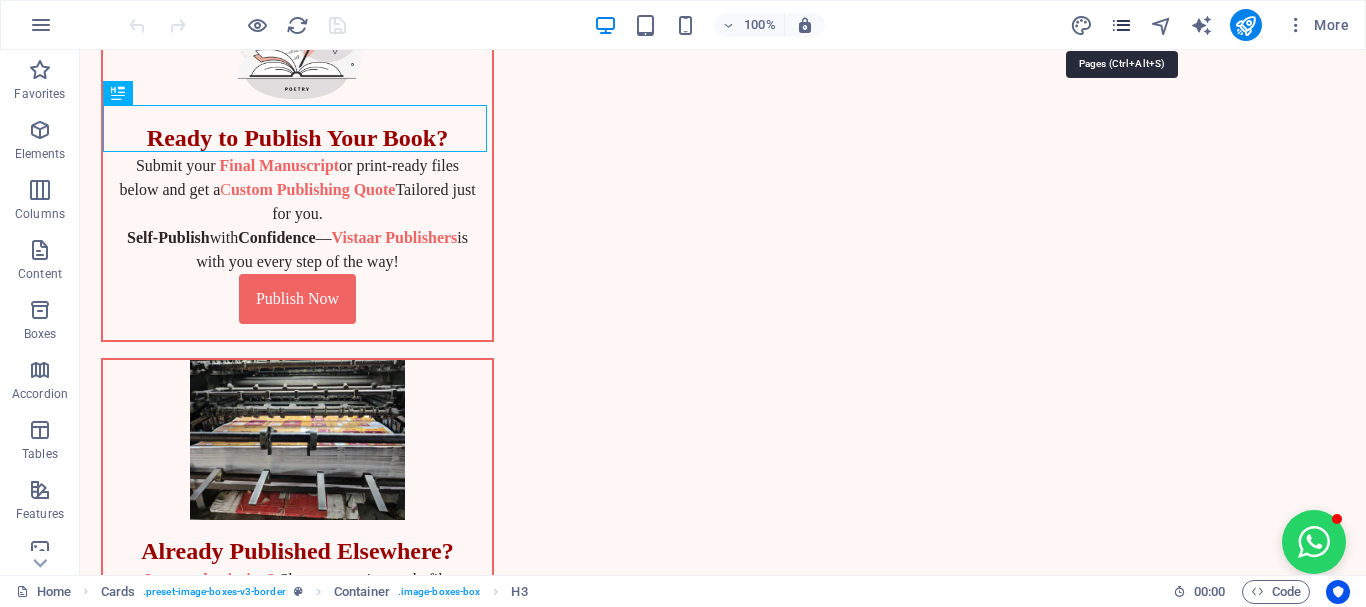 click at bounding box center (1121, 25) 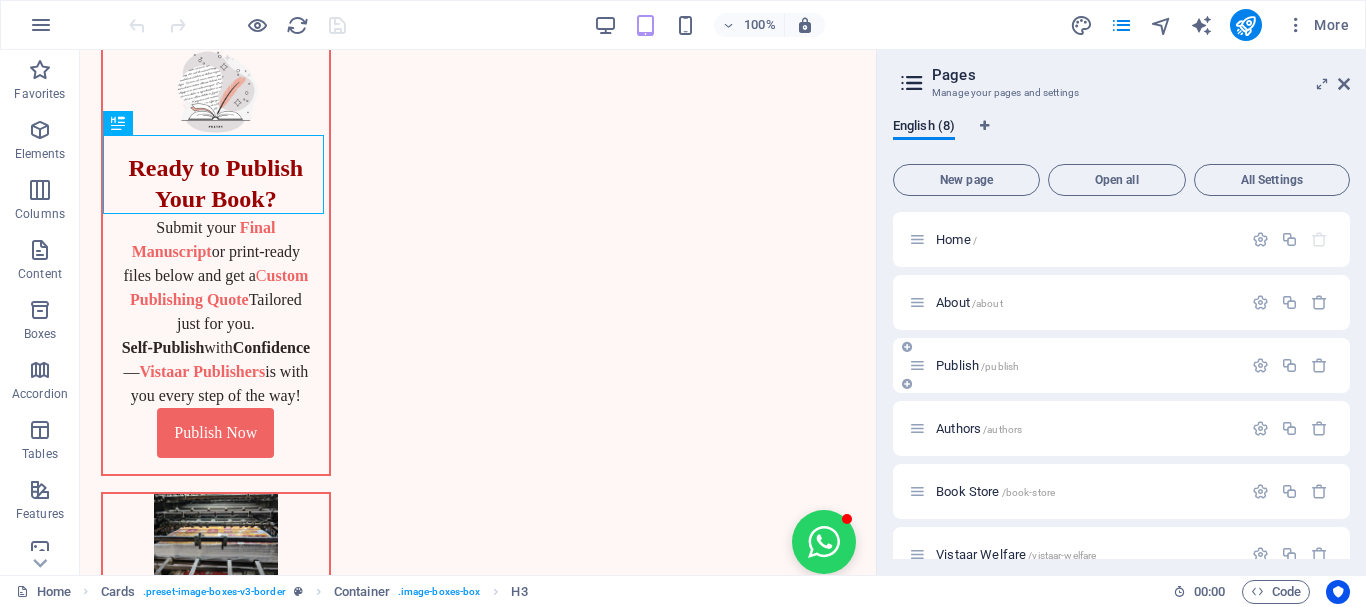 click on "Publish /publish" at bounding box center (977, 365) 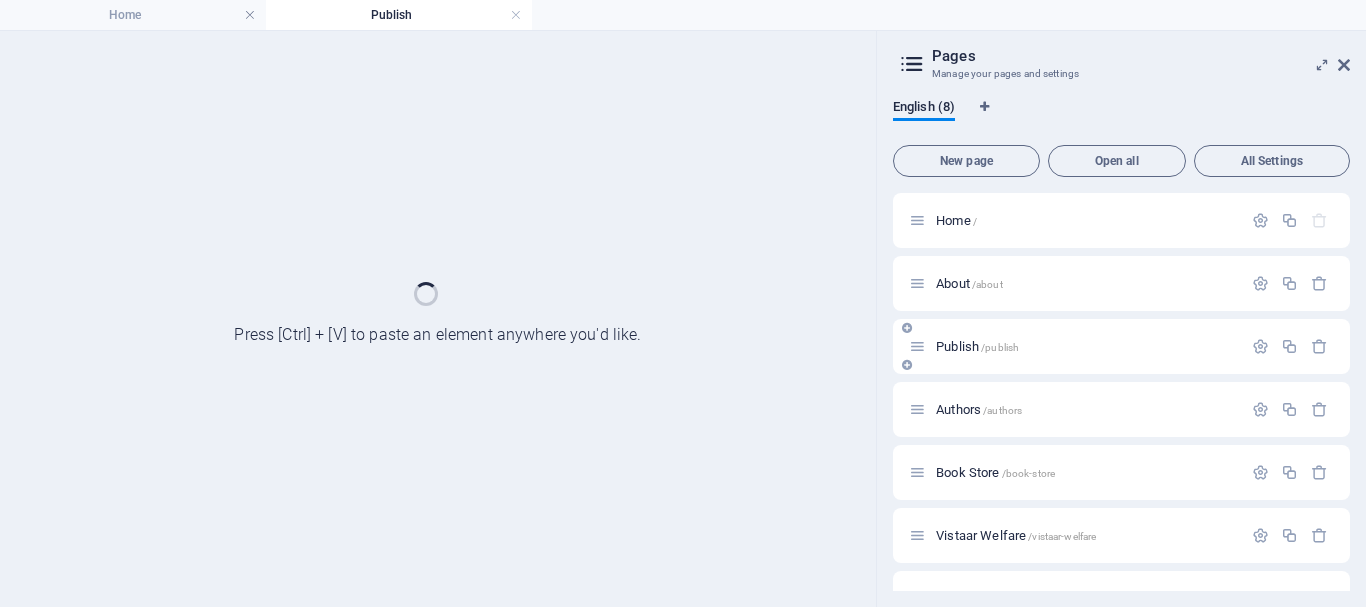 scroll, scrollTop: 0, scrollLeft: 0, axis: both 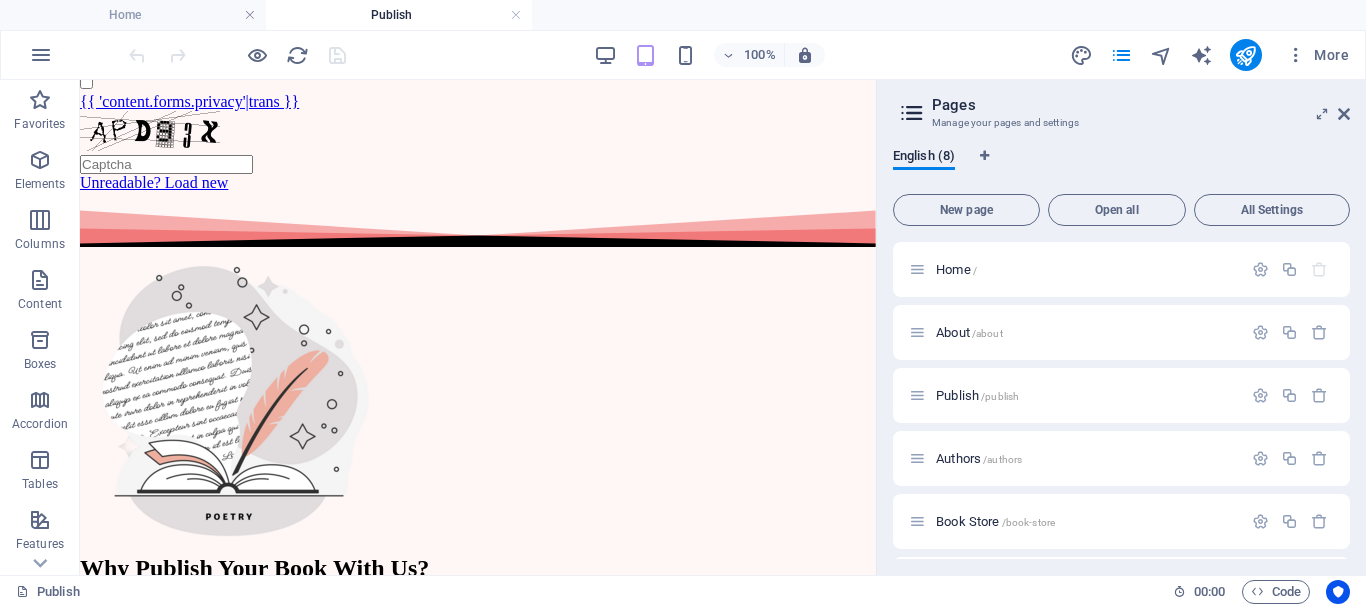 click on "Pages Manage your pages and settings" at bounding box center [1123, 106] 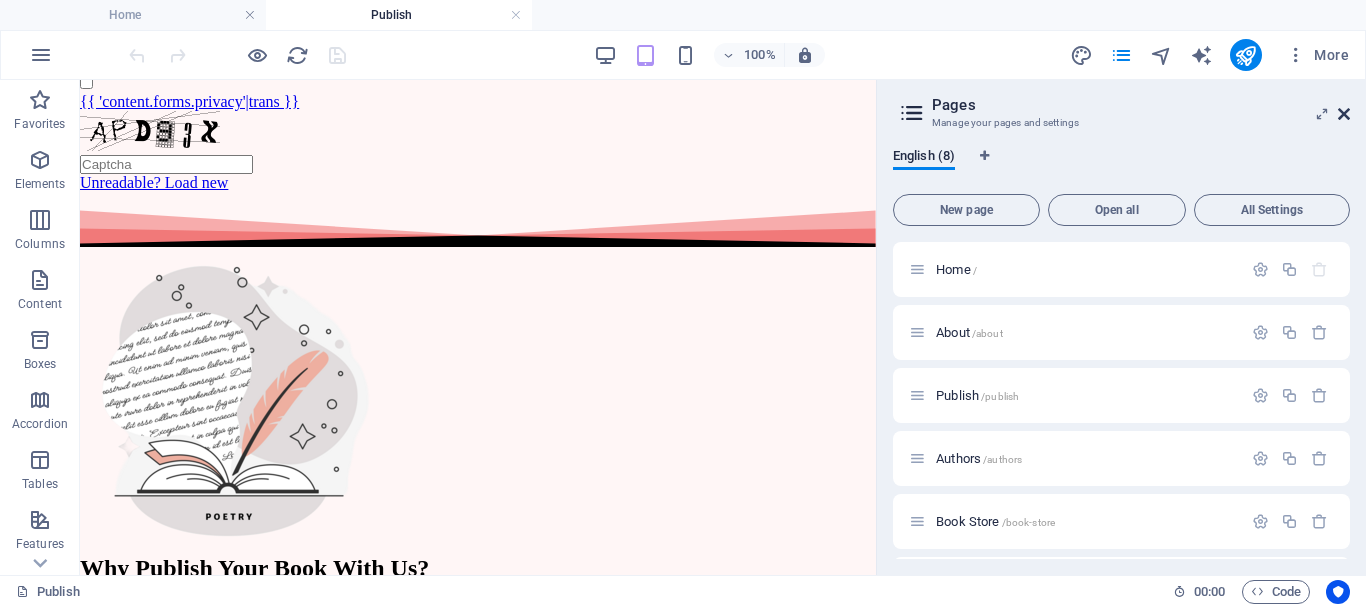 click at bounding box center [1344, 114] 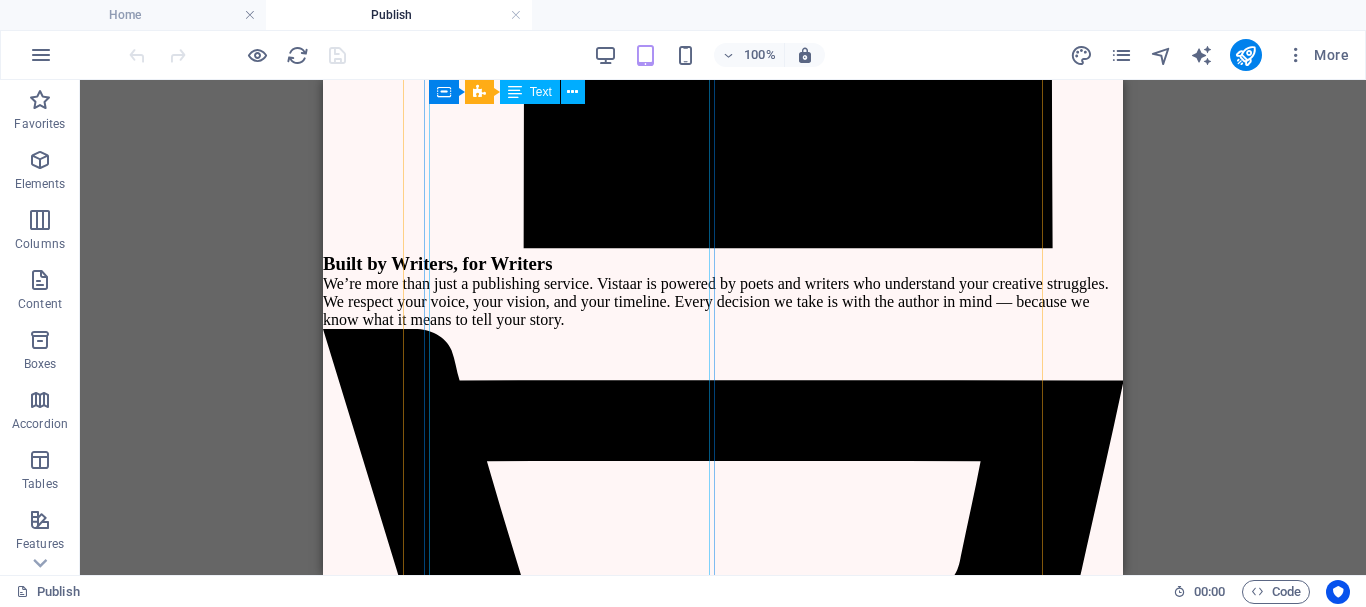 scroll, scrollTop: 3900, scrollLeft: 0, axis: vertical 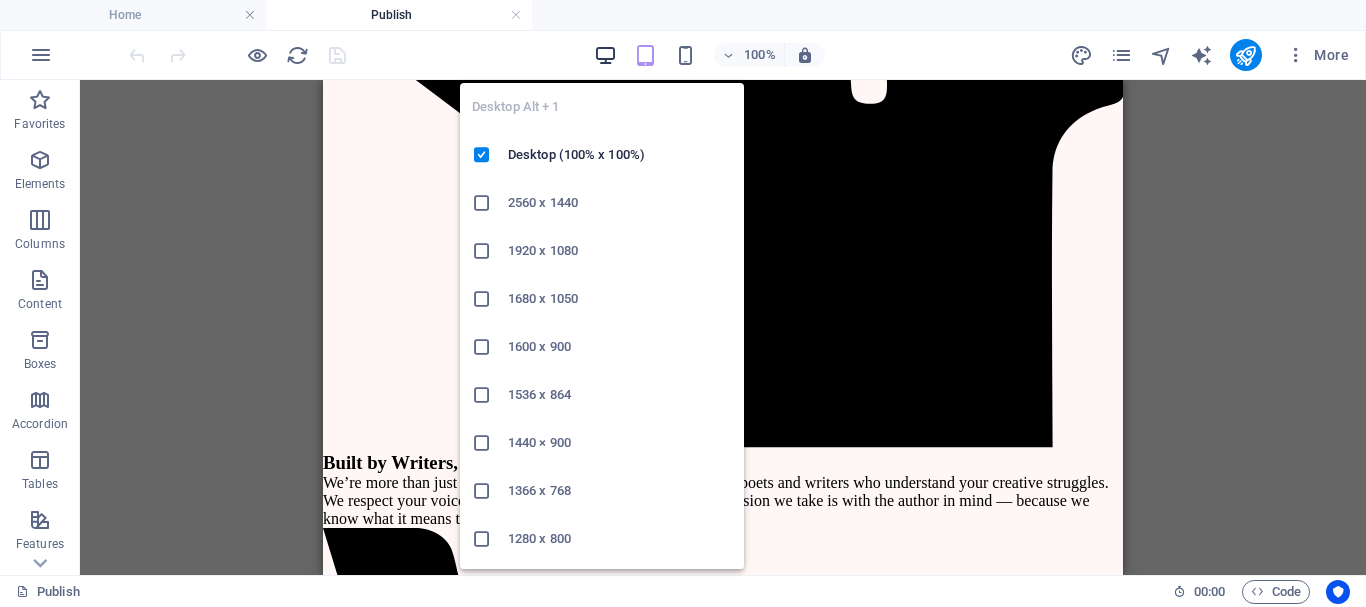 click at bounding box center (605, 55) 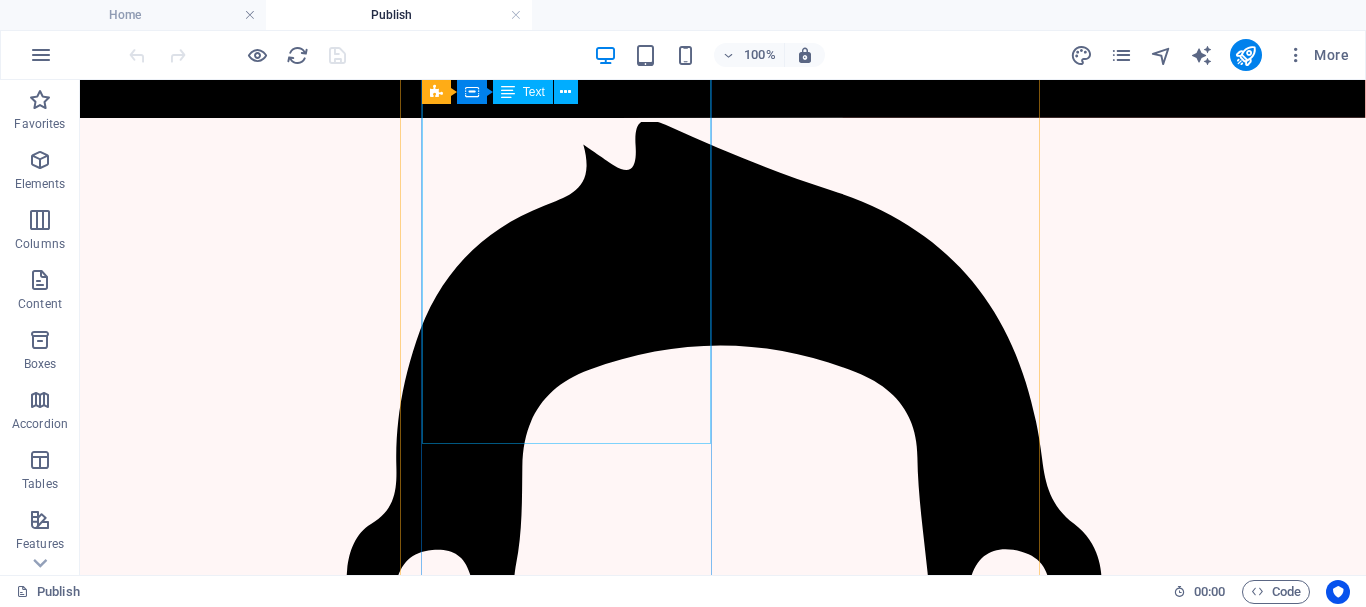 scroll, scrollTop: 2400, scrollLeft: 0, axis: vertical 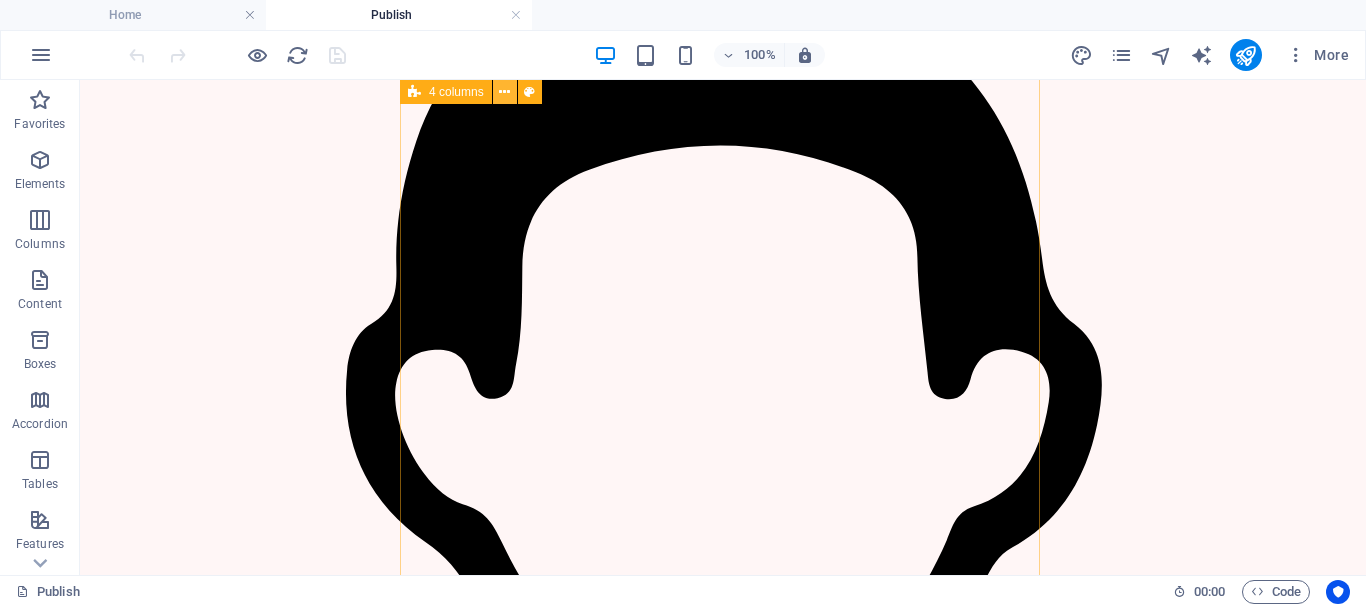 click at bounding box center (504, 92) 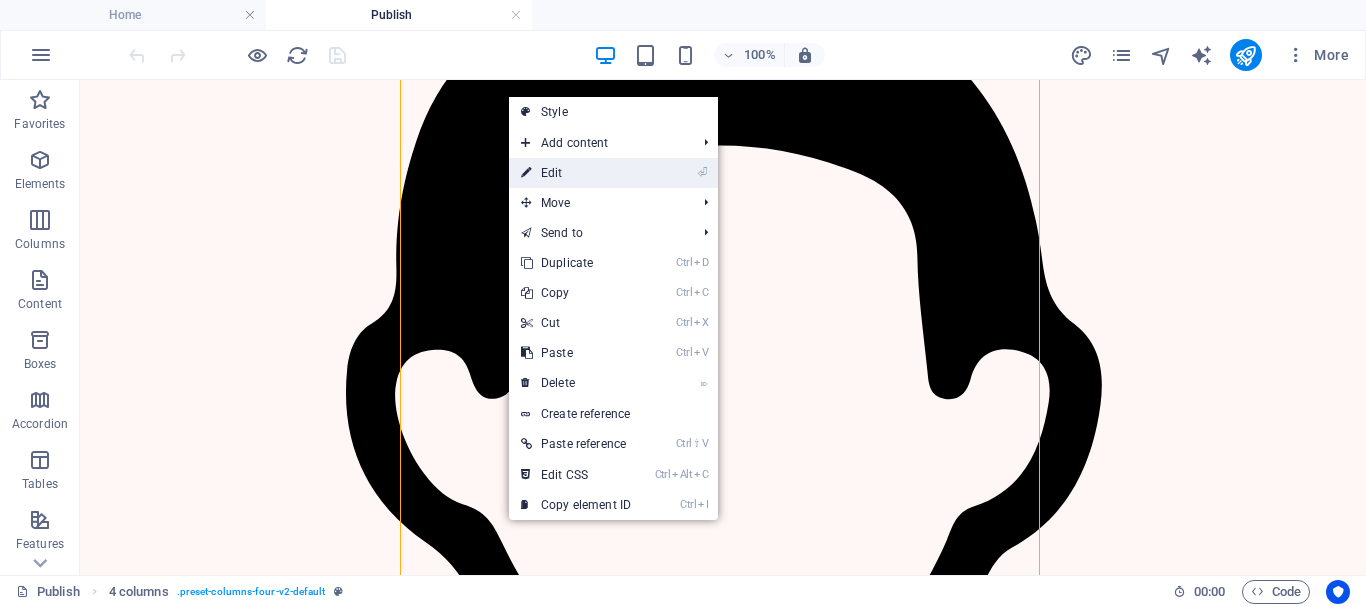 click on "⏎  Edit" at bounding box center [576, 173] 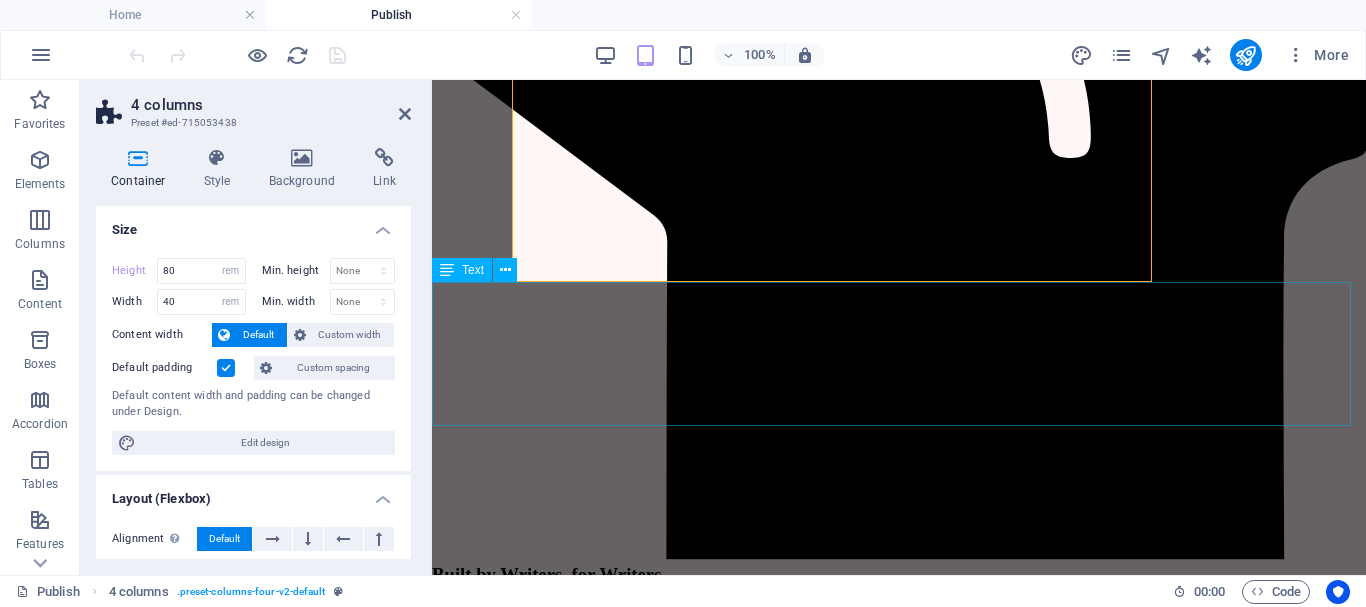 scroll, scrollTop: 4473, scrollLeft: 0, axis: vertical 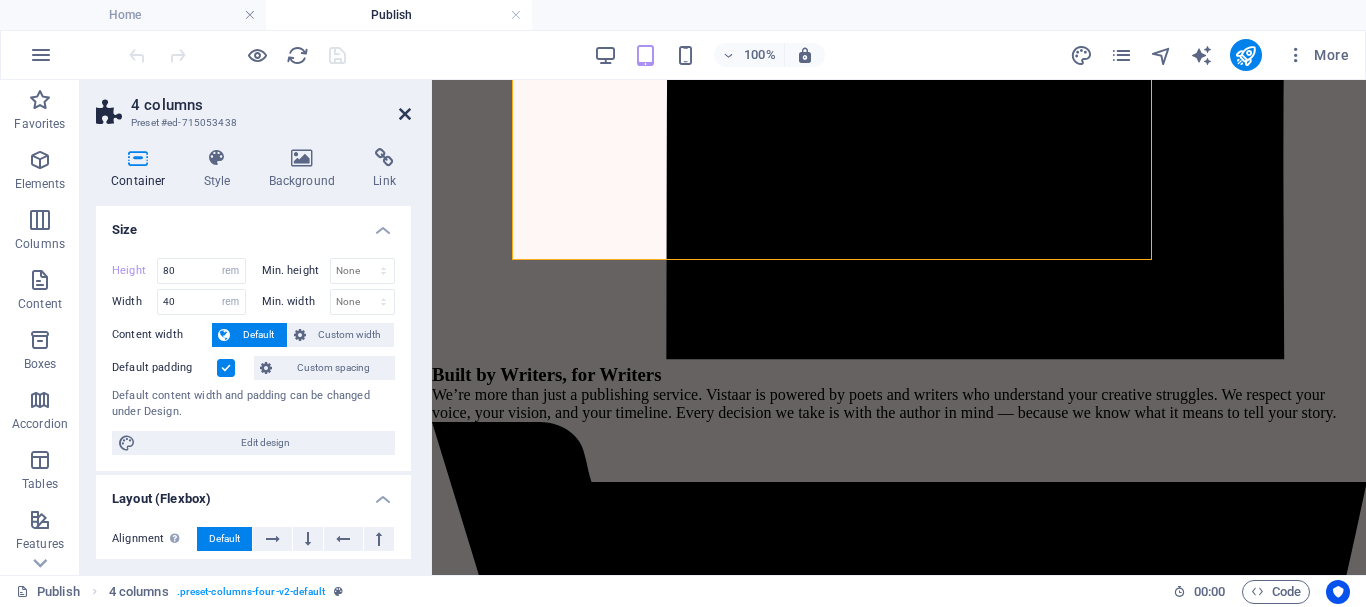 click at bounding box center [405, 114] 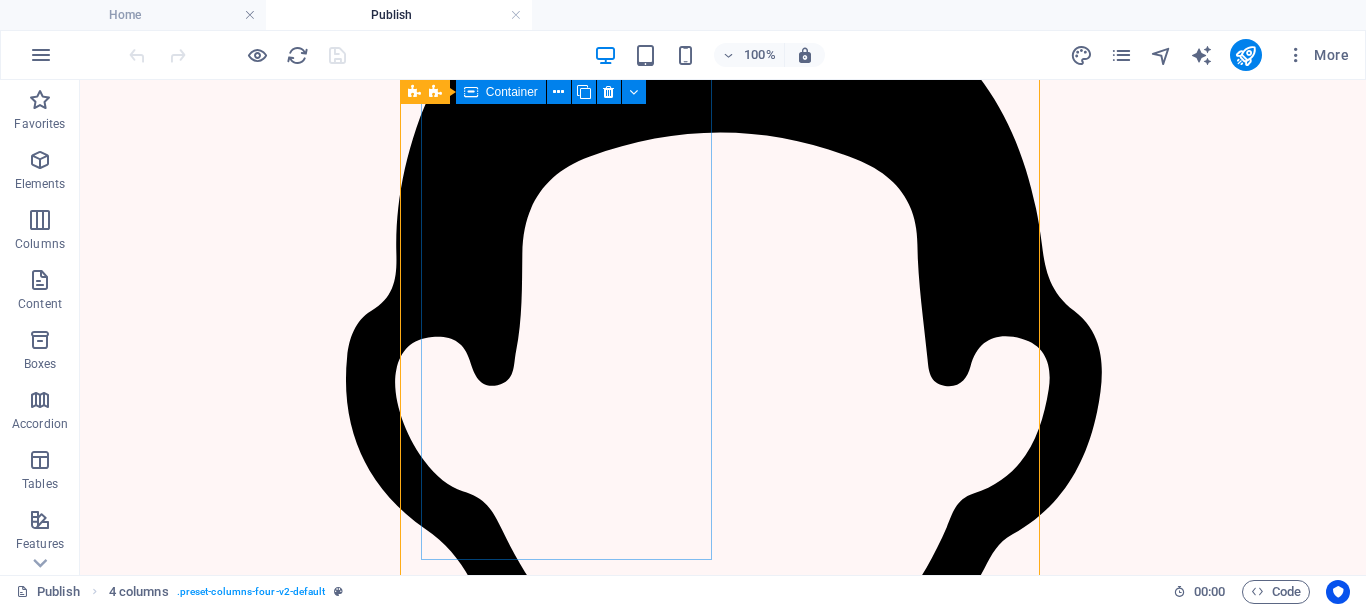 scroll, scrollTop: 2411, scrollLeft: 0, axis: vertical 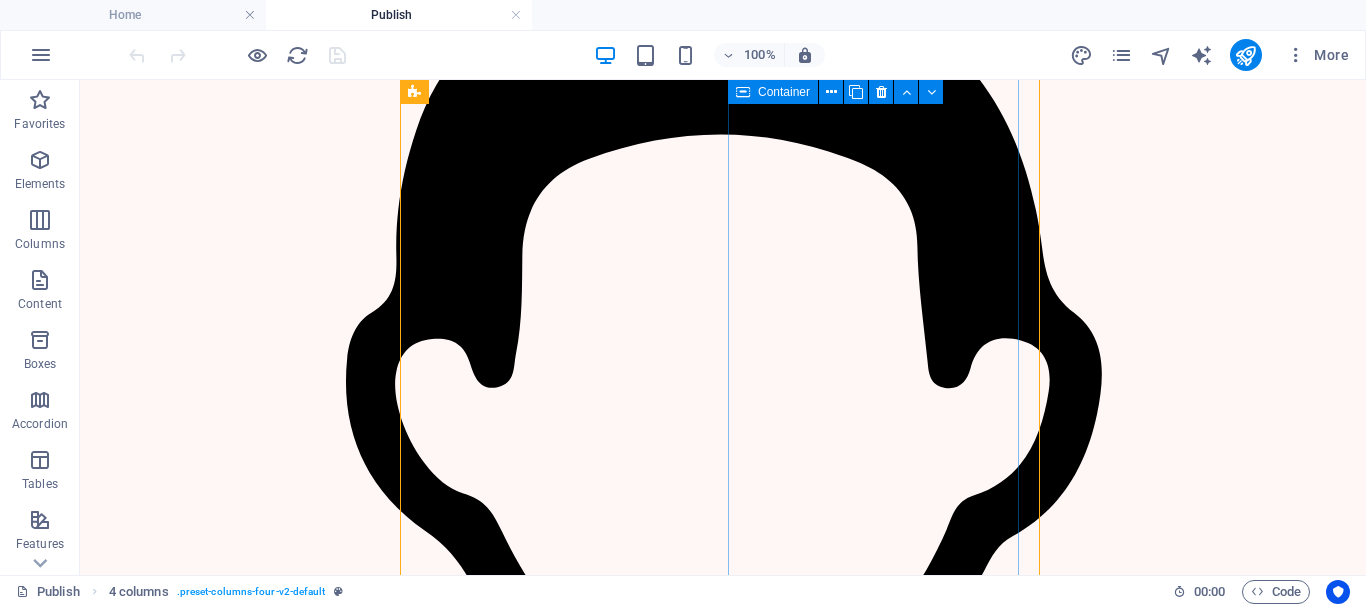 click on "वर्णिका     (Creative Plan)   C ol or you r words.    Shape your Imagination! Agreement & ISBN      Digital Agreement                     Free ISBN Allocation      Unique Barcode                          Digital Author Certificate   Book Specifications      Paperback, 230 GSM              Paper B/W 70 GSM      Vibrant Cover Design (2 Free Revision)   Pre-Publishing & Editing      Editing (2 Free Revision)                     Digital Proof (PDF      Proofreading (2 Free Revision) Author Profit & Support     20% or 45% Royalty                Monthly Royalty Payments      Buy from our Website, Amazon, Flipkart & Events Marketing      2 Social Media Creatives       Email & WhatsApp Support      Unltd. Inv Mgmt.               Author’s Profile on our Website      Will be kept at NDWBF and other fair Yes, This is My Plan! Submit Now" at bounding box center [720, 9955] 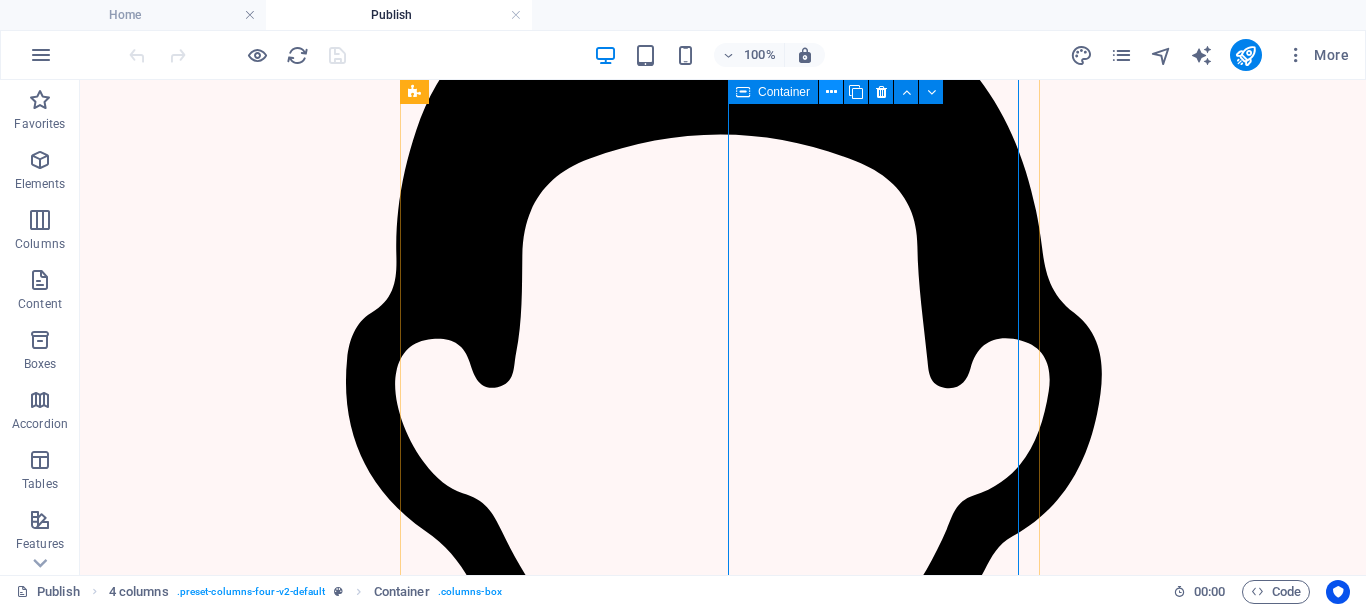 click at bounding box center (831, 92) 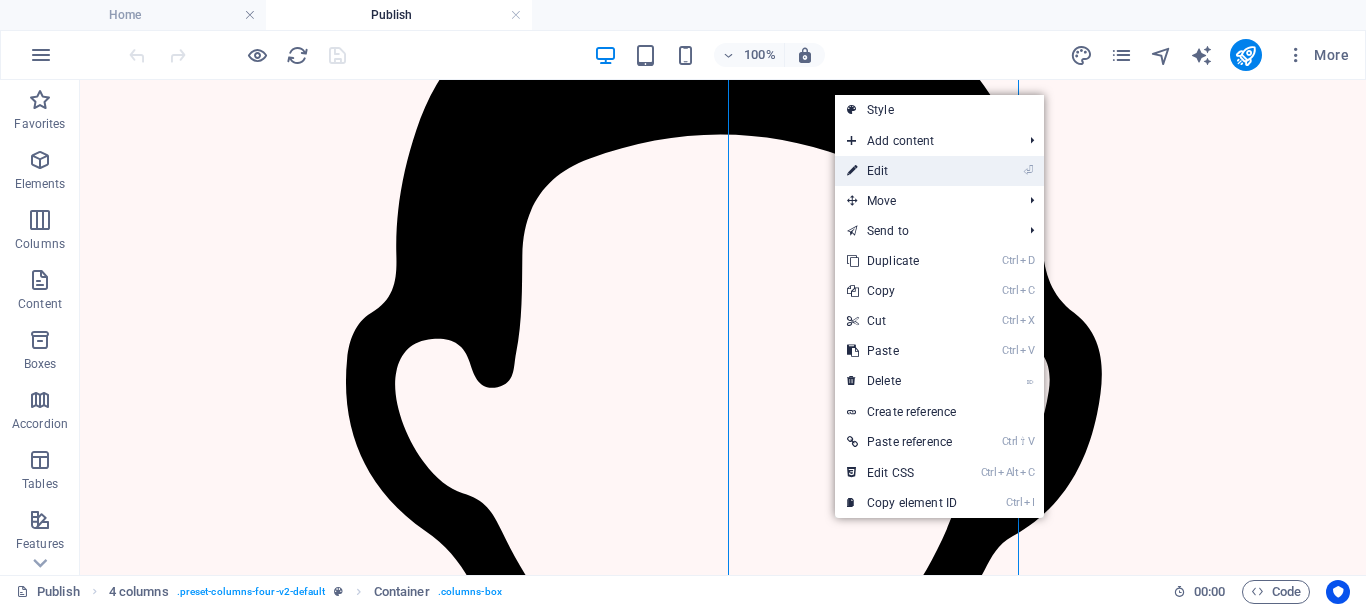 click on "⏎  Edit" at bounding box center [902, 171] 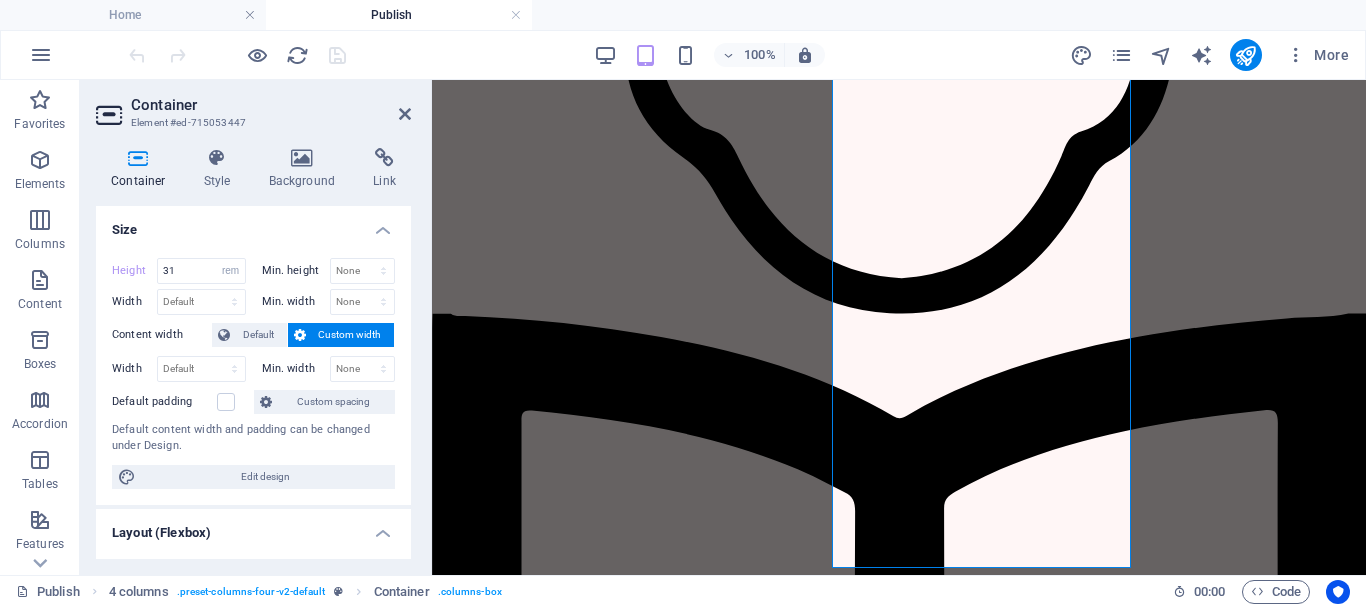 scroll, scrollTop: 3437, scrollLeft: 0, axis: vertical 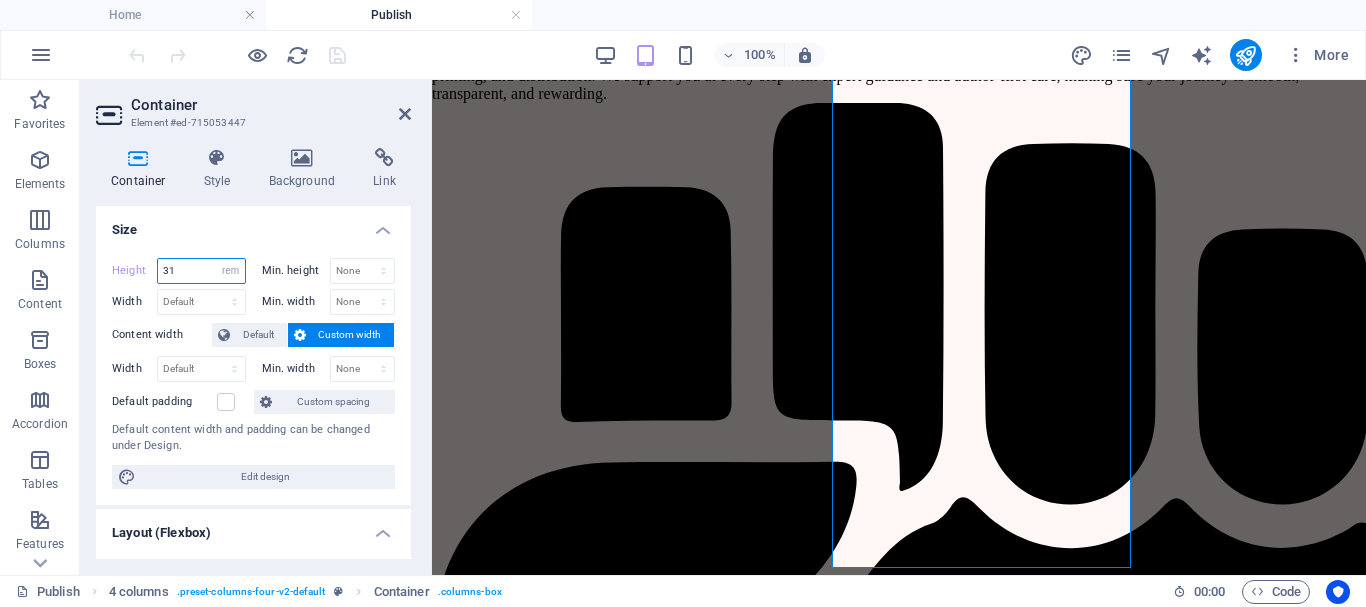 click on "31" at bounding box center [201, 271] 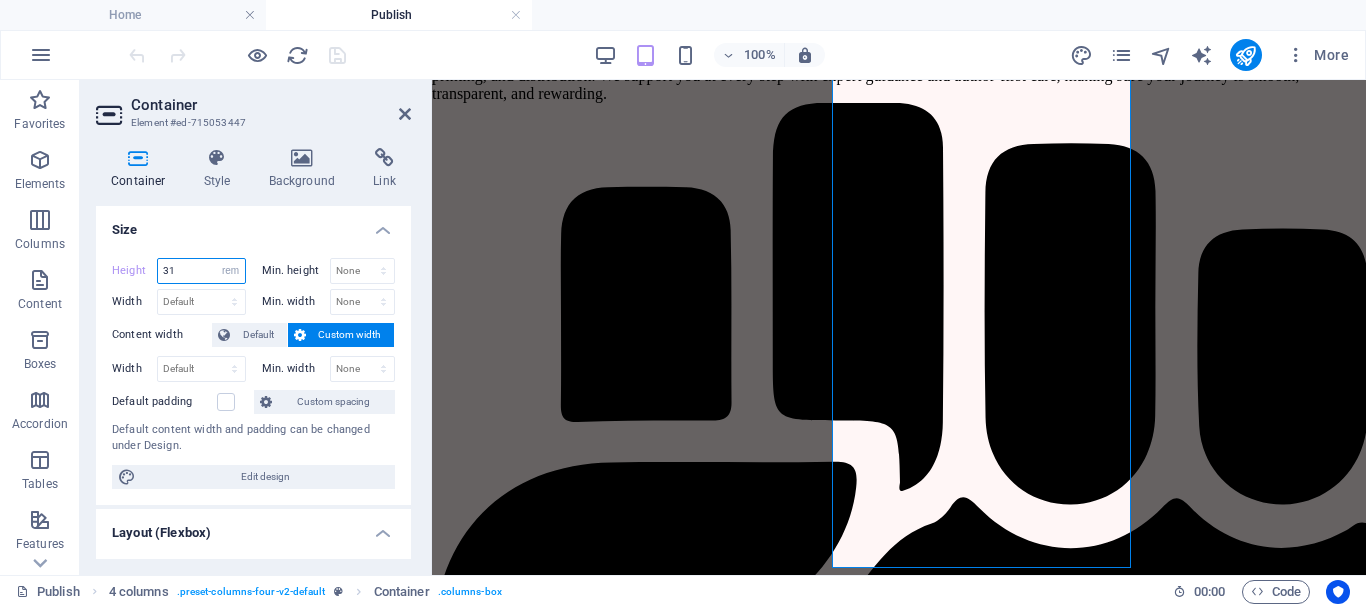 type on "3" 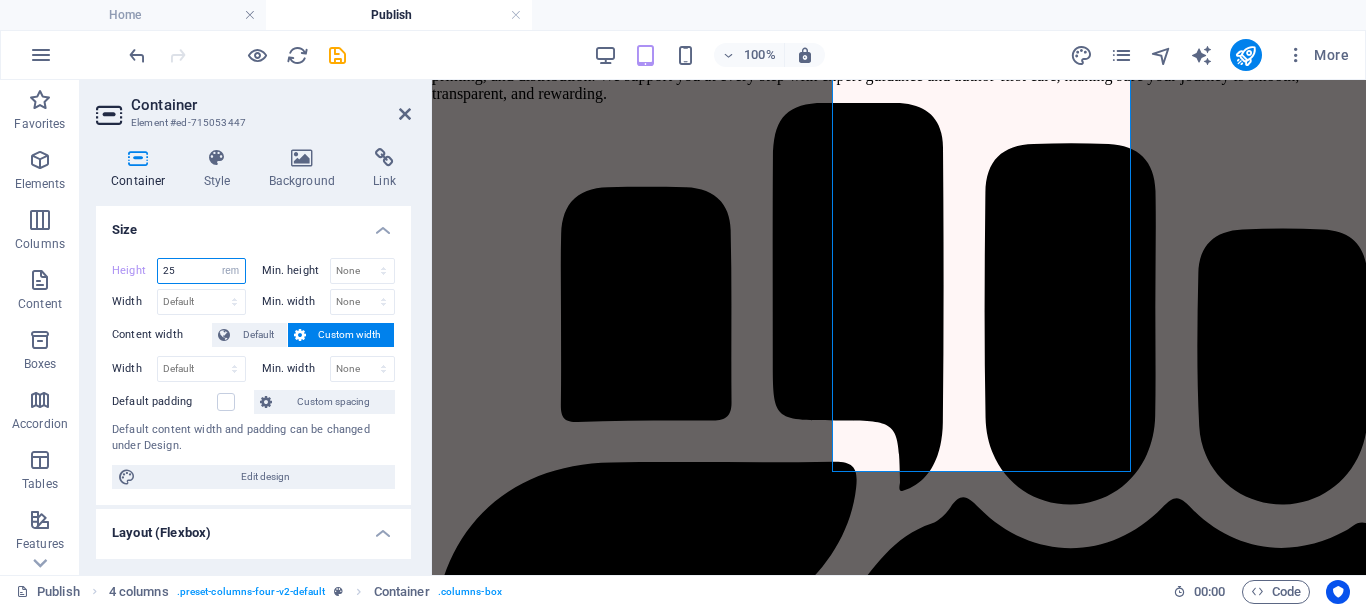 scroll, scrollTop: 3445, scrollLeft: 0, axis: vertical 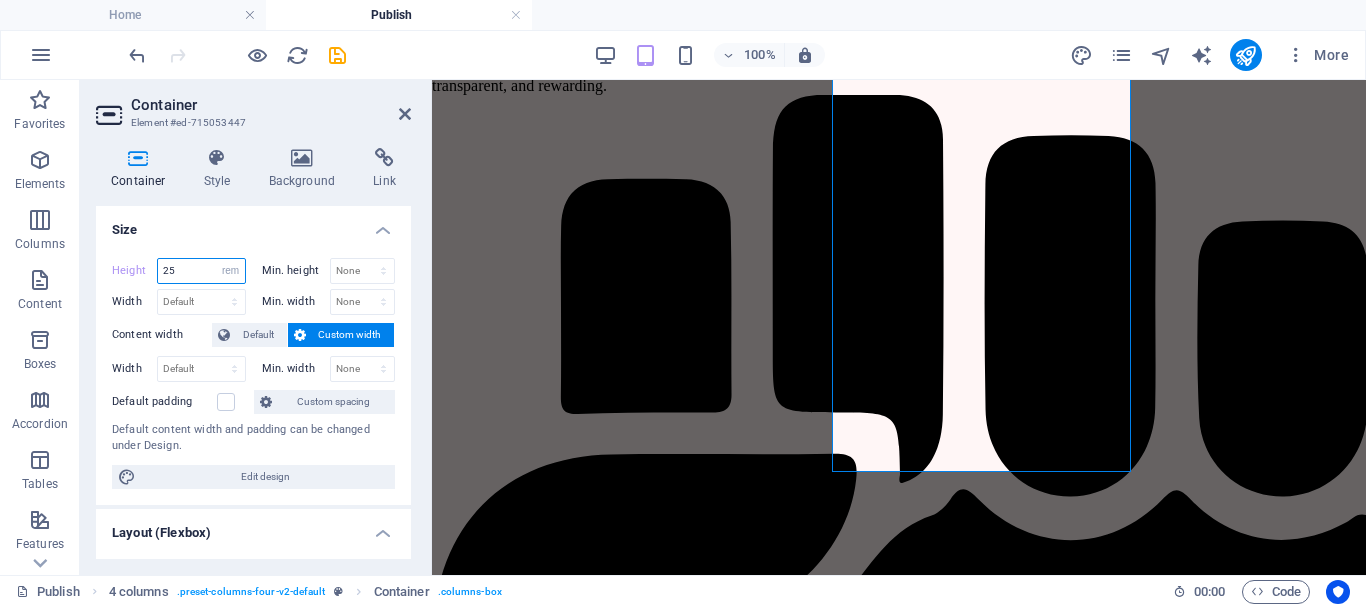 type on "2" 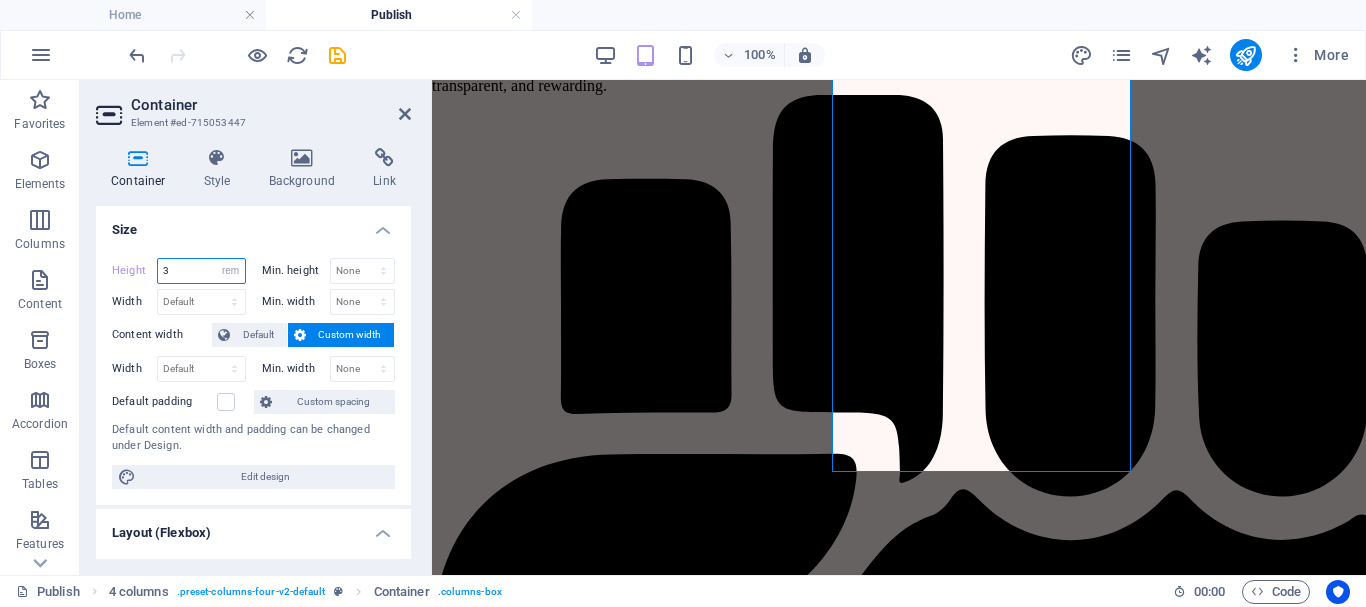 type on "31" 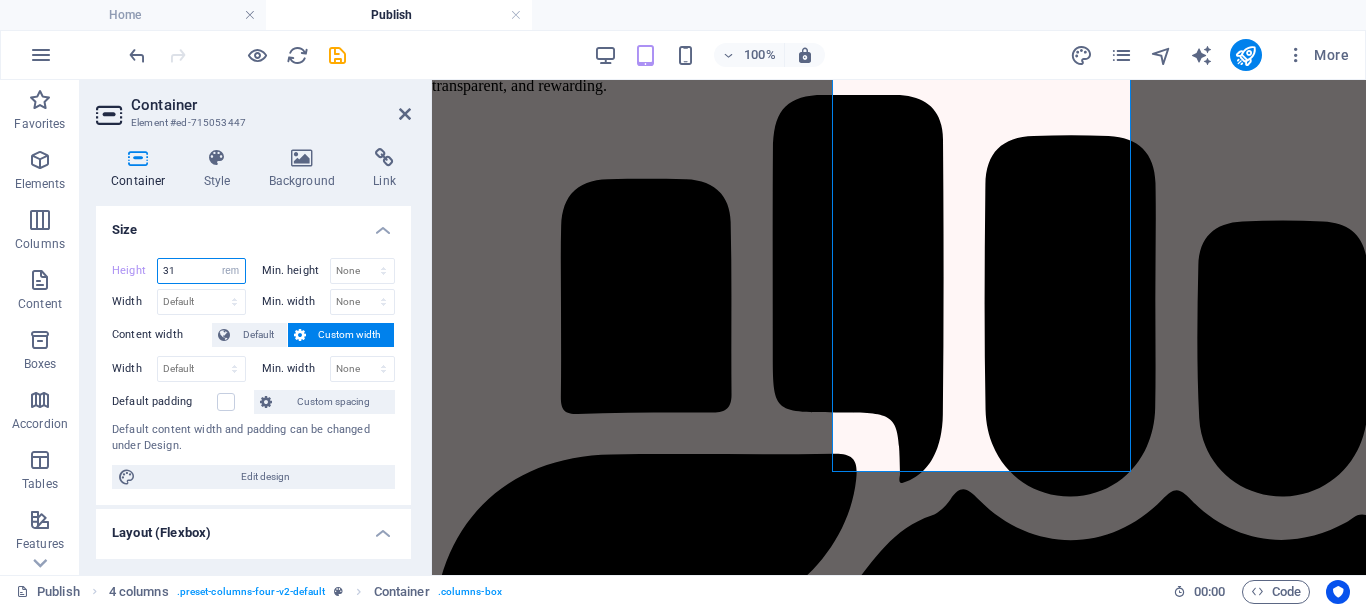 scroll, scrollTop: 3437, scrollLeft: 0, axis: vertical 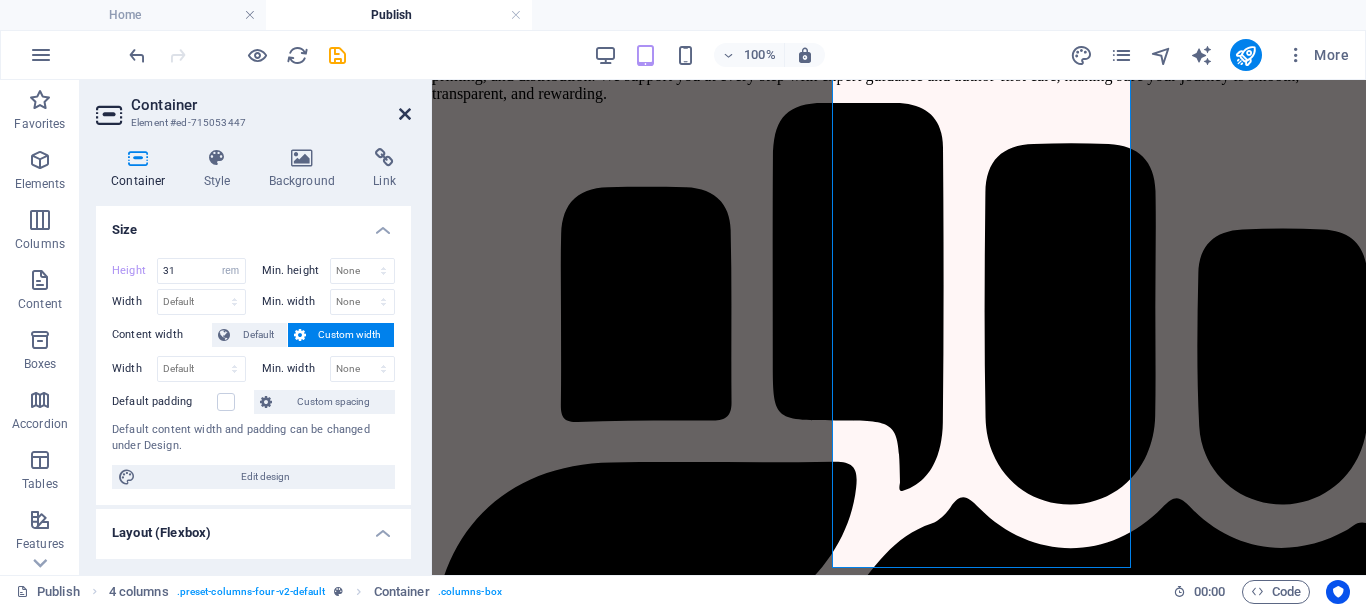 click at bounding box center (405, 114) 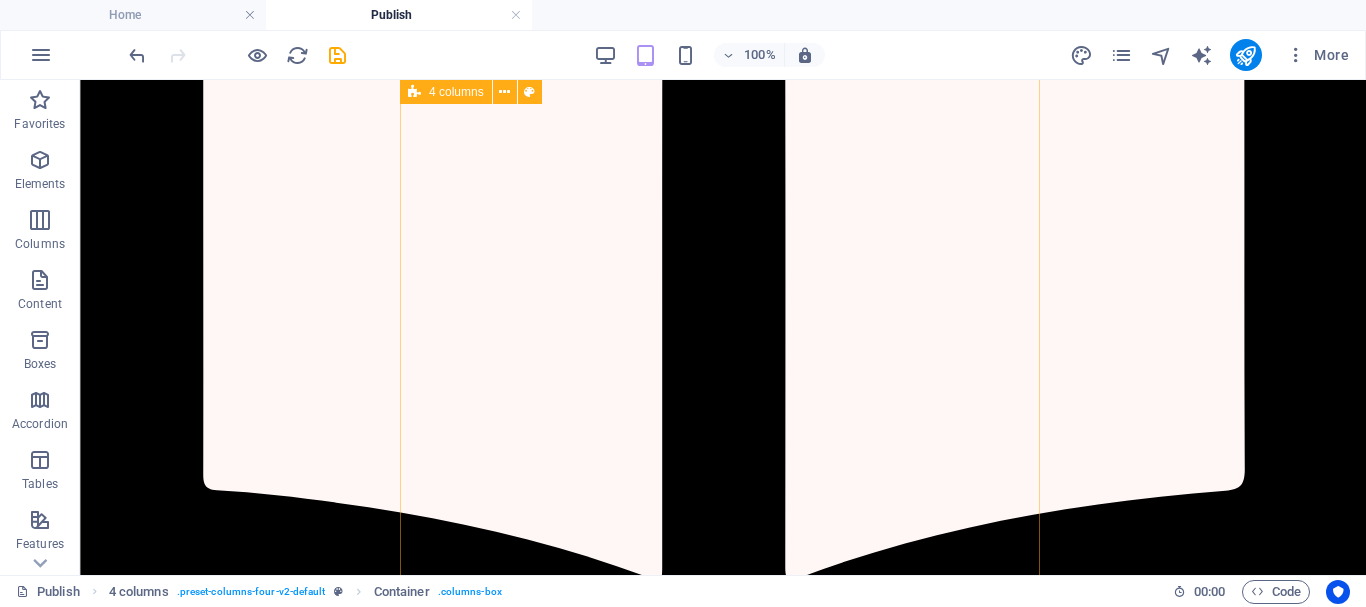 scroll, scrollTop: 2299, scrollLeft: 0, axis: vertical 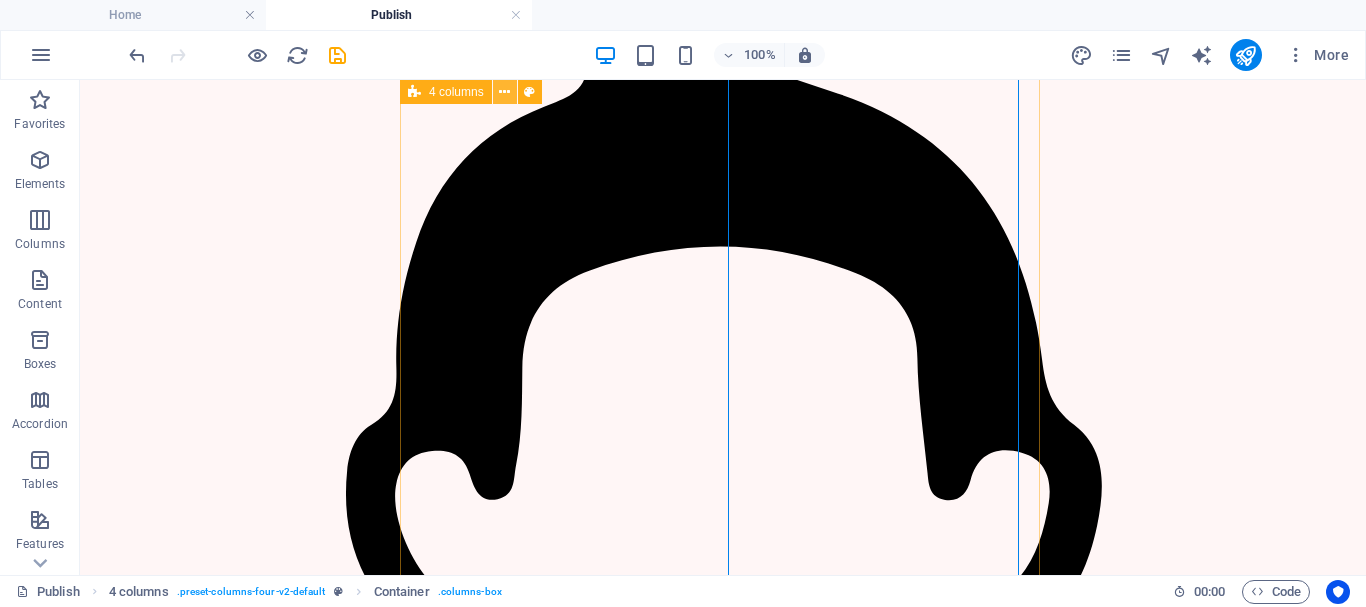 click at bounding box center (504, 92) 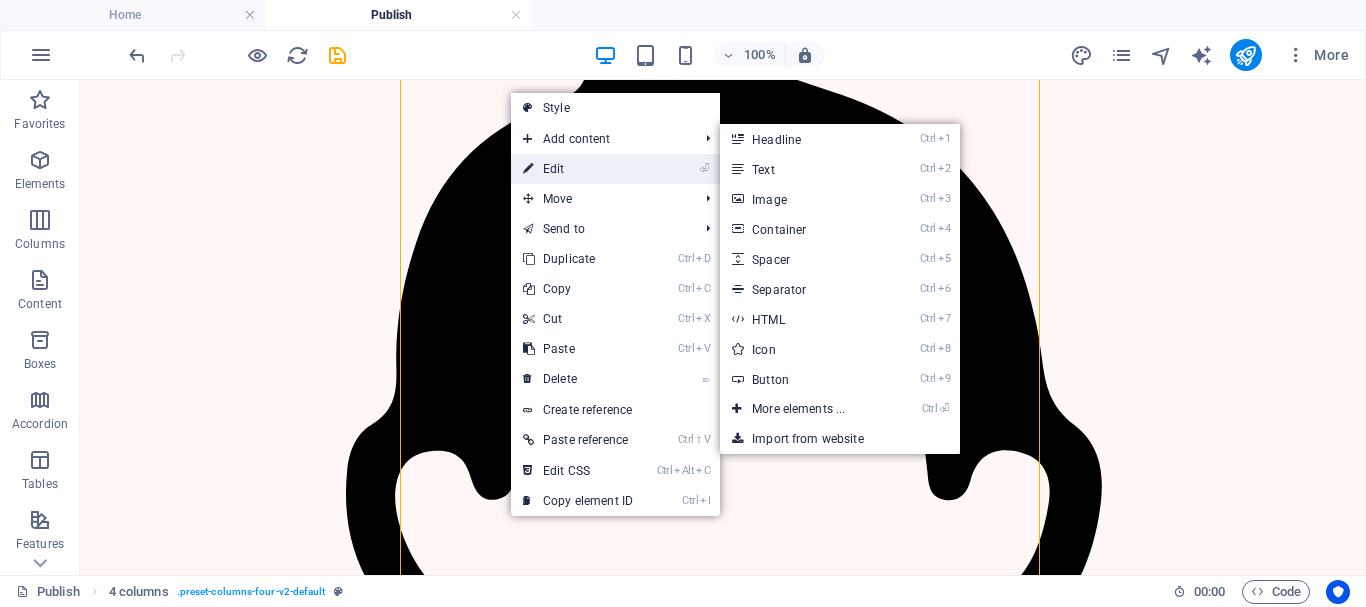 click on "⏎  Edit" at bounding box center [578, 169] 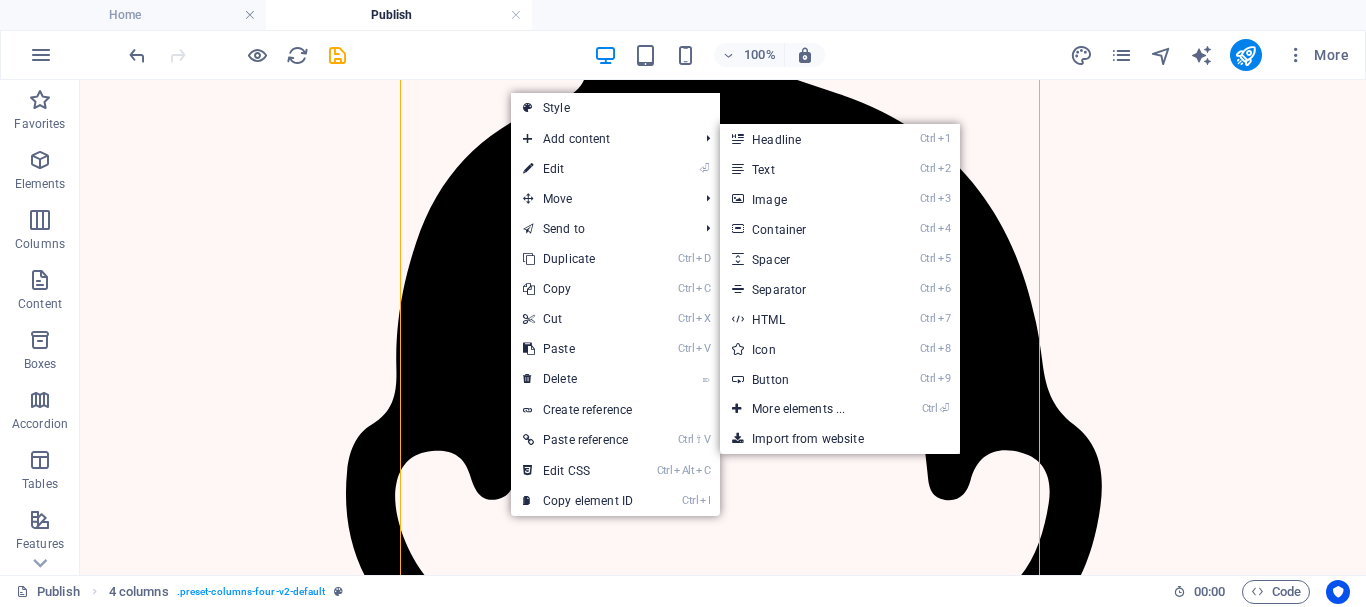 scroll, scrollTop: 3773, scrollLeft: 0, axis: vertical 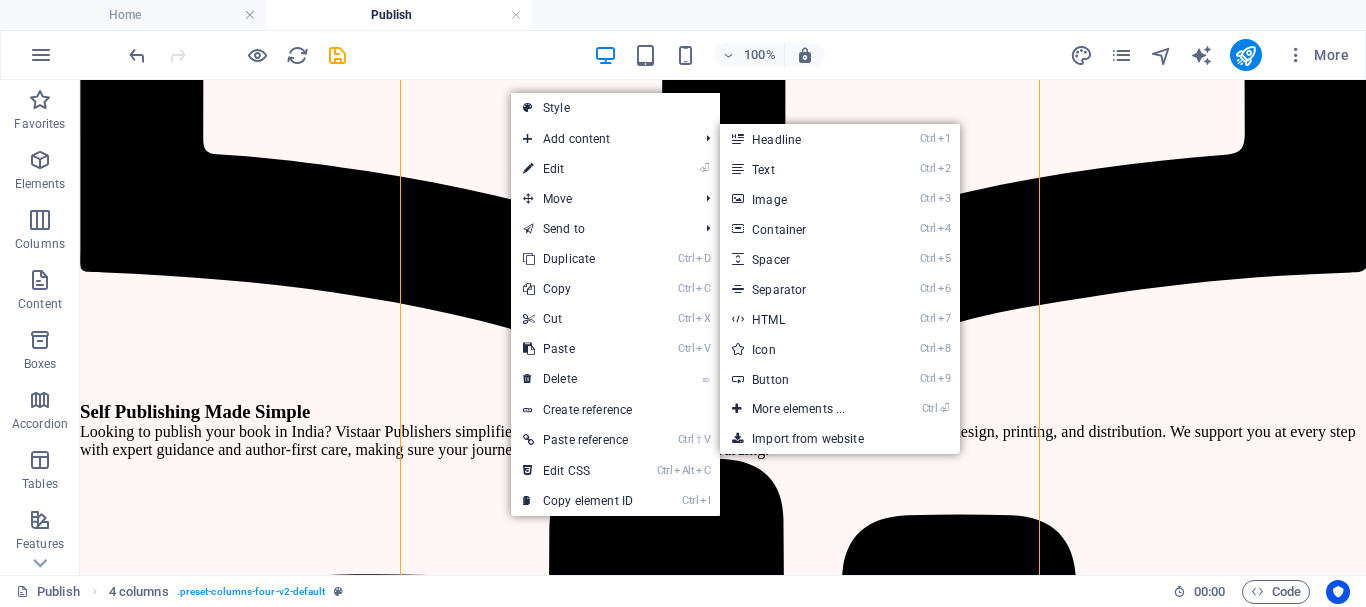 select on "rem" 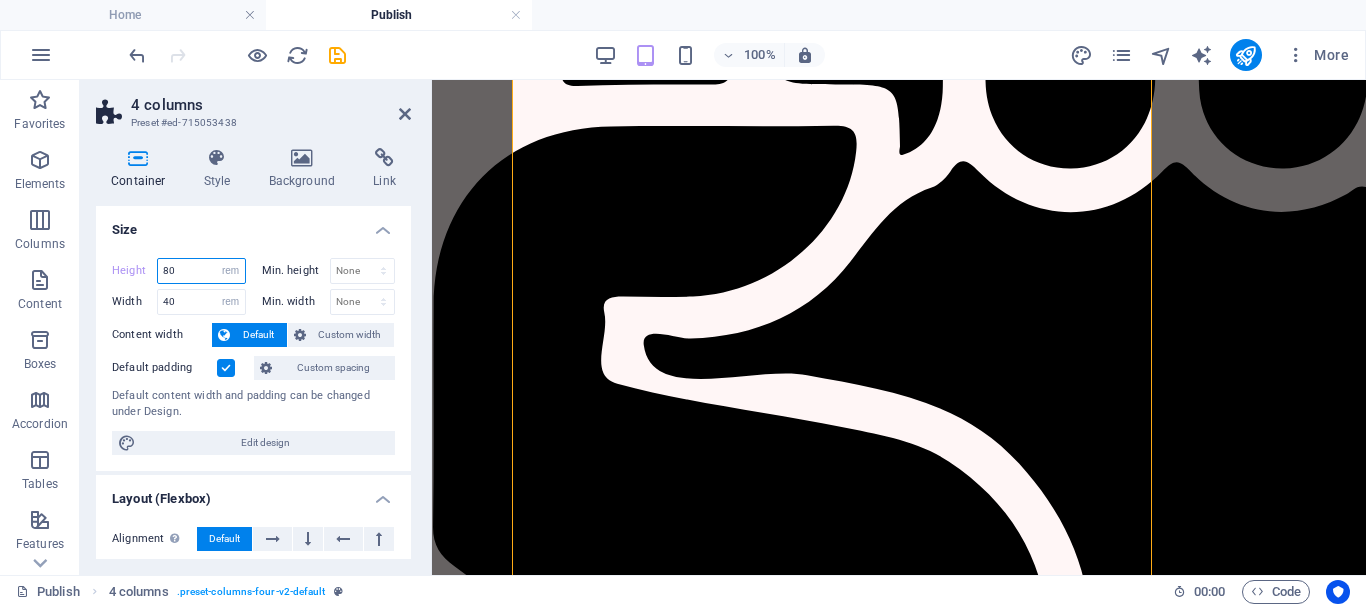 click on "80" at bounding box center [201, 271] 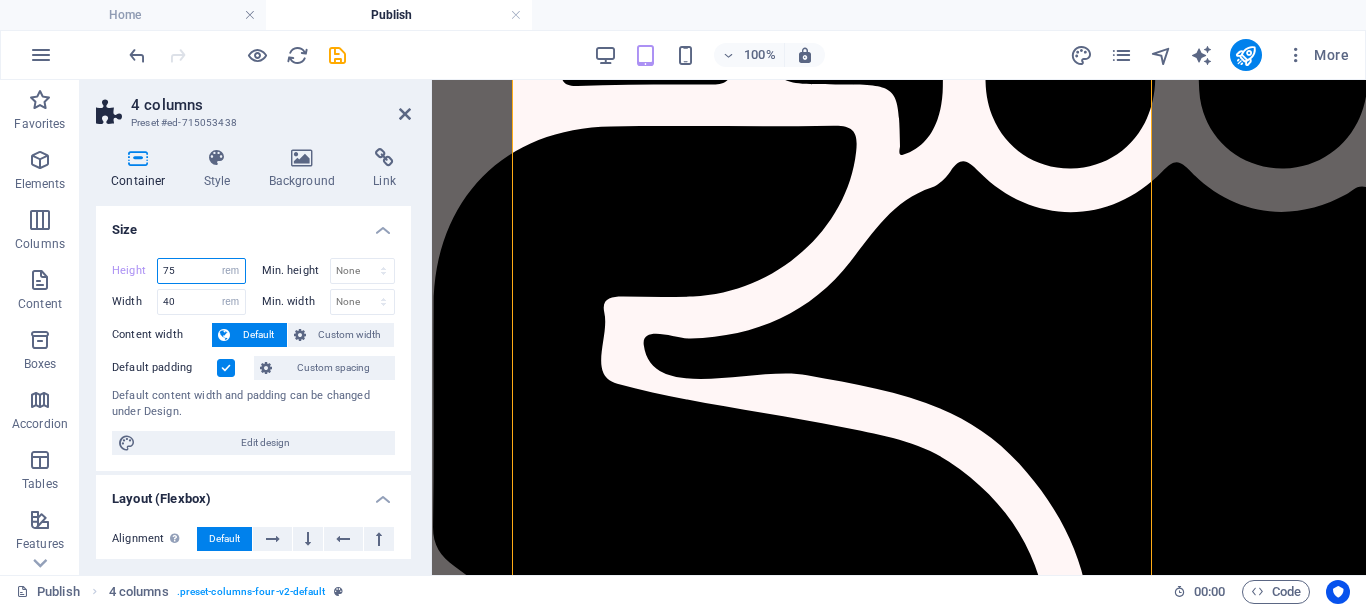 type on "75" 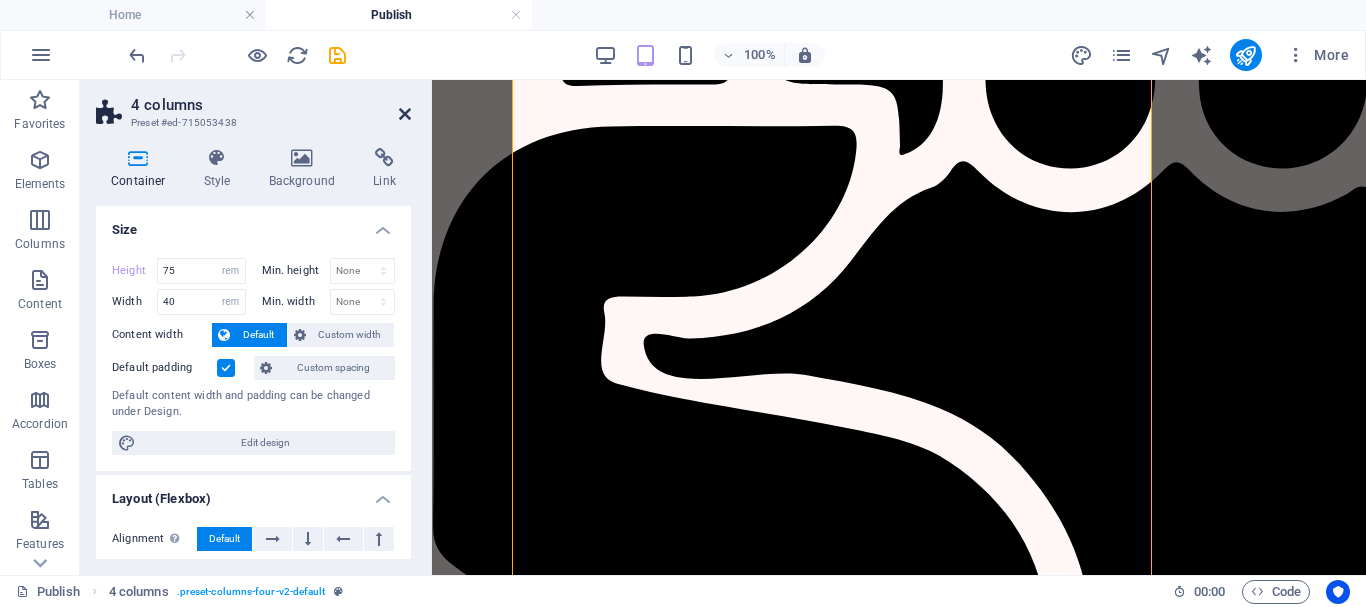 drag, startPoint x: 406, startPoint y: 112, endPoint x: 364, endPoint y: 95, distance: 45.310043 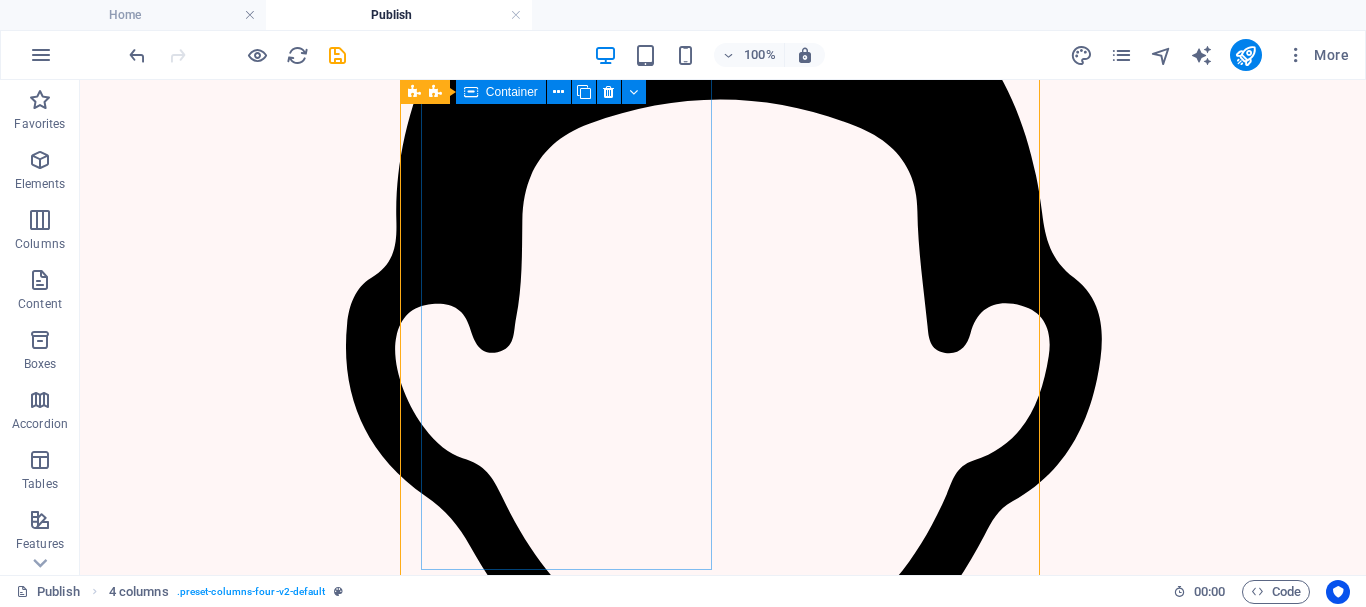 scroll, scrollTop: 2473, scrollLeft: 0, axis: vertical 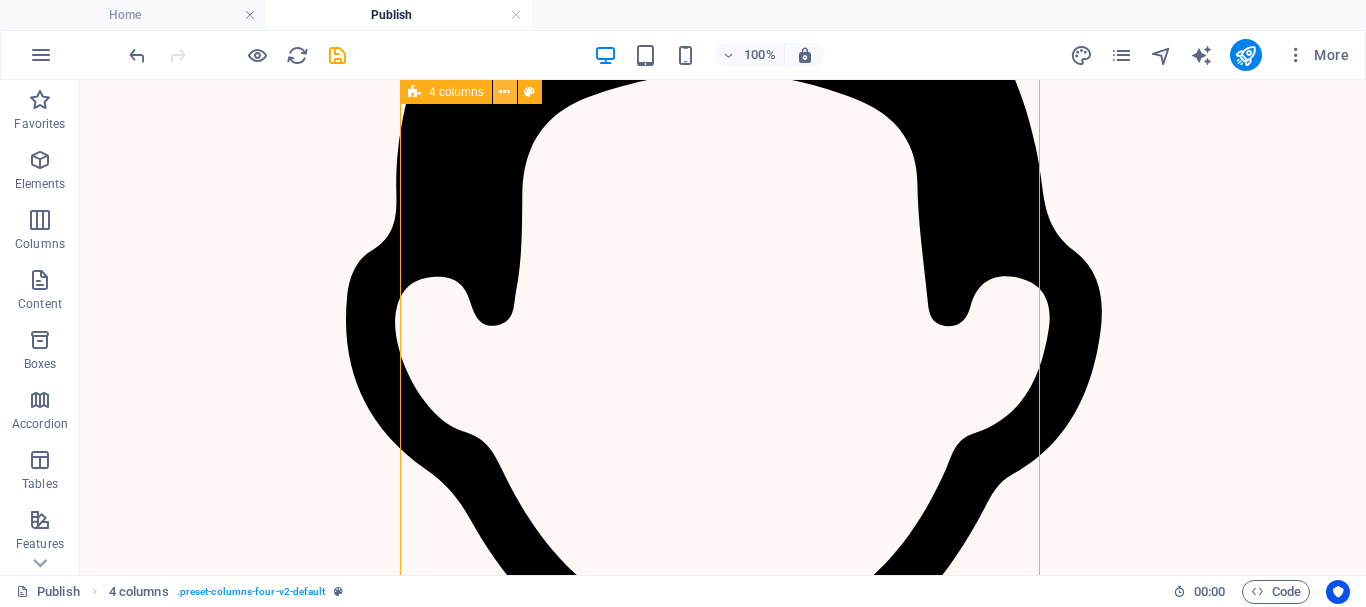 click at bounding box center [504, 92] 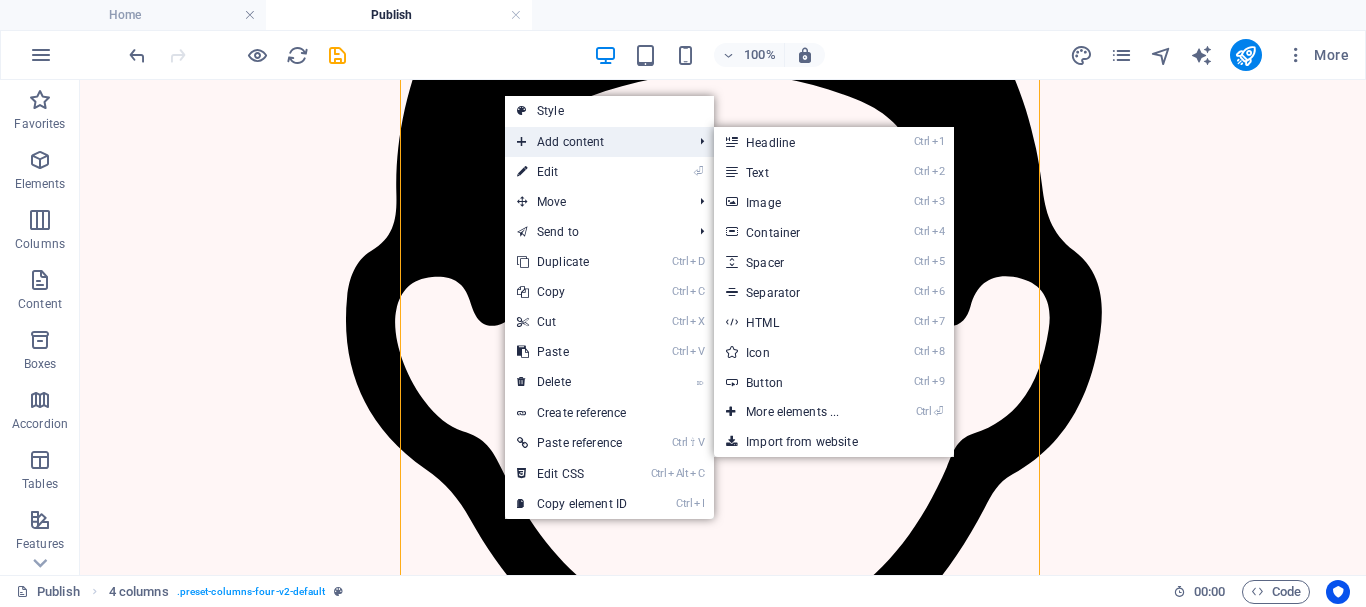 click on "Add content" at bounding box center [594, 142] 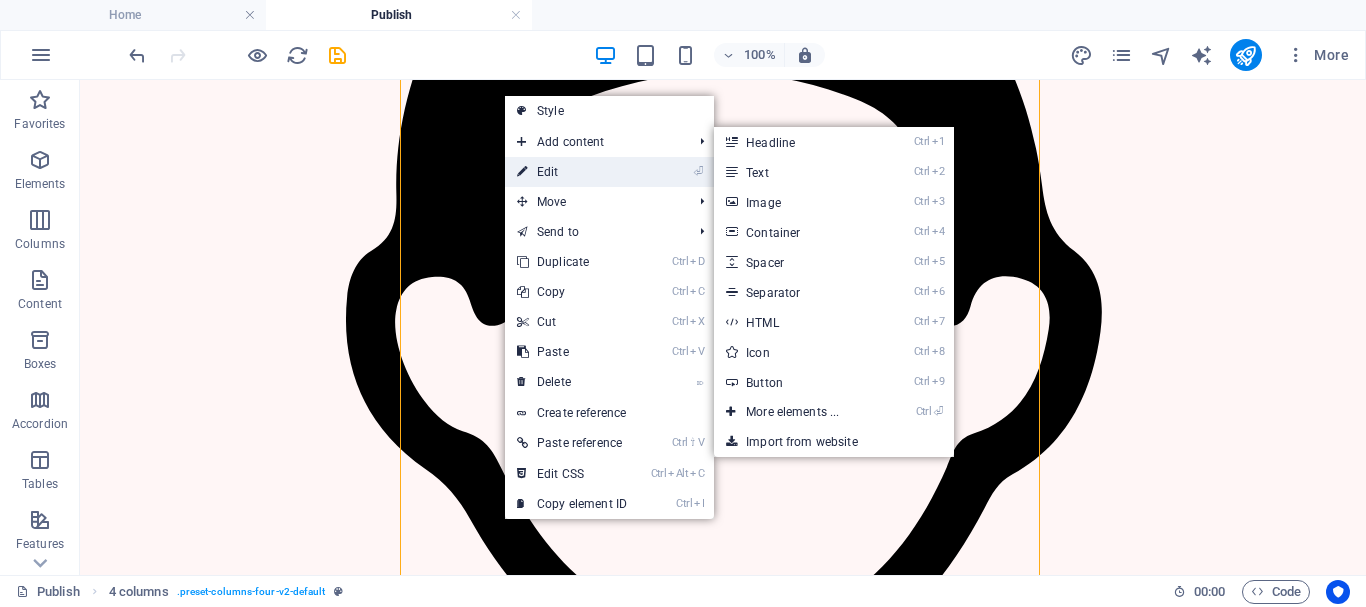 click on "⏎  Edit" at bounding box center [572, 172] 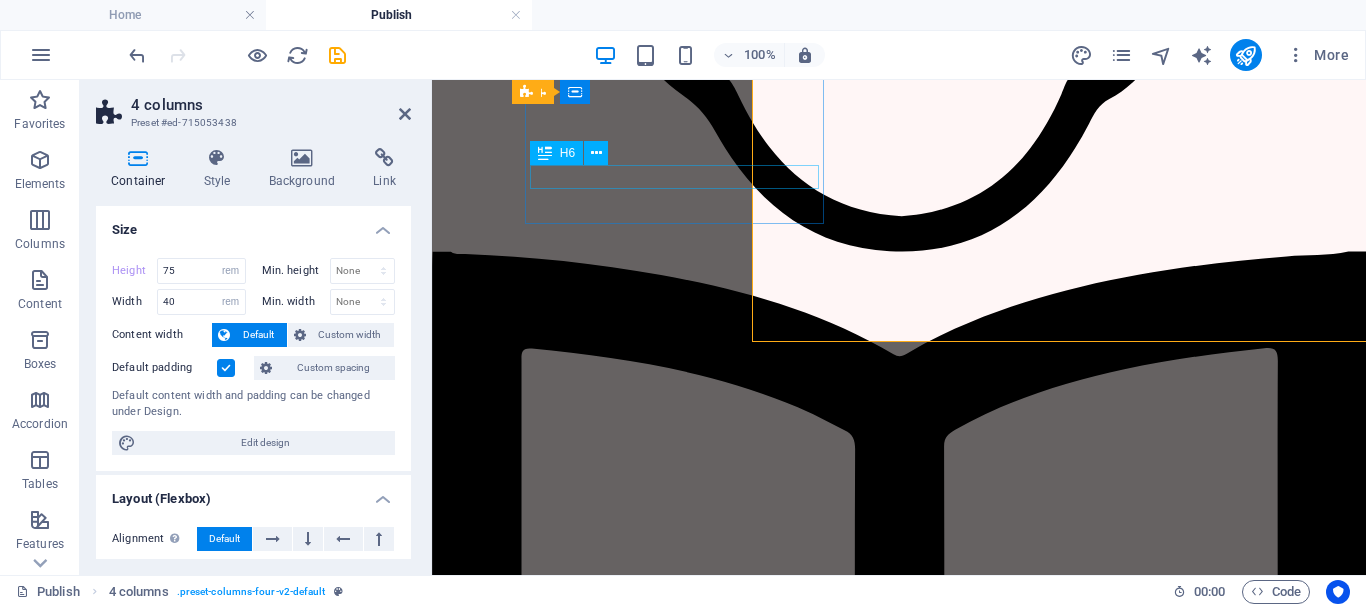 scroll, scrollTop: 3733, scrollLeft: 0, axis: vertical 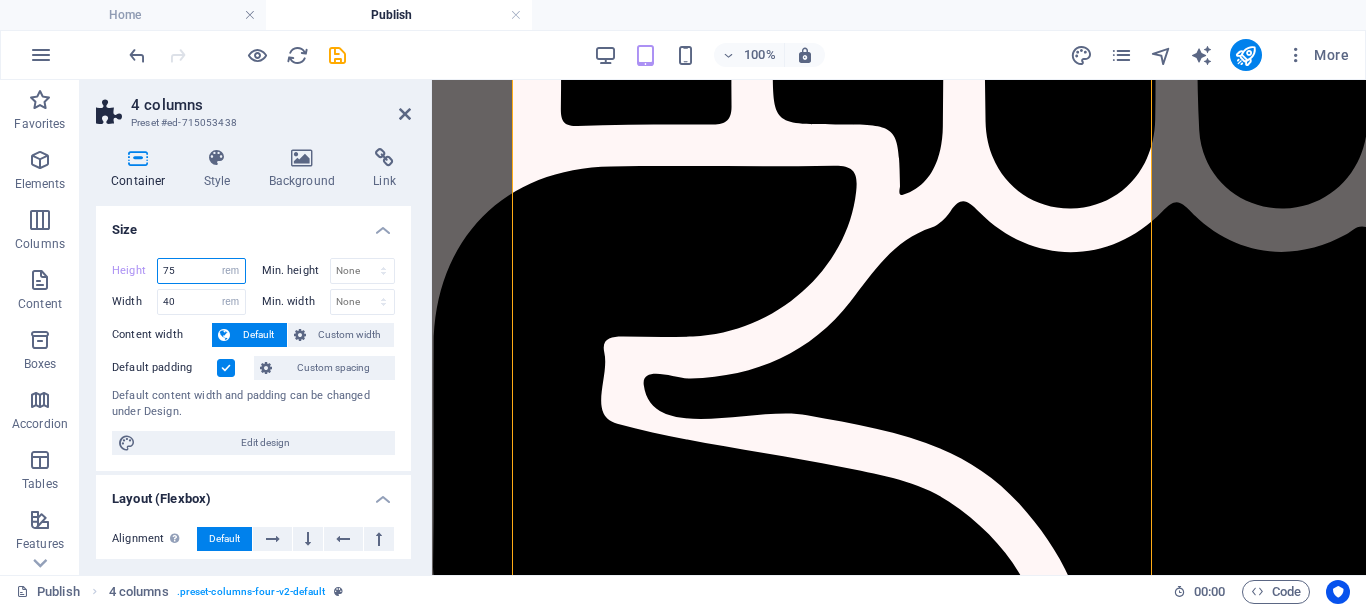 click on "75" at bounding box center (201, 271) 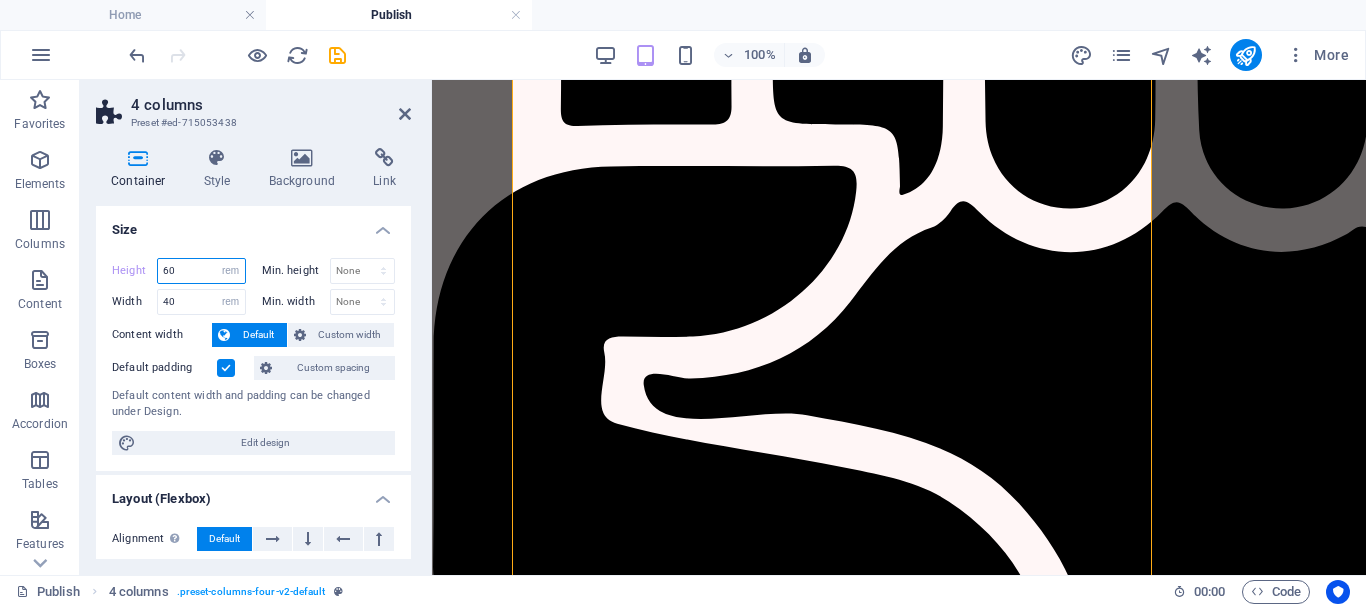 type on "60" 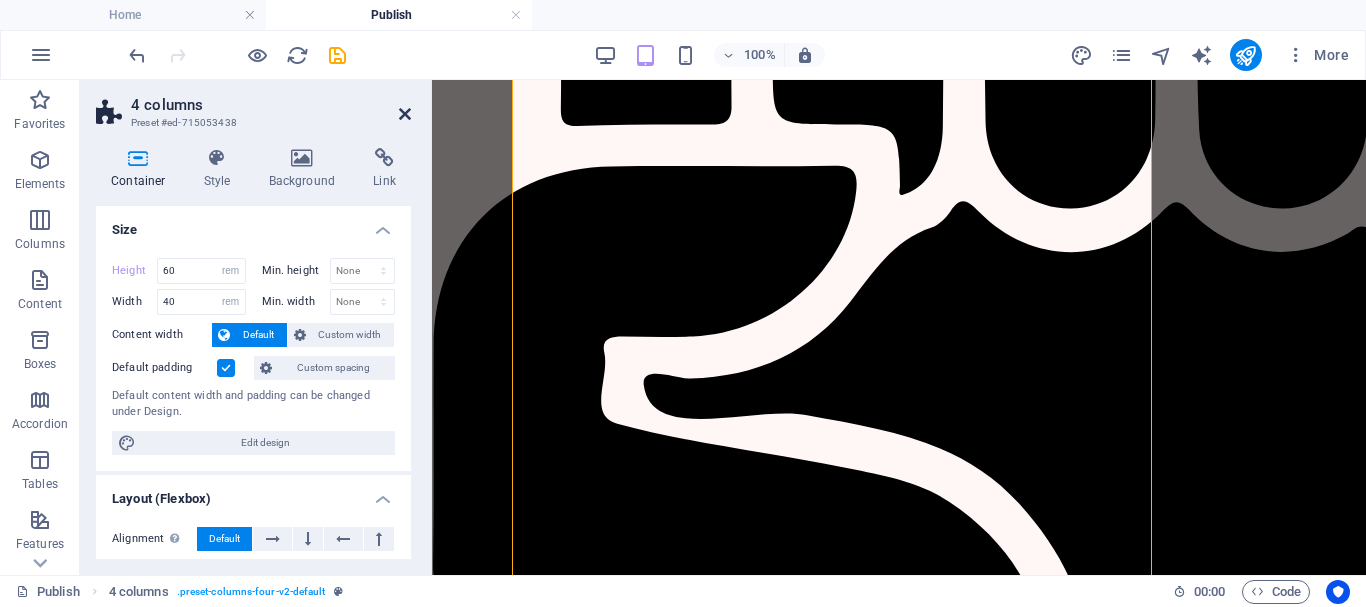 drag, startPoint x: 405, startPoint y: 112, endPoint x: 329, endPoint y: 34, distance: 108.903625 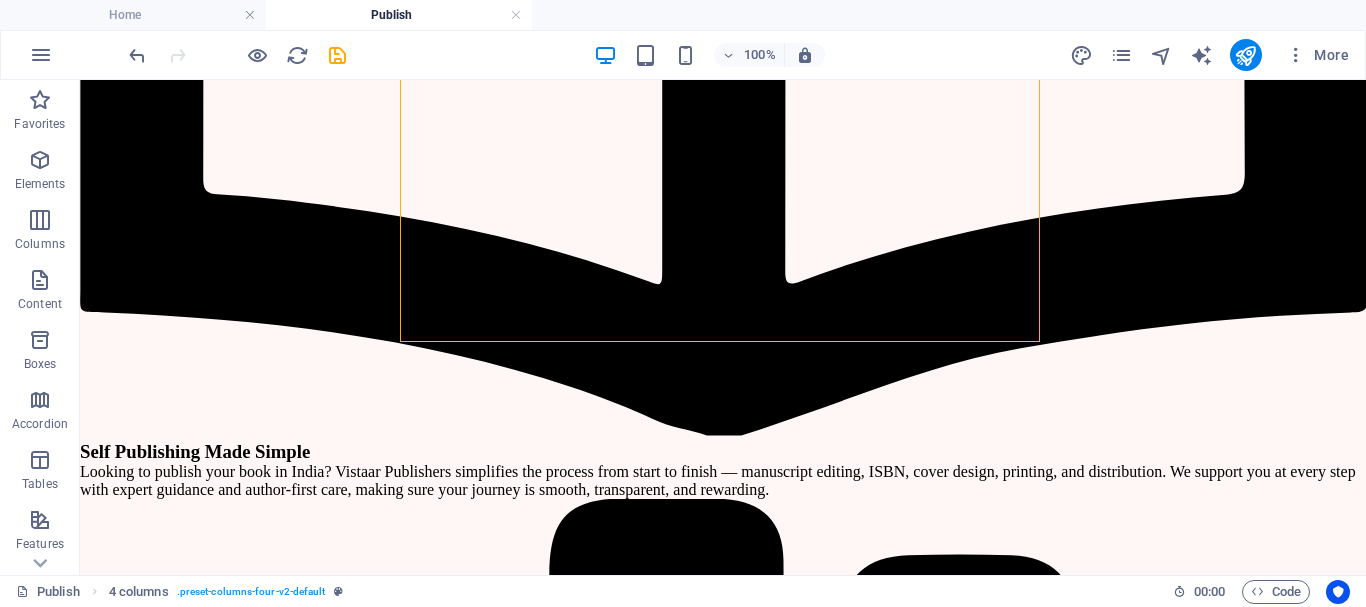 click on "Vistaar Publishers Ribbon
Where
Writers,
Poetry,
&
Stories
Find
Success
📞 [PHONE]
✉️ [EMAIL]
Vistaar Publishers Navigation
Home
About
Publish
Authors
Book Store
Vistaar Welfare
Contact Us
Dreaming of Publishing? It Starts Right Here Submit   {{ 'content.forms.privacy'|trans }} Unreadable? Load new Why Publish Your Book With Us? At  Vistaar Publishers , we b elieve  that every  Poem , every  Story  matters — and every  Author/Poet  deserves a partner who understands the true  soul of literature . Our mission is to offer a  Smooth and Supportive  publishing experience for every writer. We guide you at every step — from  Manuscript to Marketplace  — with personal care and professional expertise. ✅   and" at bounding box center (723, 19105) 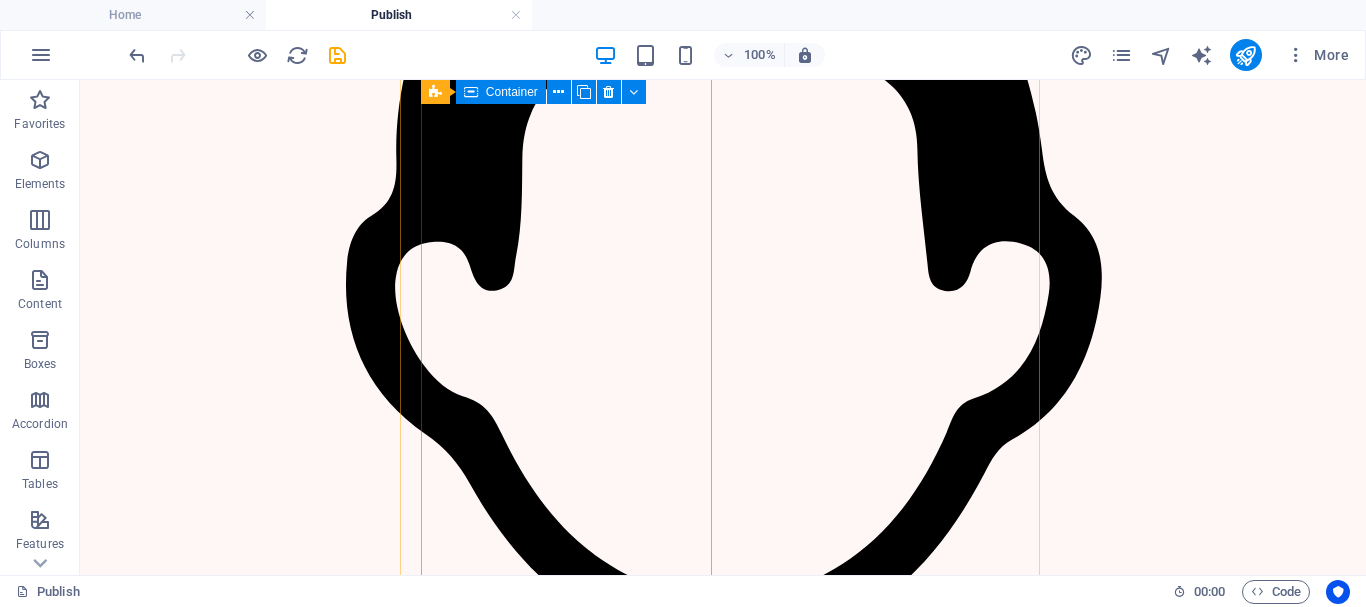 scroll, scrollTop: 2533, scrollLeft: 0, axis: vertical 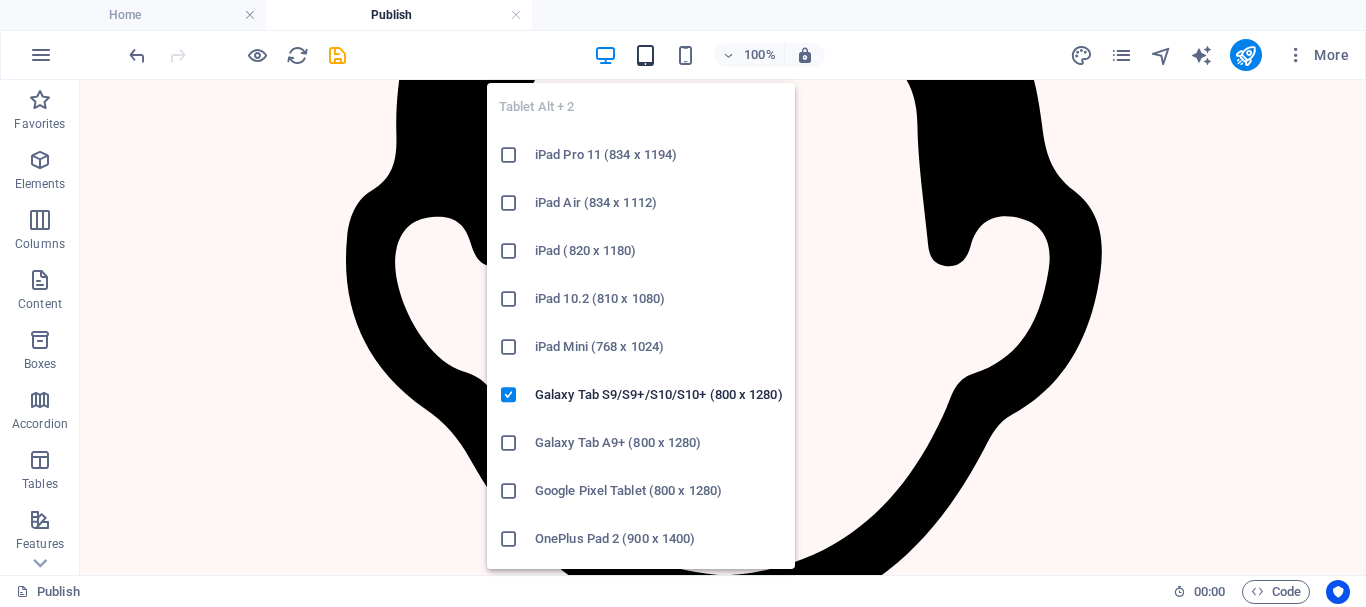 click at bounding box center [645, 55] 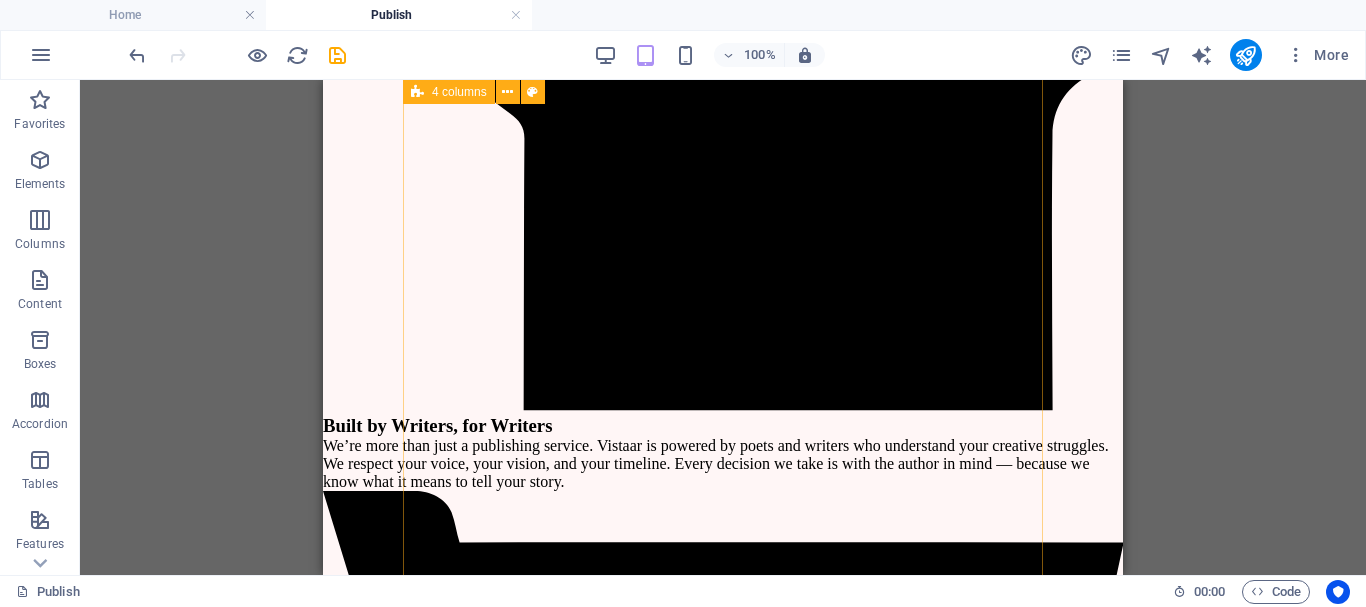 scroll, scrollTop: 3733, scrollLeft: 0, axis: vertical 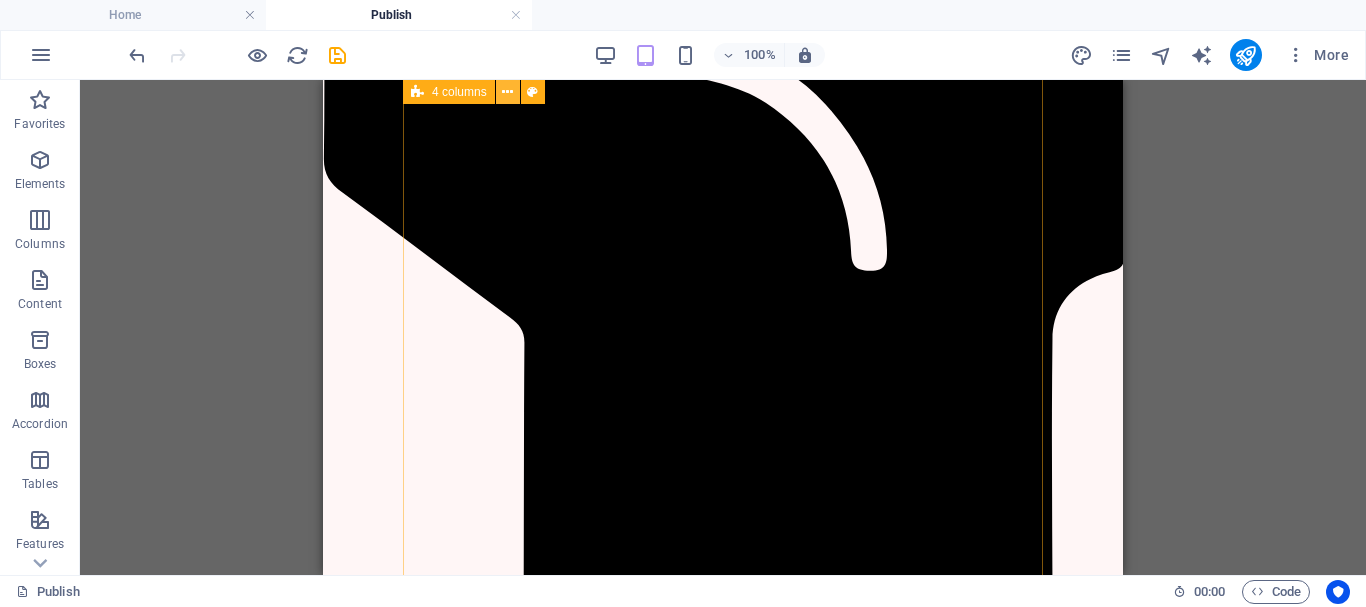 click at bounding box center [507, 92] 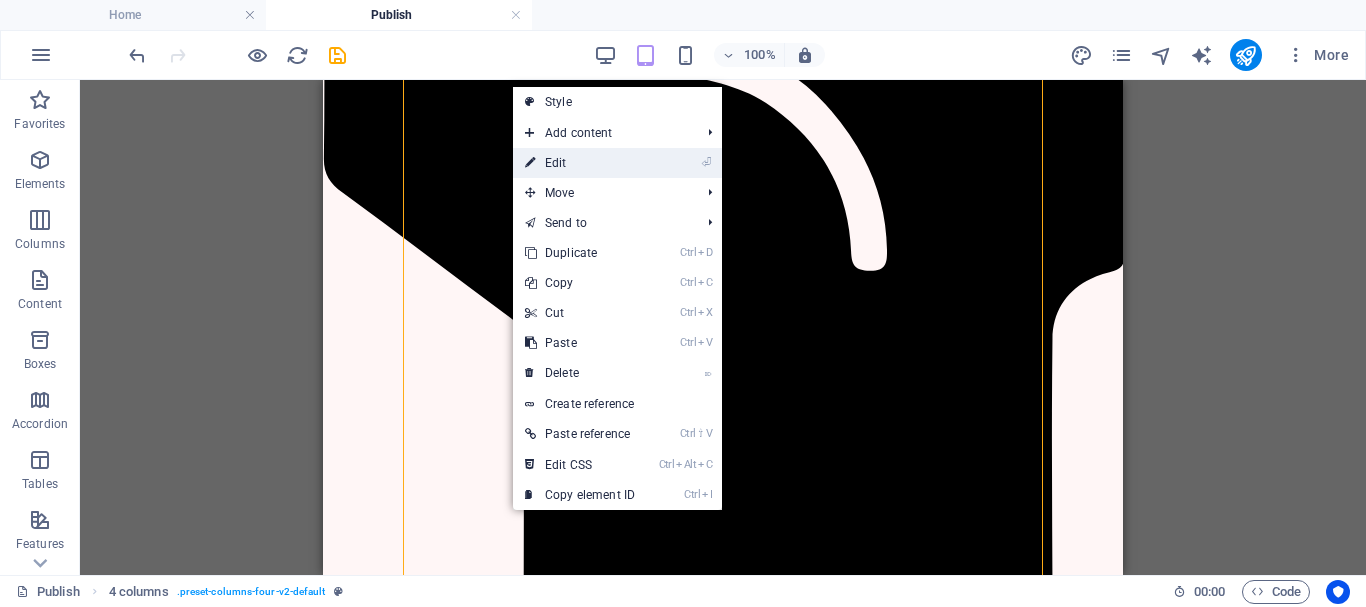 click on "⏎  Edit" at bounding box center (580, 163) 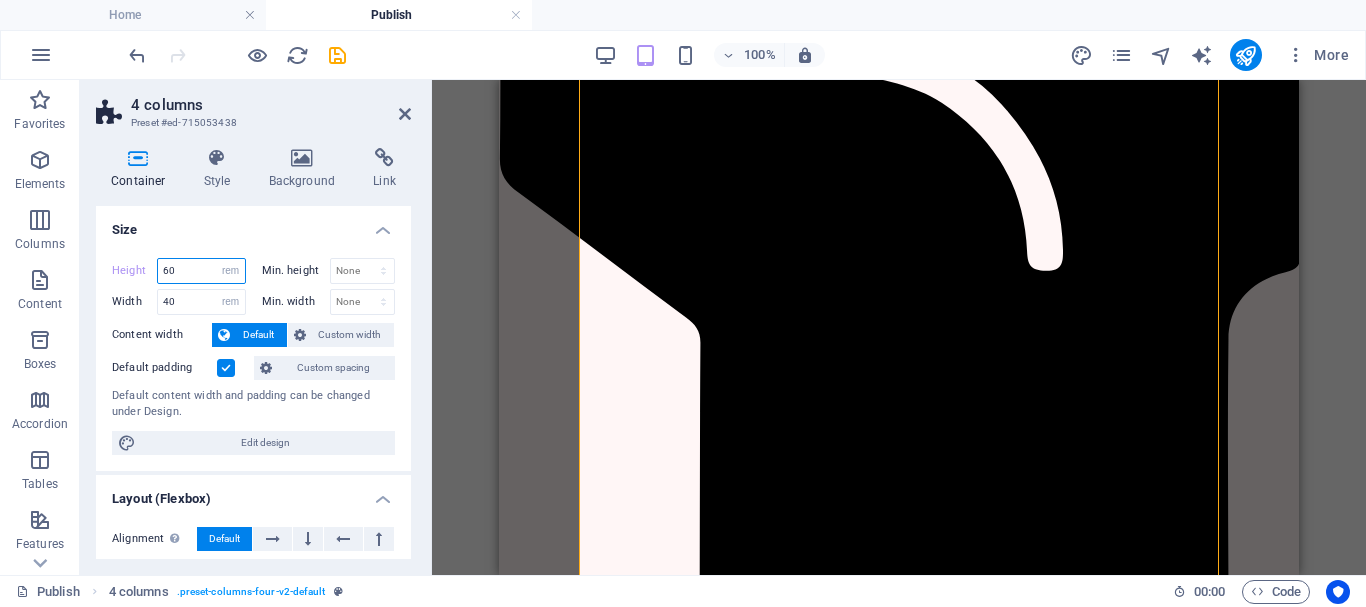 click on "60" at bounding box center (201, 271) 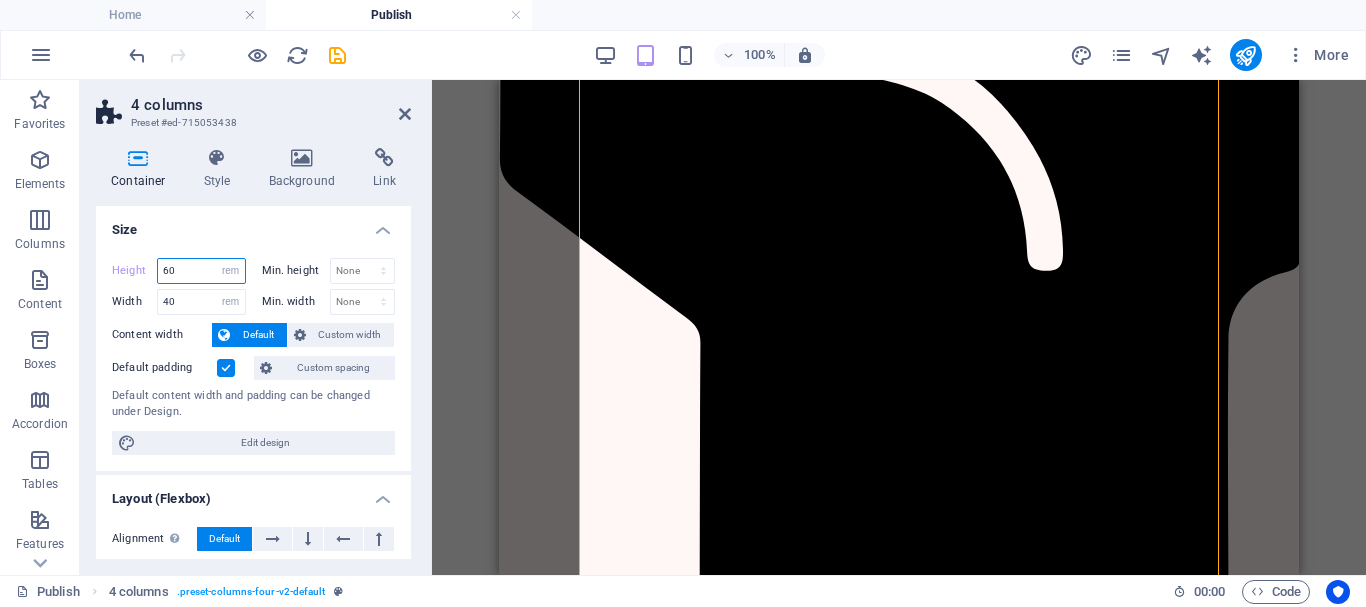 type on "6" 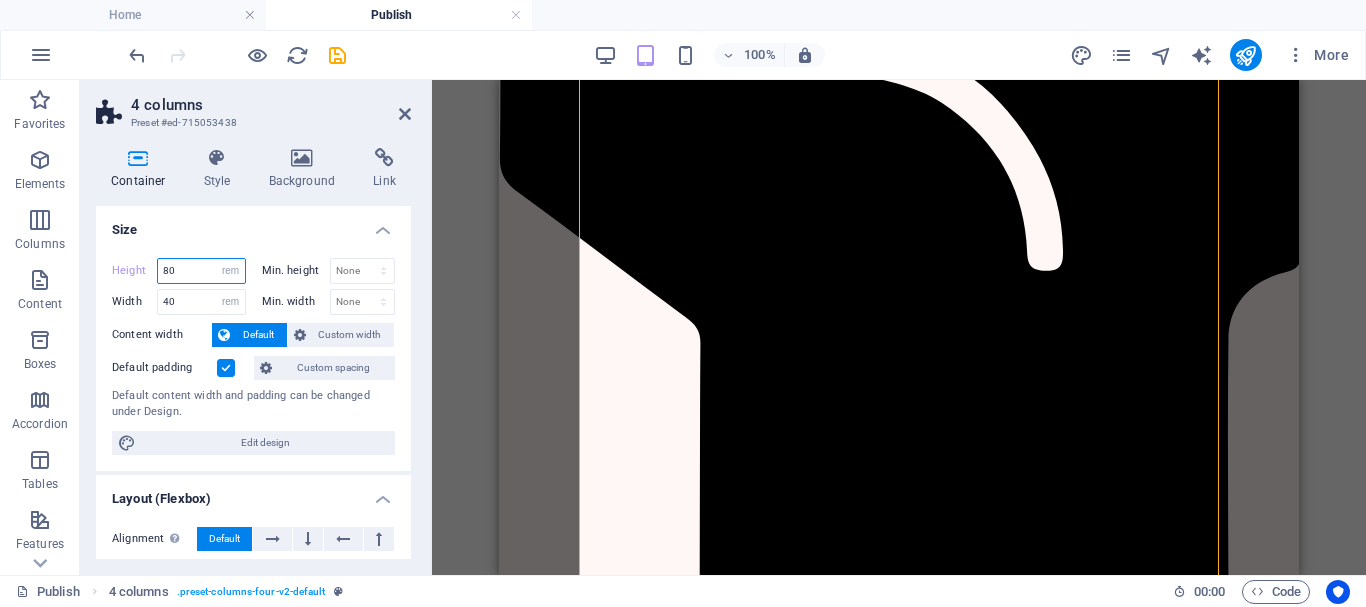 type on "80" 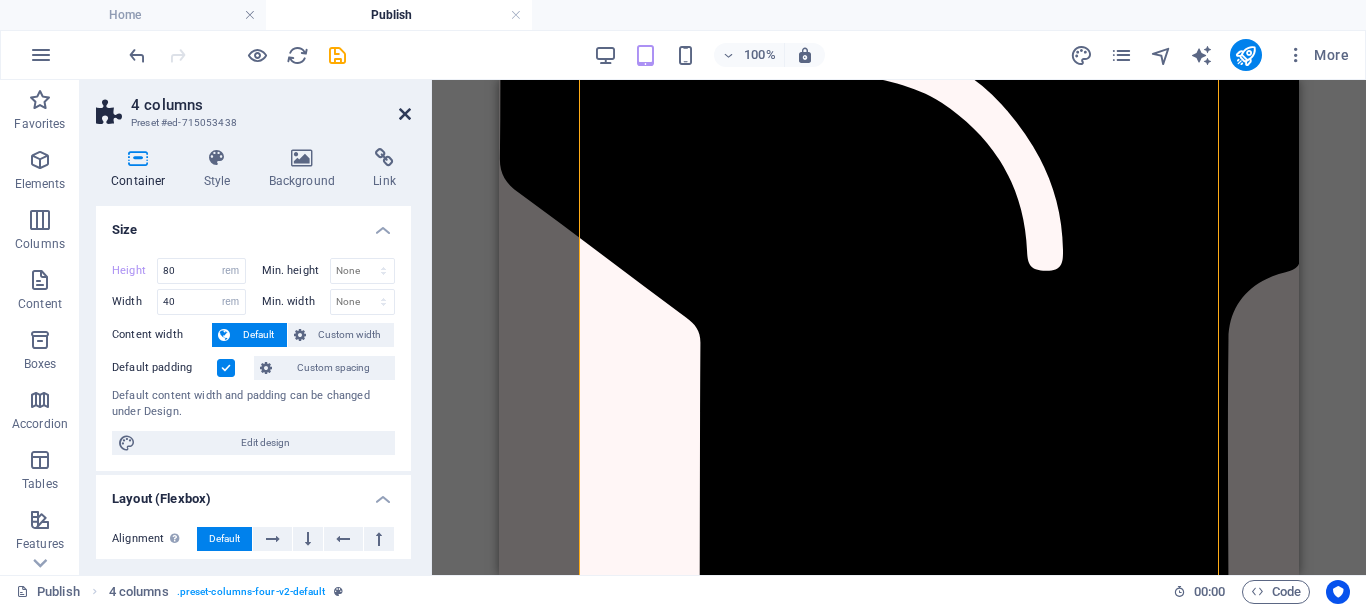 click at bounding box center [405, 114] 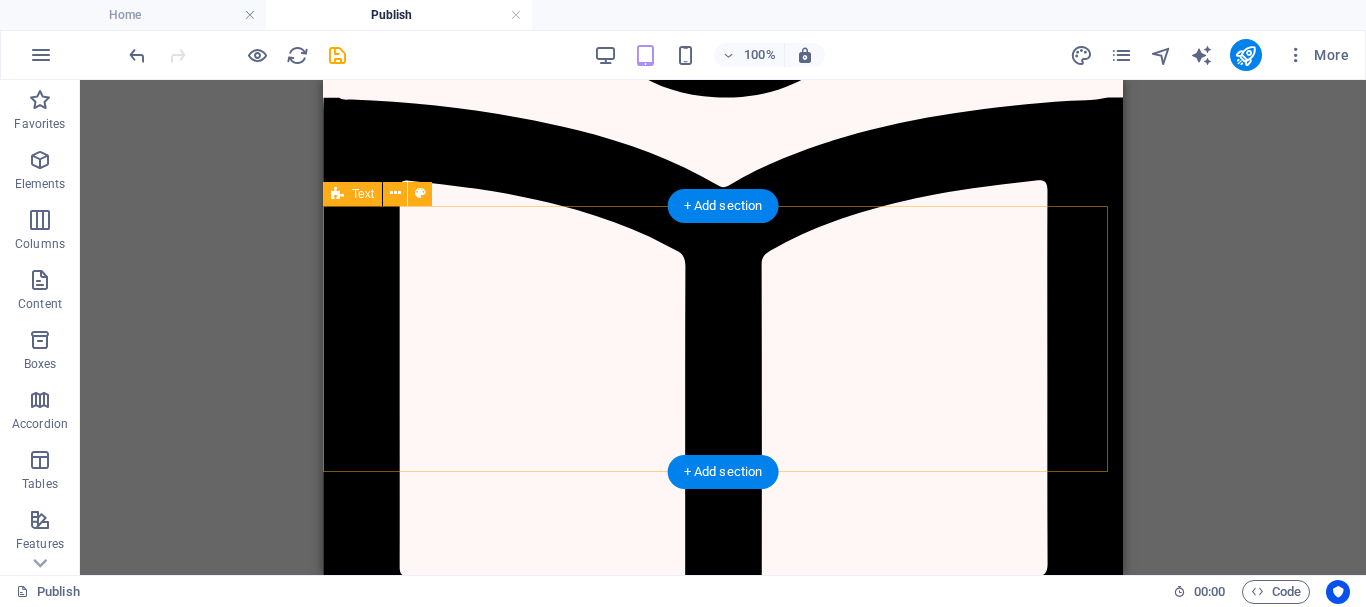scroll, scrollTop: 2033, scrollLeft: 0, axis: vertical 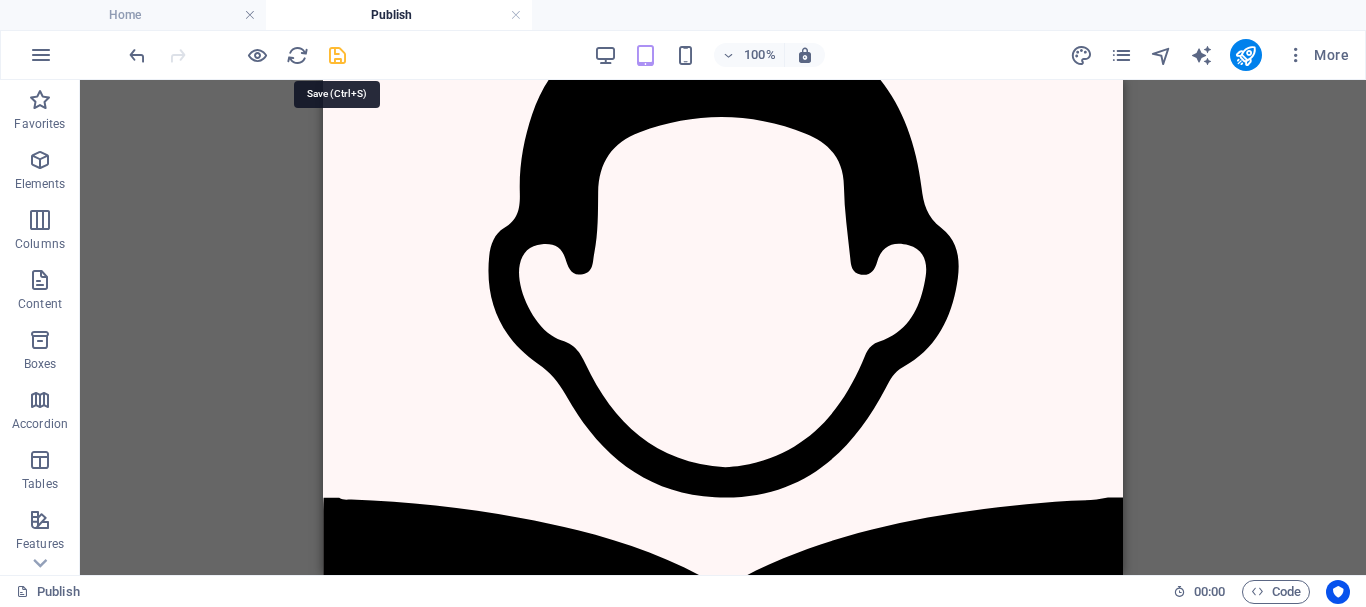 click at bounding box center [337, 55] 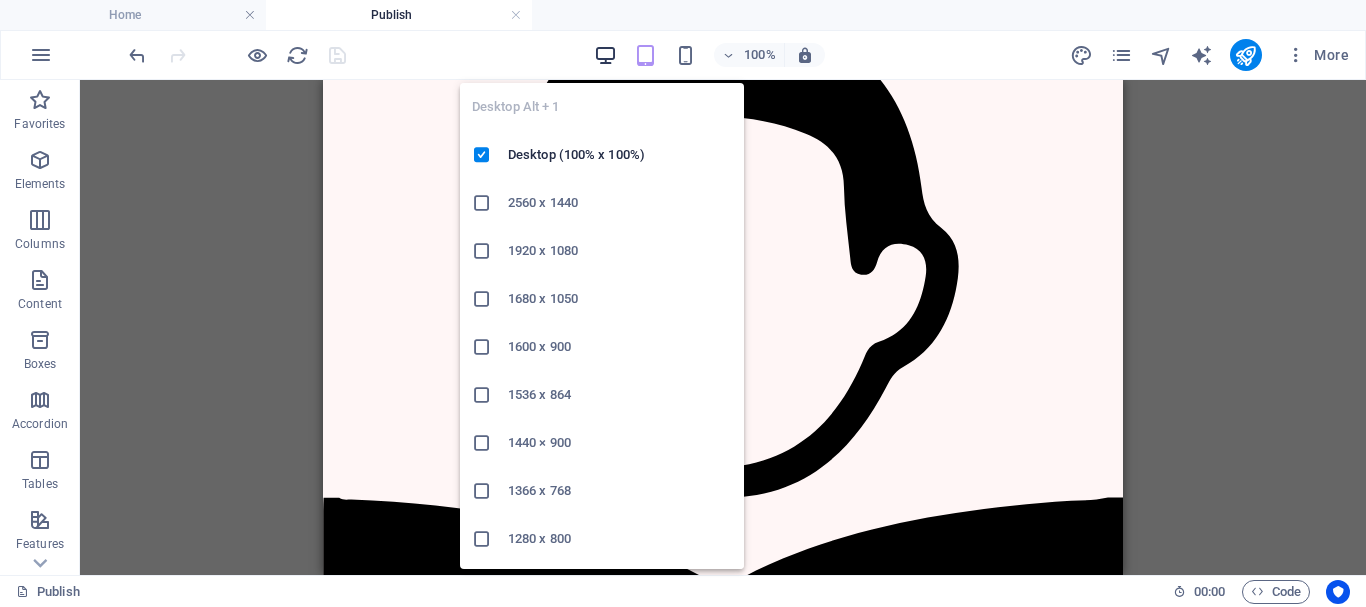 click at bounding box center [605, 55] 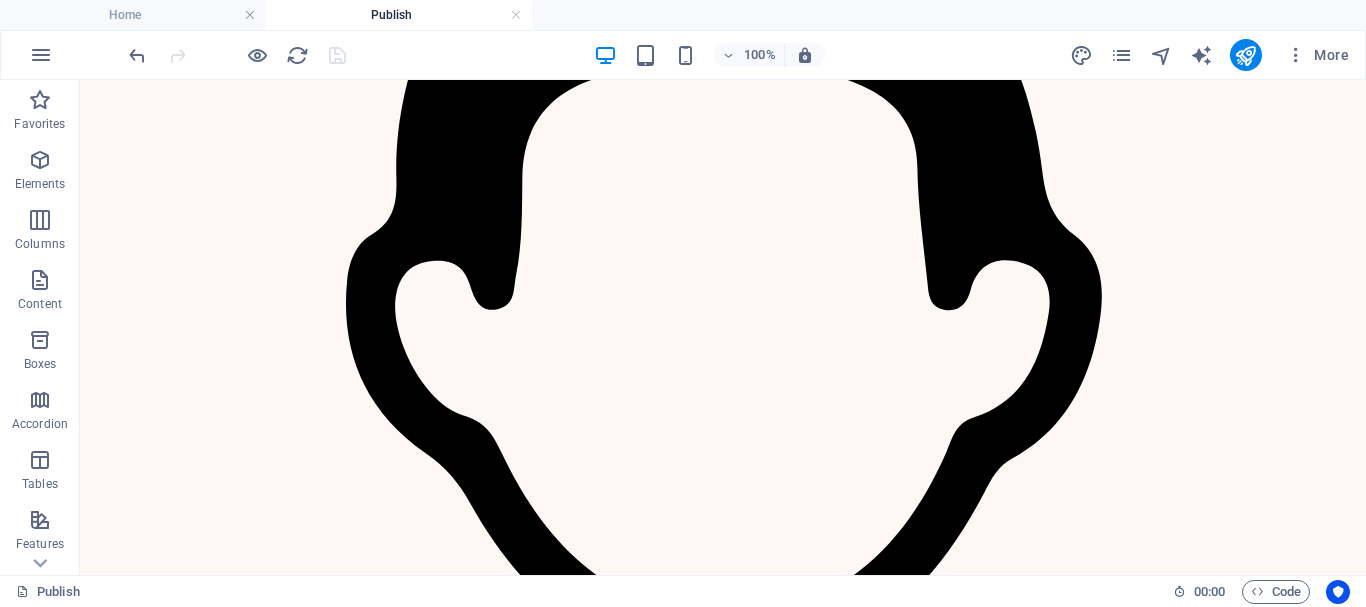 scroll, scrollTop: 2533, scrollLeft: 0, axis: vertical 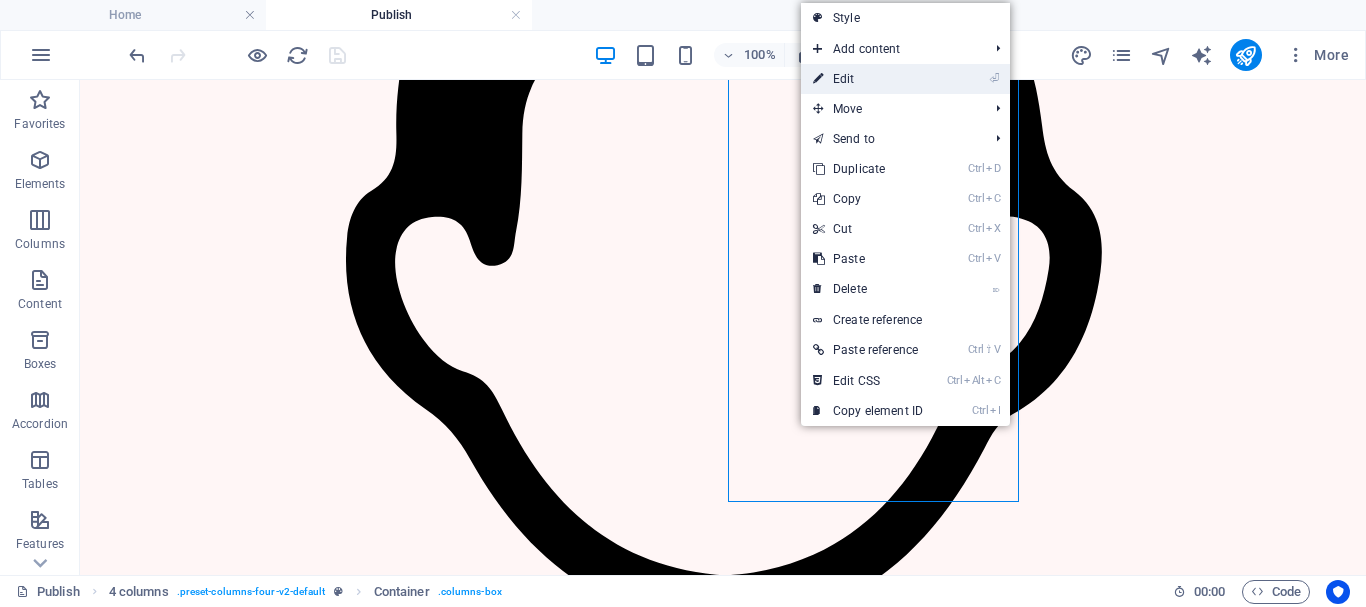drag, startPoint x: 864, startPoint y: 72, endPoint x: 57, endPoint y: 79, distance: 807.03033 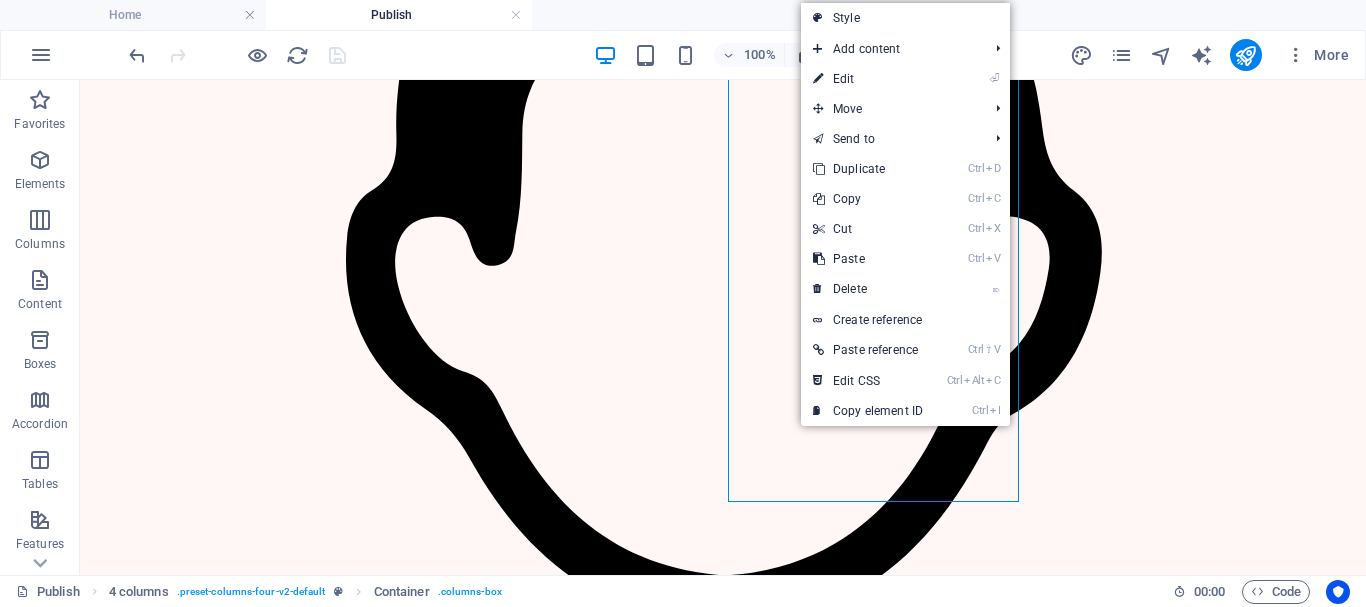 select on "rem" 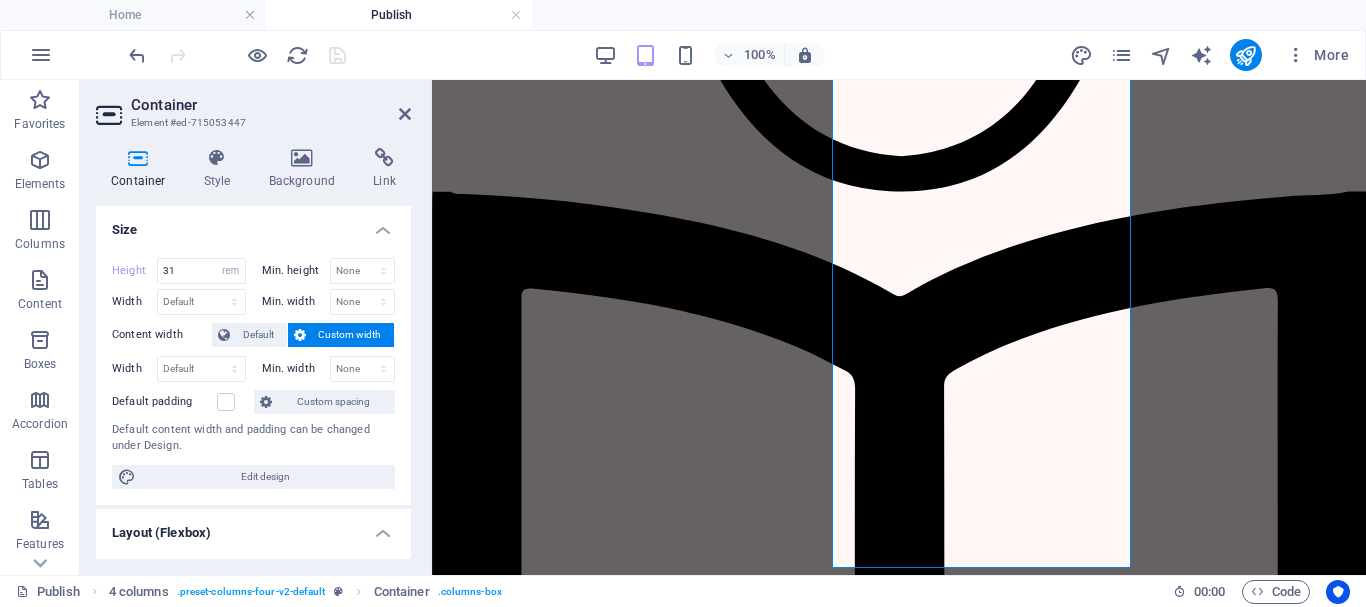 scroll, scrollTop: 3437, scrollLeft: 0, axis: vertical 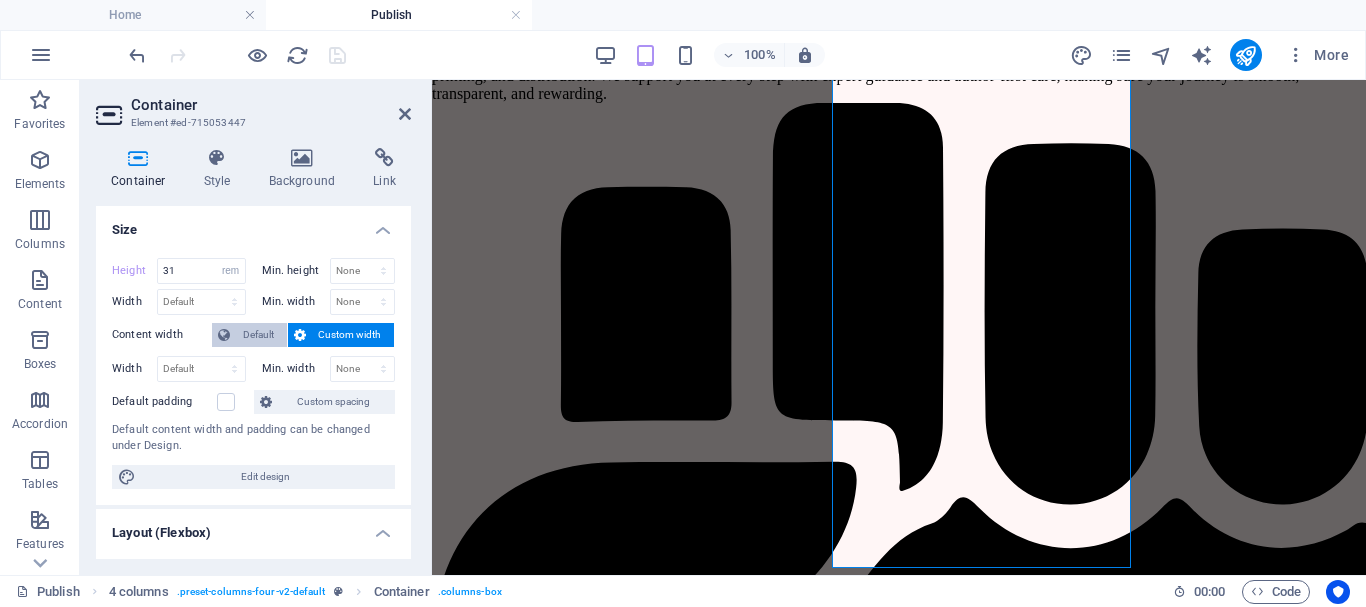 click on "Default" at bounding box center [249, 335] 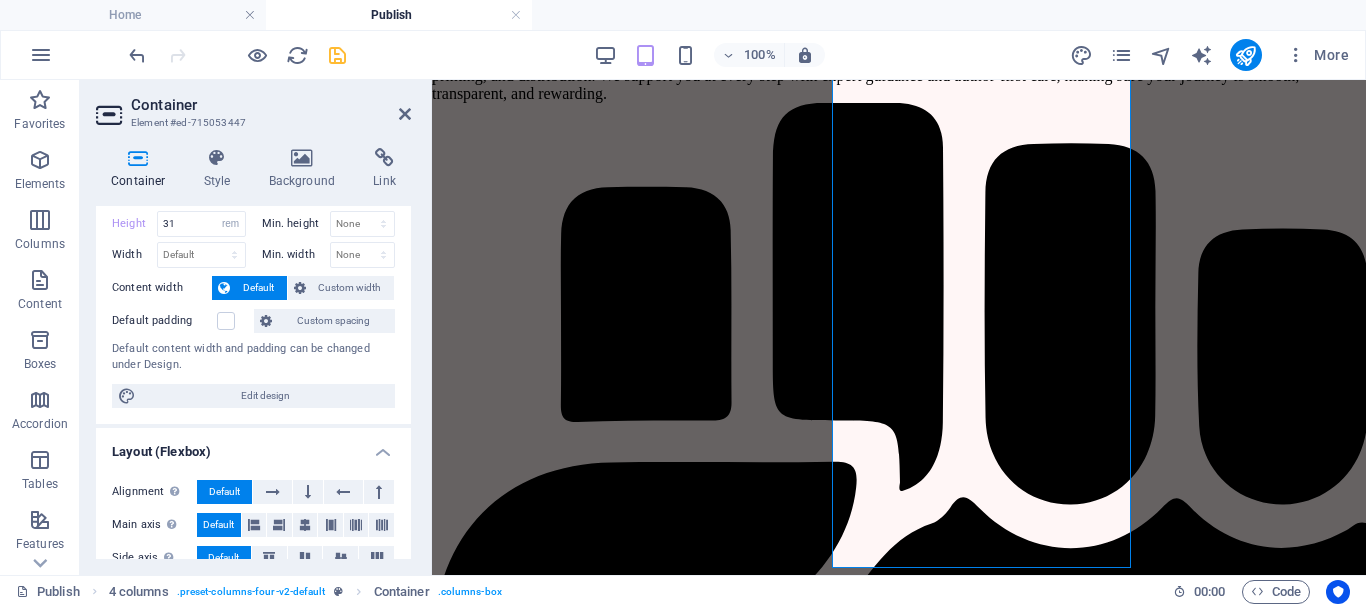 scroll, scrollTop: 0, scrollLeft: 0, axis: both 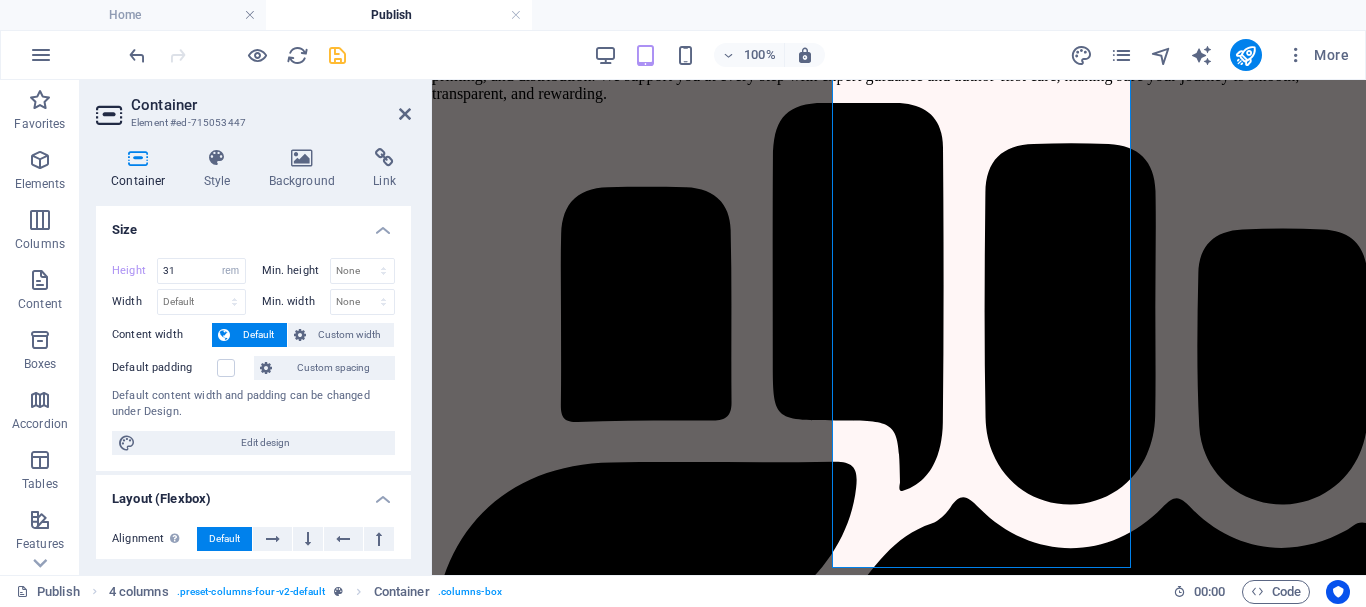 click on "Container" at bounding box center [271, 105] 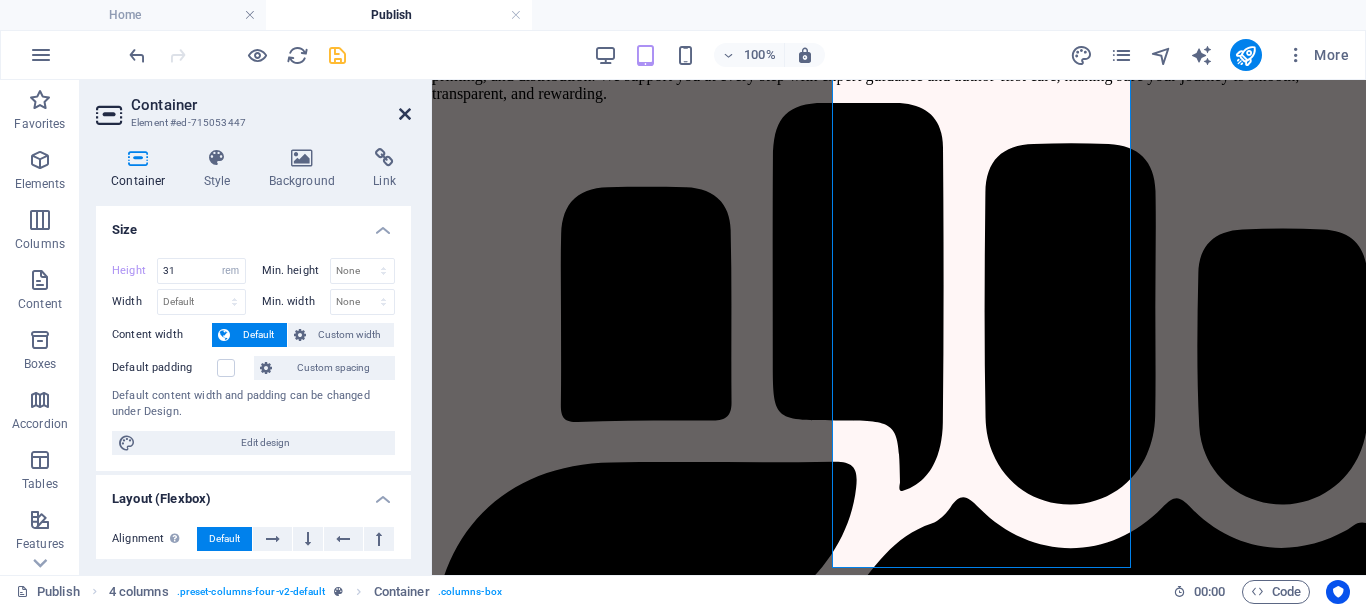 click at bounding box center [405, 114] 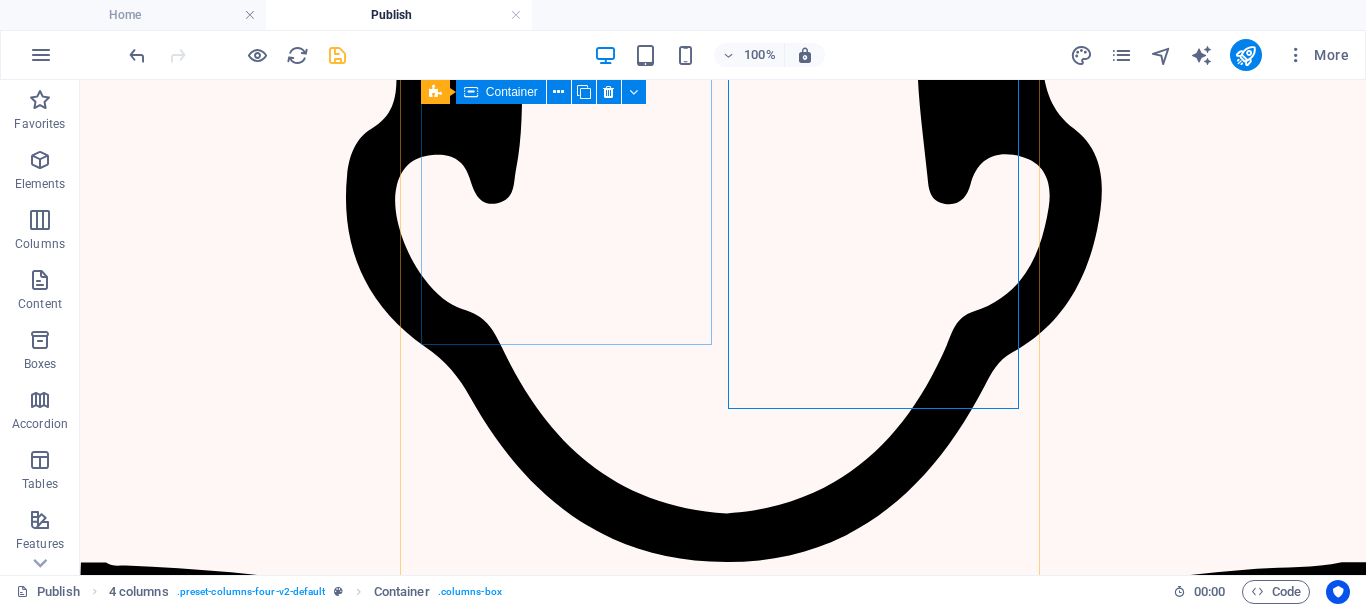 scroll, scrollTop: 2699, scrollLeft: 0, axis: vertical 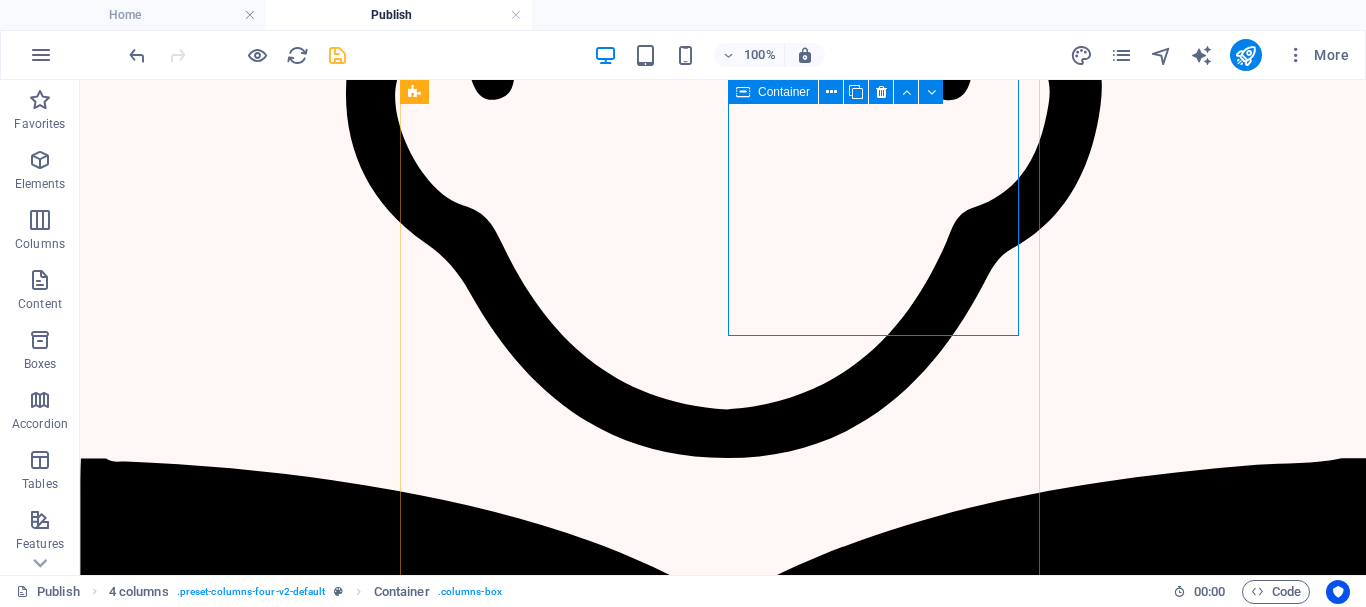 click on "वर्णिका     (Creative Plan)   C ol or you r words.    Shape your Imagination! Agreement & ISBN      Digital Agreement                     Free ISBN Allocation      Unique Barcode                          Digital Author Certificate   Book Specifications      Paperback, 230 GSM              Paper B/W 70 GSM      Vibrant Cover Design (2 Free Revision)   Pre-Publishing & Editing      Editing (2 Free Revision)                     Digital Proof (PDF      Proofreading (2 Free Revision) Author Profit & Support     20% or 45% Royalty                Monthly Royalty Payments      Buy from our Website, Amazon, Flipkart & Events Marketing      2 Social Media Creatives       Email & WhatsApp Support      Unltd. Inv Mgmt.               Author’s Profile on our Website      Will be kept at NDWBF and other fair Yes, This is My Plan! Submit Now" at bounding box center [720, 9667] 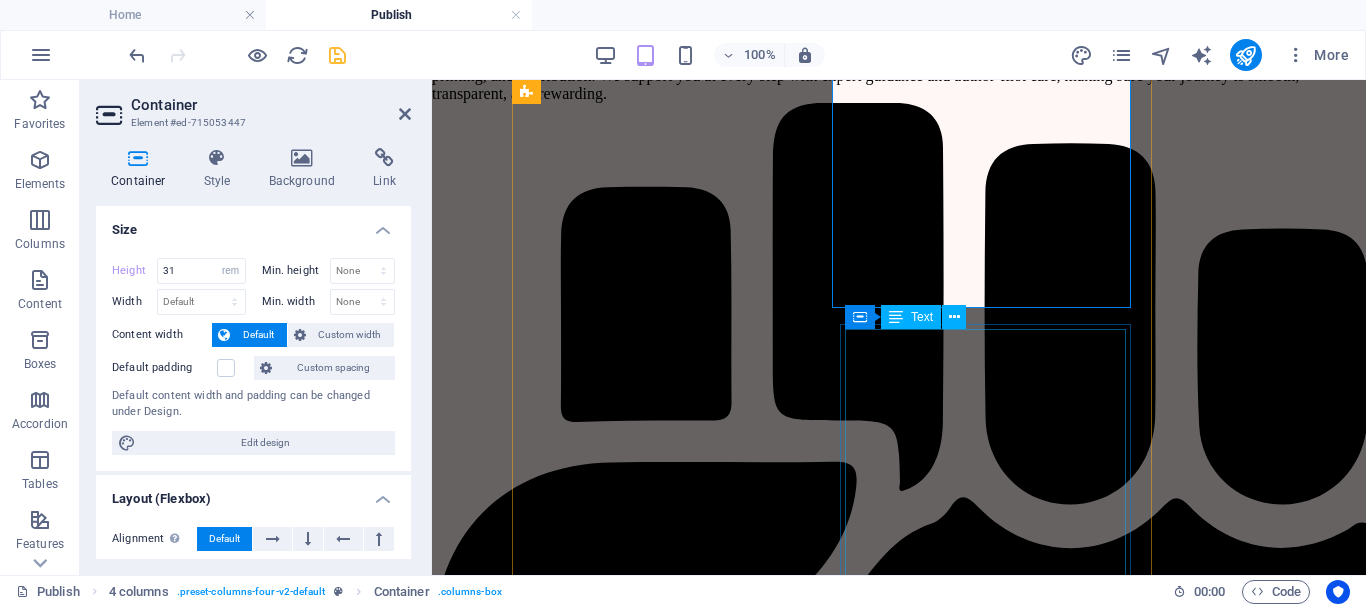 scroll, scrollTop: 3737, scrollLeft: 0, axis: vertical 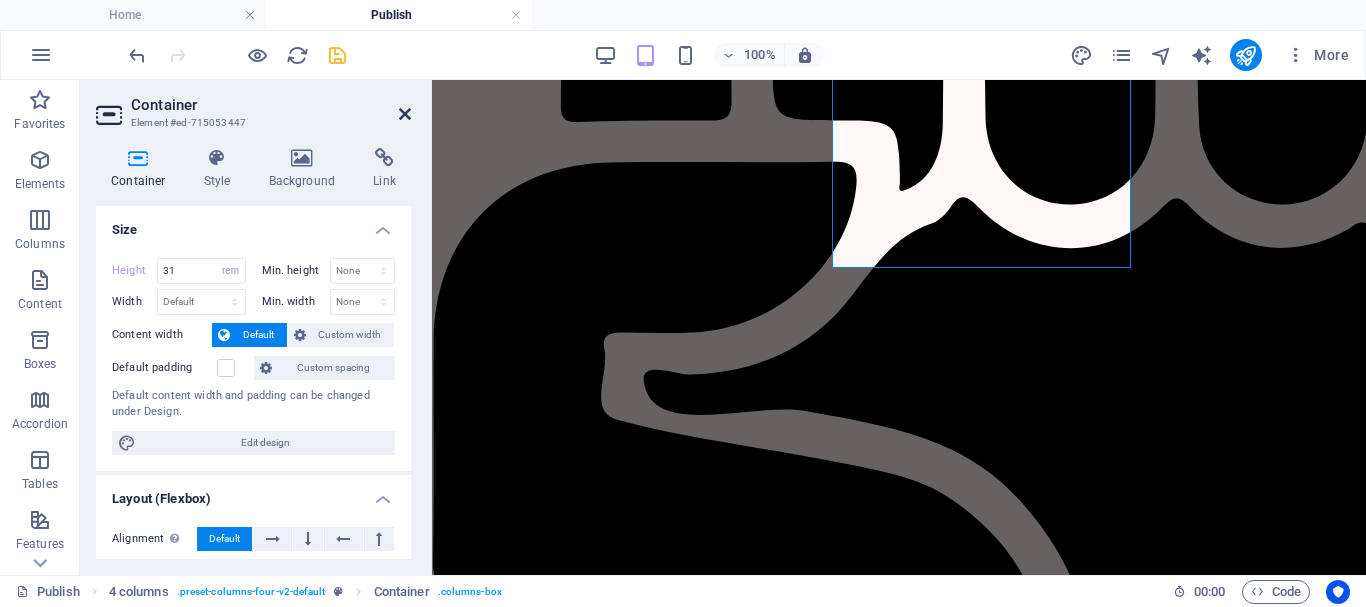 click at bounding box center (405, 114) 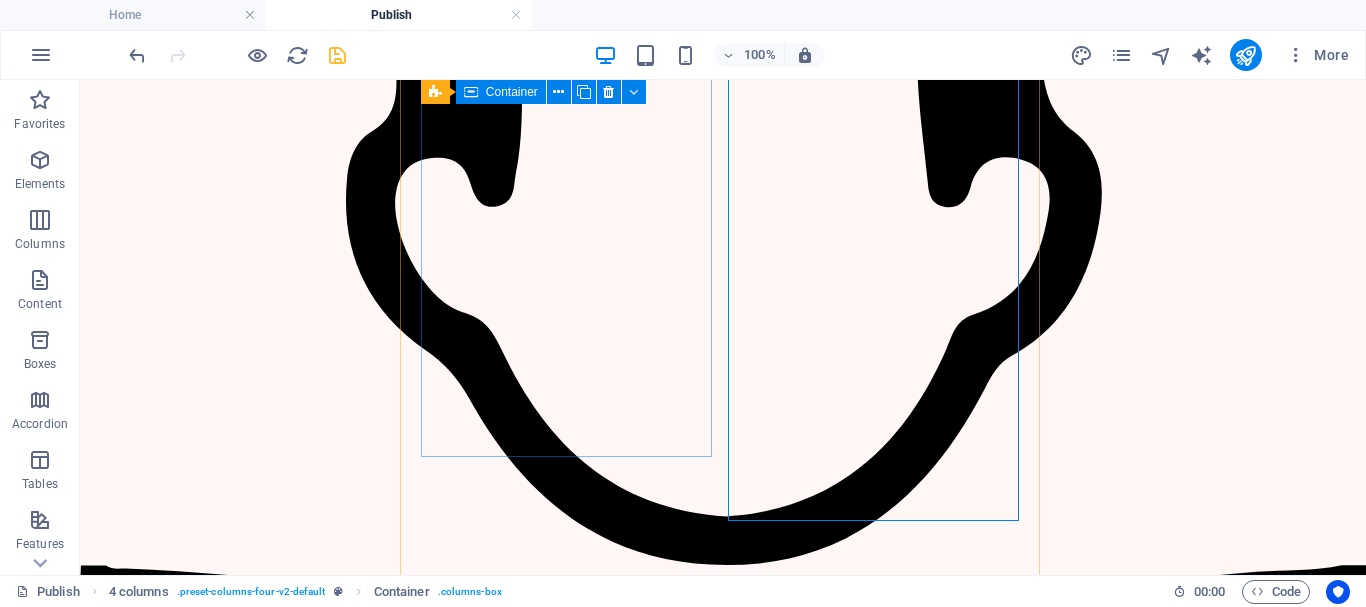 scroll, scrollTop: 2599, scrollLeft: 0, axis: vertical 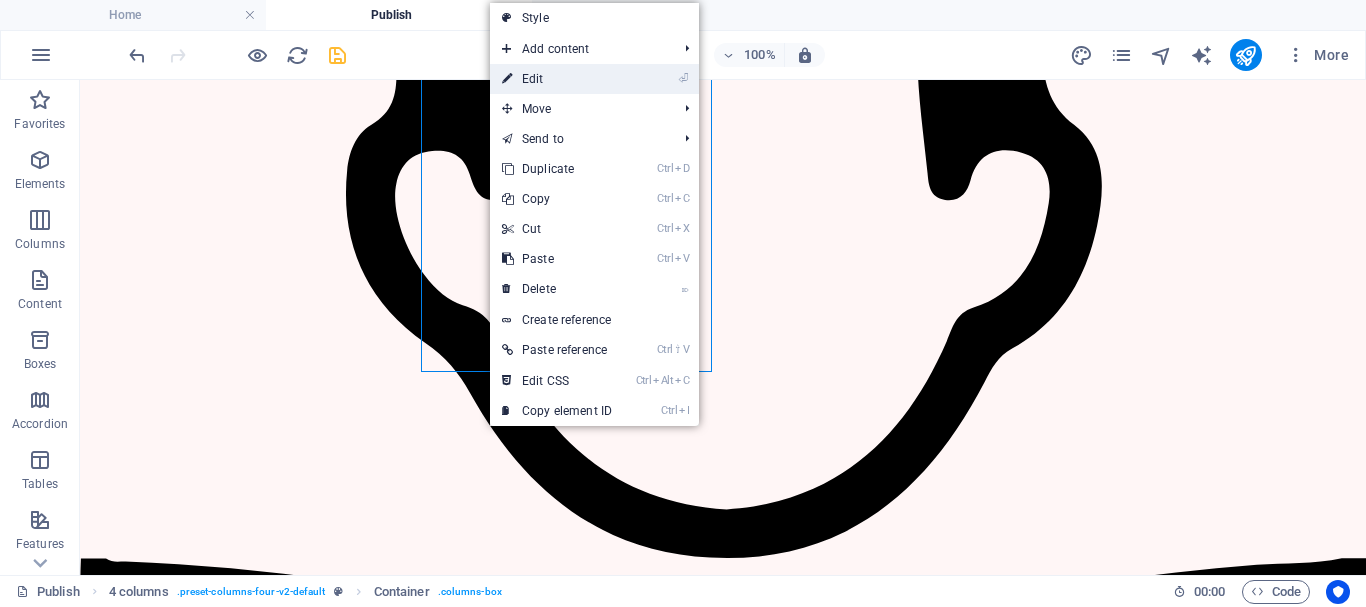 click on "⏎  Edit" at bounding box center [557, 79] 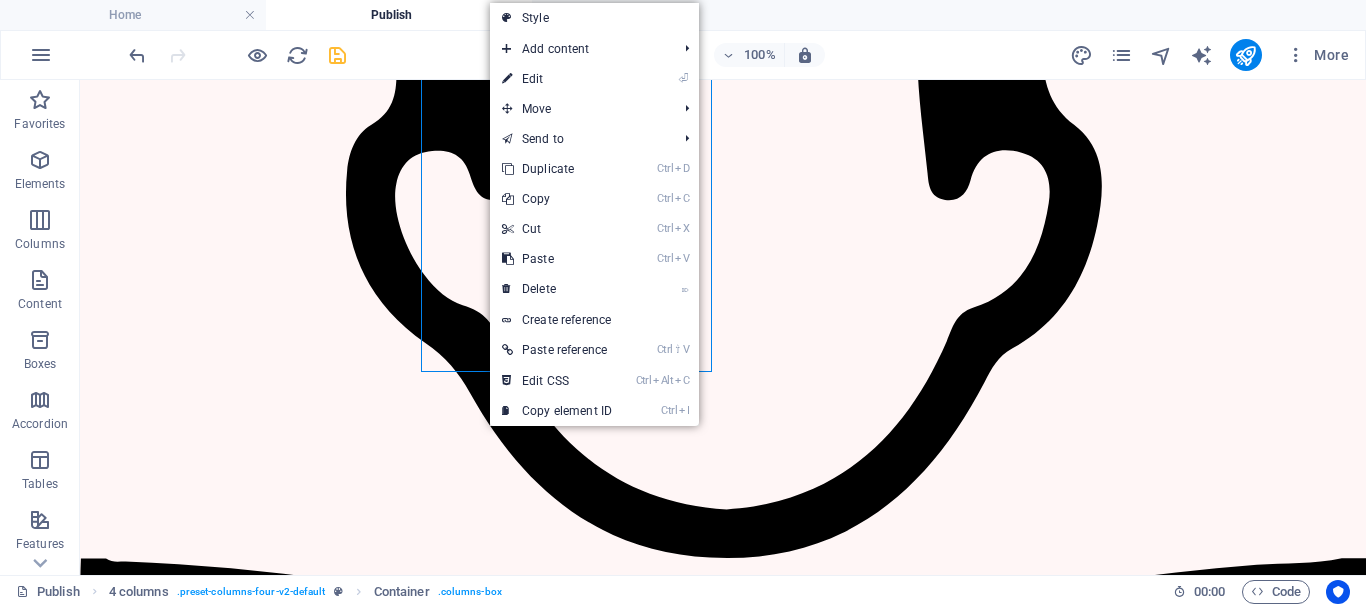 select on "rem" 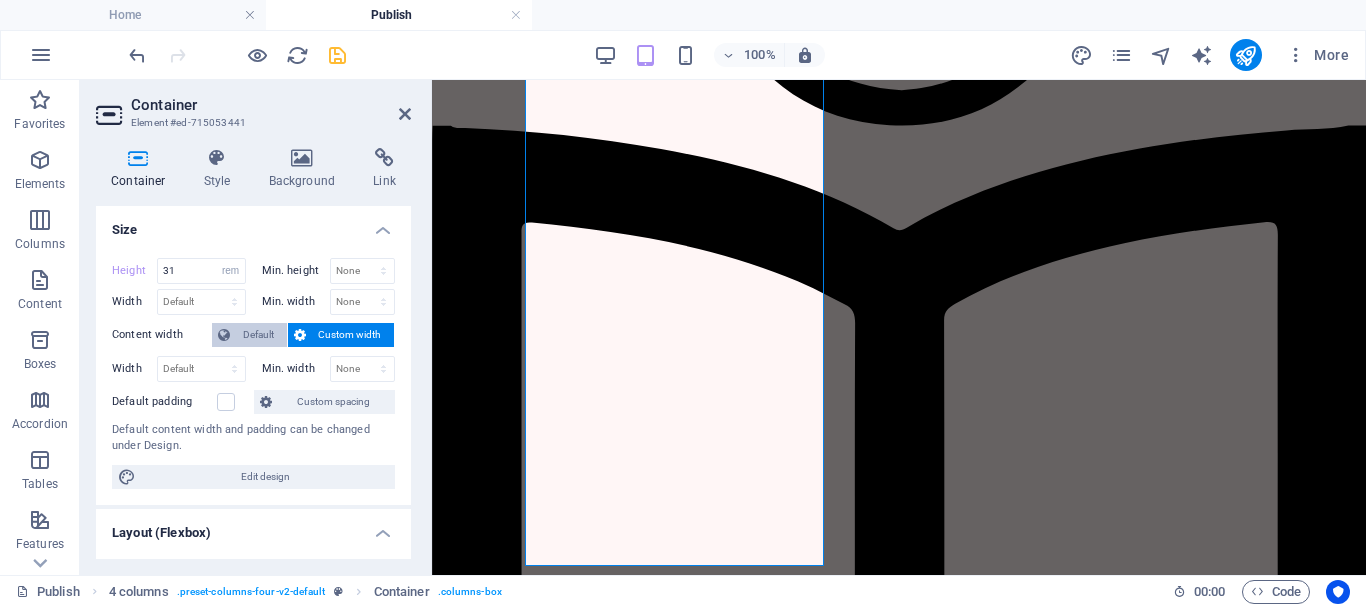 scroll, scrollTop: 3431, scrollLeft: 0, axis: vertical 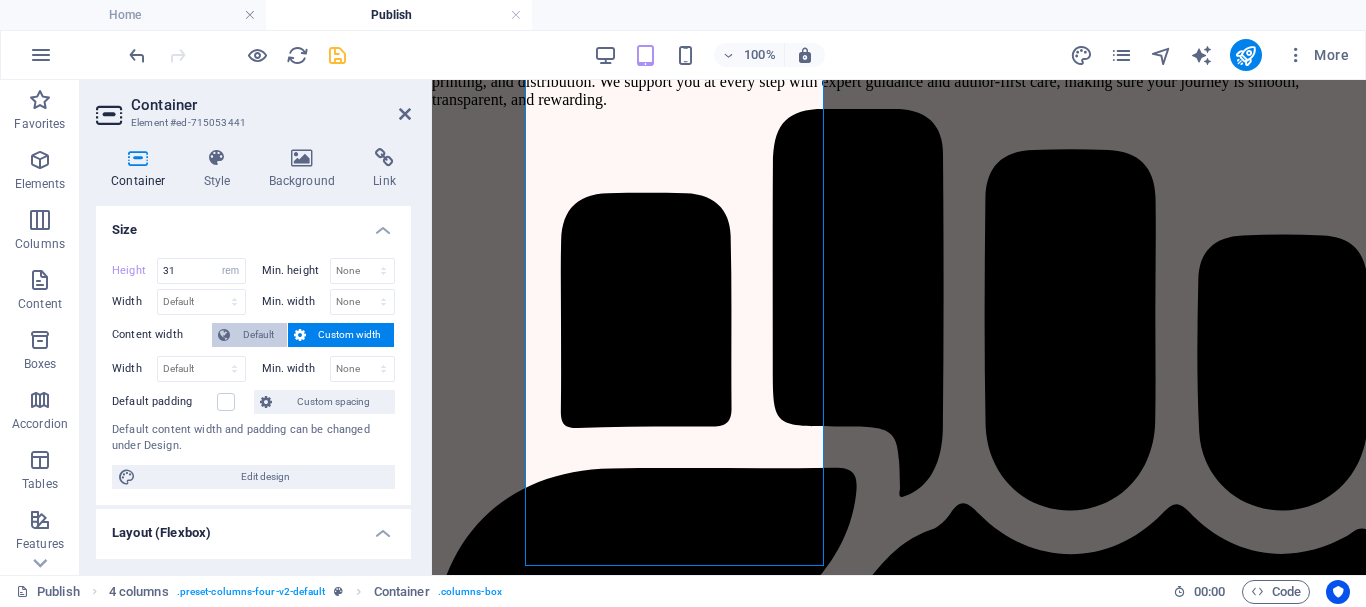 click on "Default" at bounding box center [258, 335] 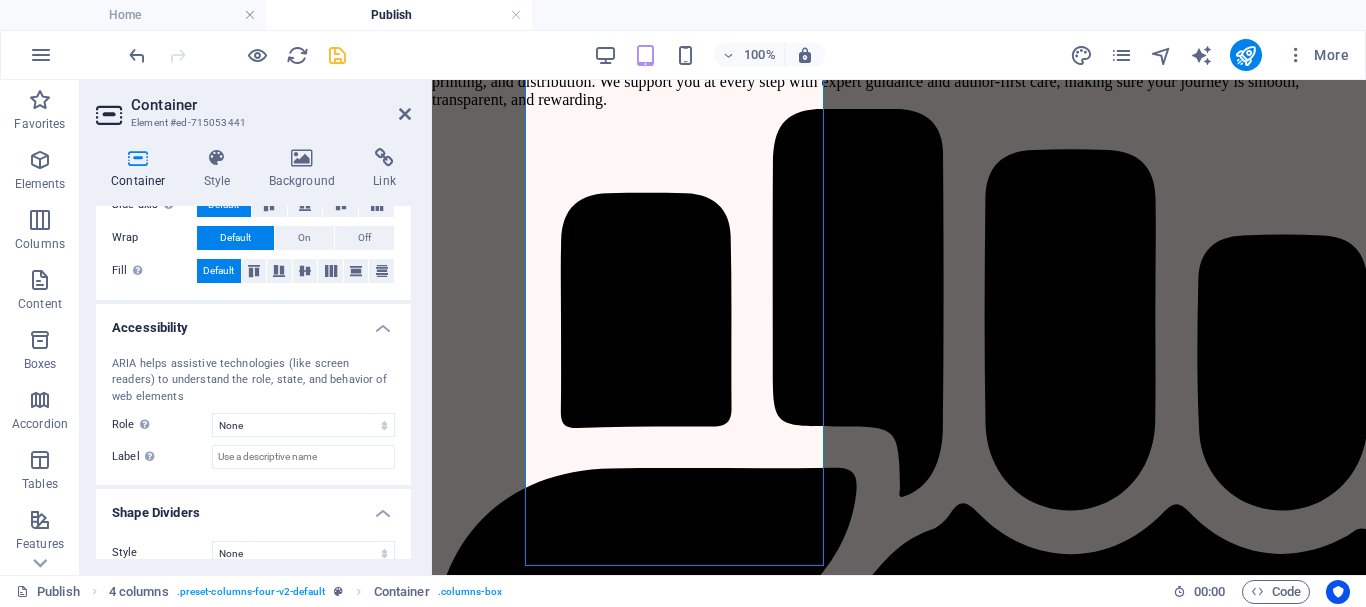 scroll, scrollTop: 422, scrollLeft: 0, axis: vertical 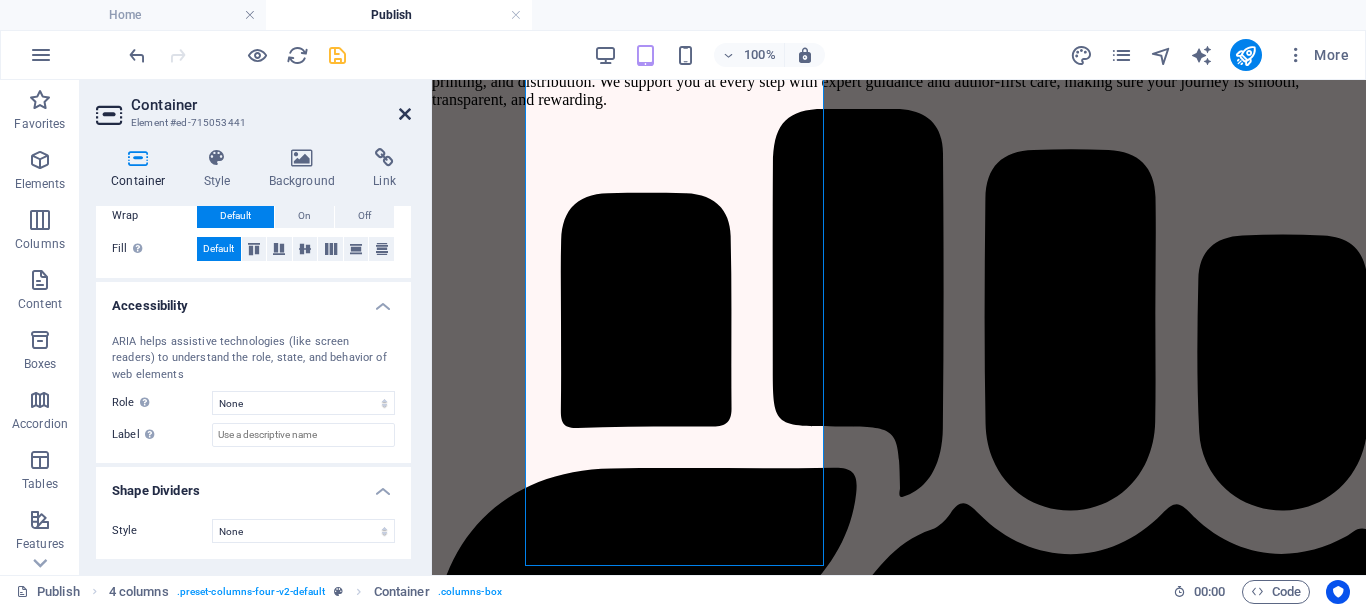 drag, startPoint x: 402, startPoint y: 114, endPoint x: 322, endPoint y: 36, distance: 111.73182 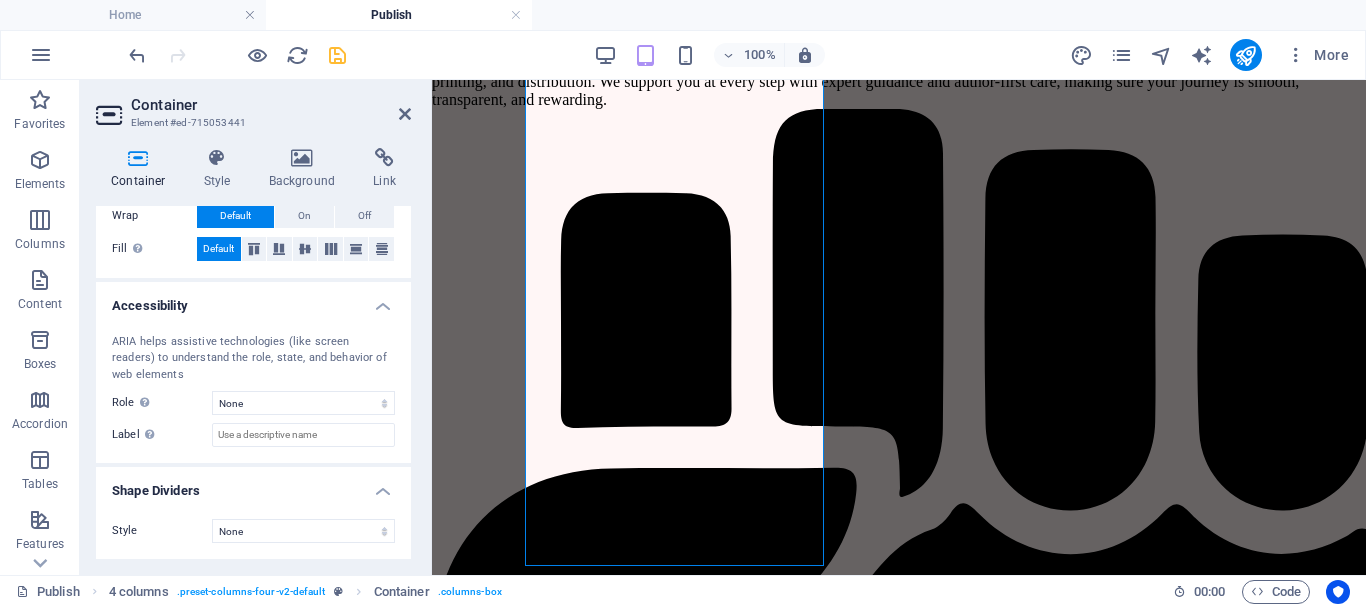 scroll, scrollTop: 2267, scrollLeft: 0, axis: vertical 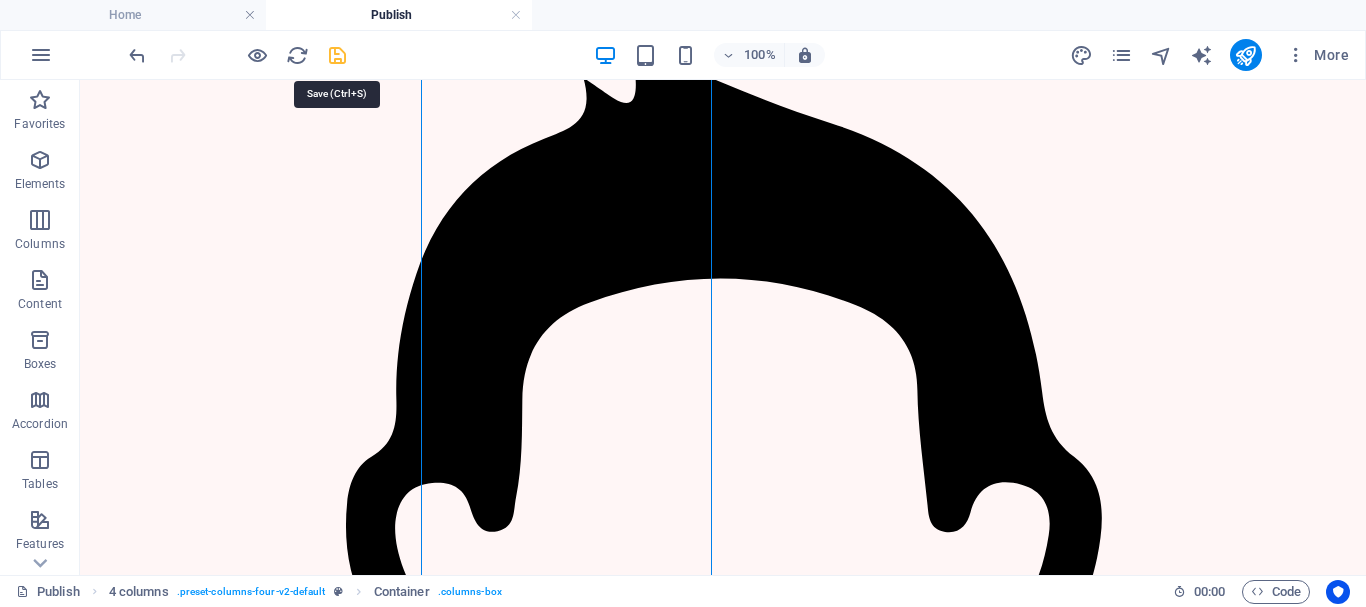 click at bounding box center (337, 55) 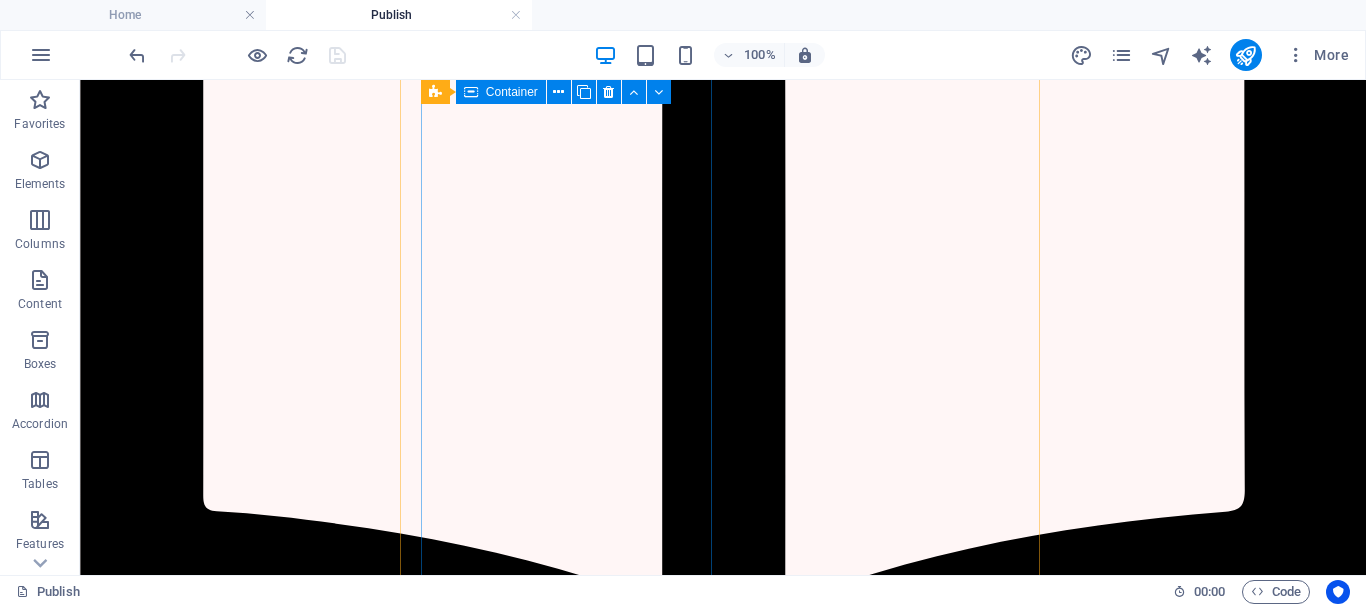 scroll, scrollTop: 3467, scrollLeft: 0, axis: vertical 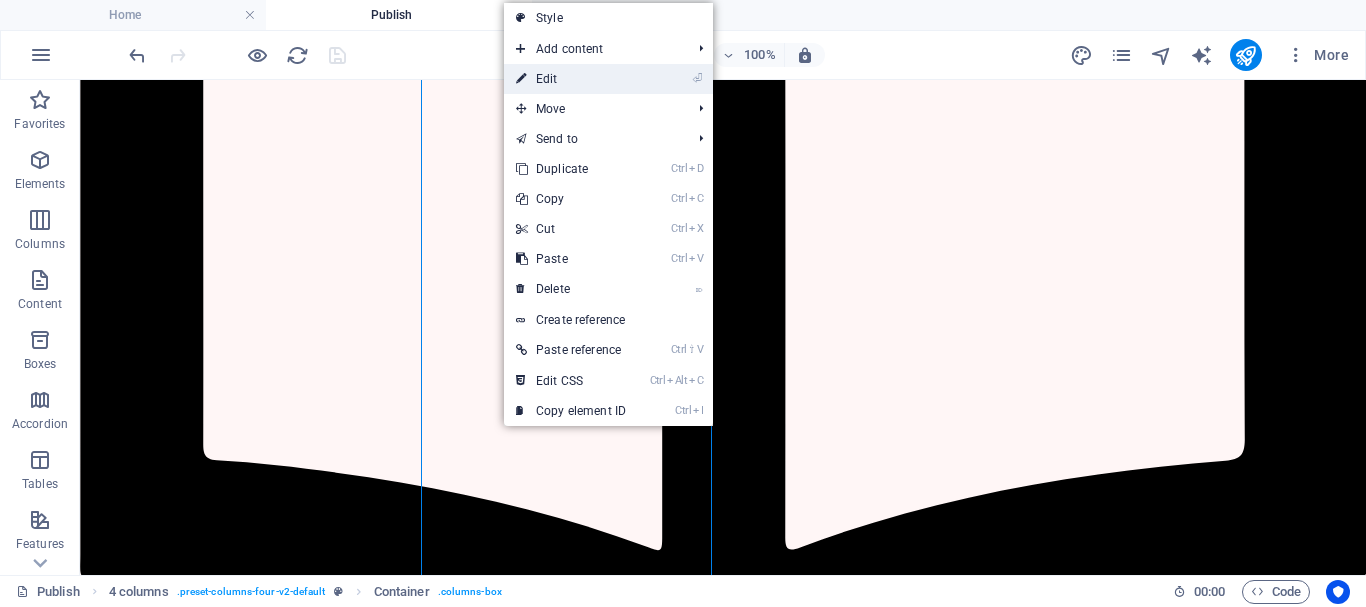 click on "⏎  Edit" at bounding box center (571, 79) 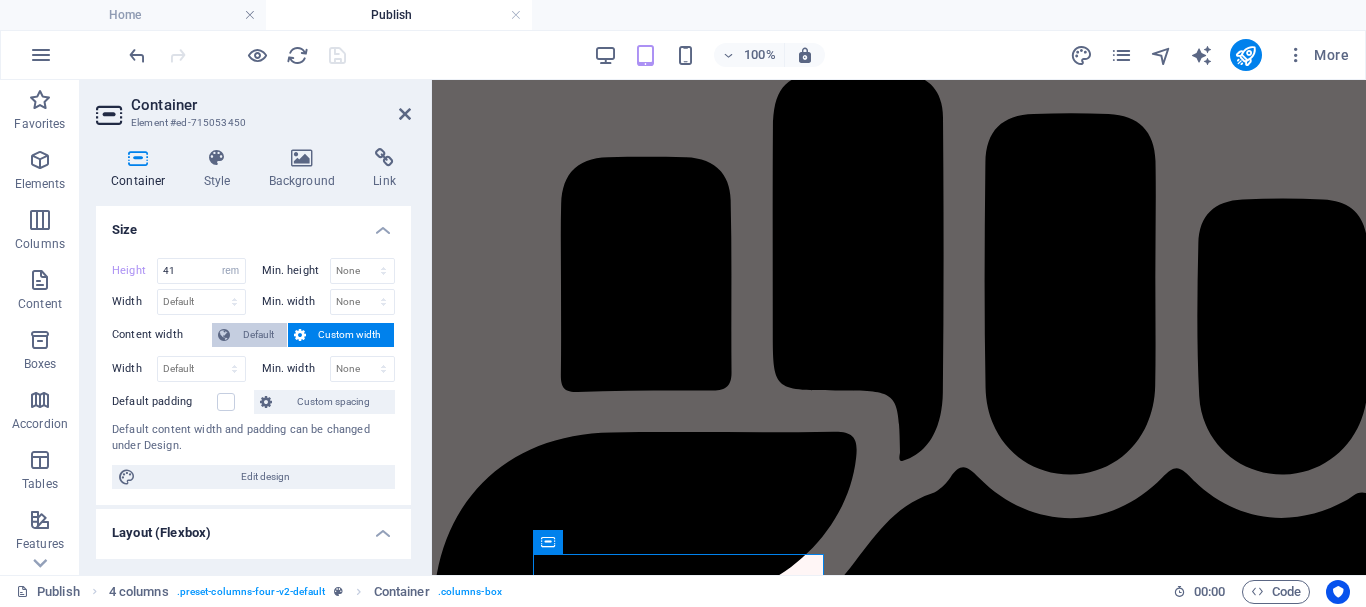 click on "Default" at bounding box center [258, 335] 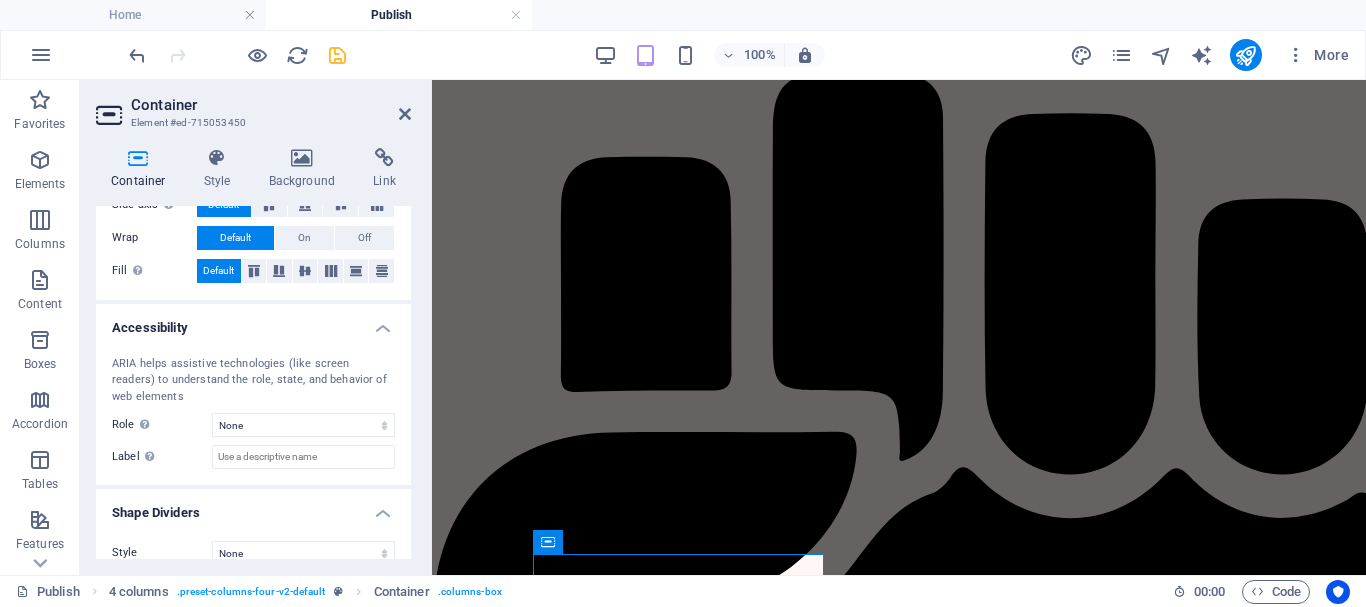 scroll, scrollTop: 422, scrollLeft: 0, axis: vertical 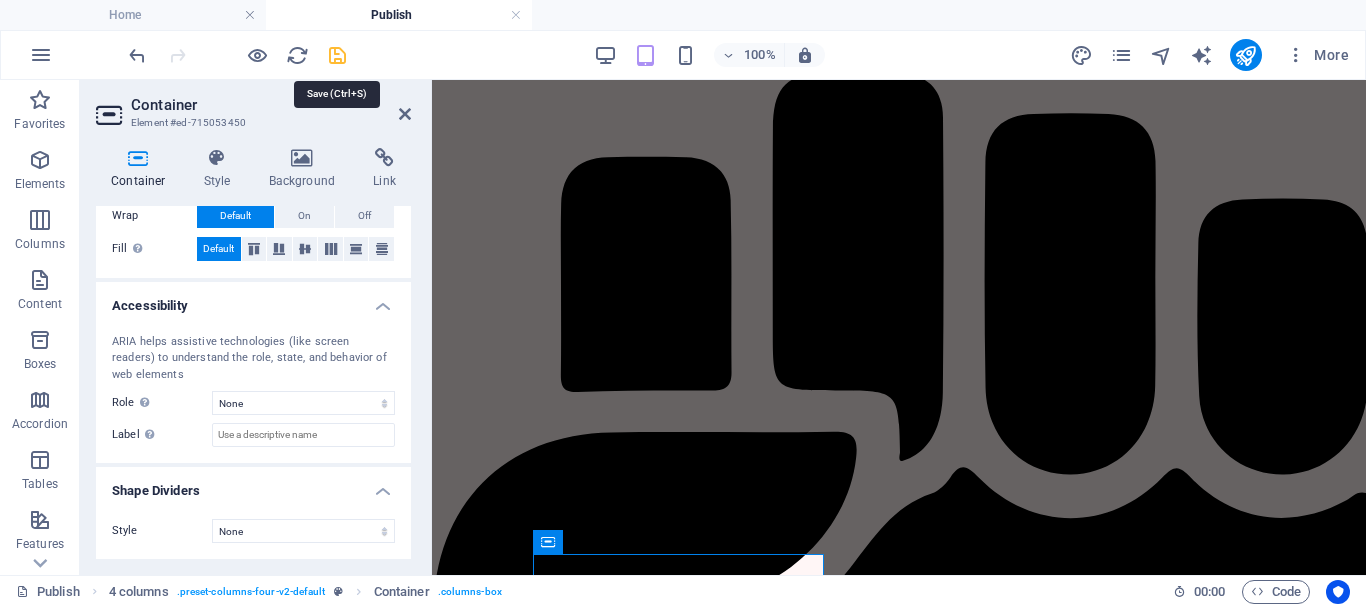click at bounding box center [337, 55] 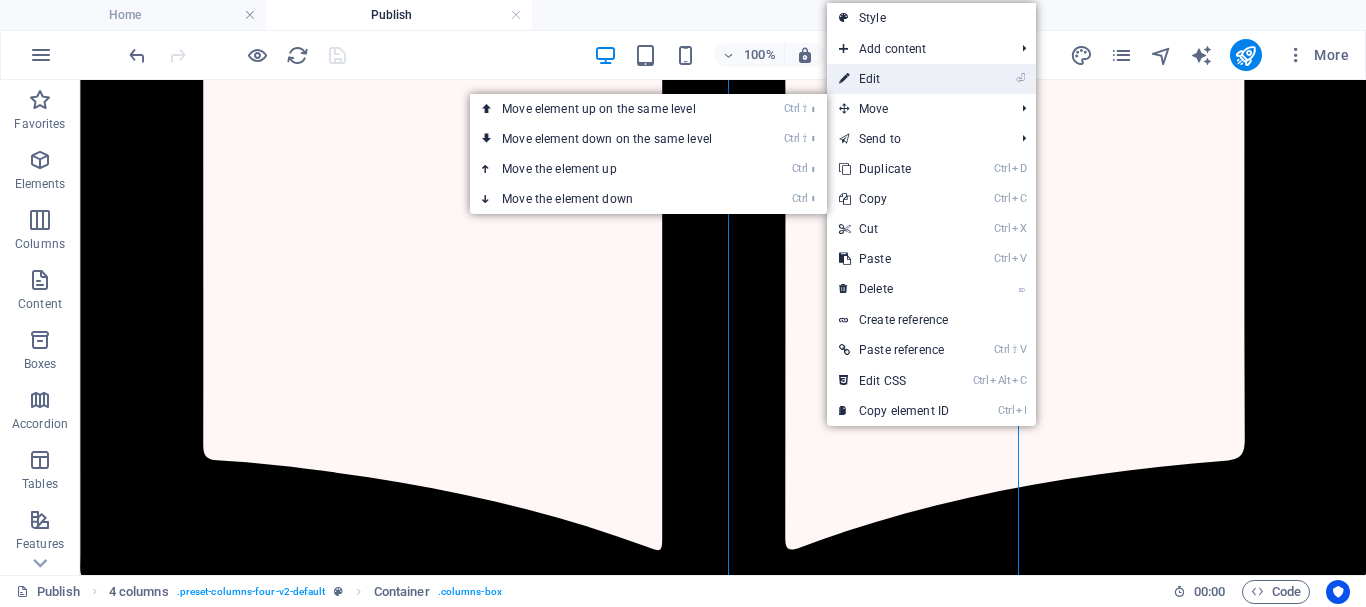click on "⏎  Edit" at bounding box center (894, 79) 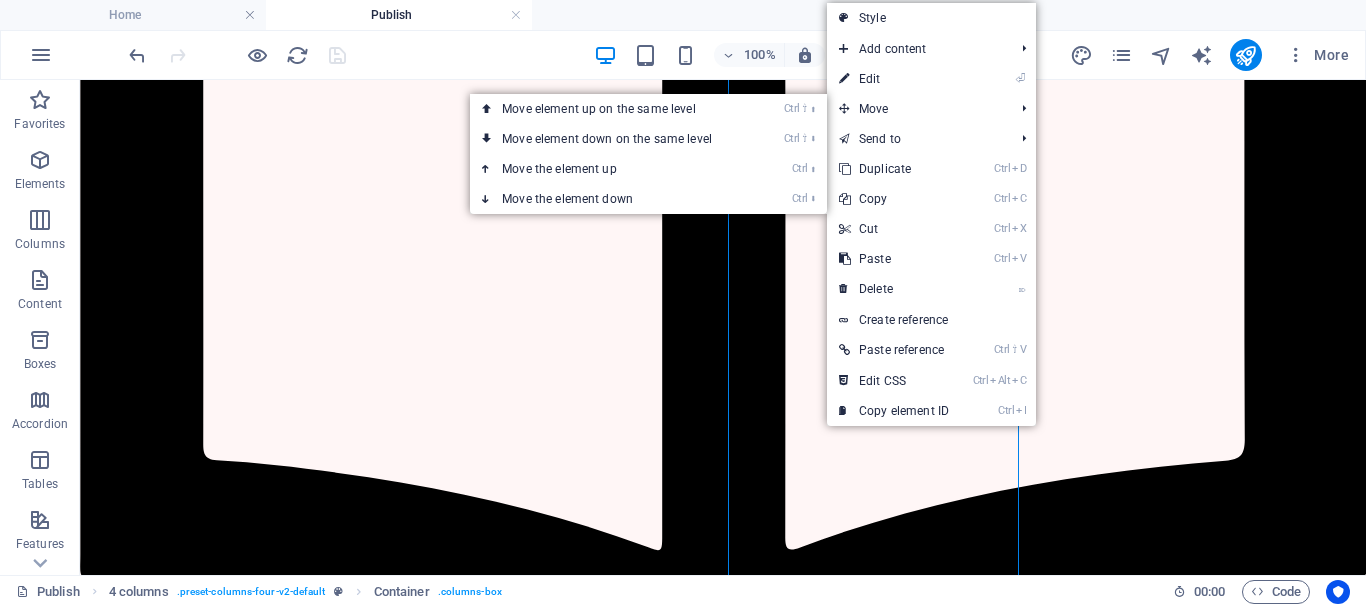 select on "rem" 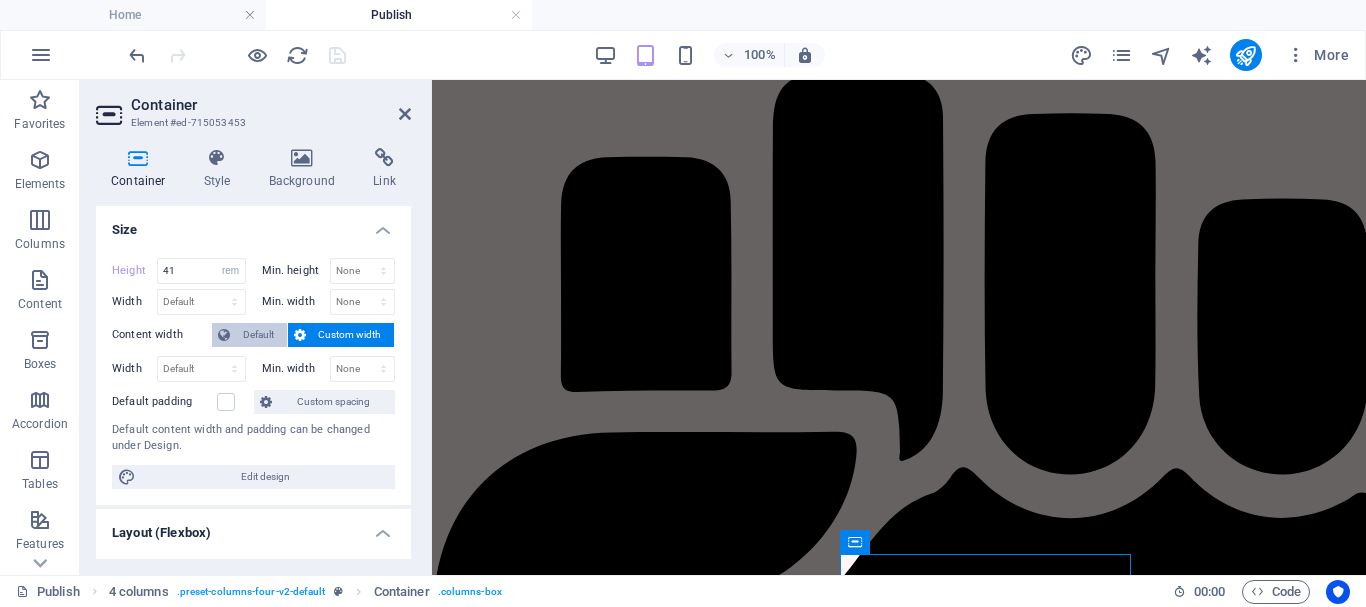 click on "Default" at bounding box center (258, 335) 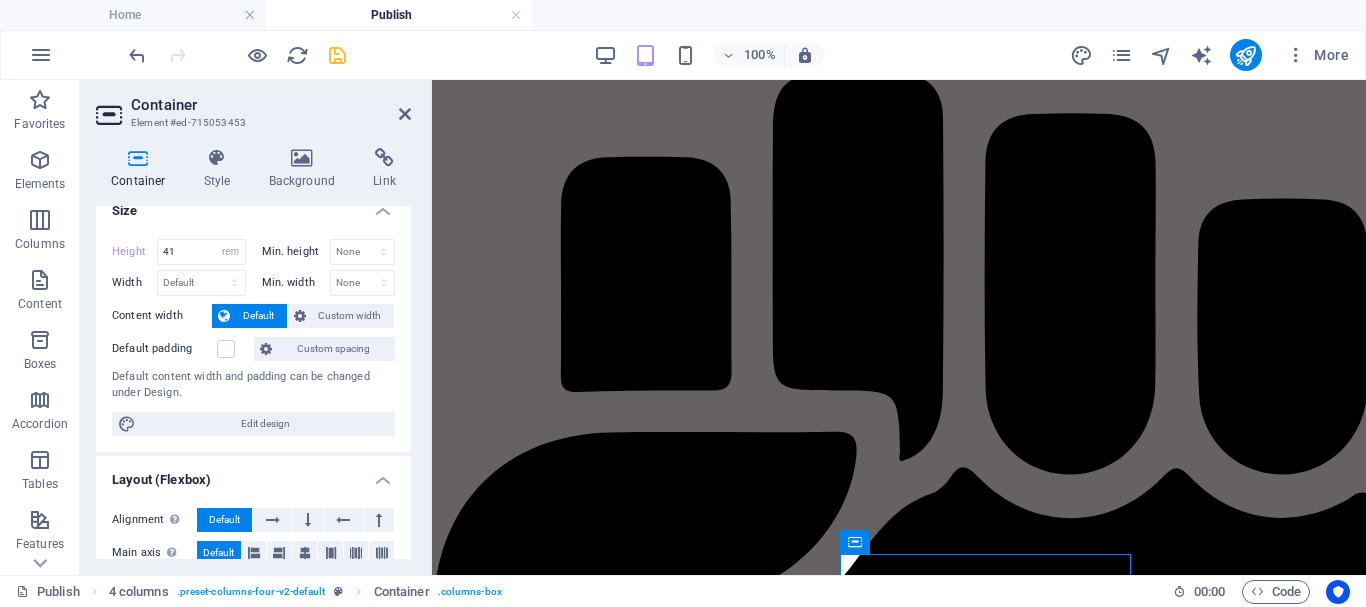 scroll, scrollTop: 0, scrollLeft: 0, axis: both 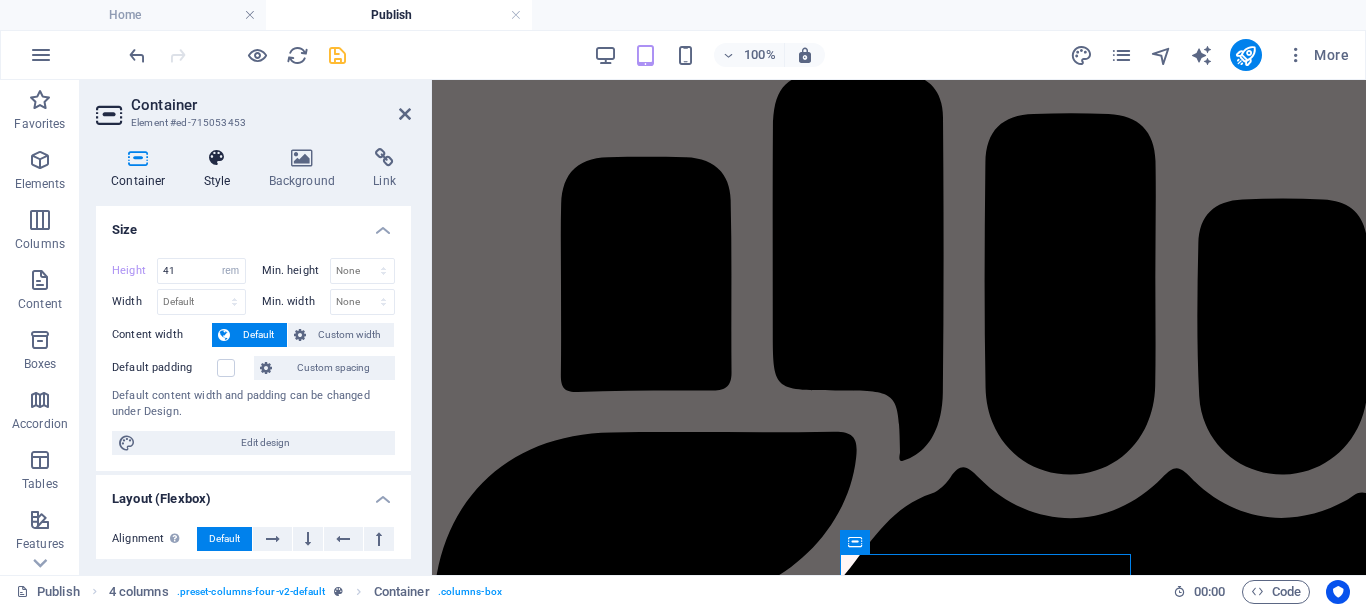 click on "Style" at bounding box center [221, 169] 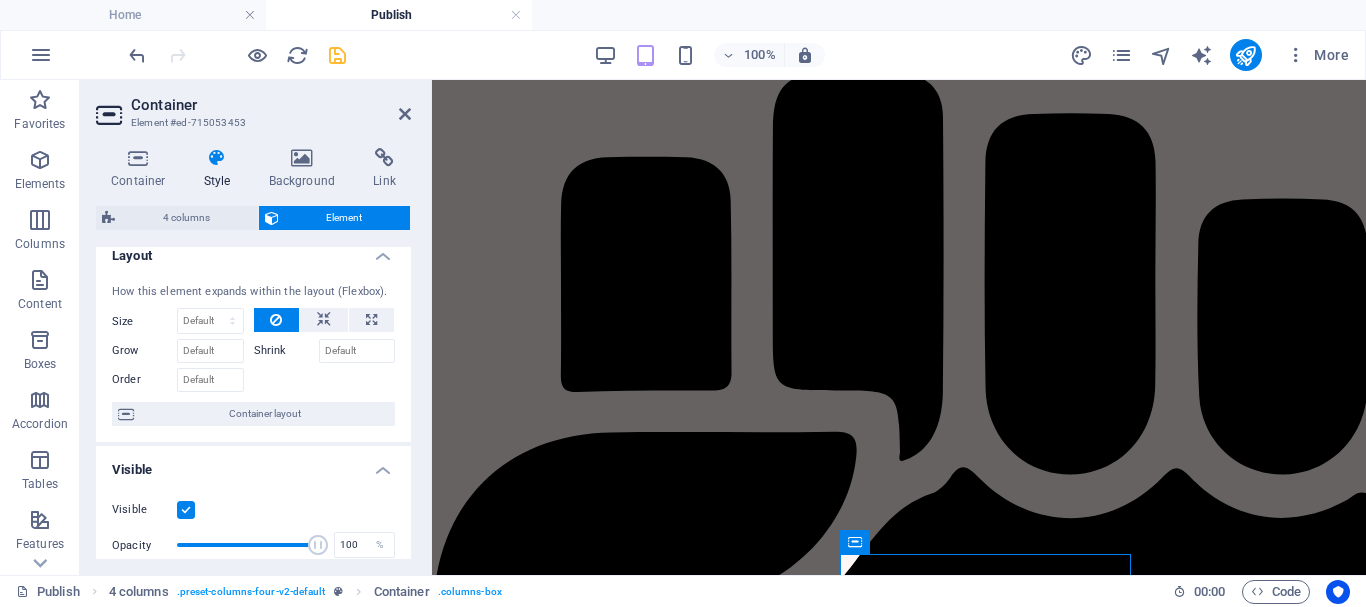 scroll, scrollTop: 0, scrollLeft: 0, axis: both 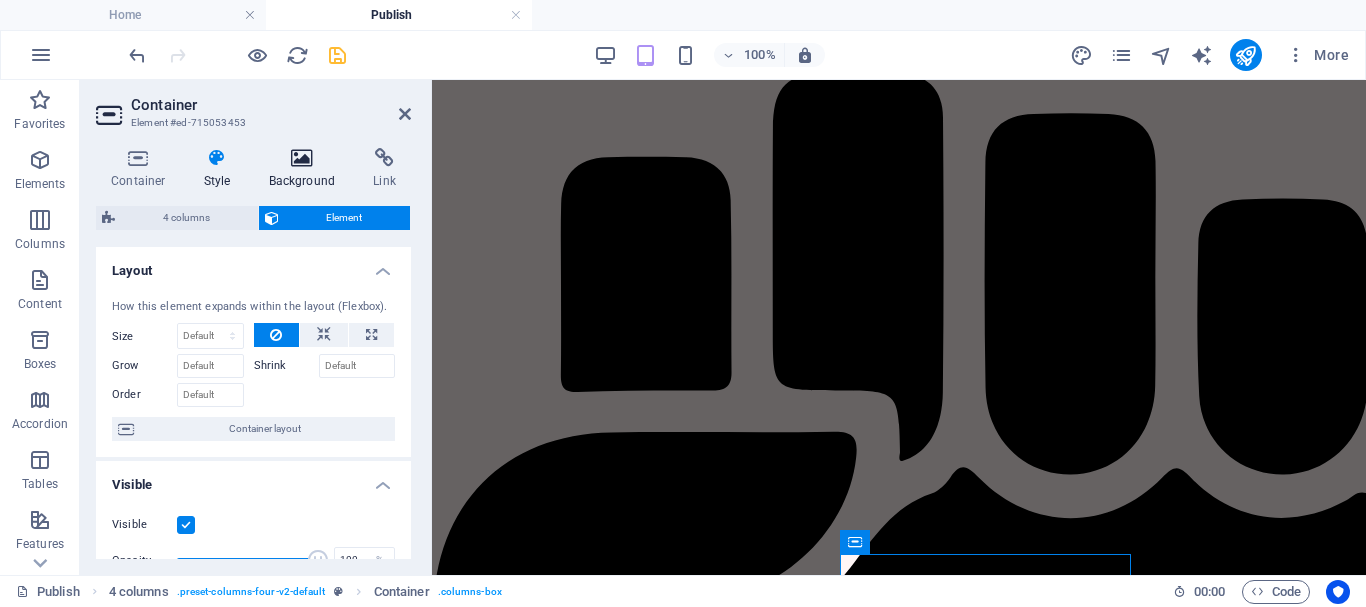 click at bounding box center (302, 158) 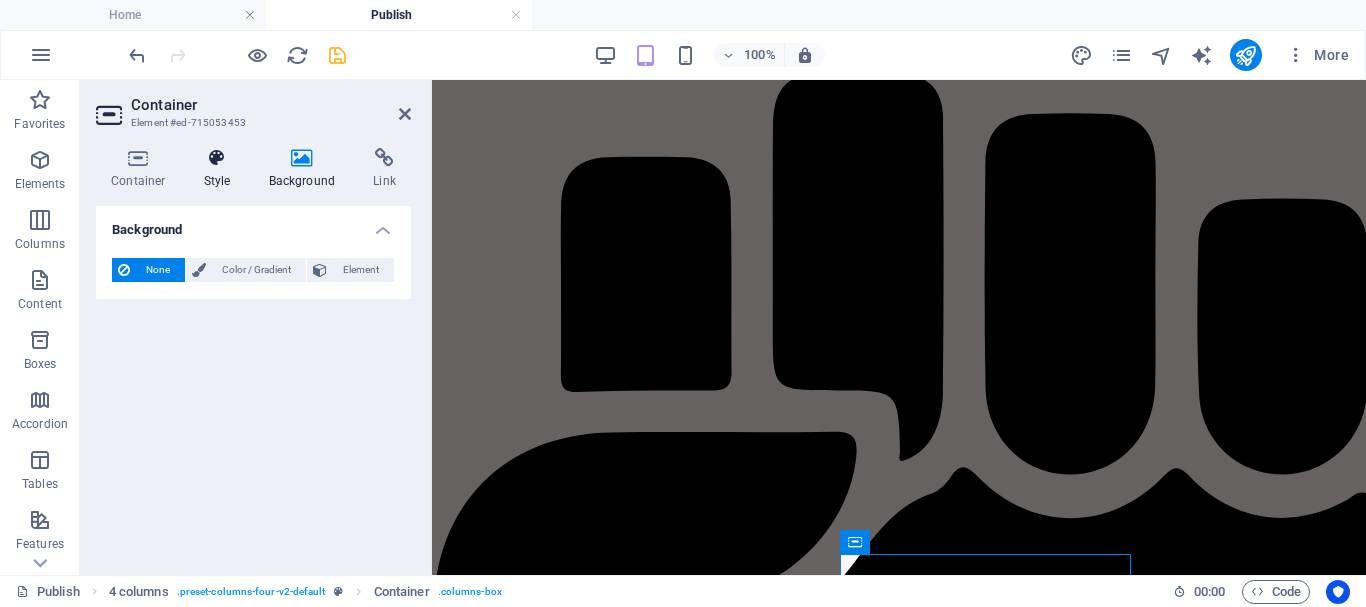 click on "Style" at bounding box center (221, 169) 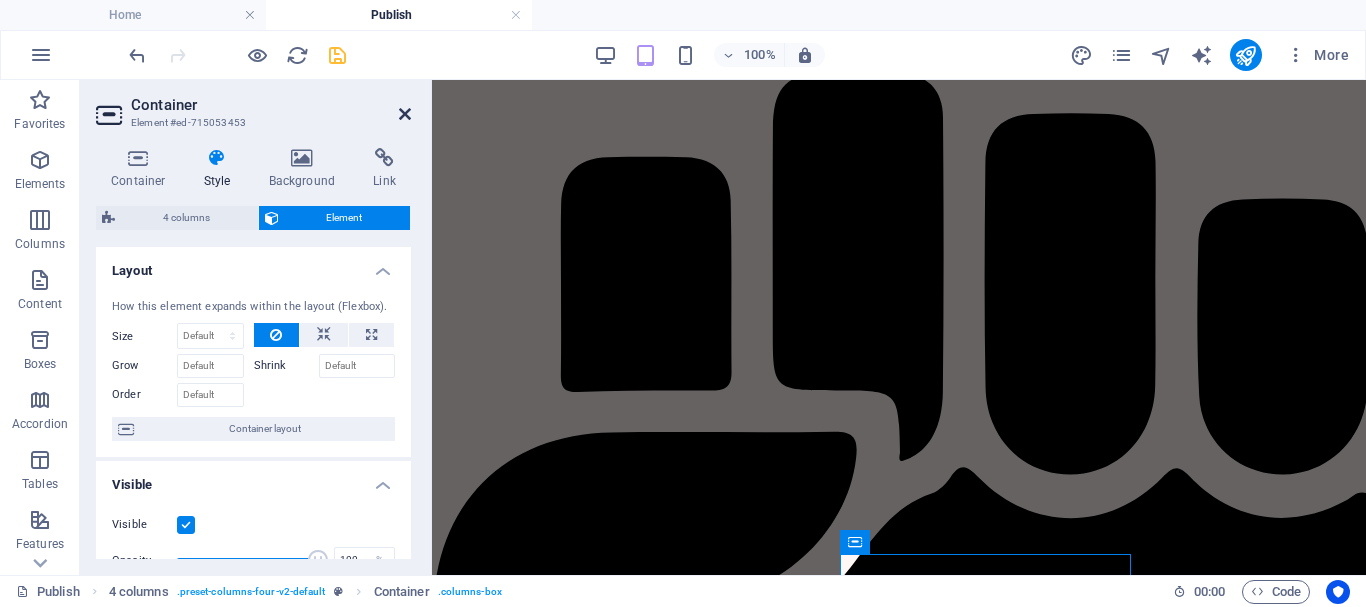 click at bounding box center (405, 114) 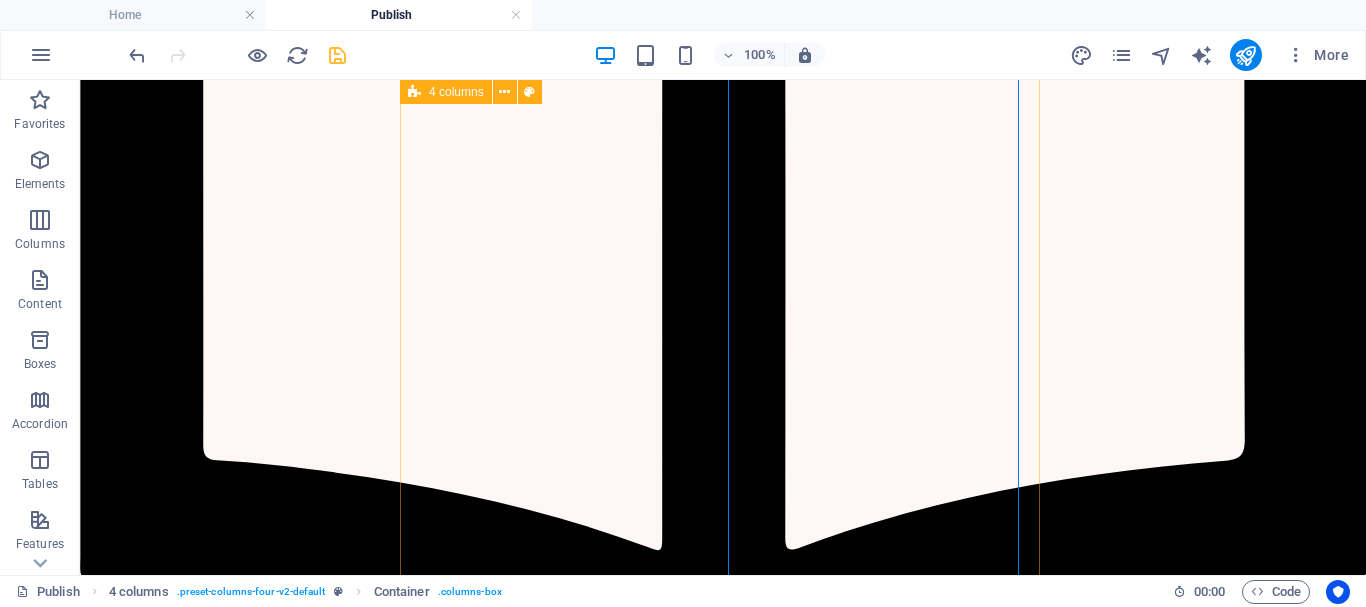 click on "15% or 40% Royalty               Monthly Royalty Payments      Buy from our Website, Amazon, Flipkart & Events Marketing     1 Social Media Creative         Email & WhatsApp Support      Unltd. Inv Mgmt.               Author’s Profile on our Website.      Will be kept at NDWBF and other fair I’m Ready – Let’s Go! Submit Now वर्णिका     (Creative Plan)   C ol or you" at bounding box center (720, 21949) 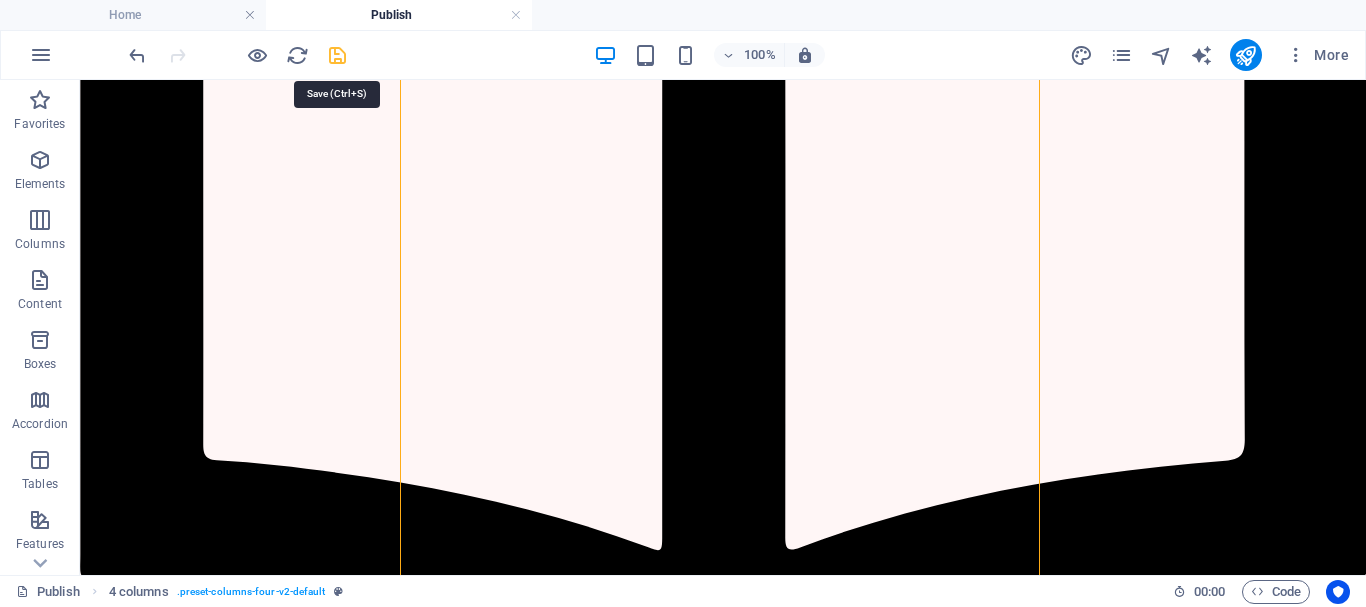 click at bounding box center (337, 55) 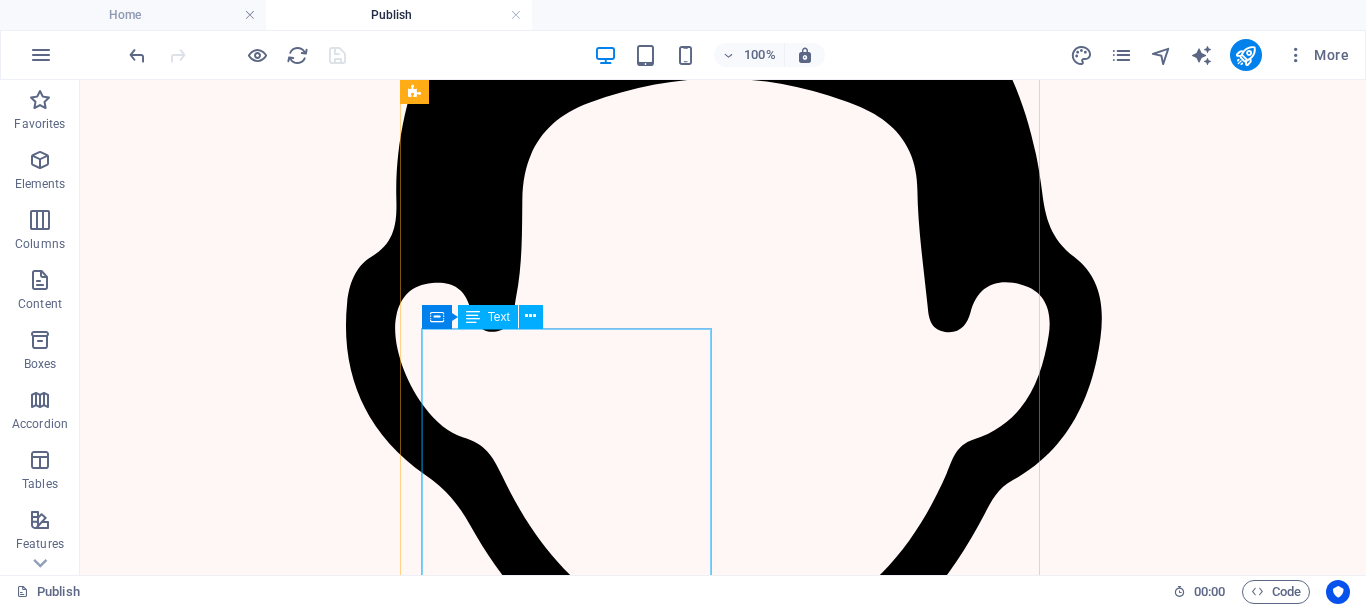 scroll, scrollTop: 2767, scrollLeft: 0, axis: vertical 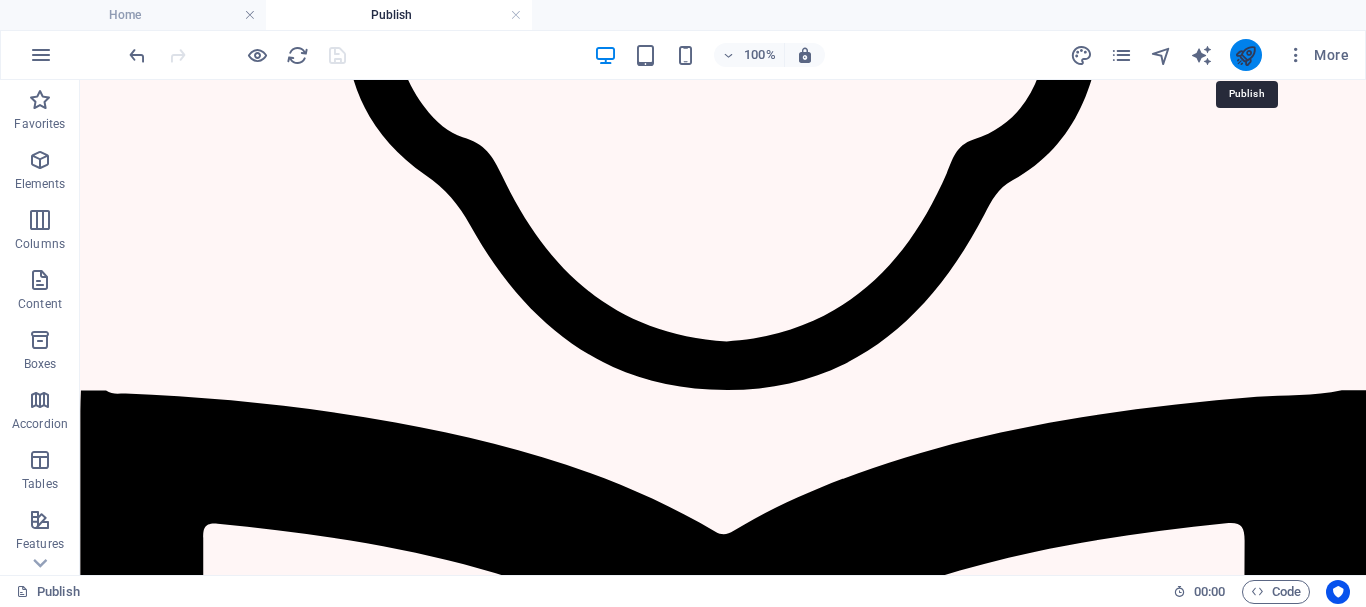 click at bounding box center [1245, 55] 